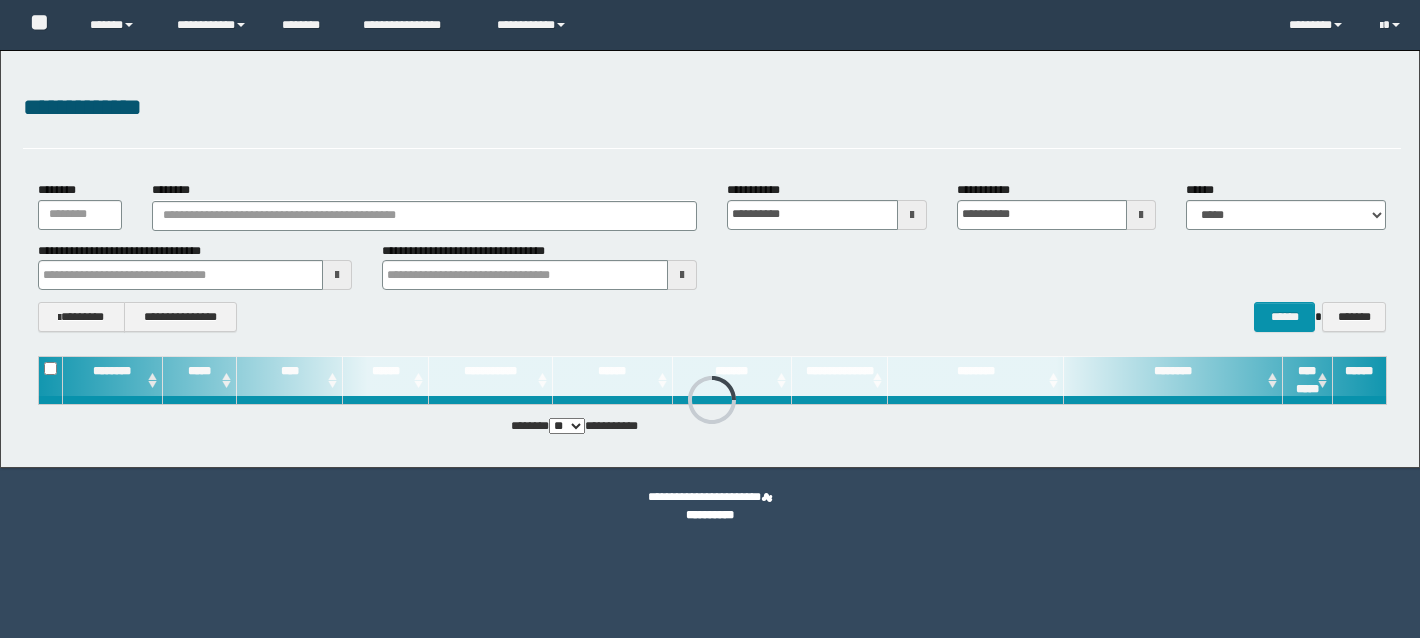 scroll, scrollTop: 0, scrollLeft: 0, axis: both 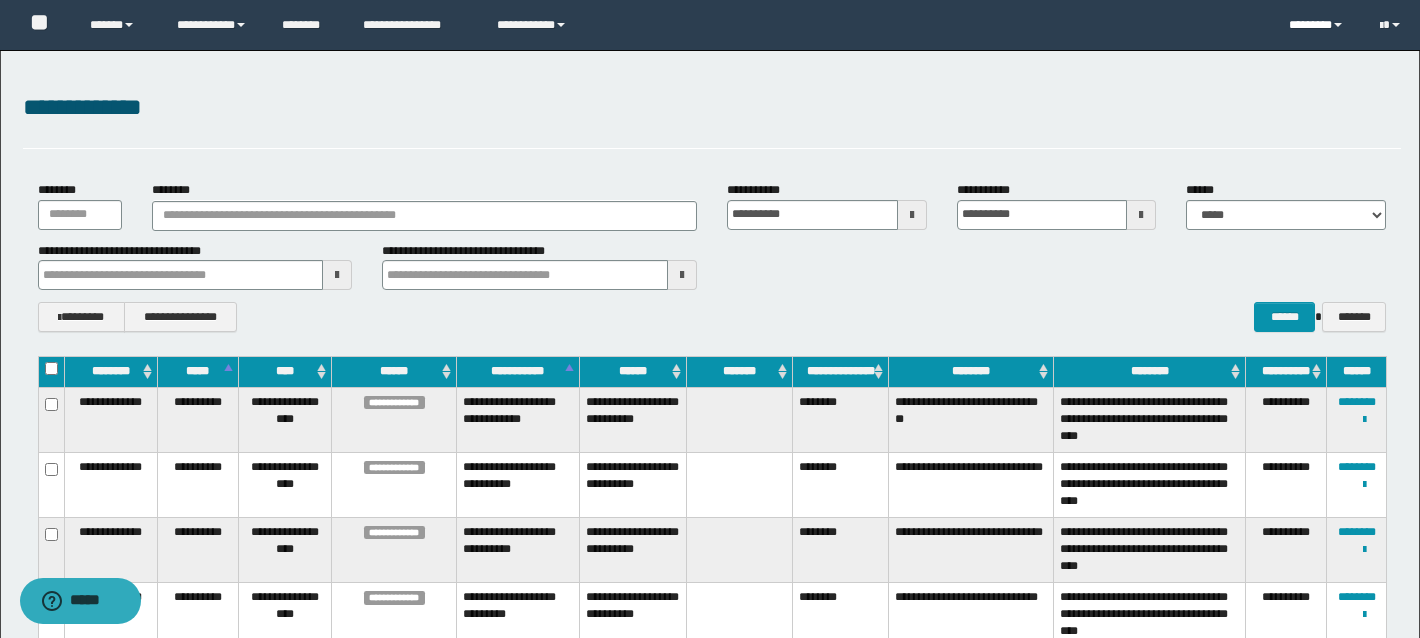 click on "********" at bounding box center (1319, 25) 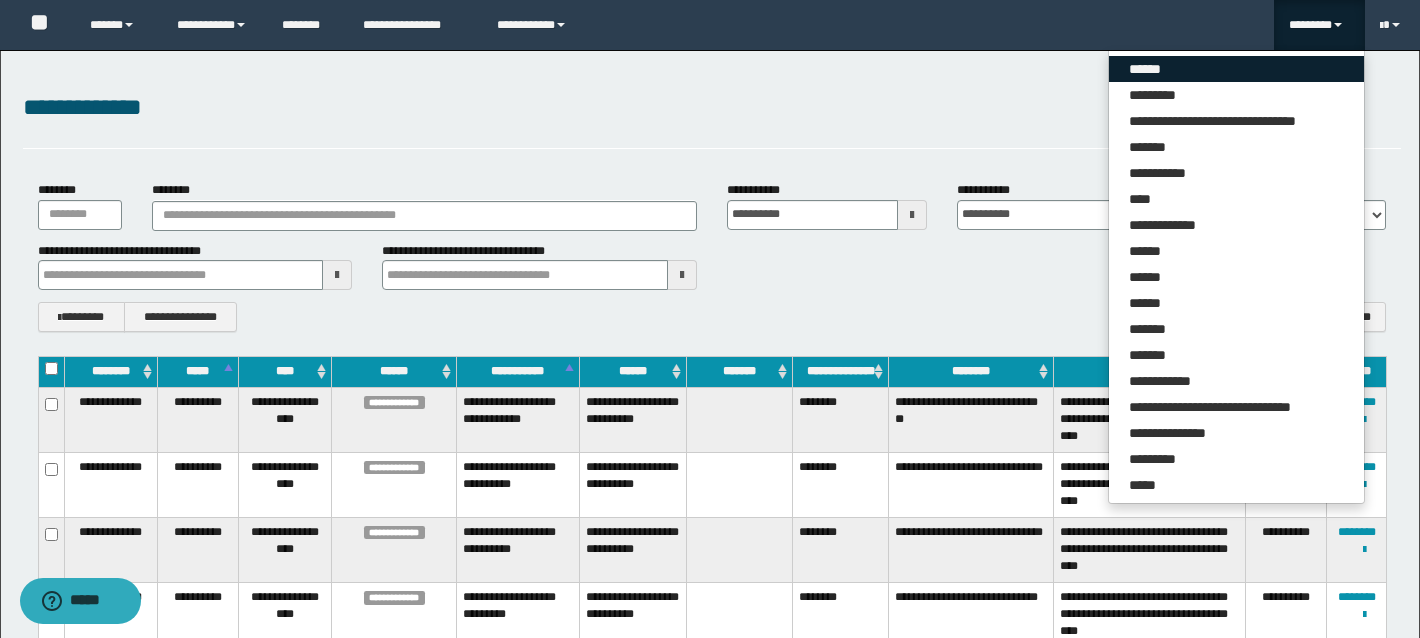 click on "******" at bounding box center [1236, 69] 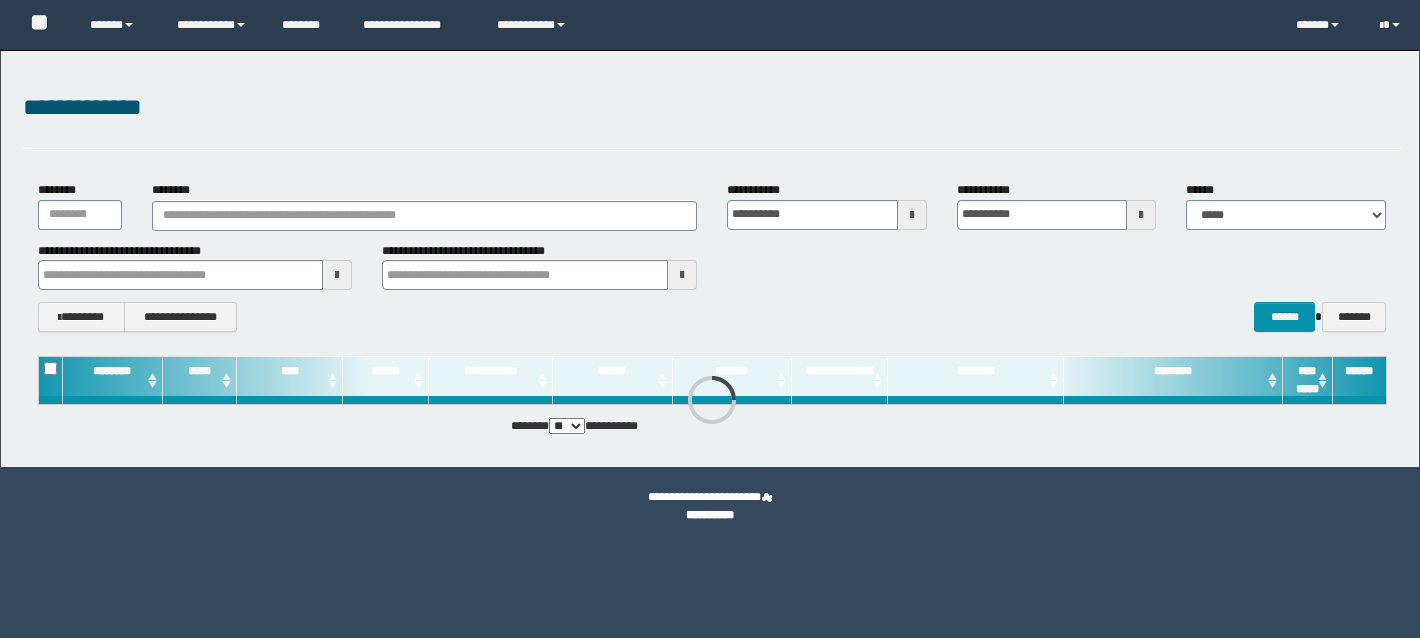 scroll, scrollTop: 0, scrollLeft: 0, axis: both 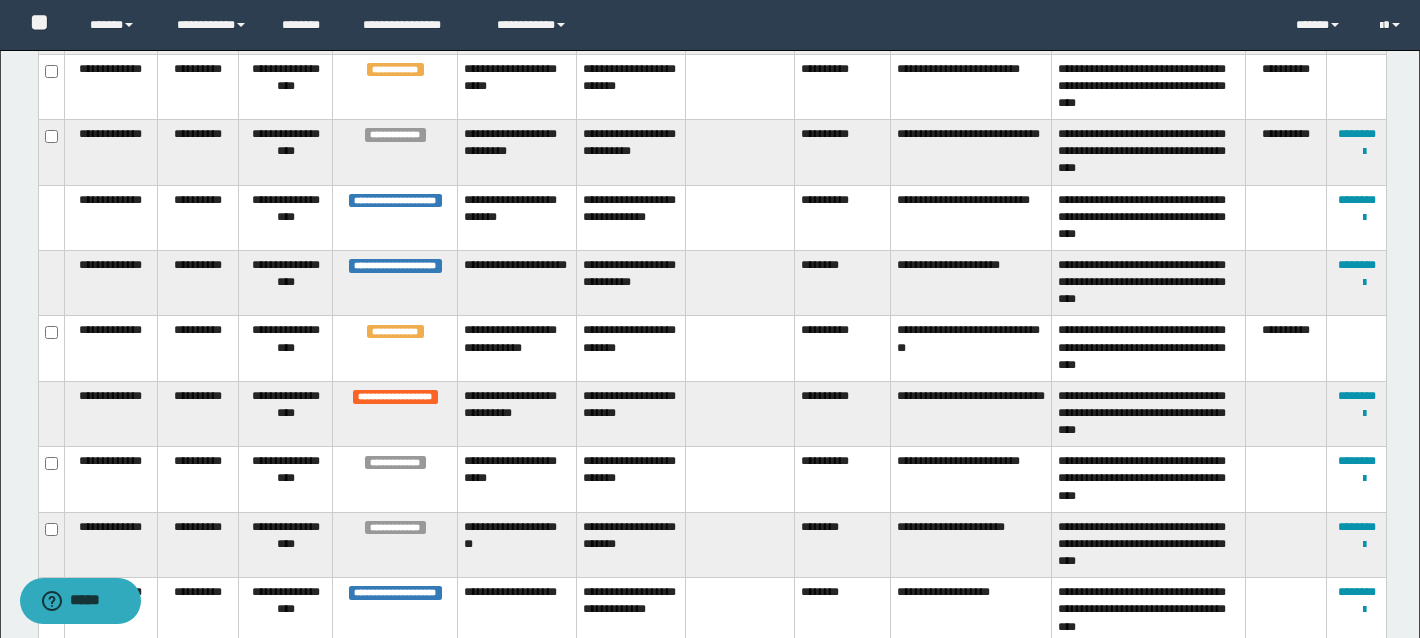click on "**********" at bounding box center [710, 187] 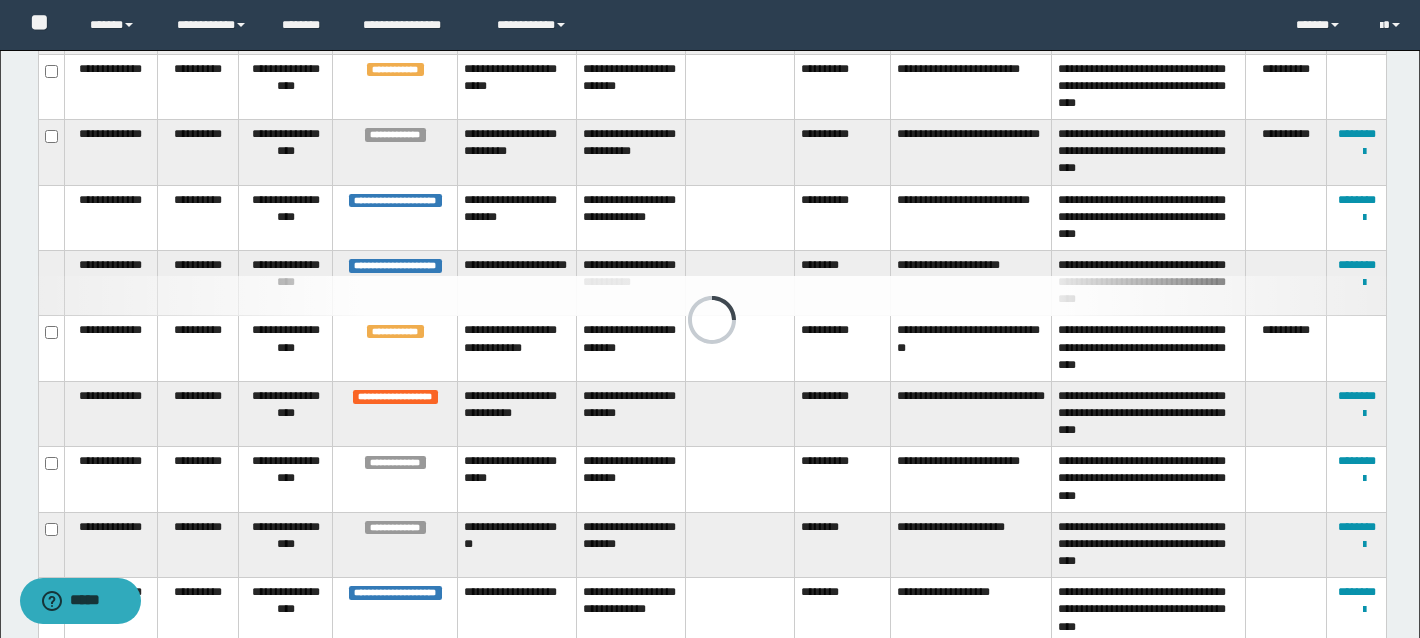 click on "**********" at bounding box center [710, 187] 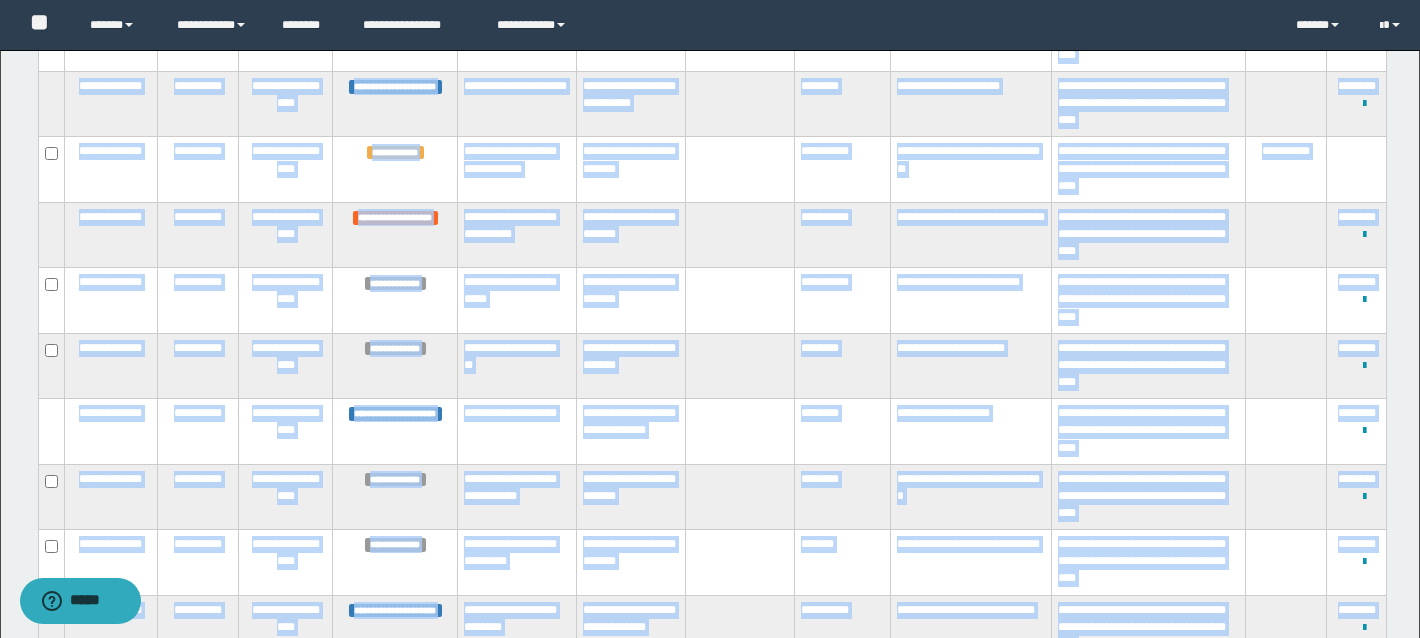 scroll, scrollTop: 1880, scrollLeft: 0, axis: vertical 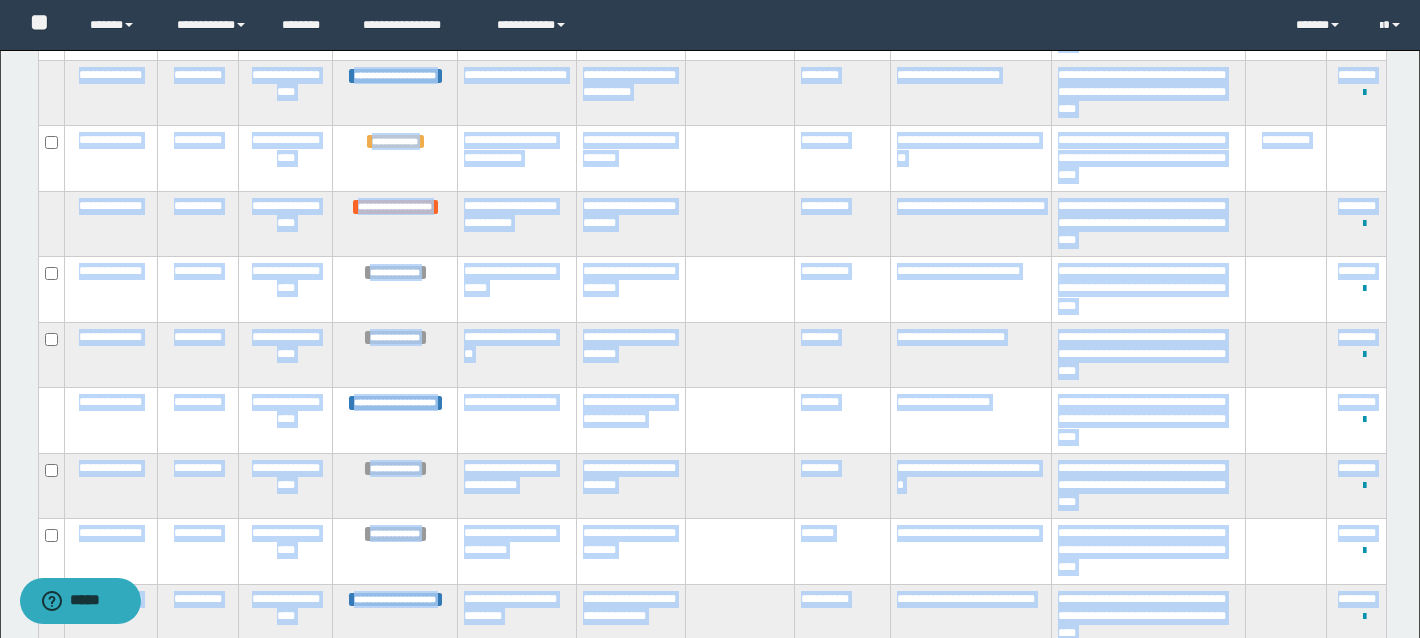click on "**********" at bounding box center [630, 354] 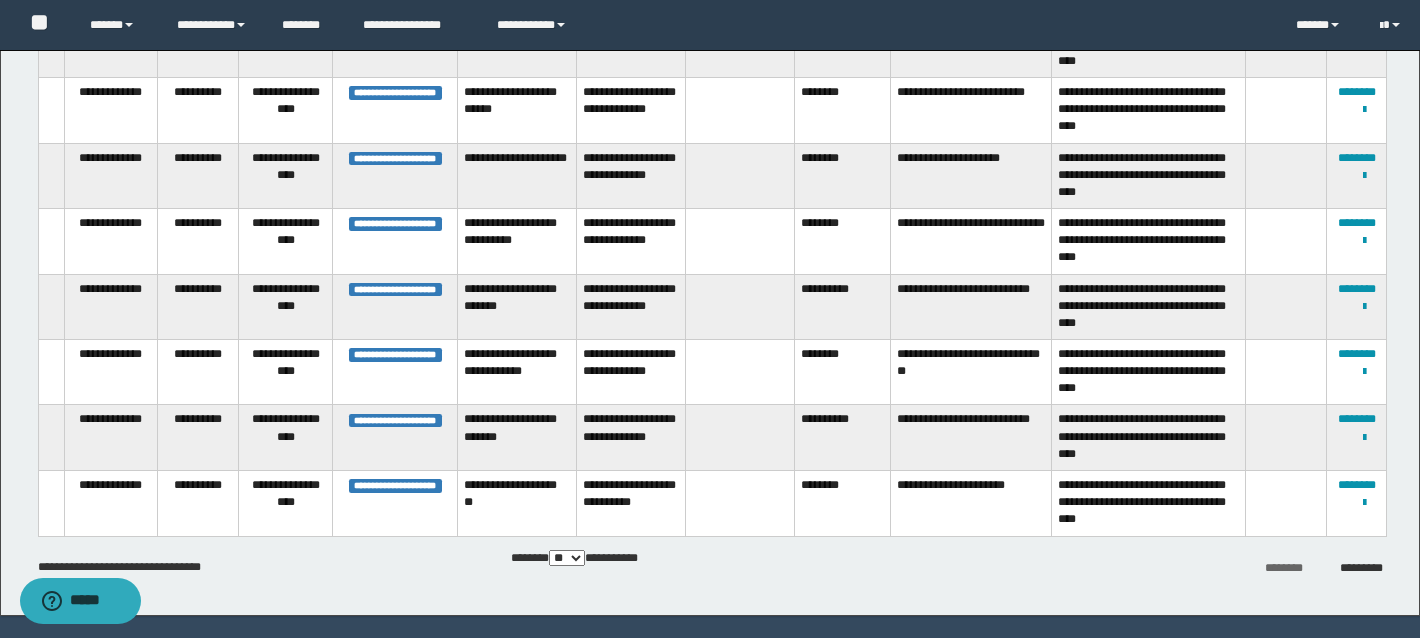 scroll, scrollTop: 3093, scrollLeft: 0, axis: vertical 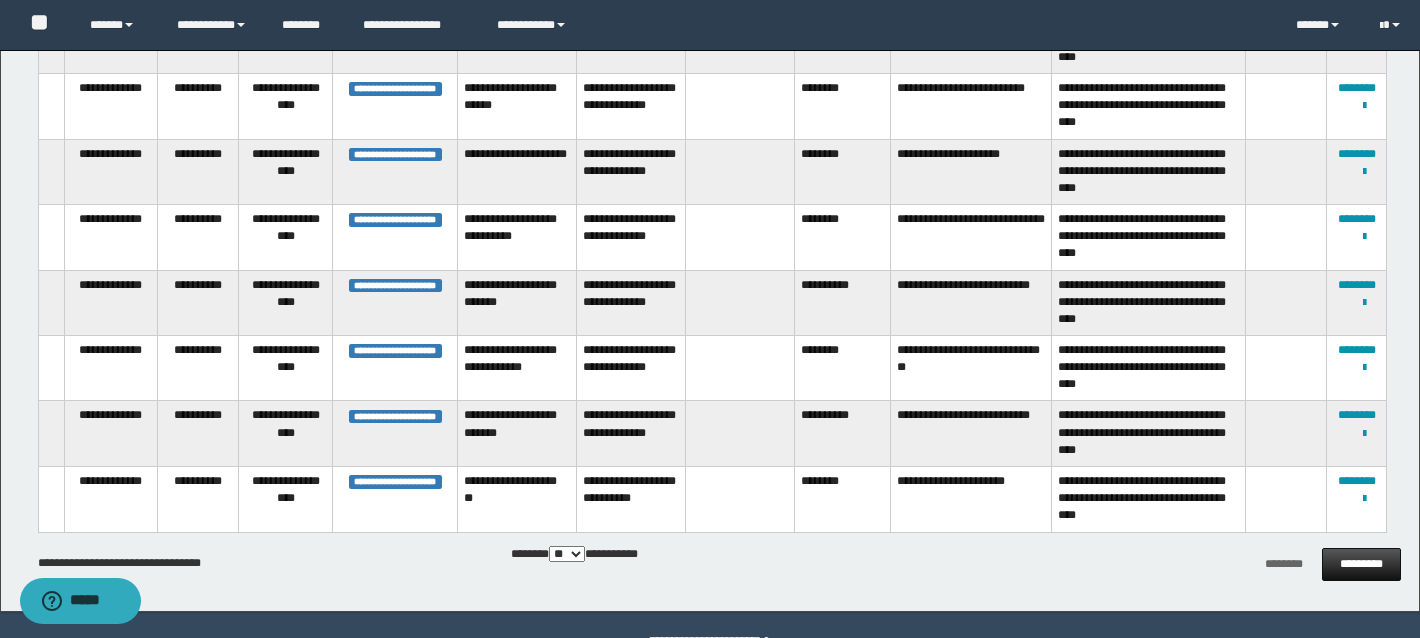 click on "*********" at bounding box center [1361, 564] 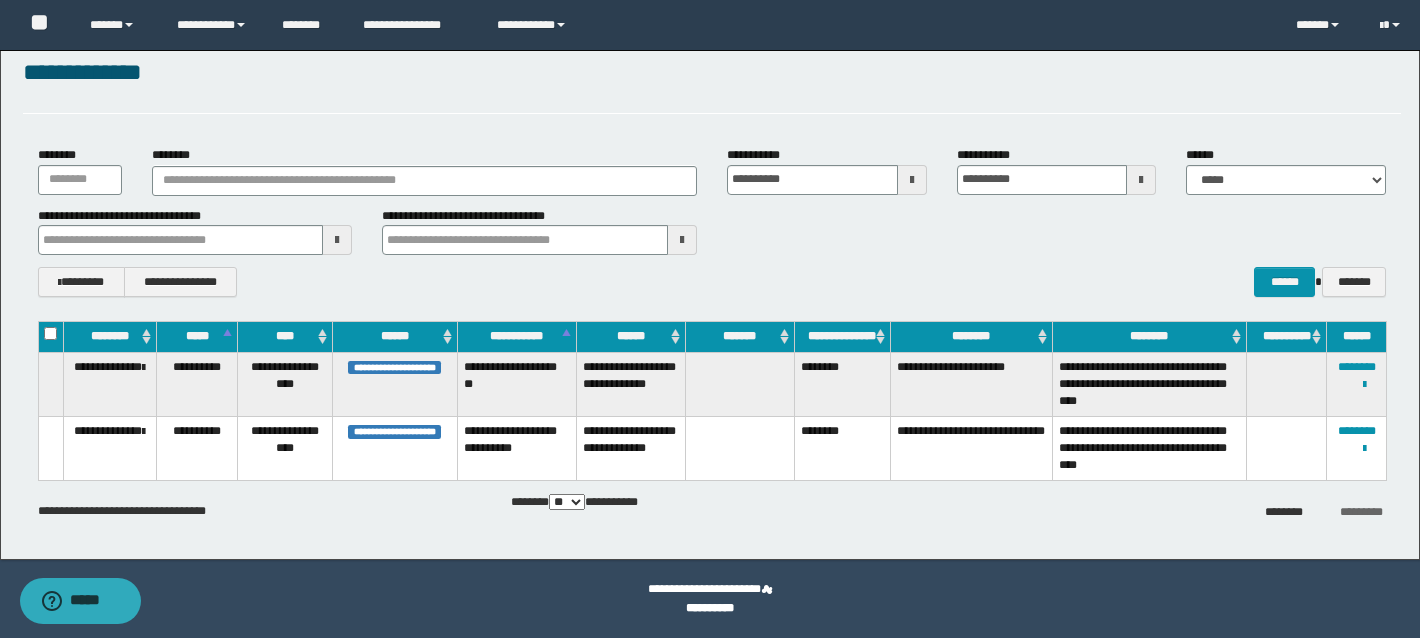 scroll, scrollTop: 35, scrollLeft: 0, axis: vertical 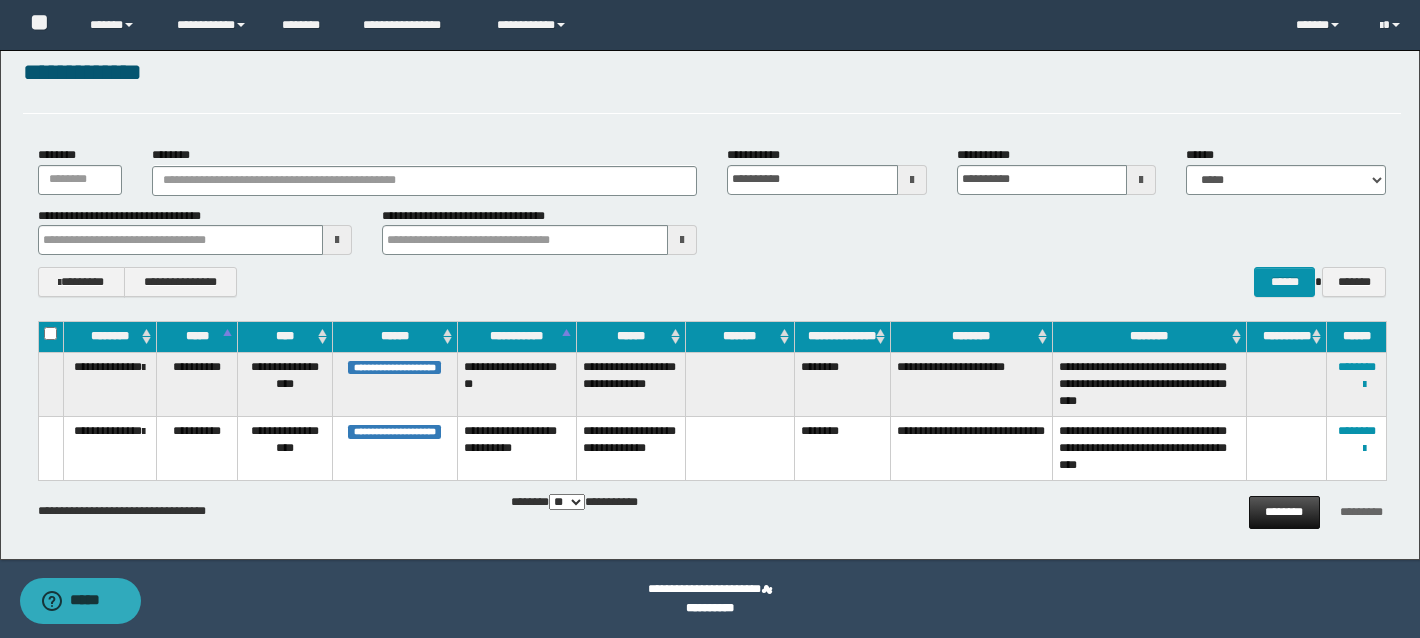 click on "********" at bounding box center (1284, 512) 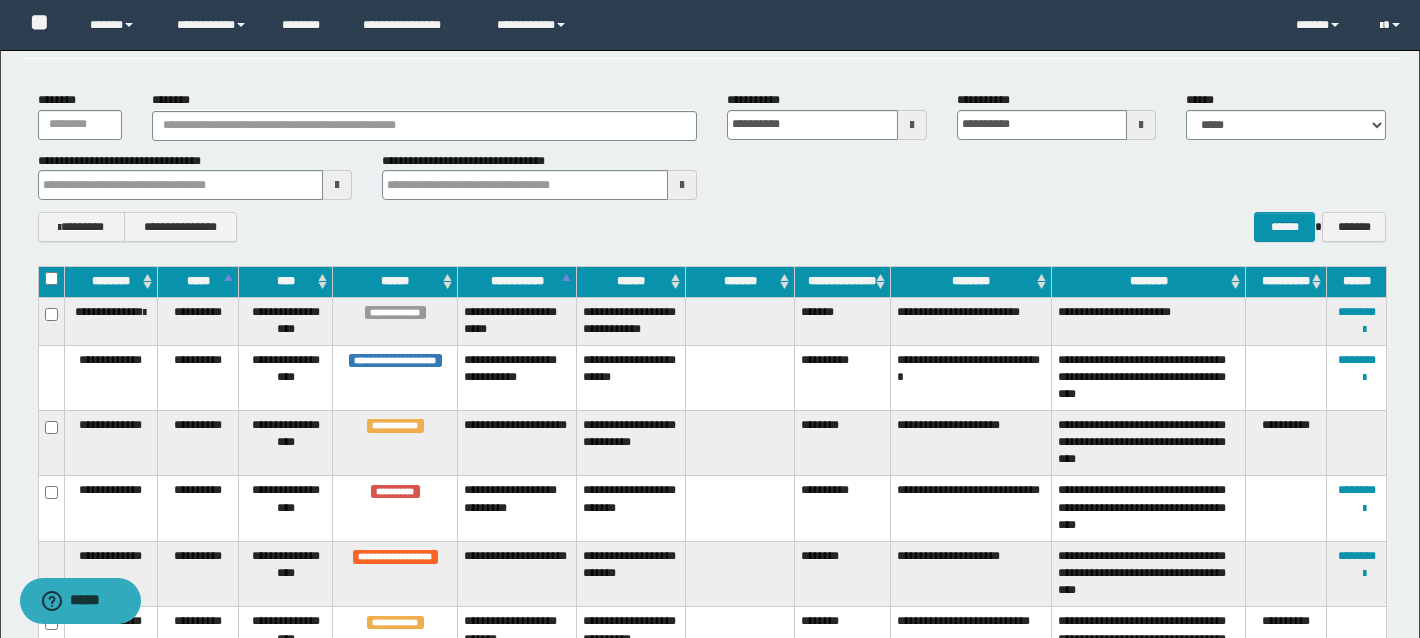 scroll, scrollTop: 91, scrollLeft: 0, axis: vertical 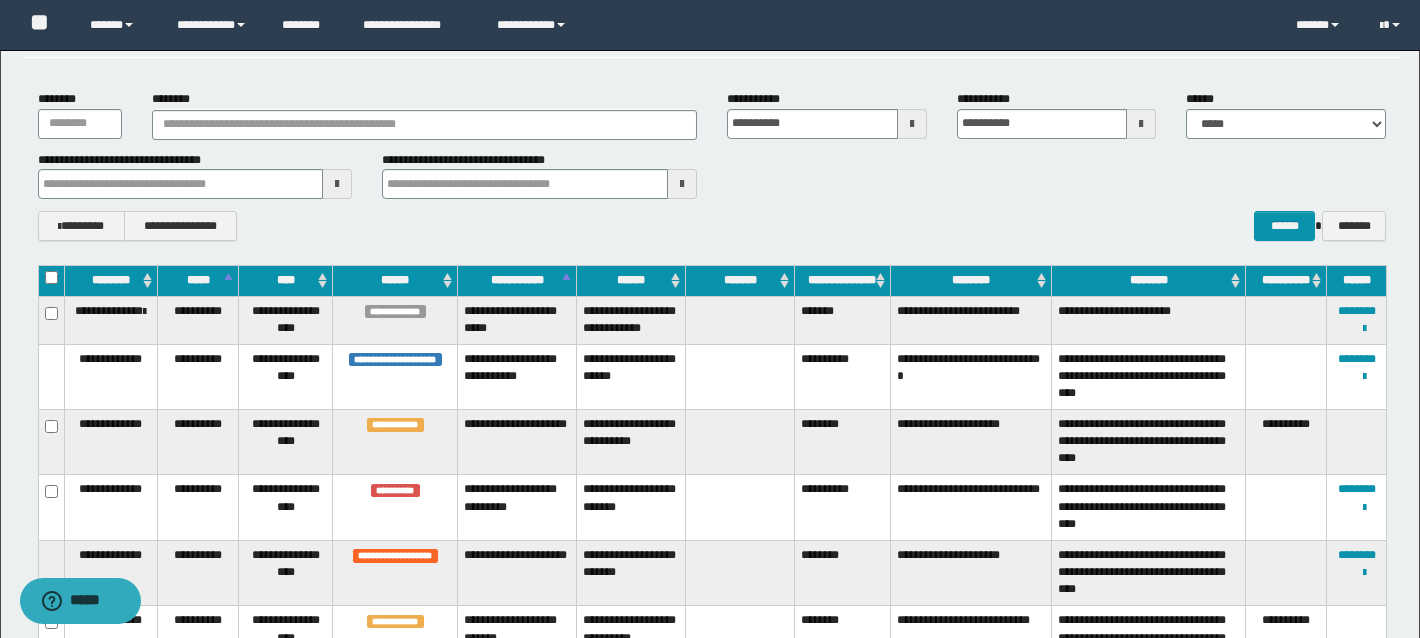click on "******" at bounding box center (630, 281) 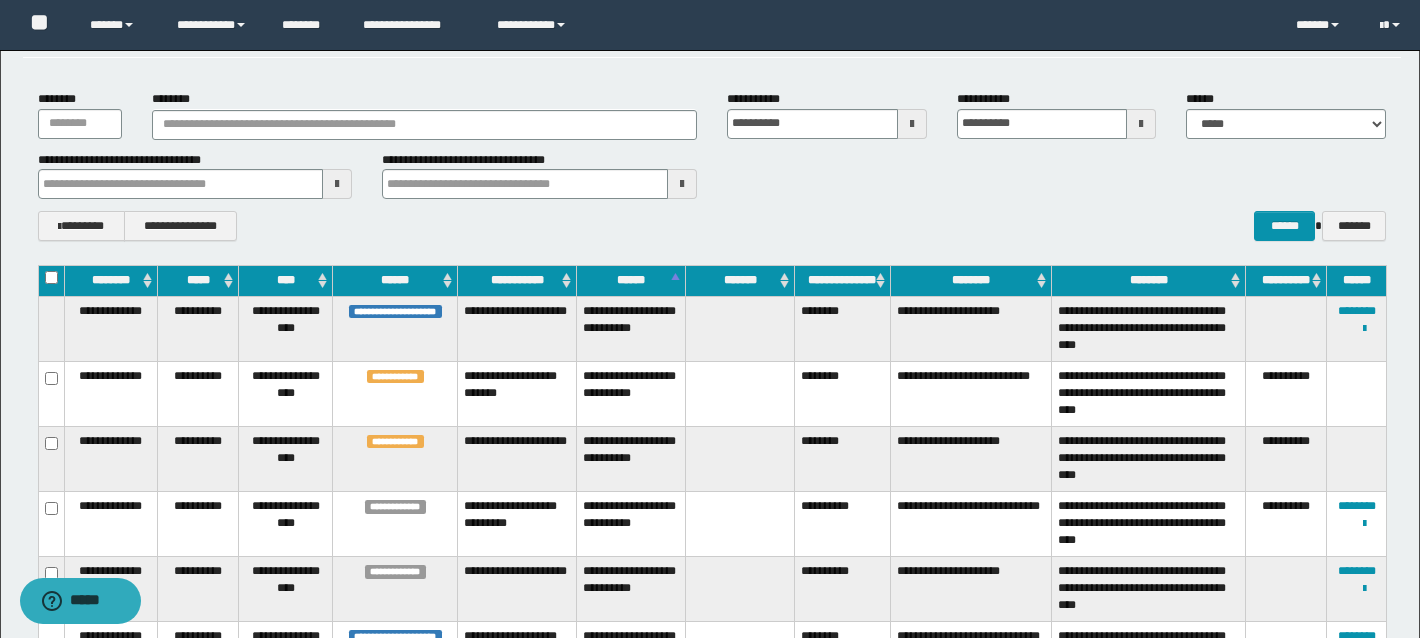 click on "******" at bounding box center (630, 281) 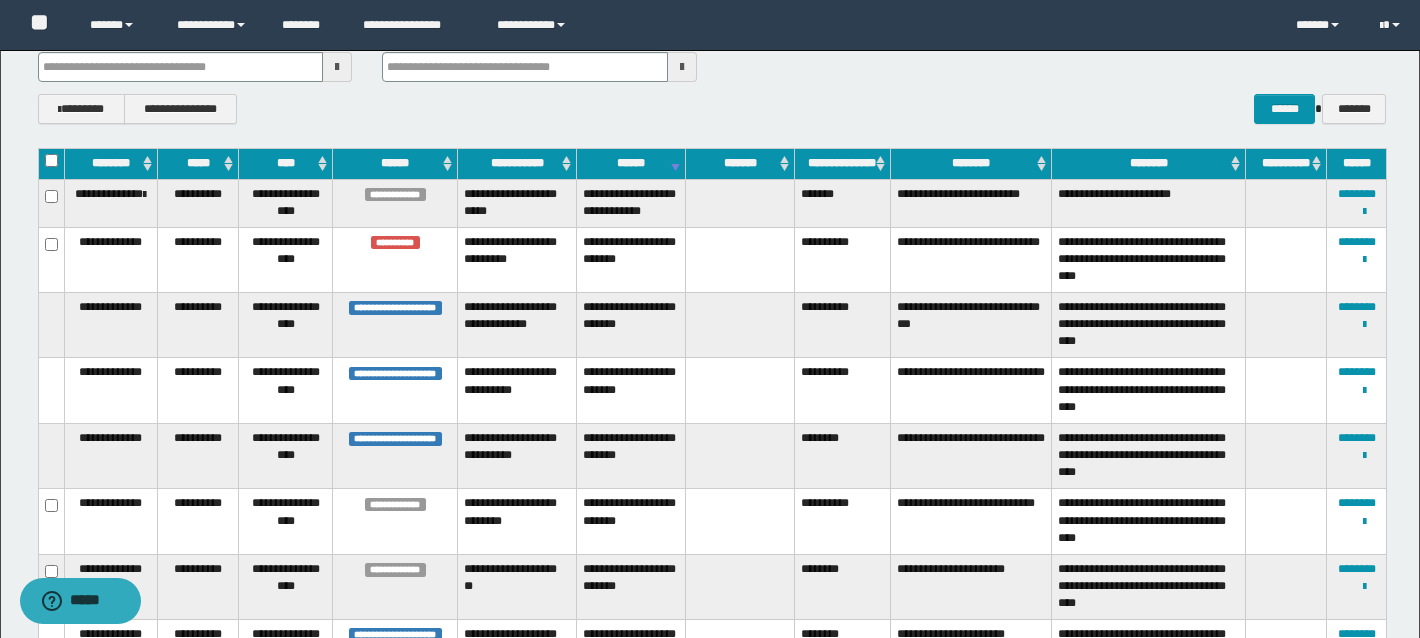 scroll, scrollTop: 0, scrollLeft: 0, axis: both 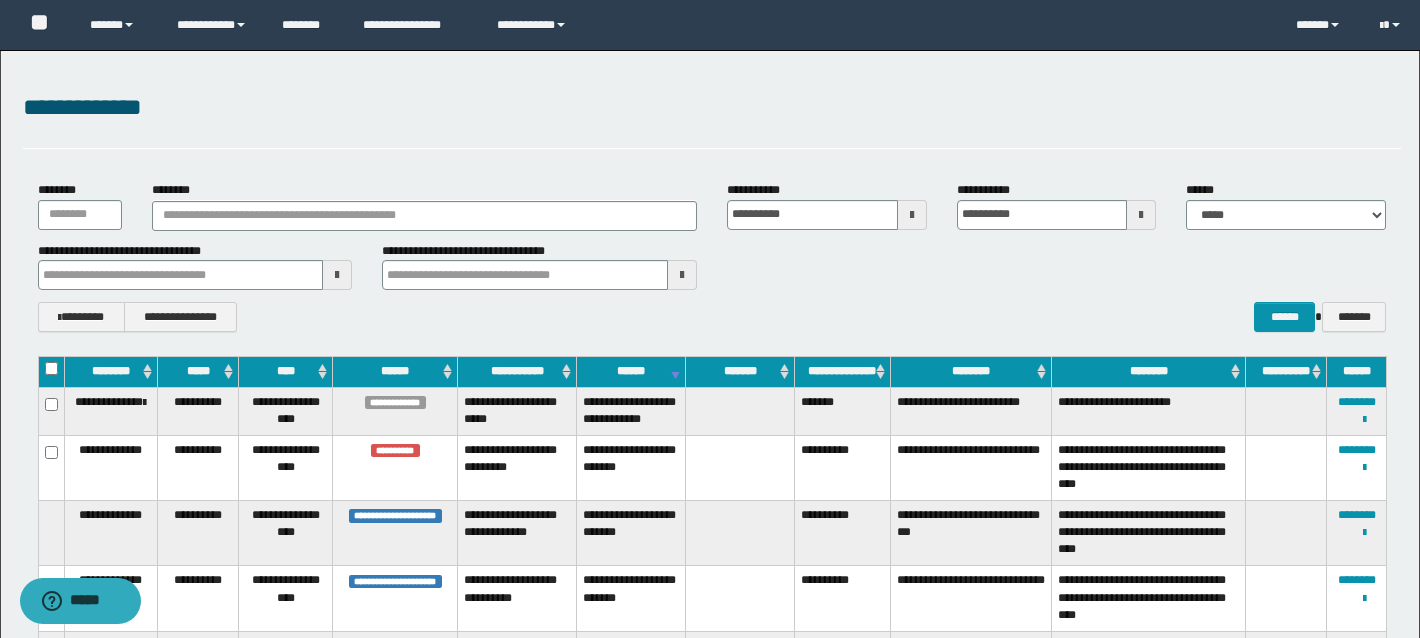 click at bounding box center [912, 215] 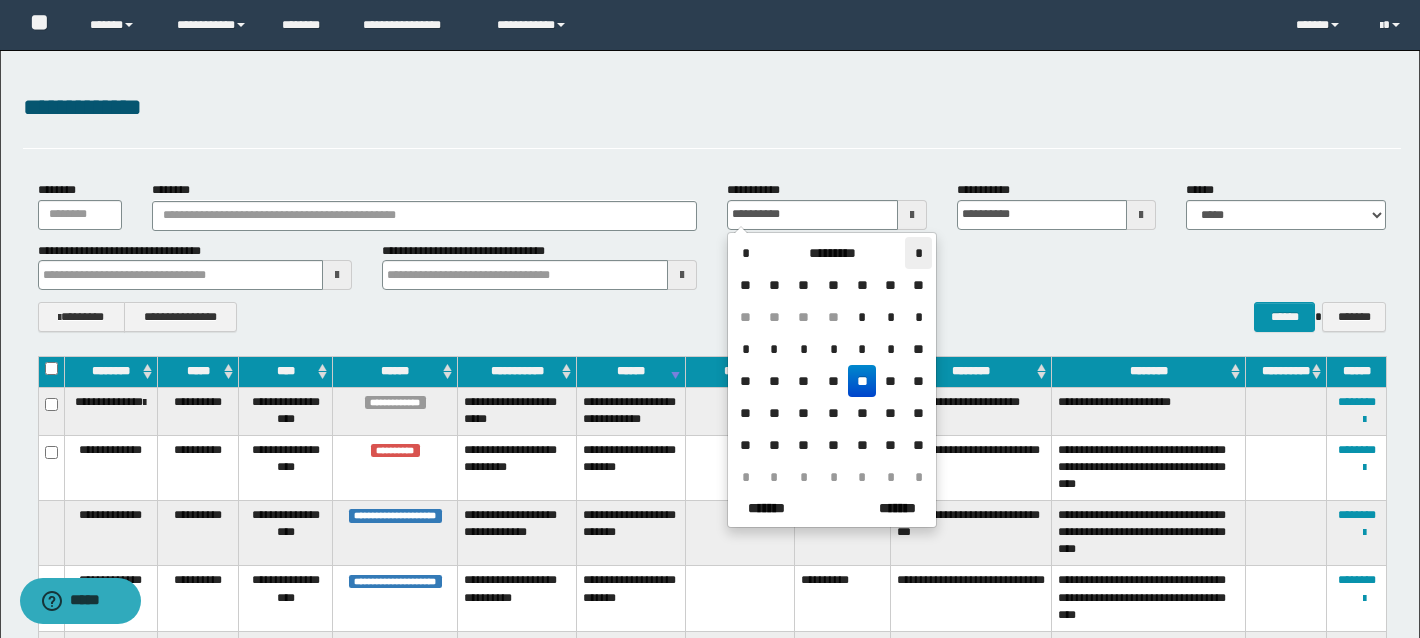 click on "*" at bounding box center [918, 253] 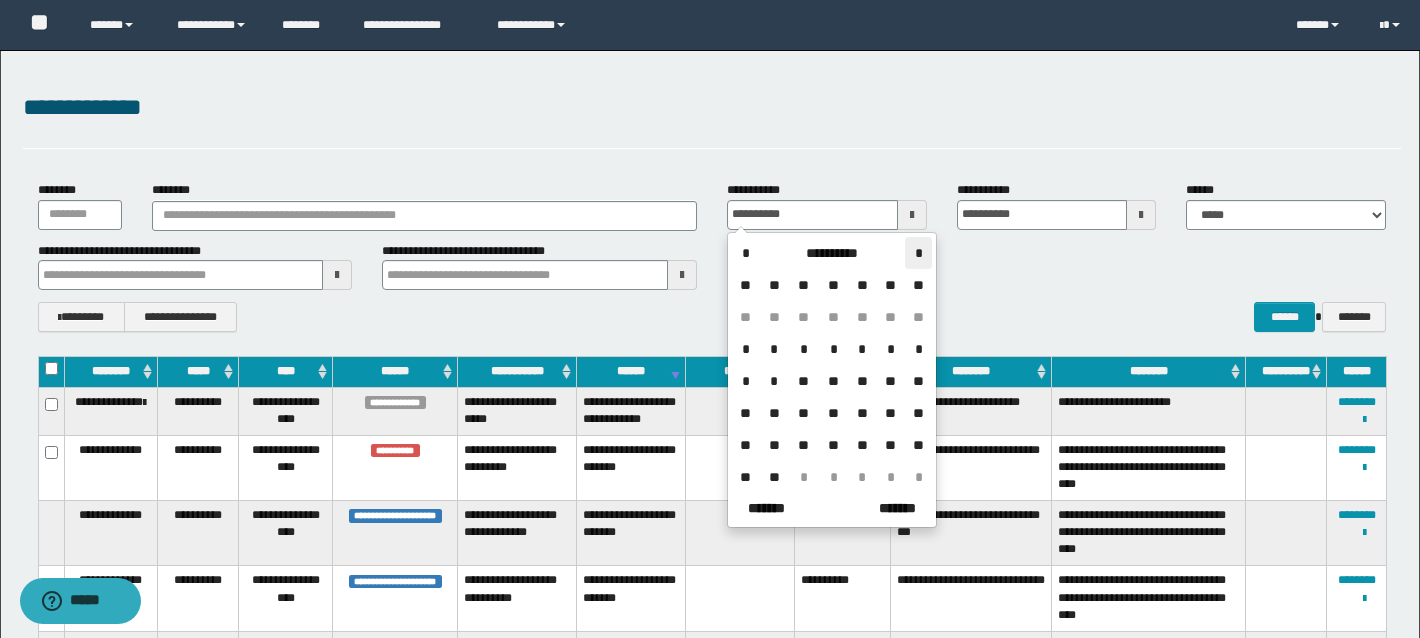 click on "*" at bounding box center (918, 253) 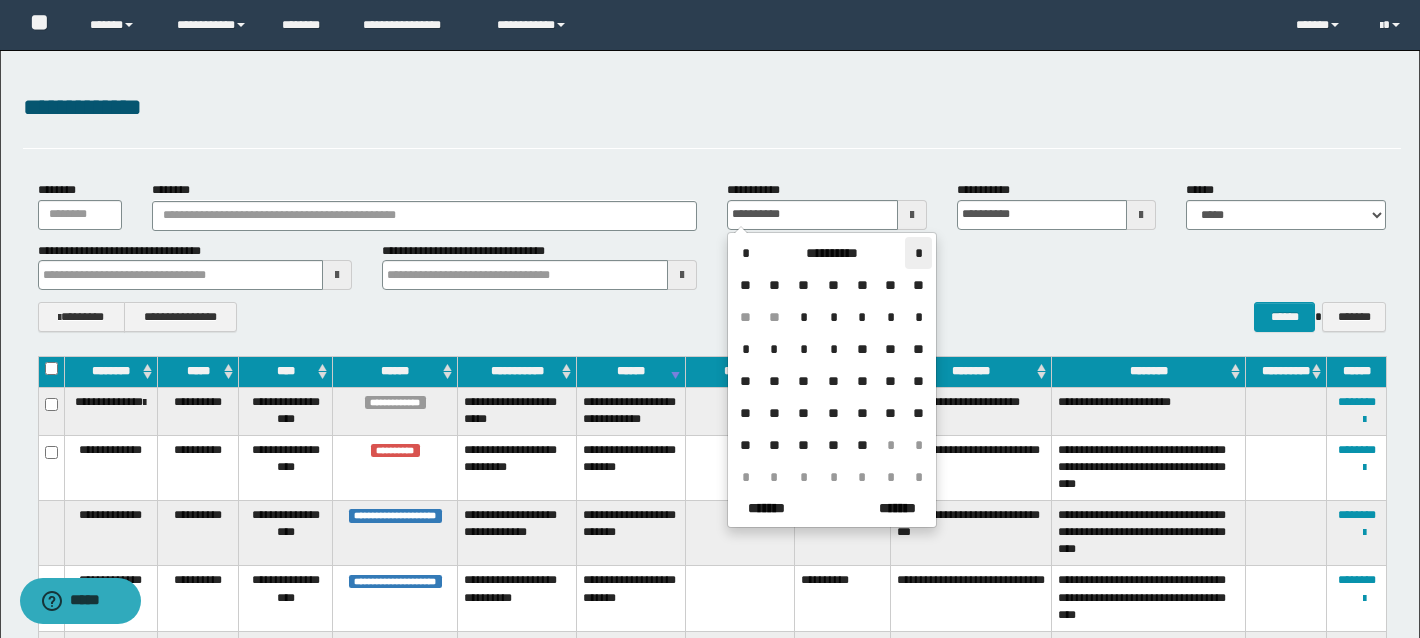 click on "*" at bounding box center [918, 253] 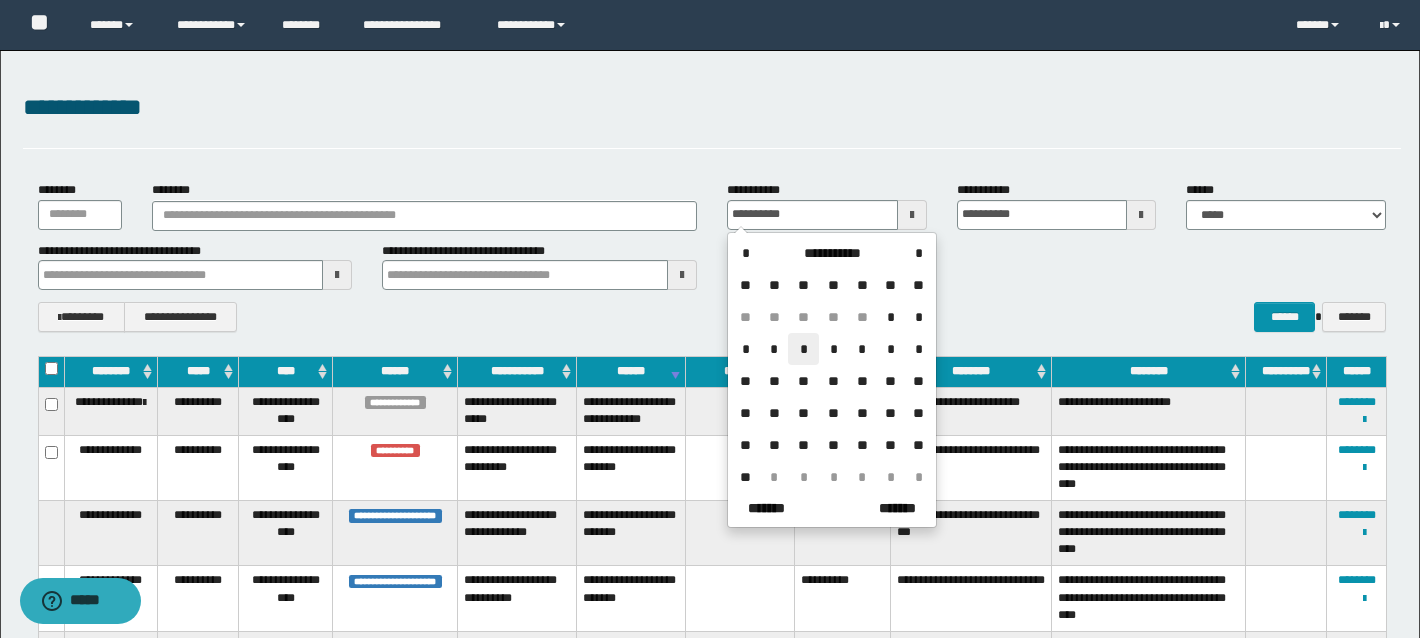 click on "*" at bounding box center [803, 349] 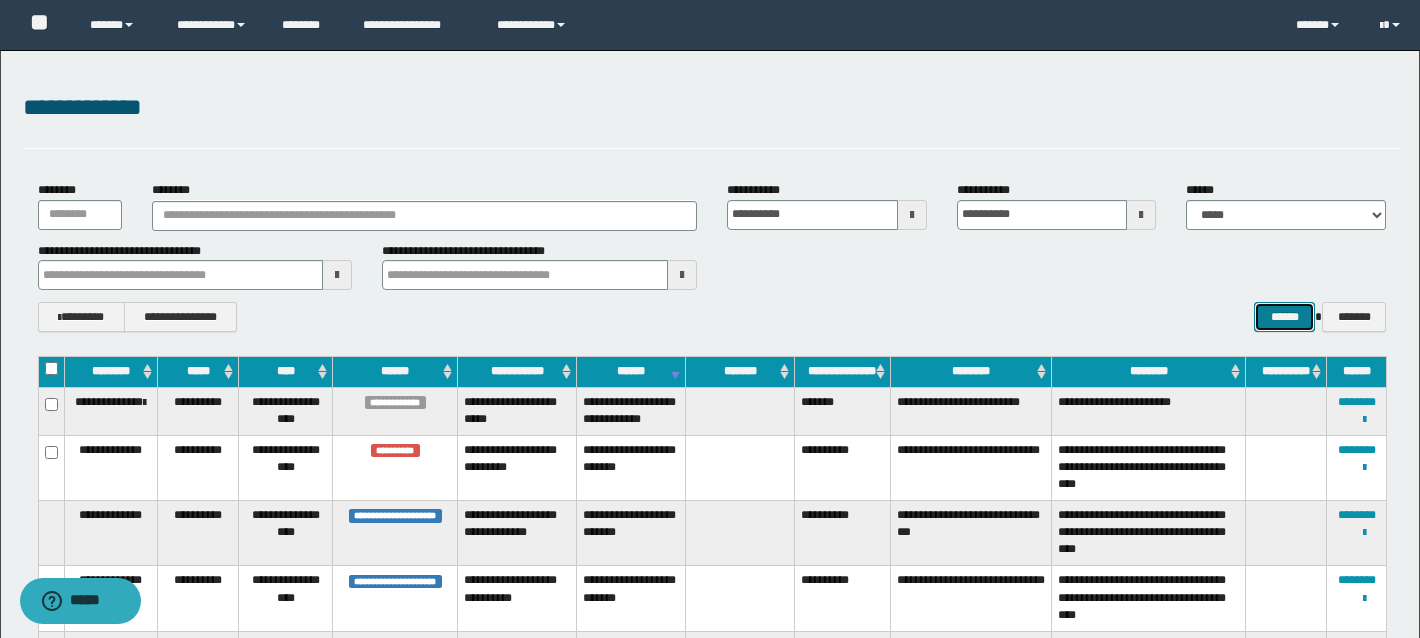 click on "******" at bounding box center [1284, 317] 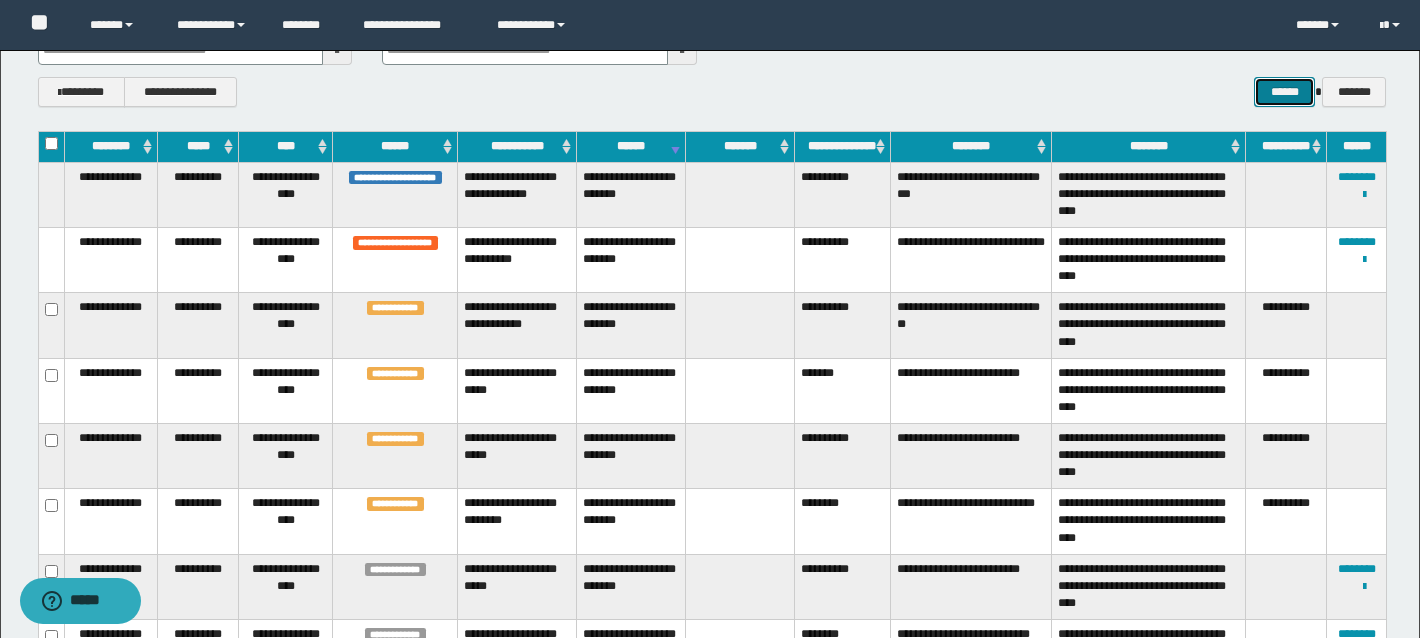 scroll, scrollTop: 0, scrollLeft: 0, axis: both 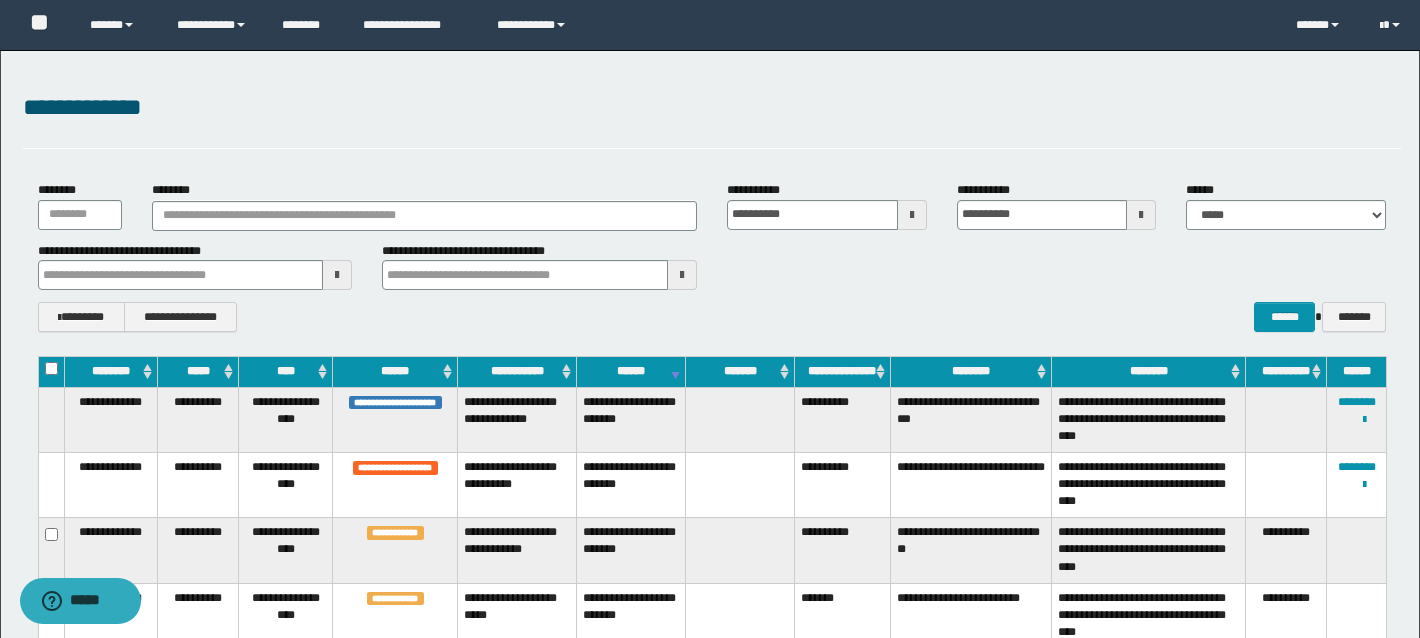 click at bounding box center (912, 215) 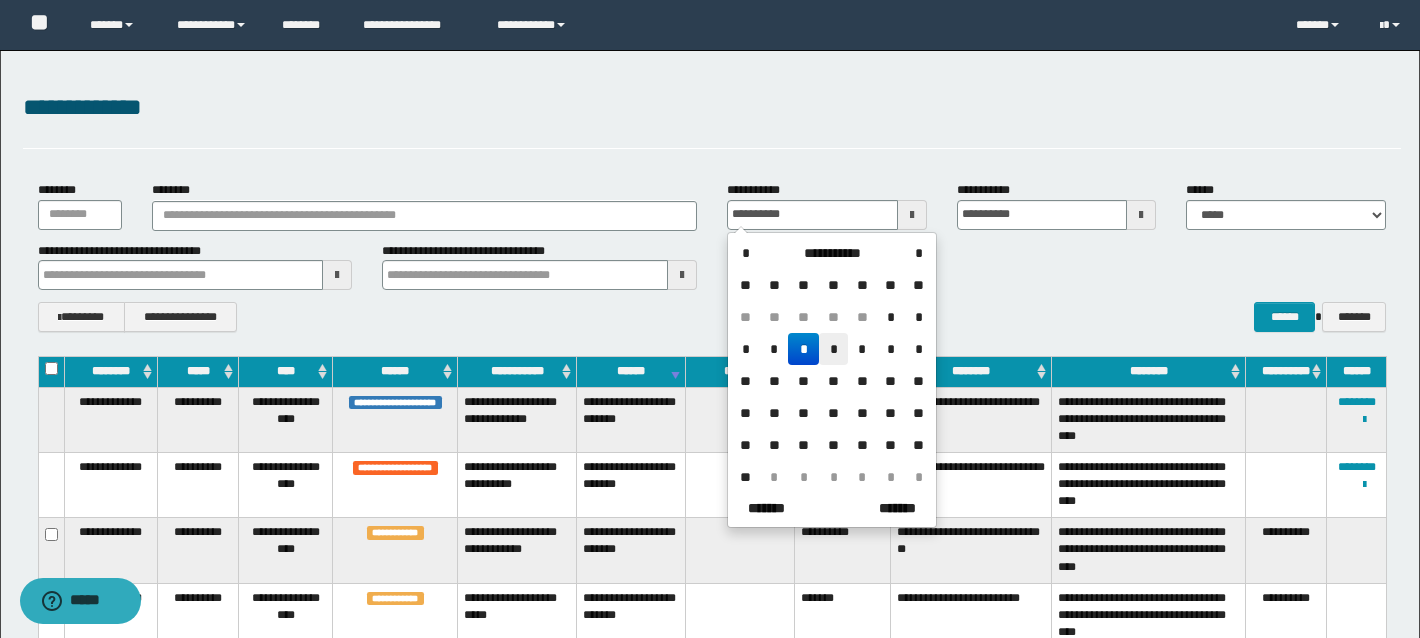 click on "*" at bounding box center (833, 349) 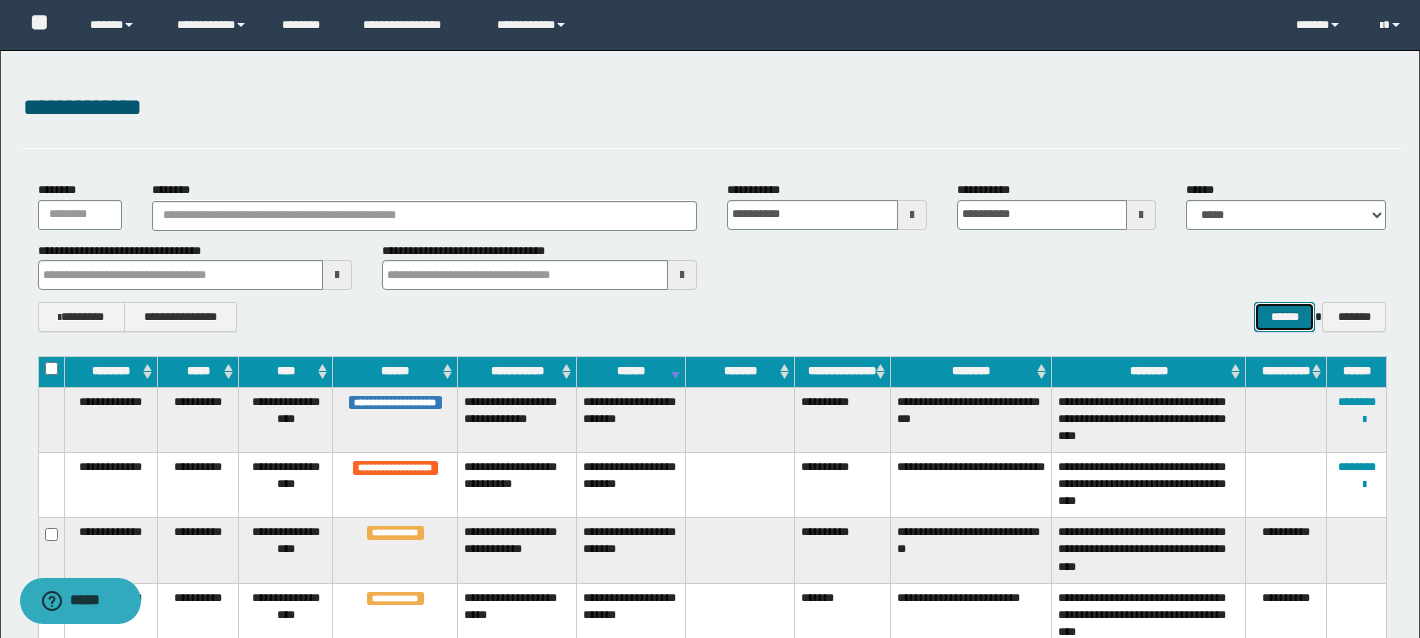click on "******" at bounding box center [1284, 317] 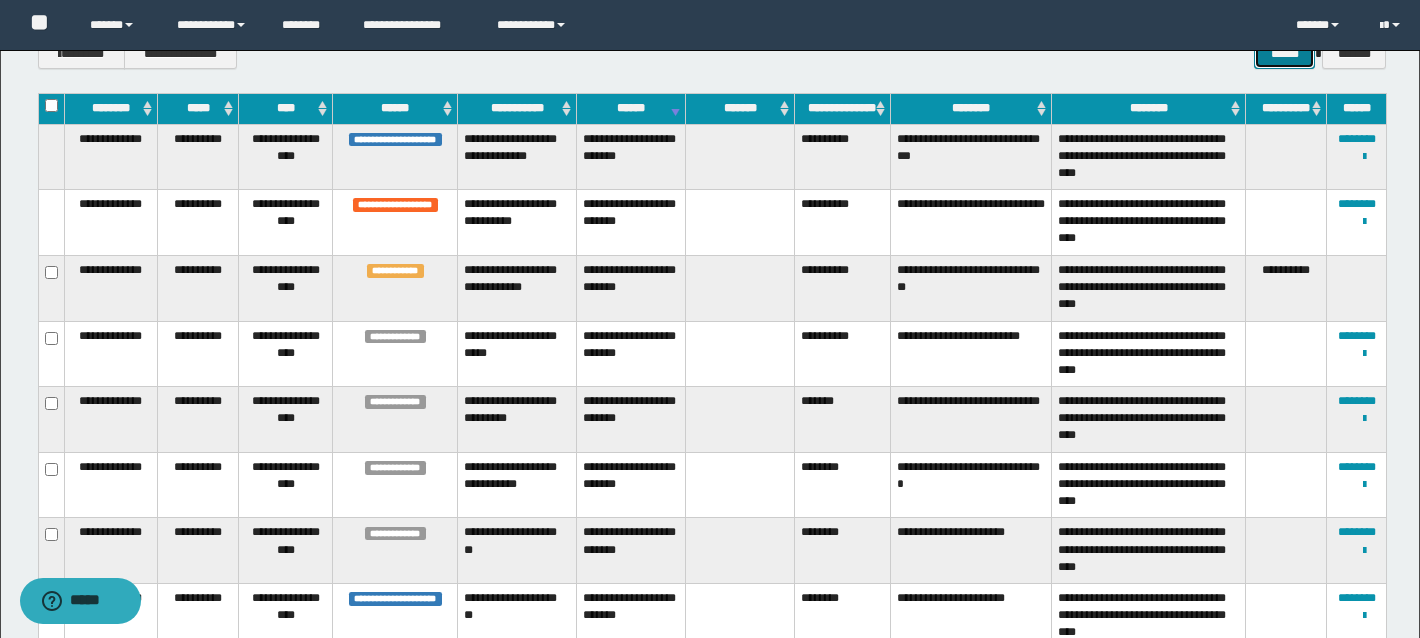 scroll, scrollTop: 283, scrollLeft: 0, axis: vertical 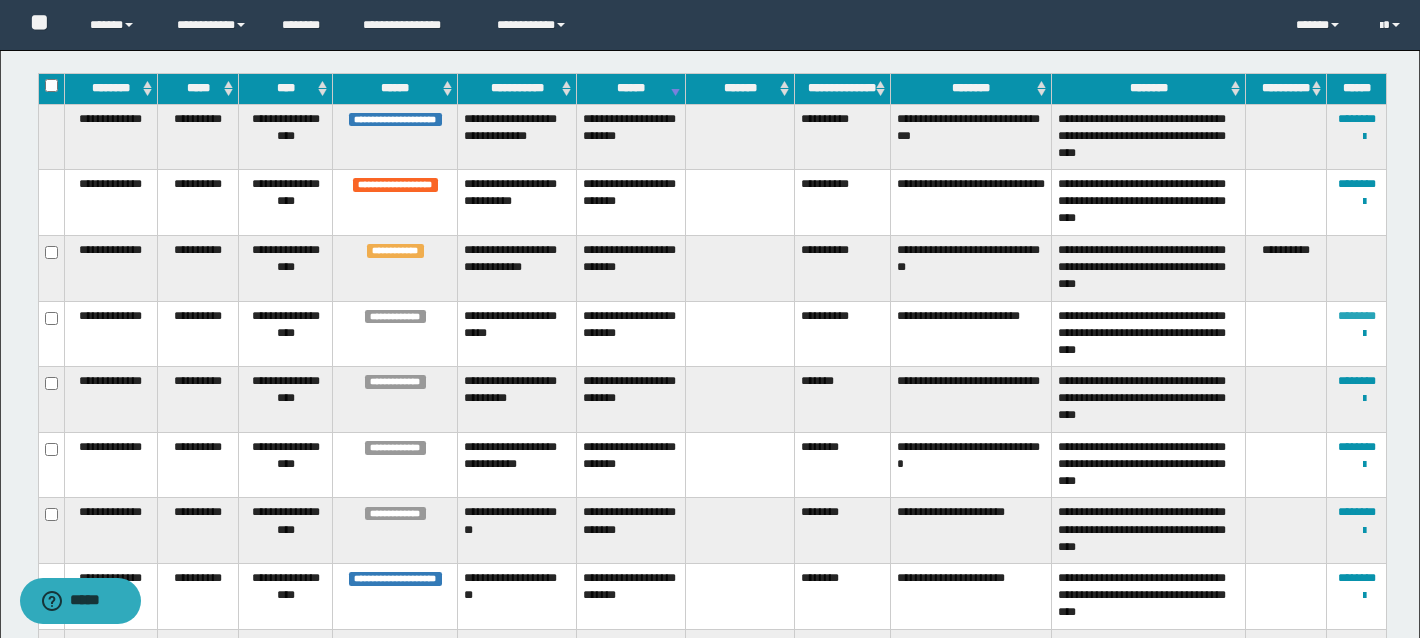 click on "********" at bounding box center (1357, 316) 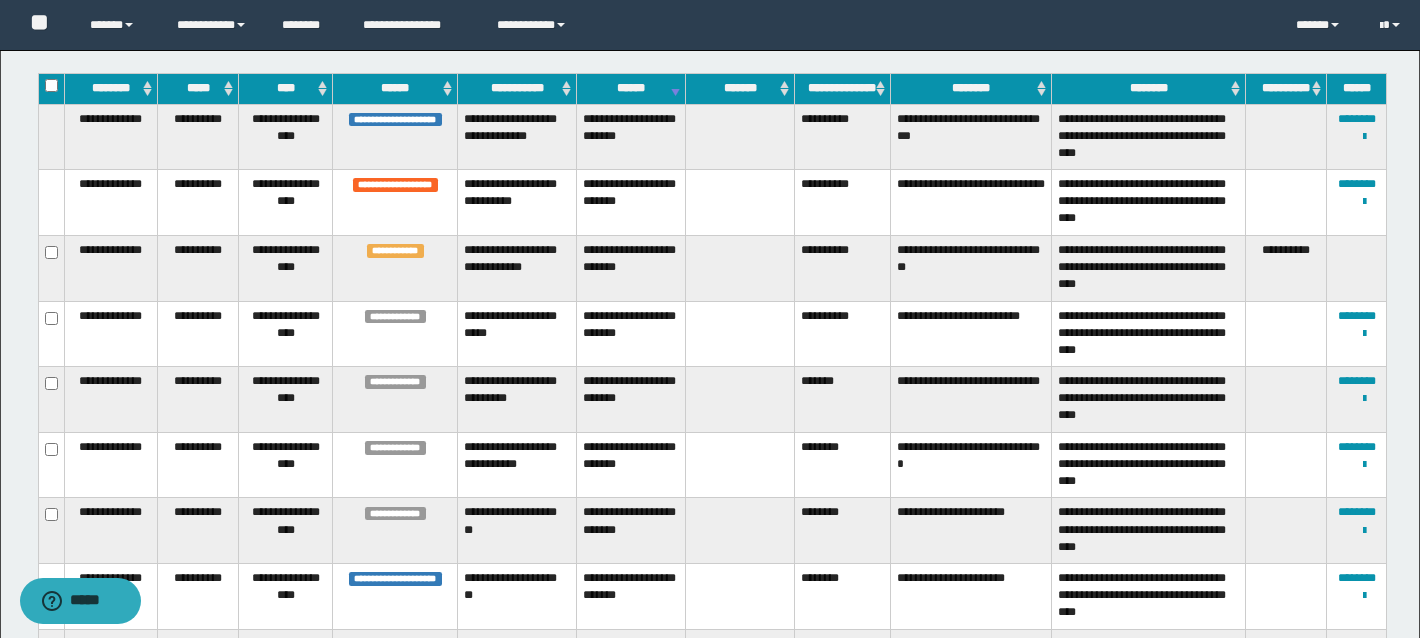 scroll, scrollTop: 317, scrollLeft: 0, axis: vertical 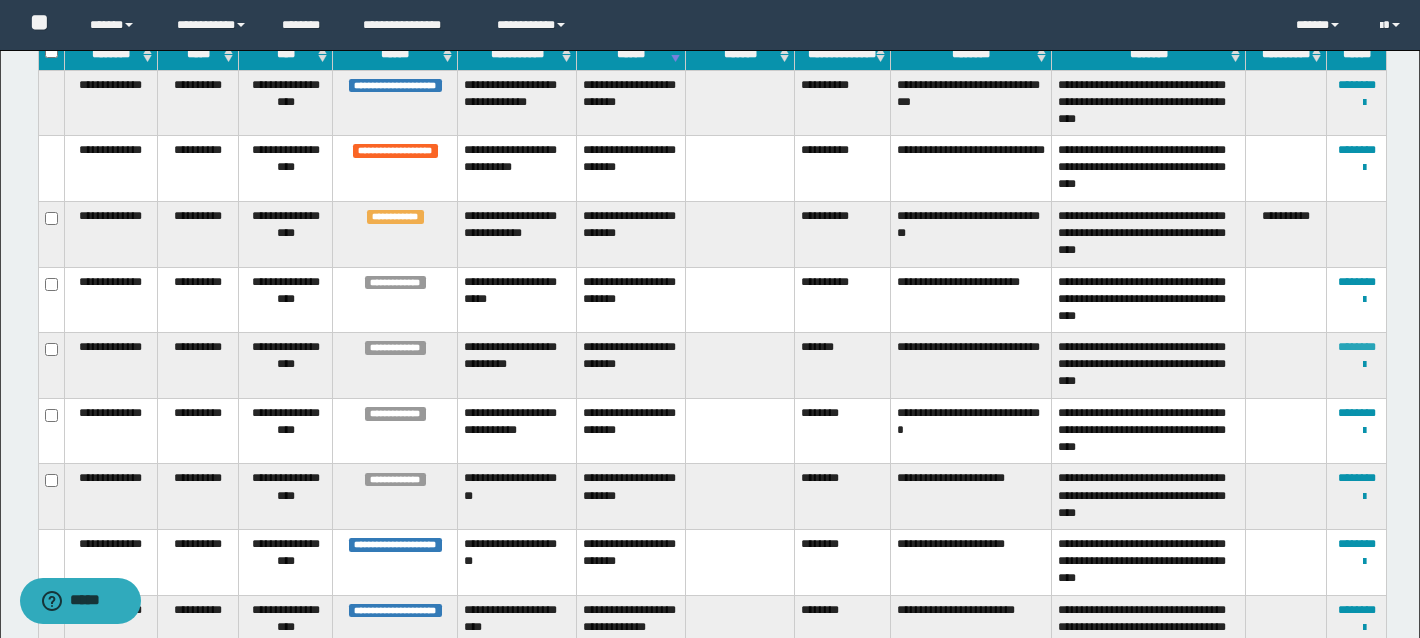 click on "********" at bounding box center [1357, 347] 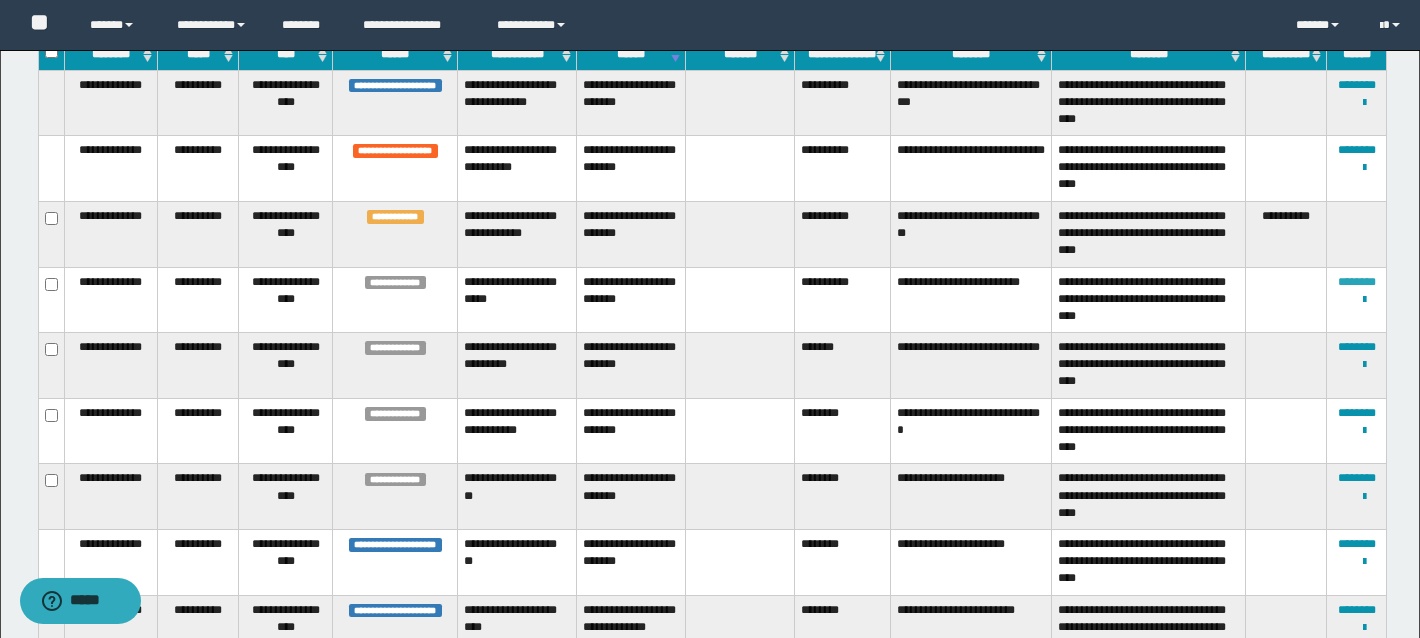 click on "********" at bounding box center (1357, 282) 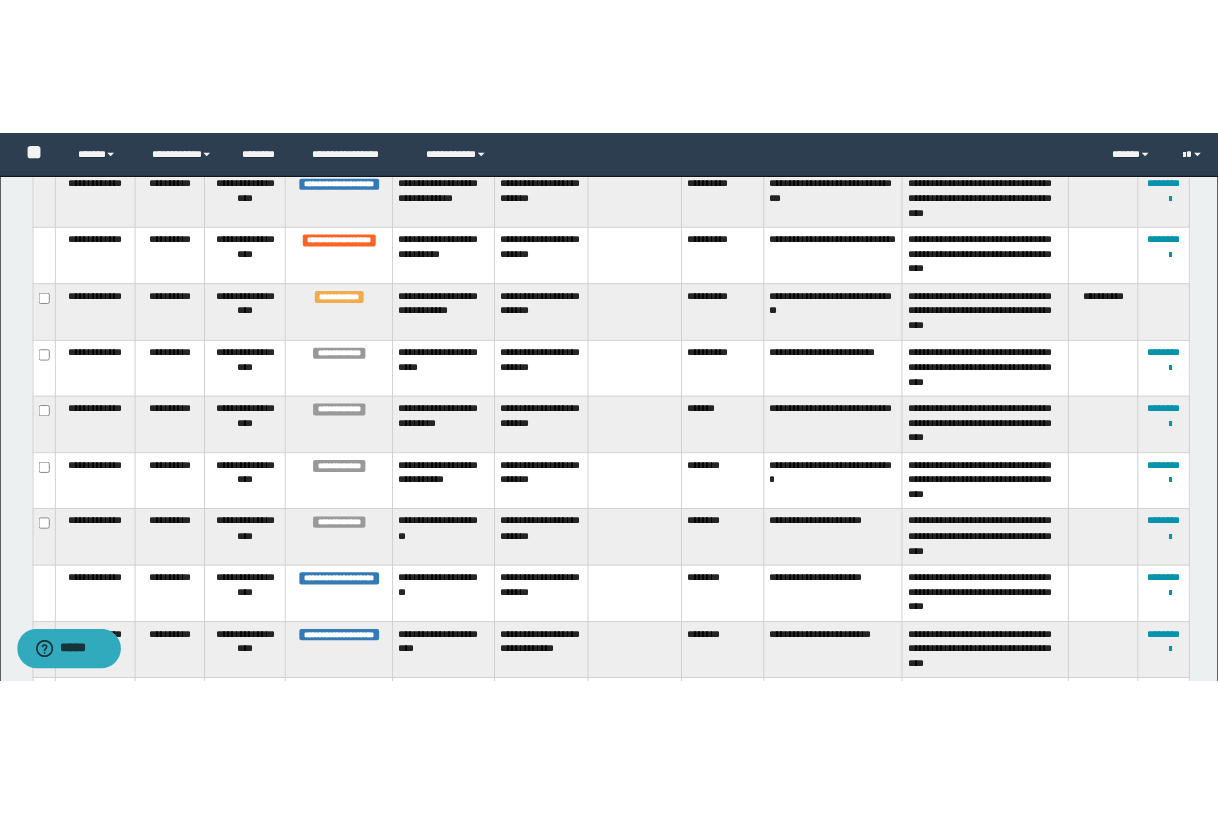 scroll, scrollTop: 346, scrollLeft: 0, axis: vertical 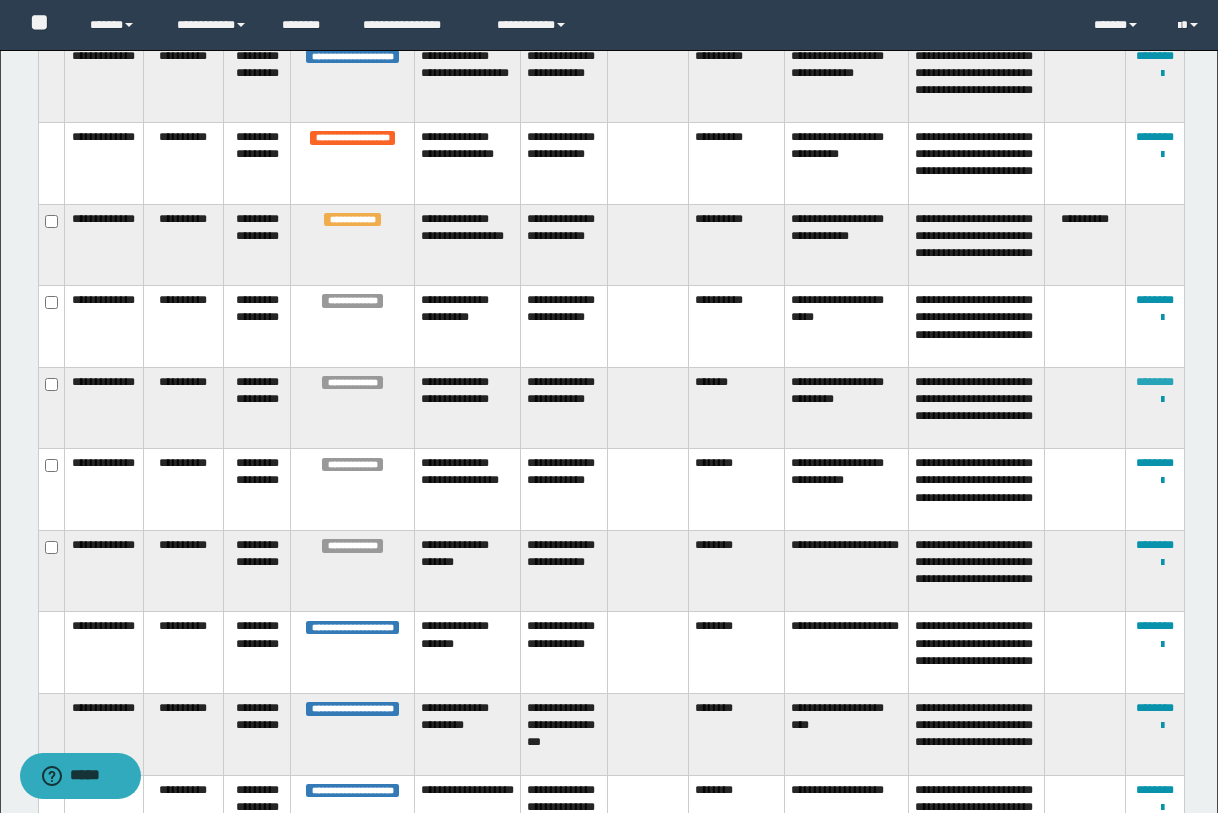 click on "********" at bounding box center (1155, 382) 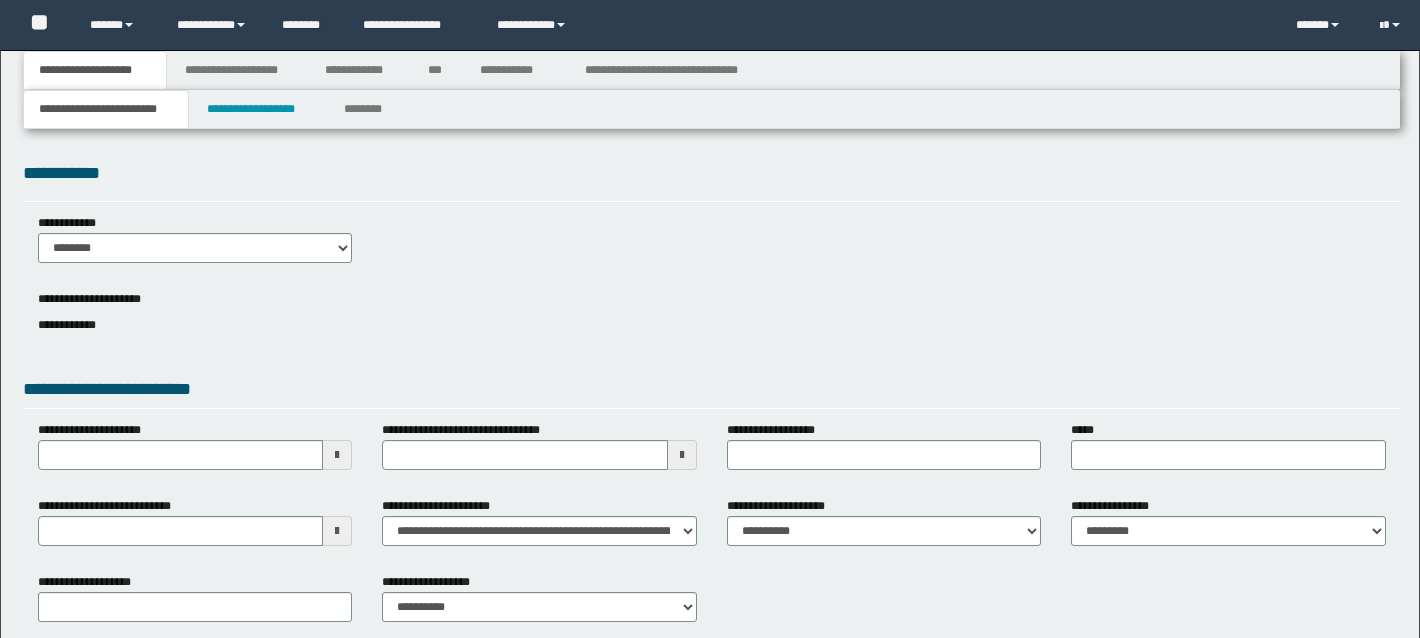 select on "*" 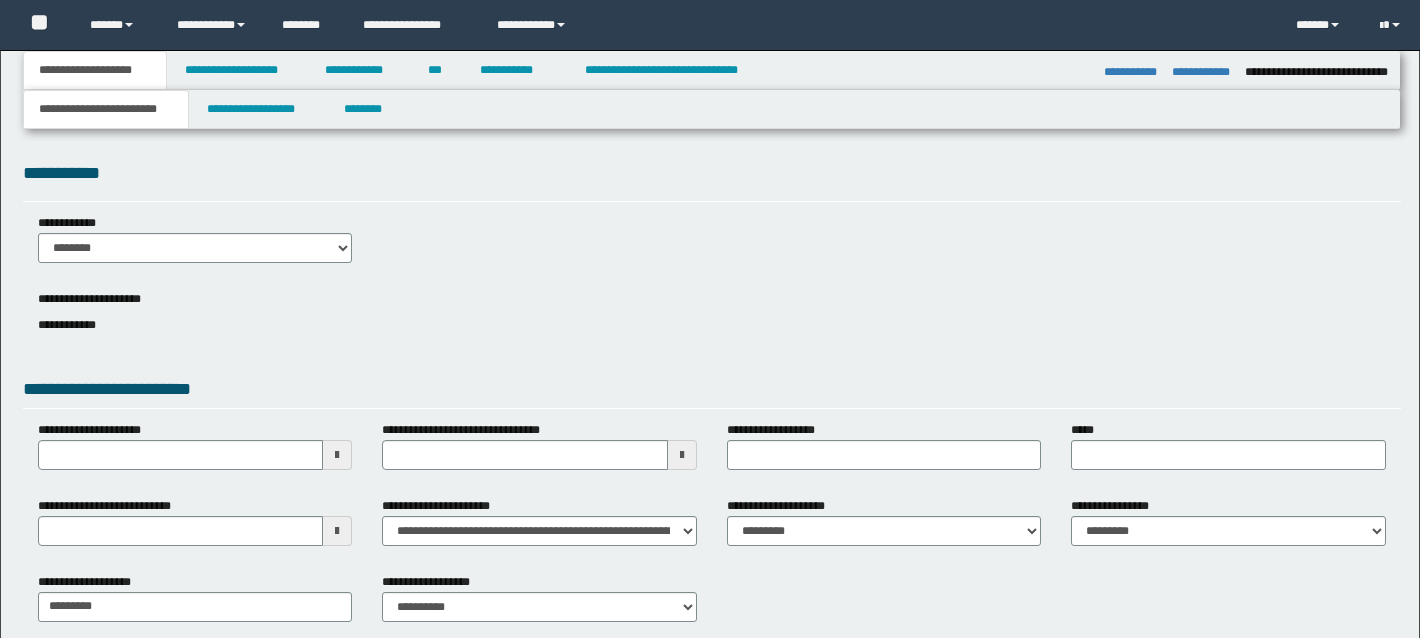 scroll, scrollTop: 0, scrollLeft: 0, axis: both 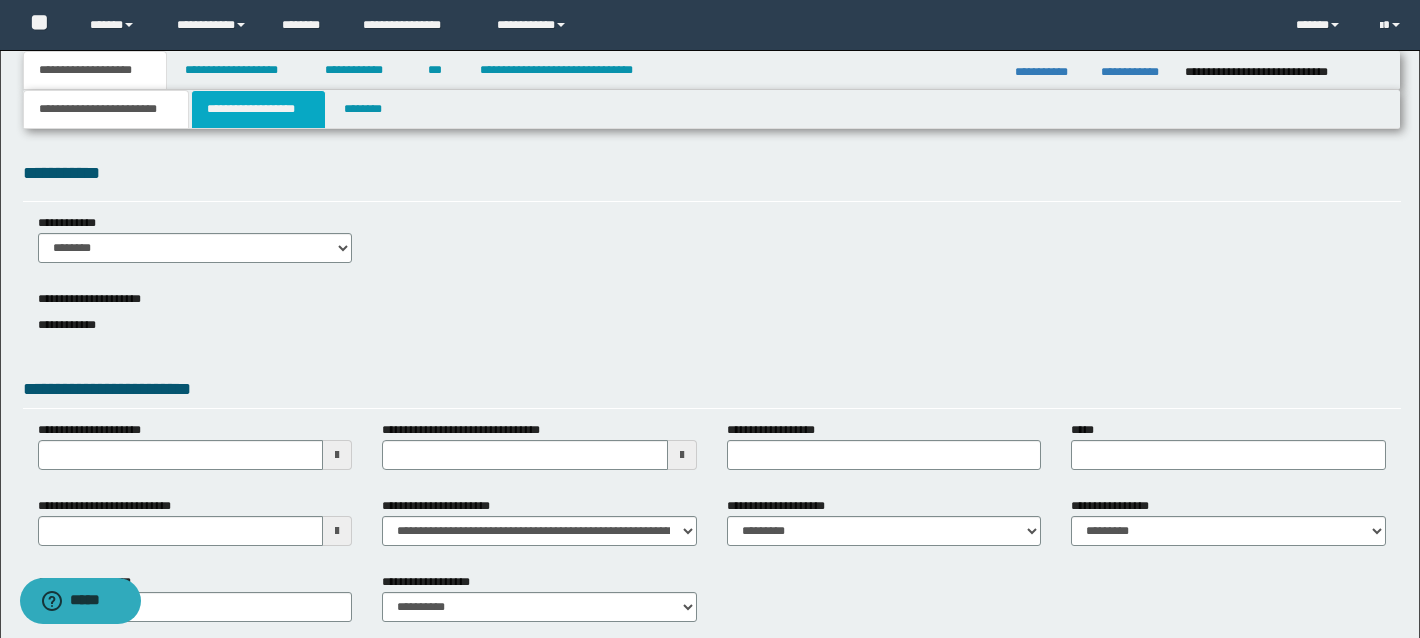 click on "**********" at bounding box center [258, 109] 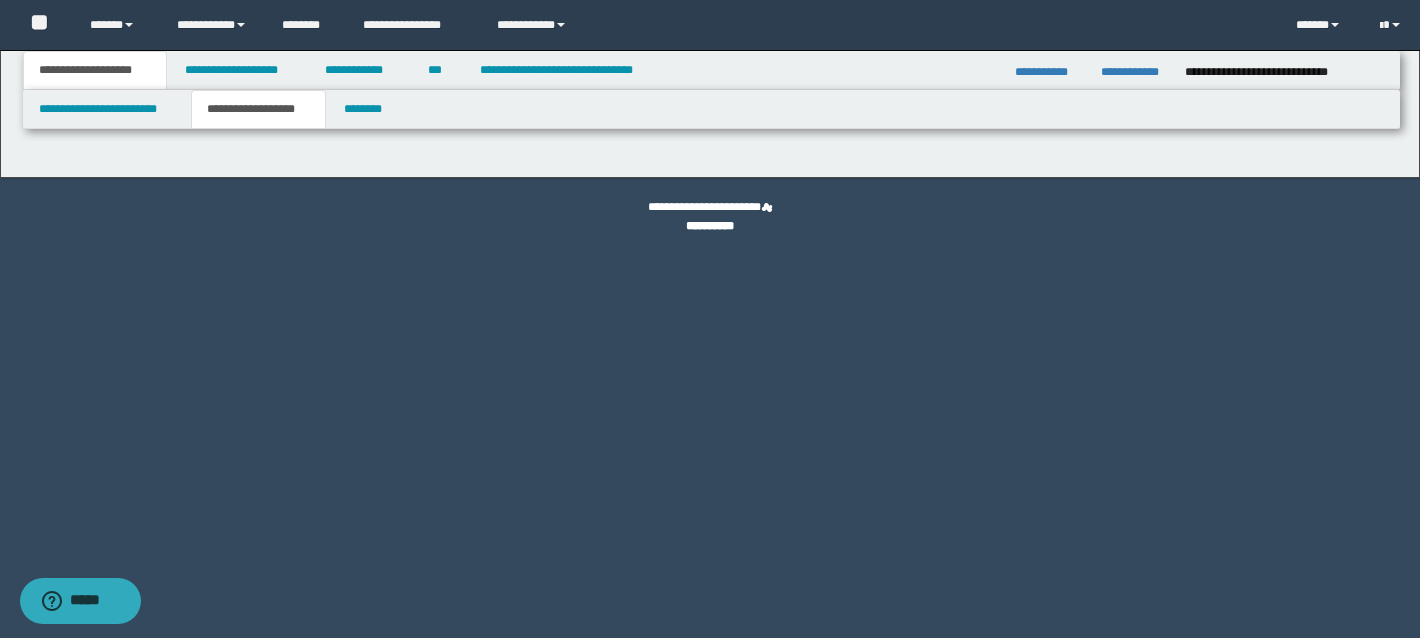 type on "**********" 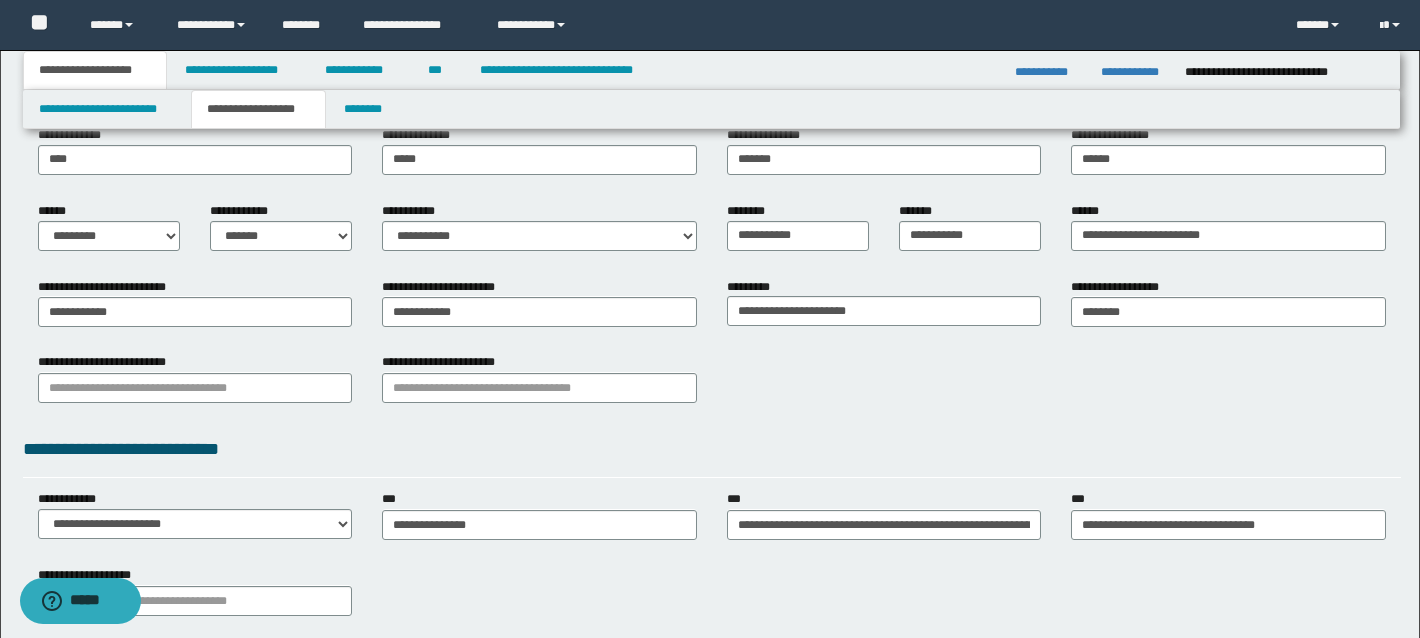 scroll, scrollTop: 235, scrollLeft: 0, axis: vertical 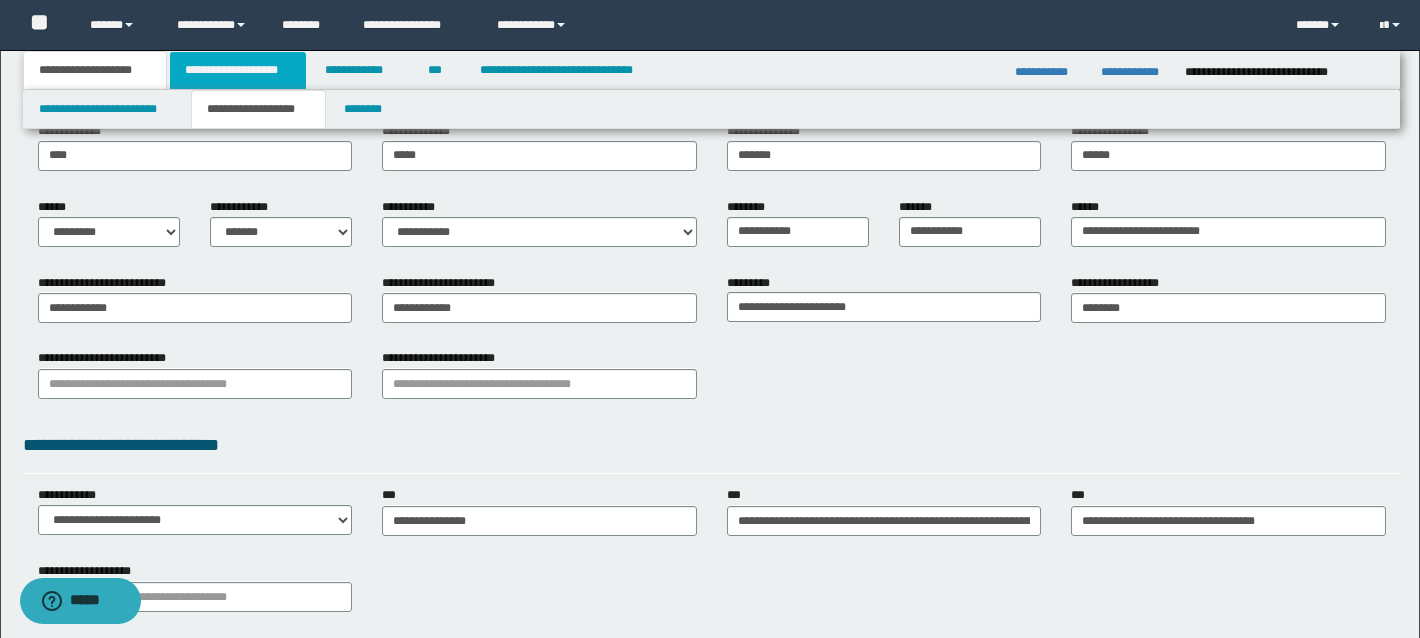 click on "**********" at bounding box center (238, 70) 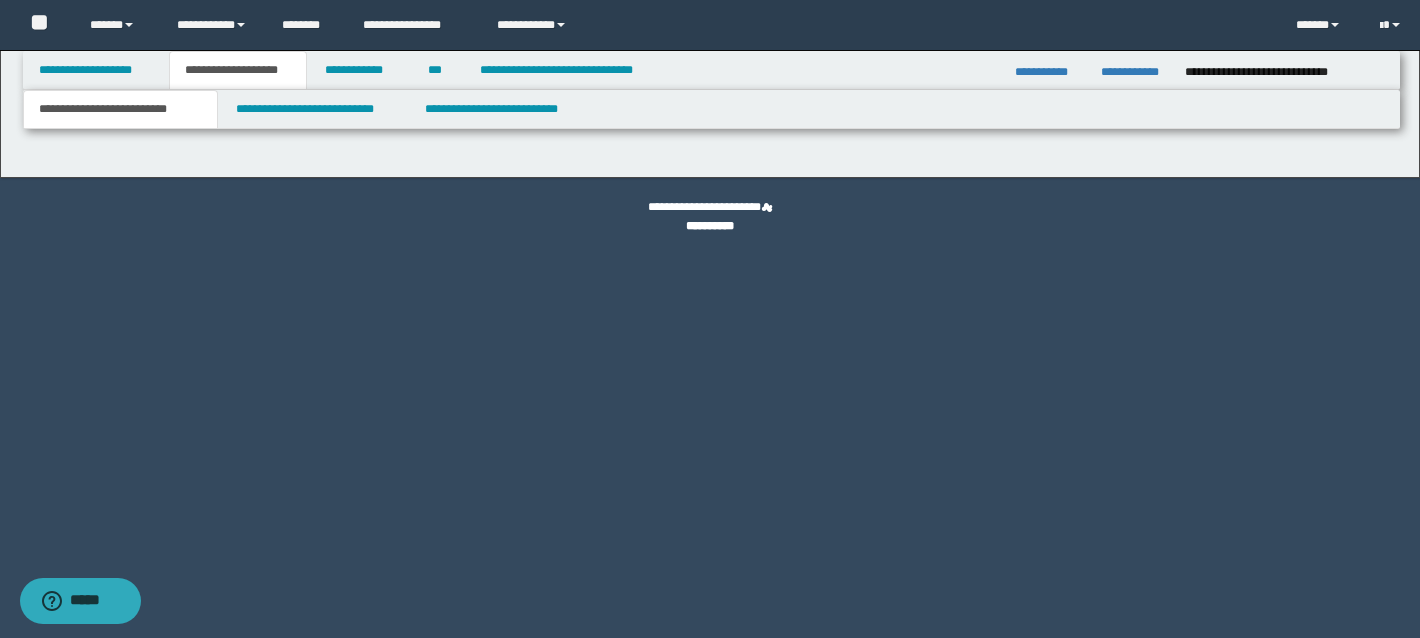 scroll, scrollTop: 0, scrollLeft: 0, axis: both 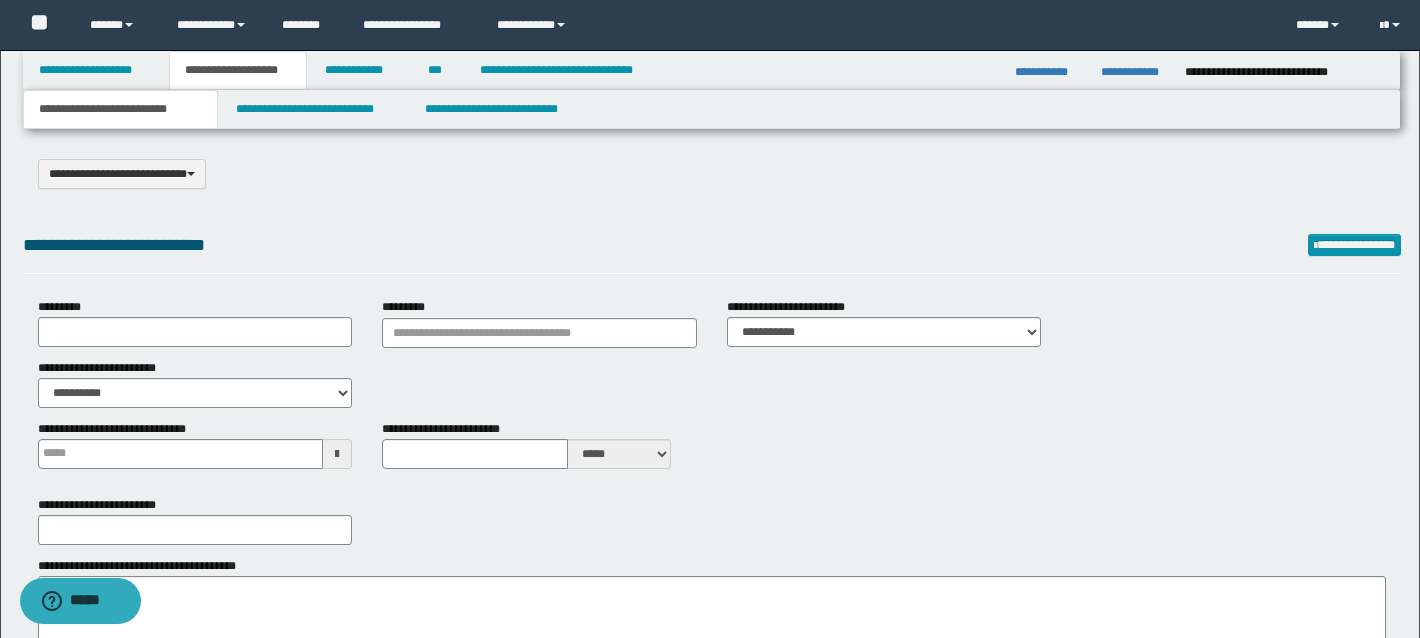 type on "**********" 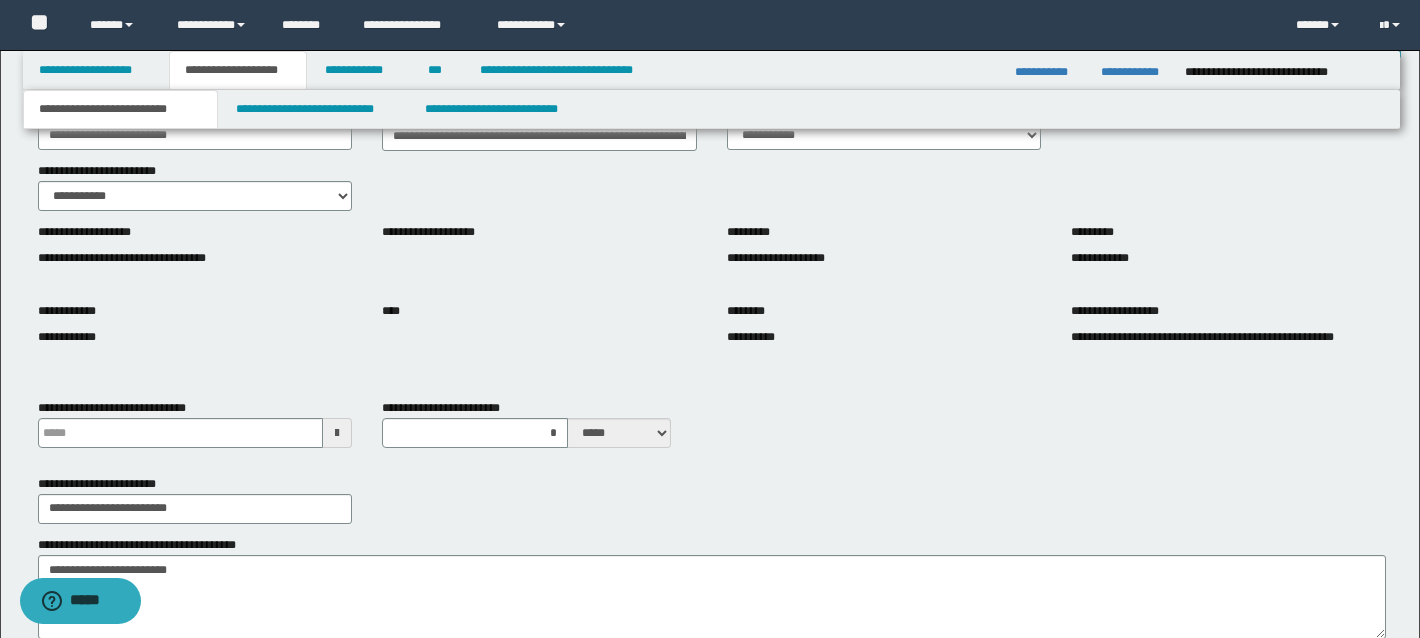 scroll, scrollTop: 227, scrollLeft: 0, axis: vertical 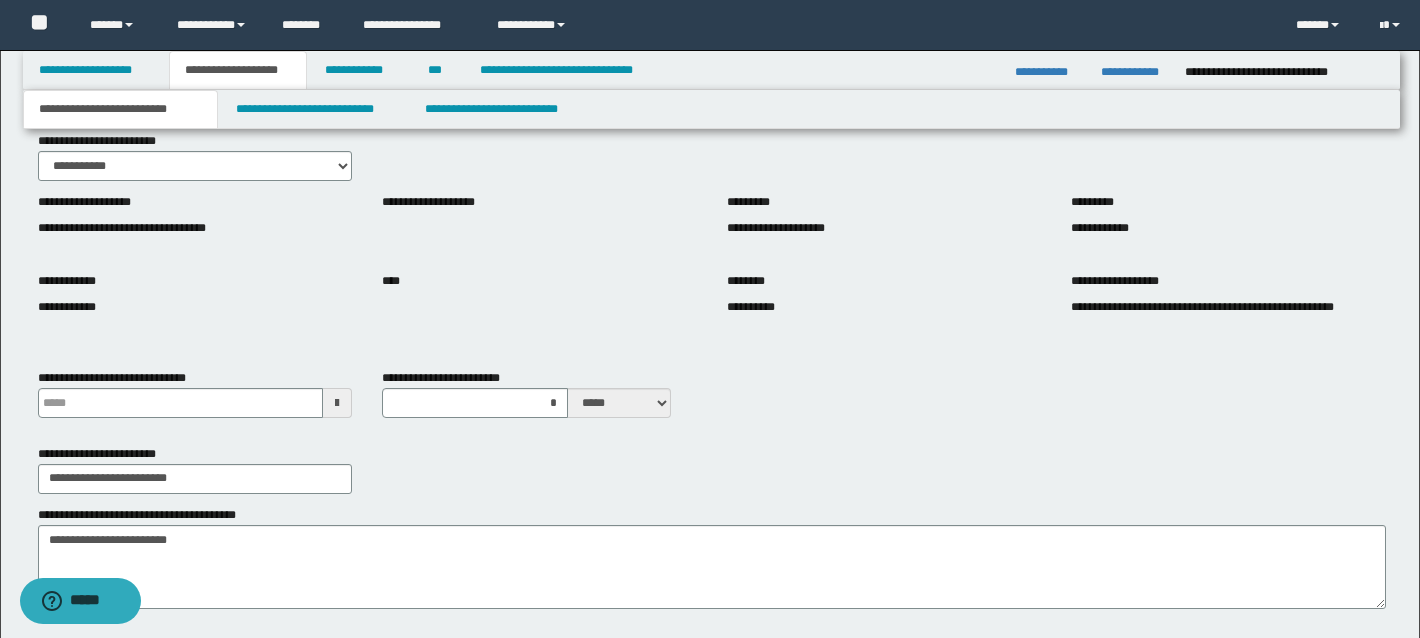 click on "**********" at bounding box center (122, 228) 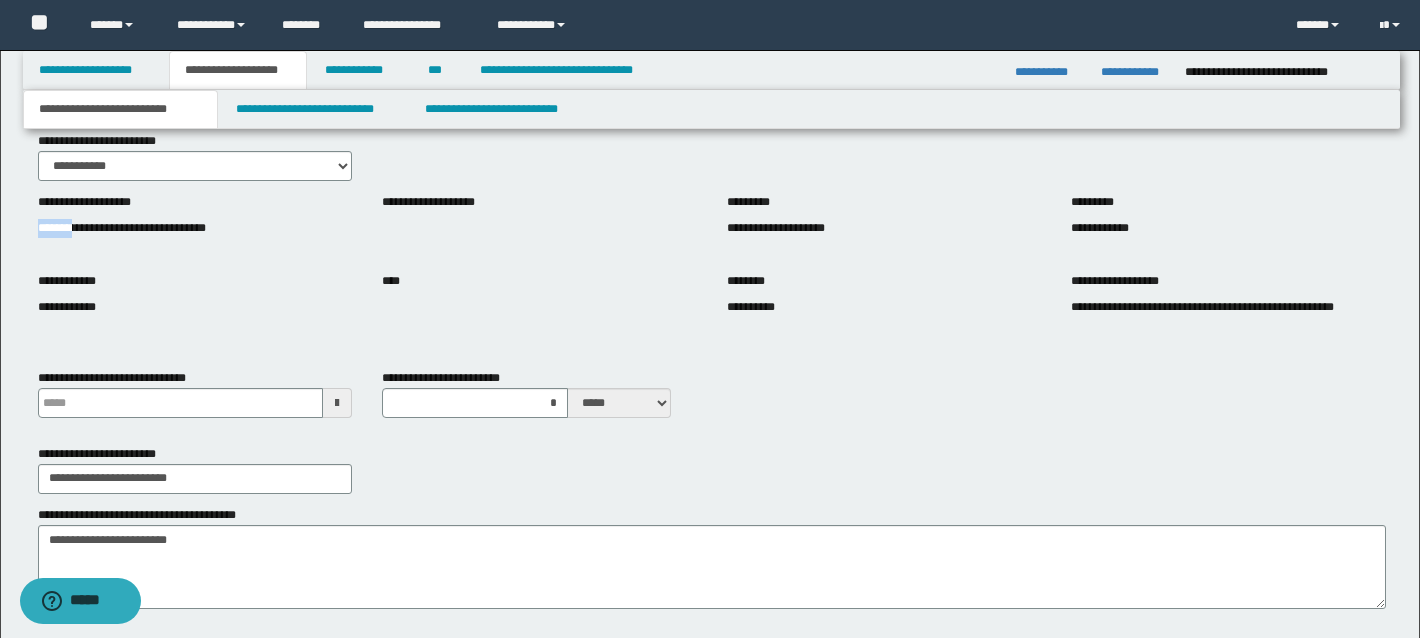 click on "**********" at bounding box center (122, 228) 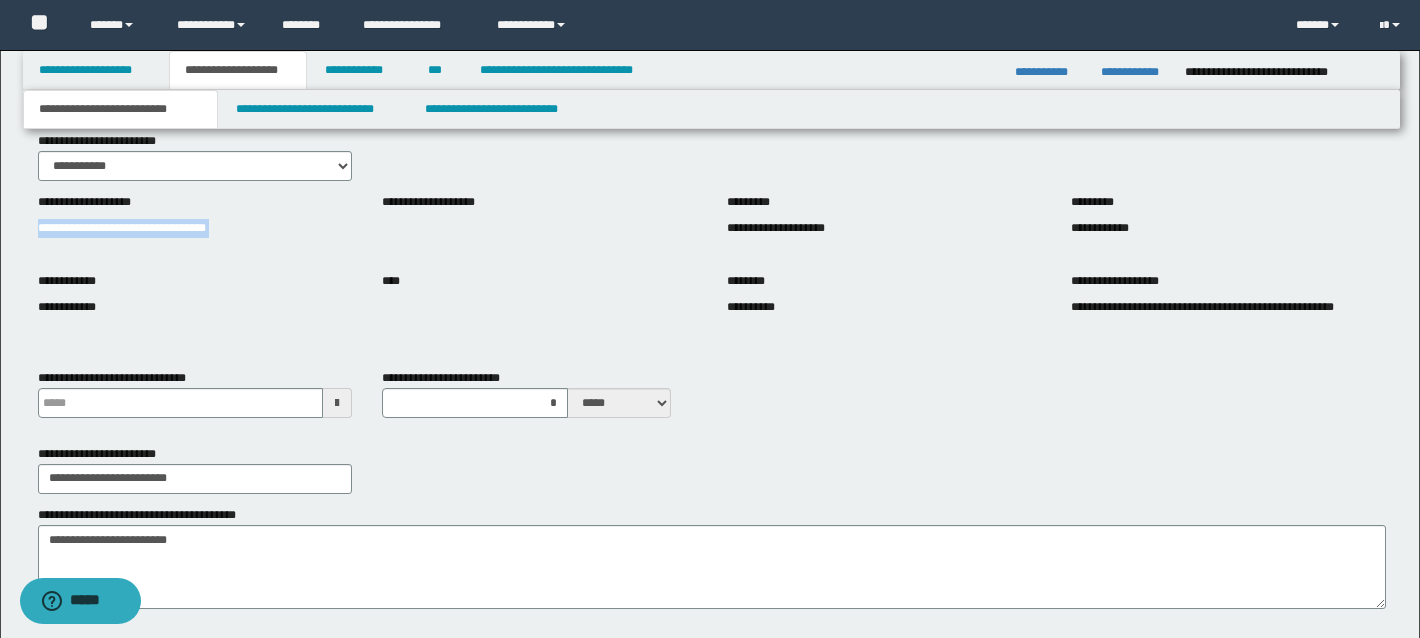 click on "**********" at bounding box center [122, 228] 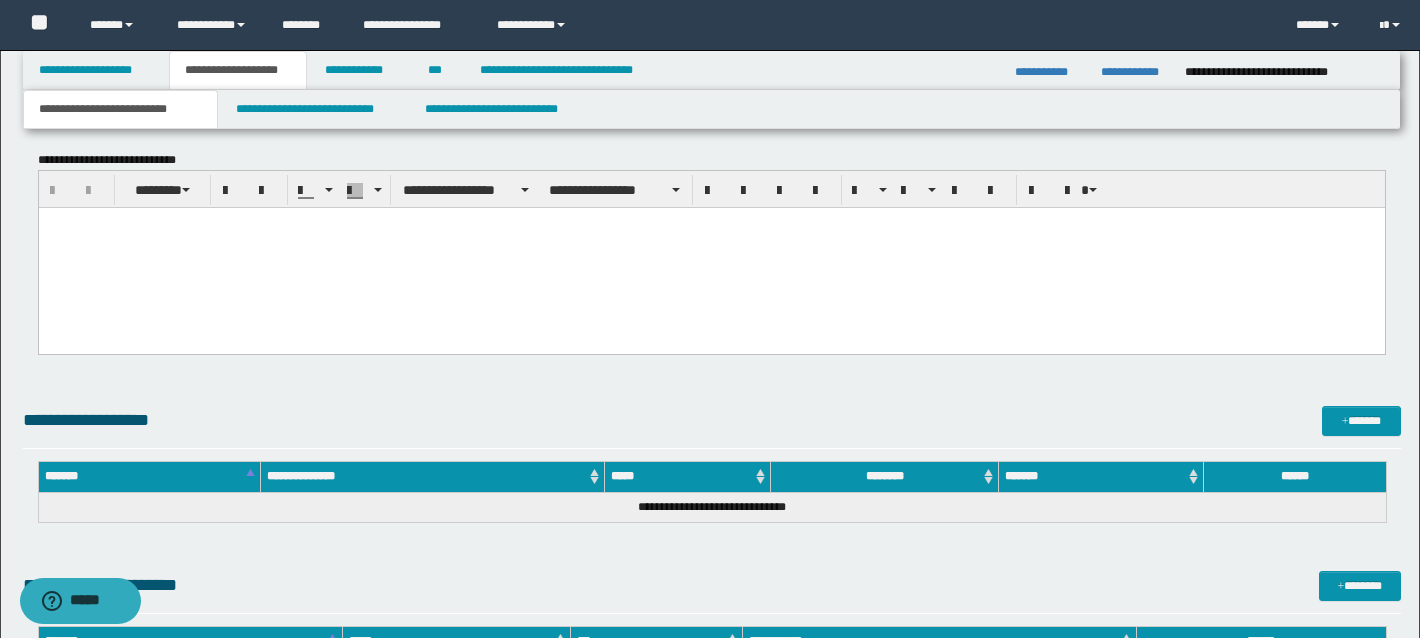 scroll, scrollTop: 1411, scrollLeft: 0, axis: vertical 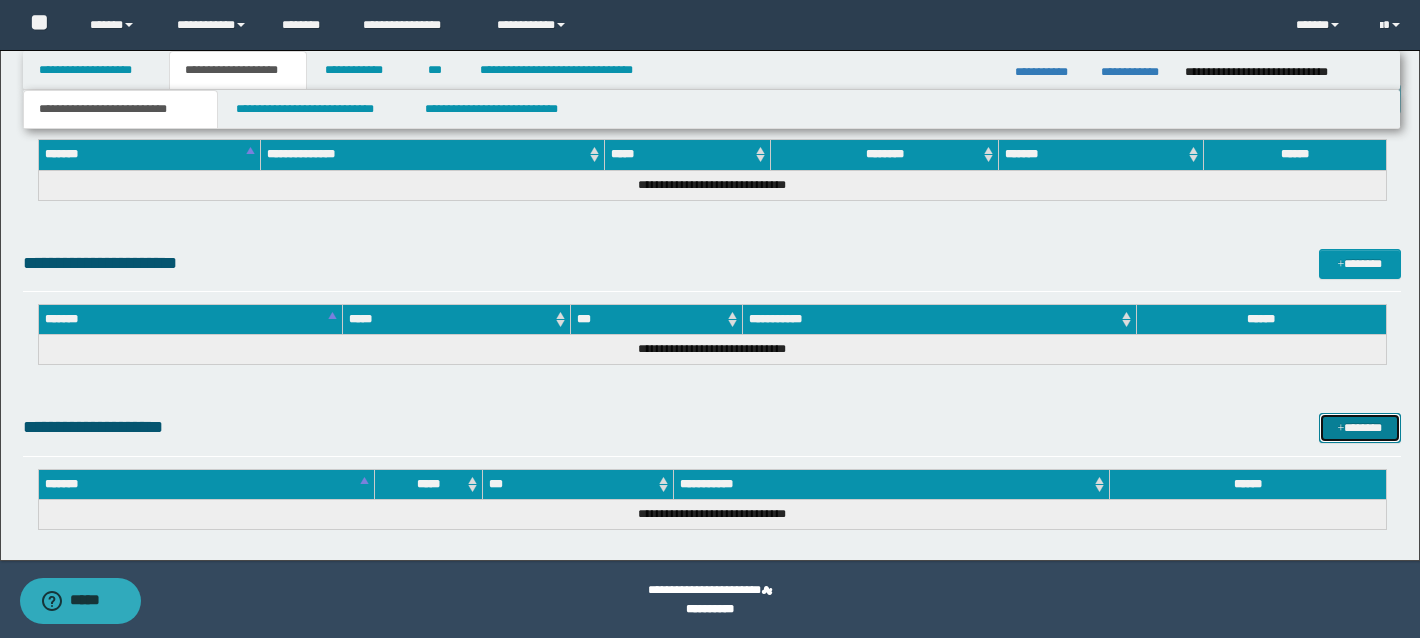click on "*******" at bounding box center (1360, 428) 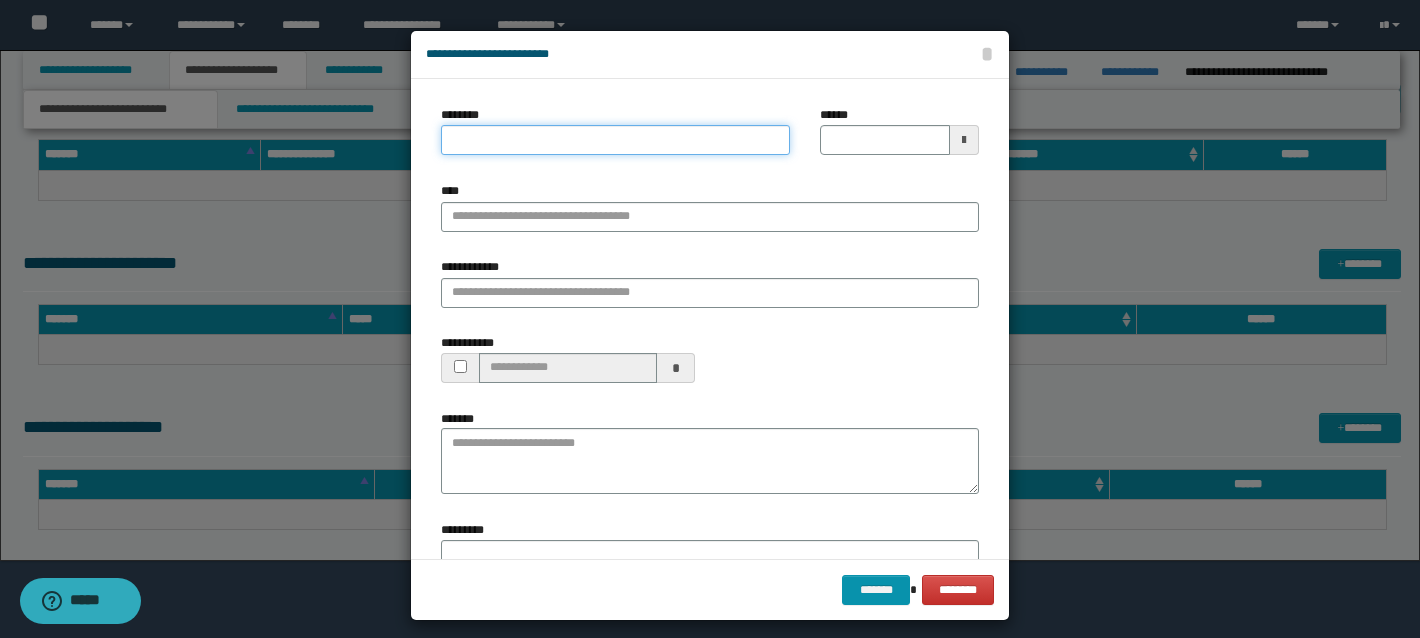 click on "********" at bounding box center (615, 140) 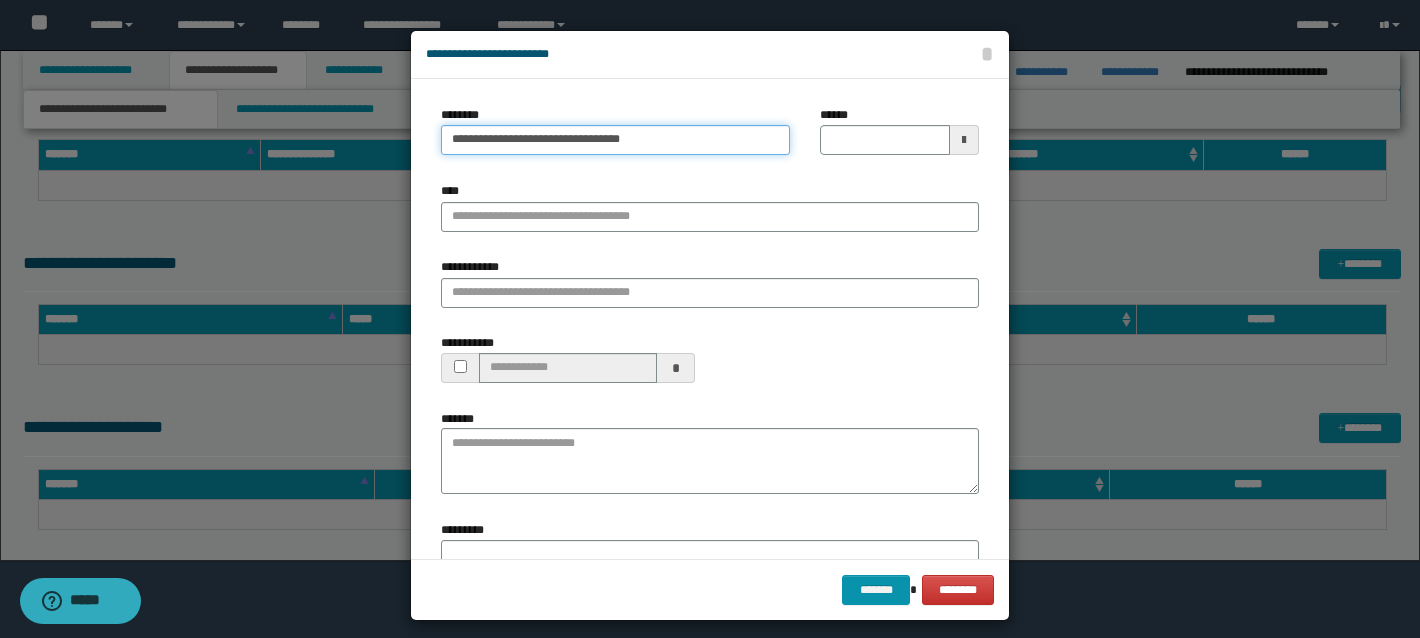 type on "**********" 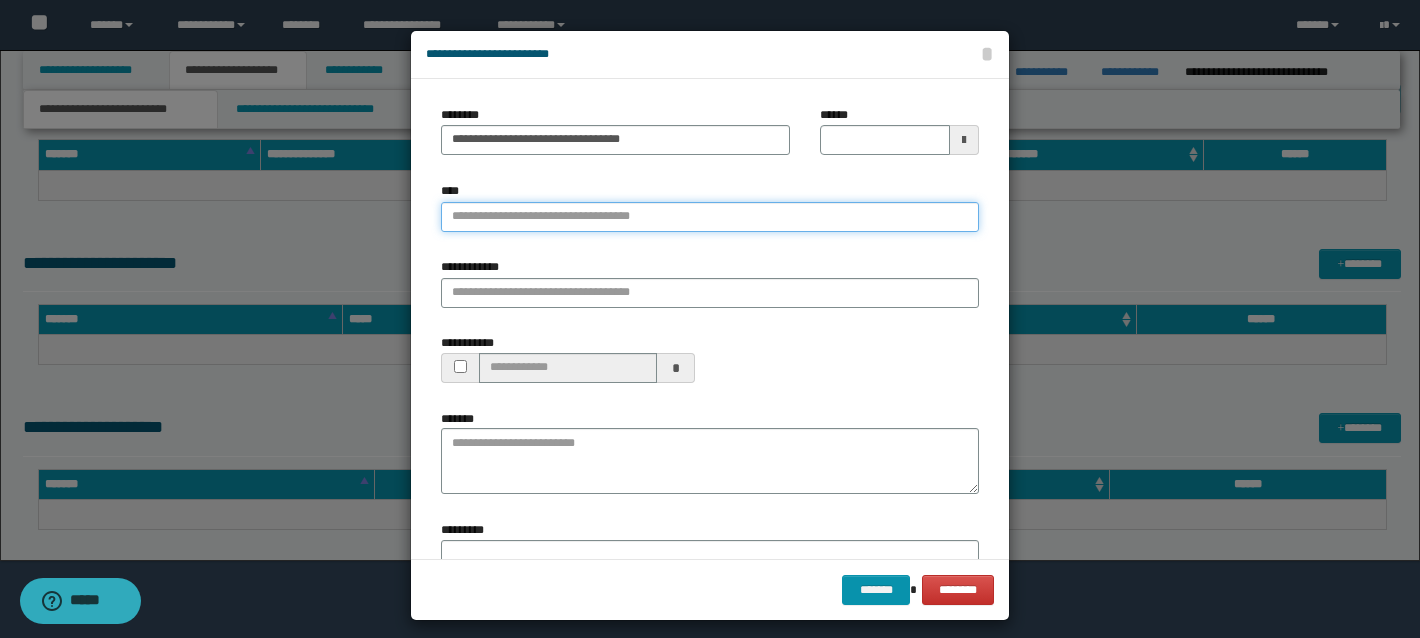 click on "****" at bounding box center [710, 217] 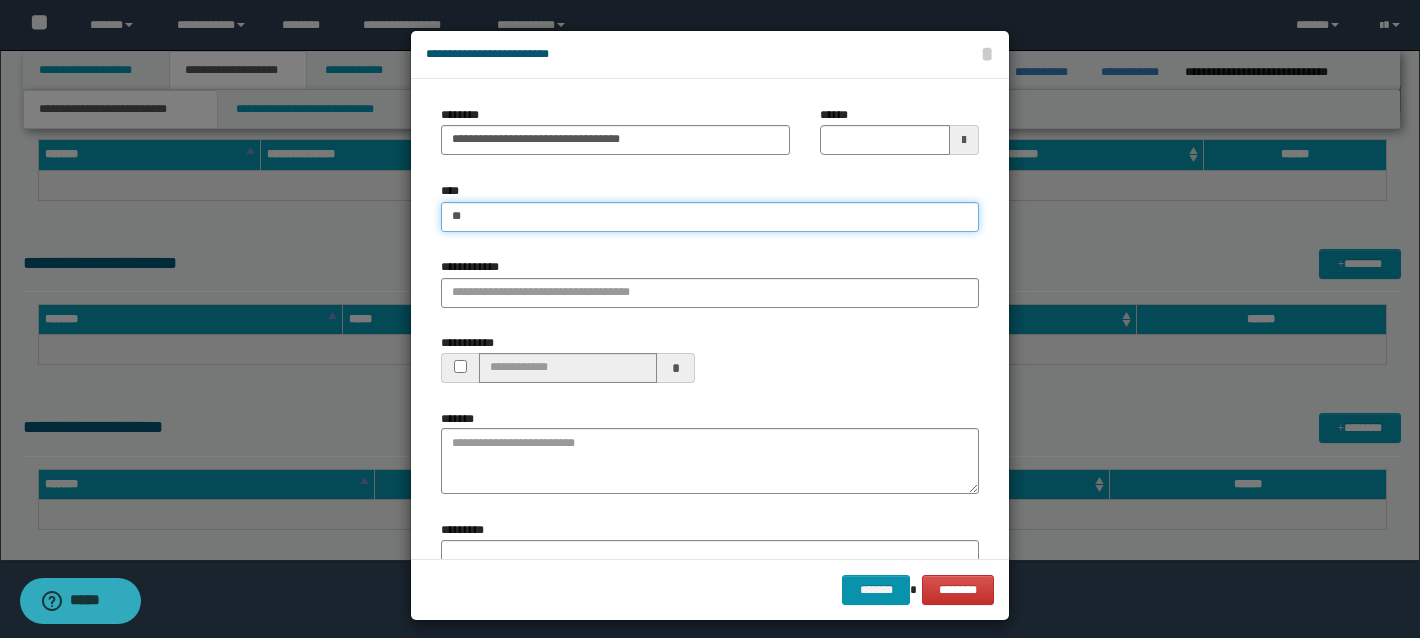 type on "***" 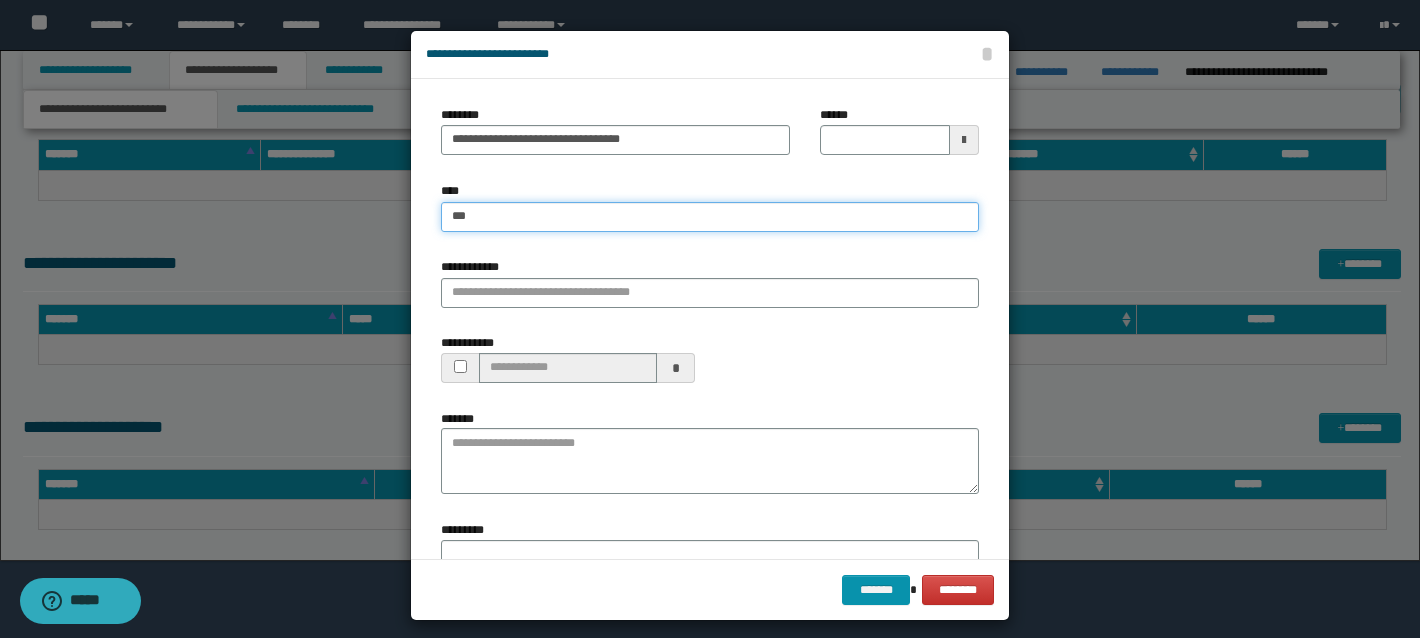 type on "***" 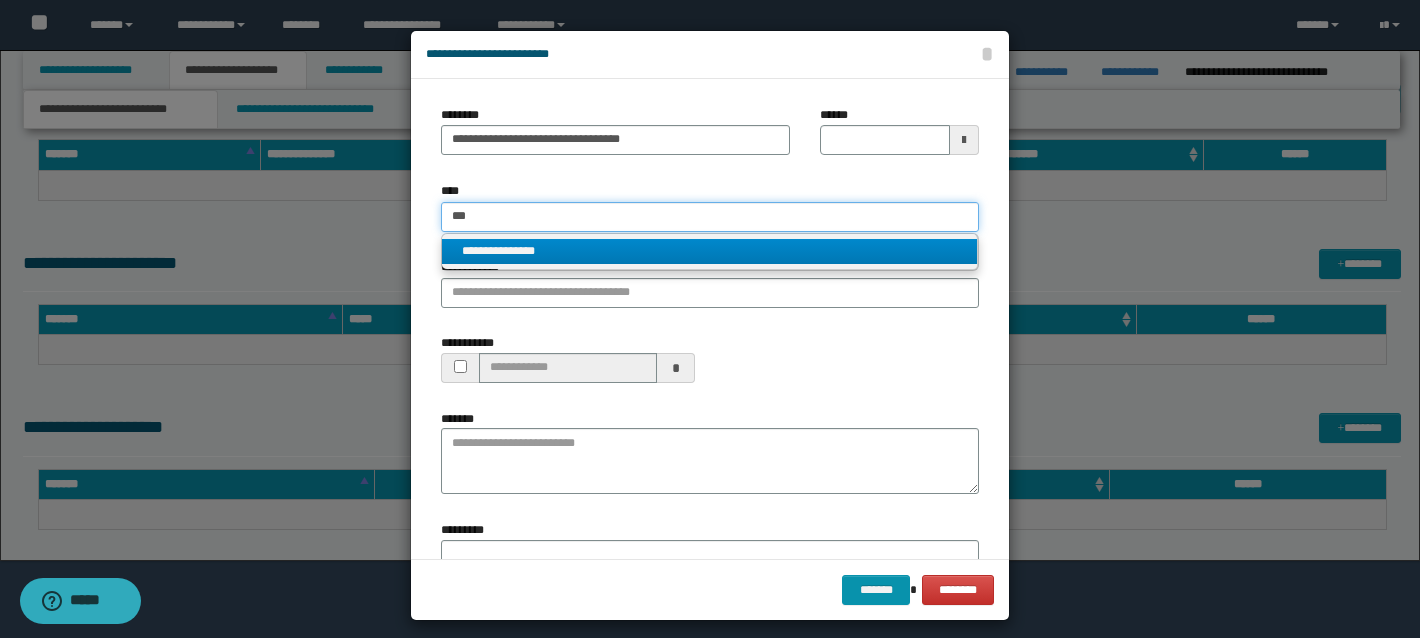 type on "***" 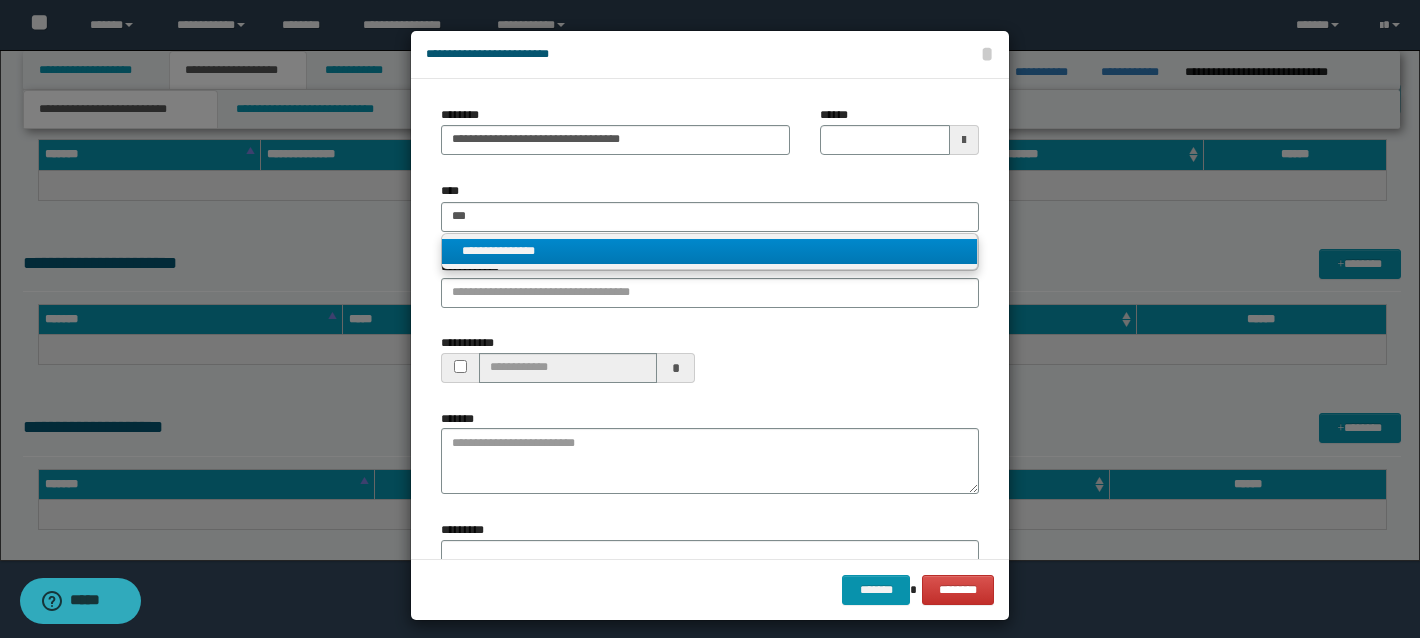 click on "**********" at bounding box center (709, 251) 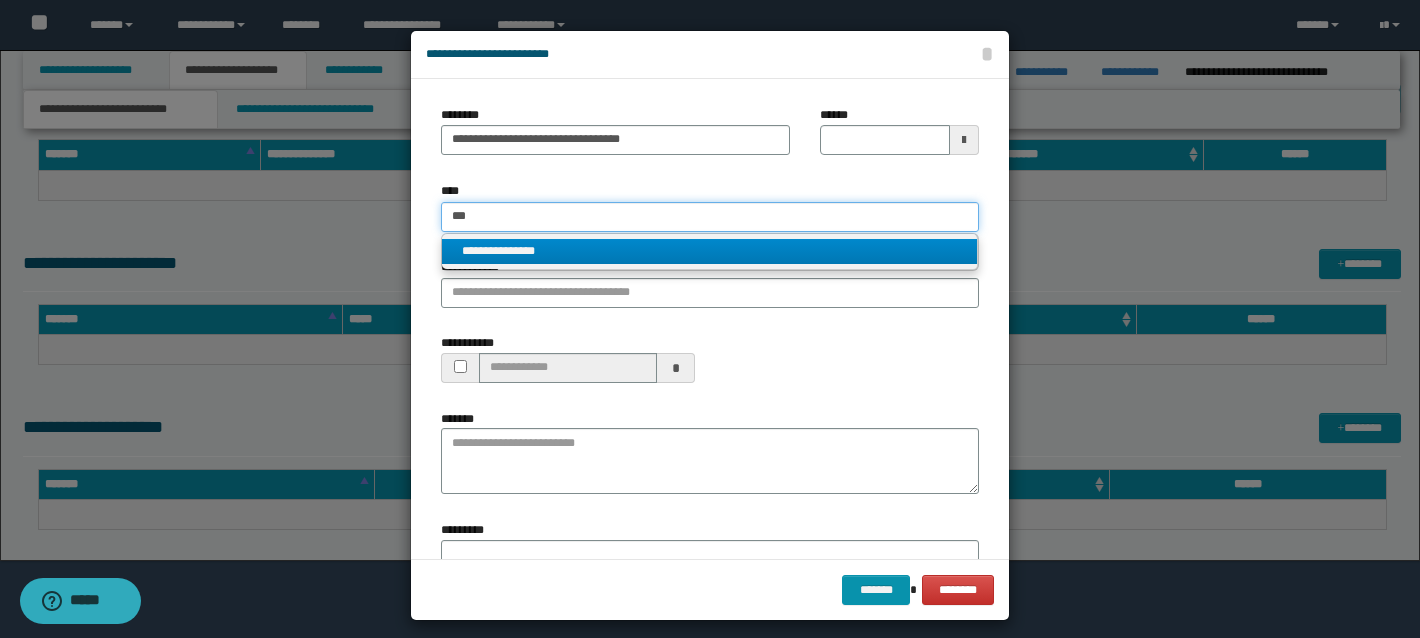 type 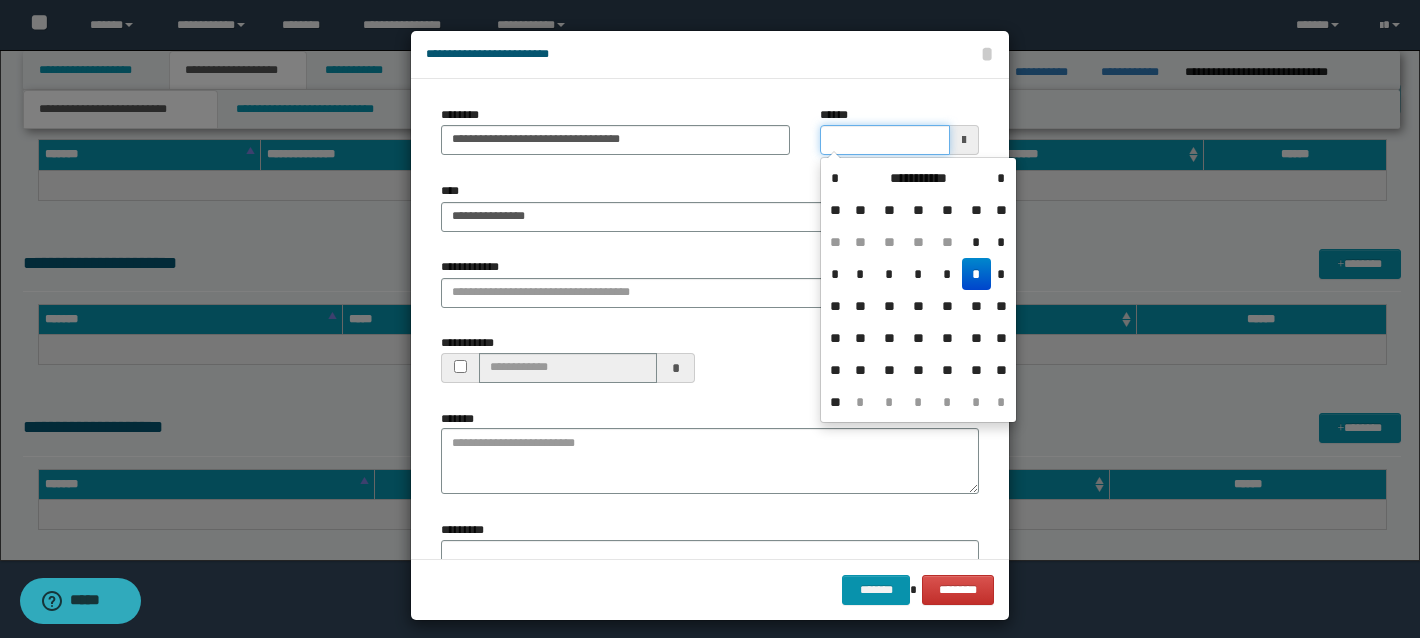 click on "******" at bounding box center [885, 140] 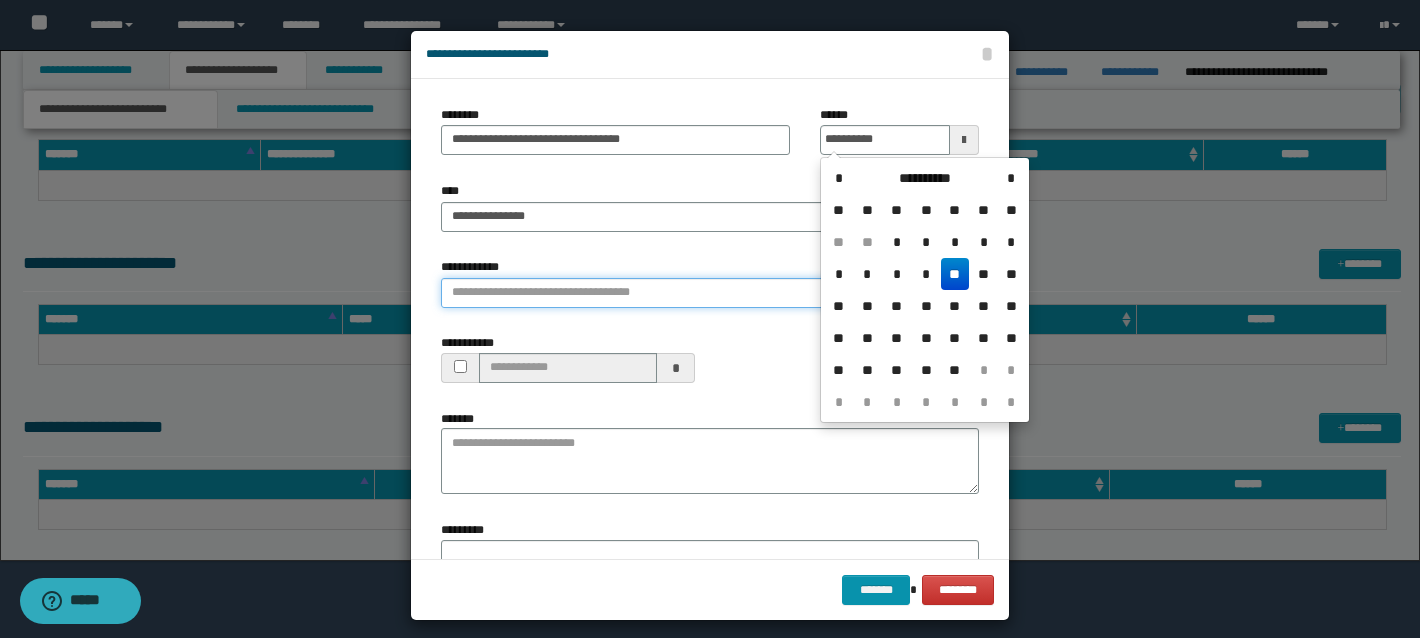 type on "**********" 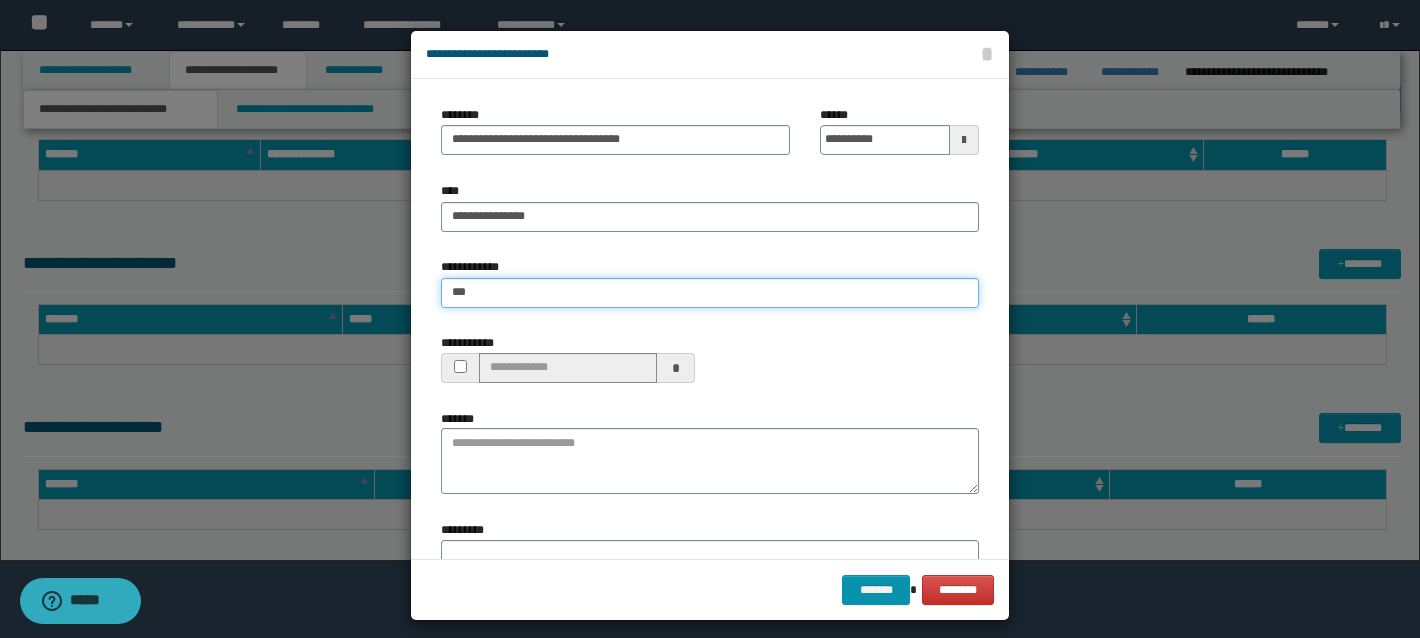 type on "****" 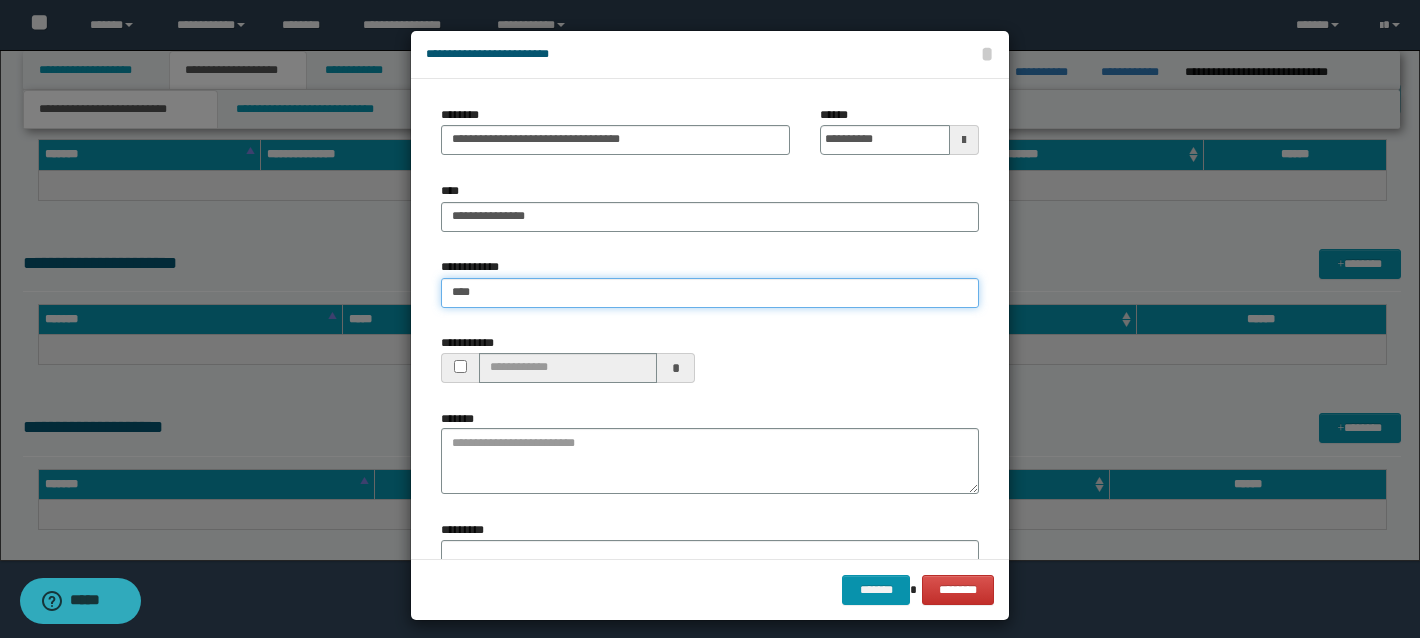 type on "****" 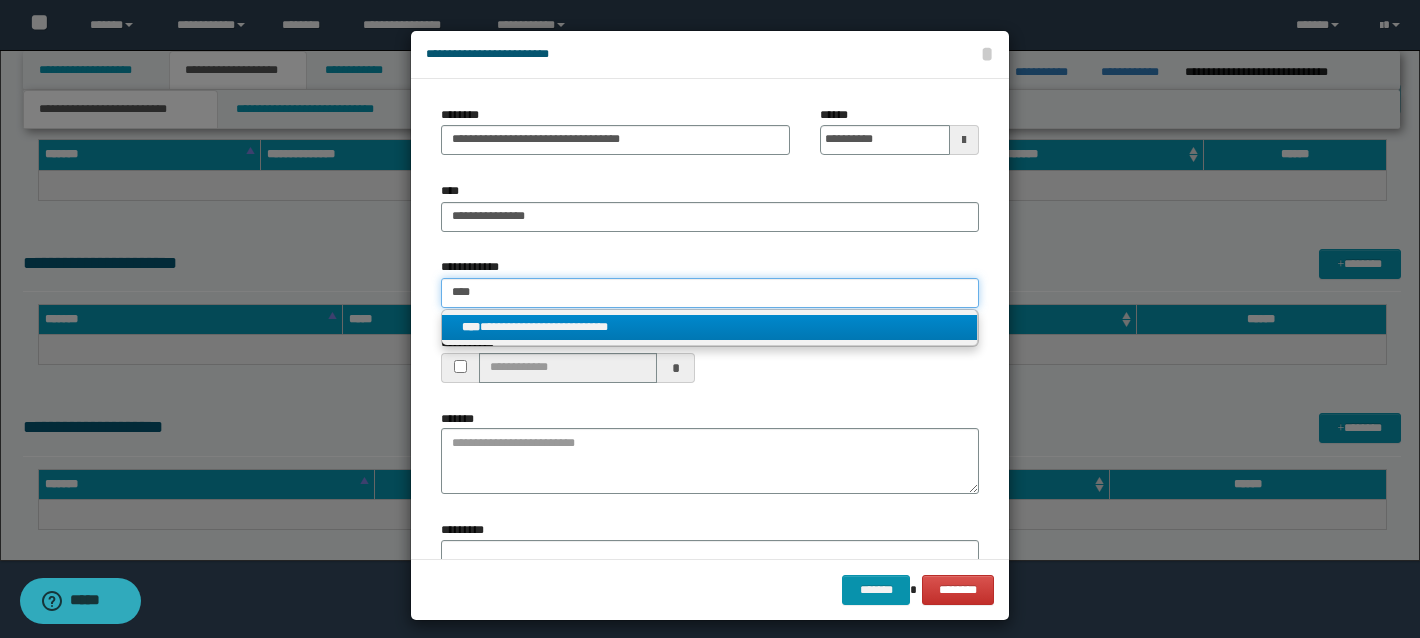 type on "****" 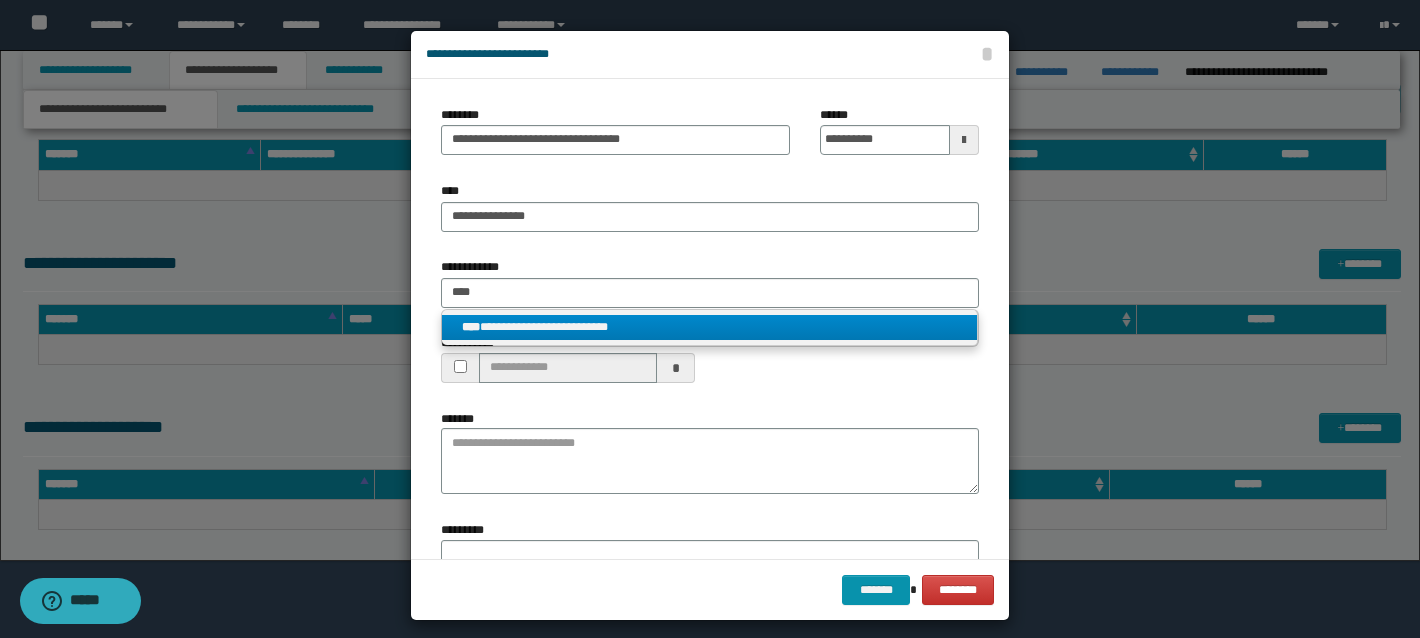 click on "**********" at bounding box center [709, 327] 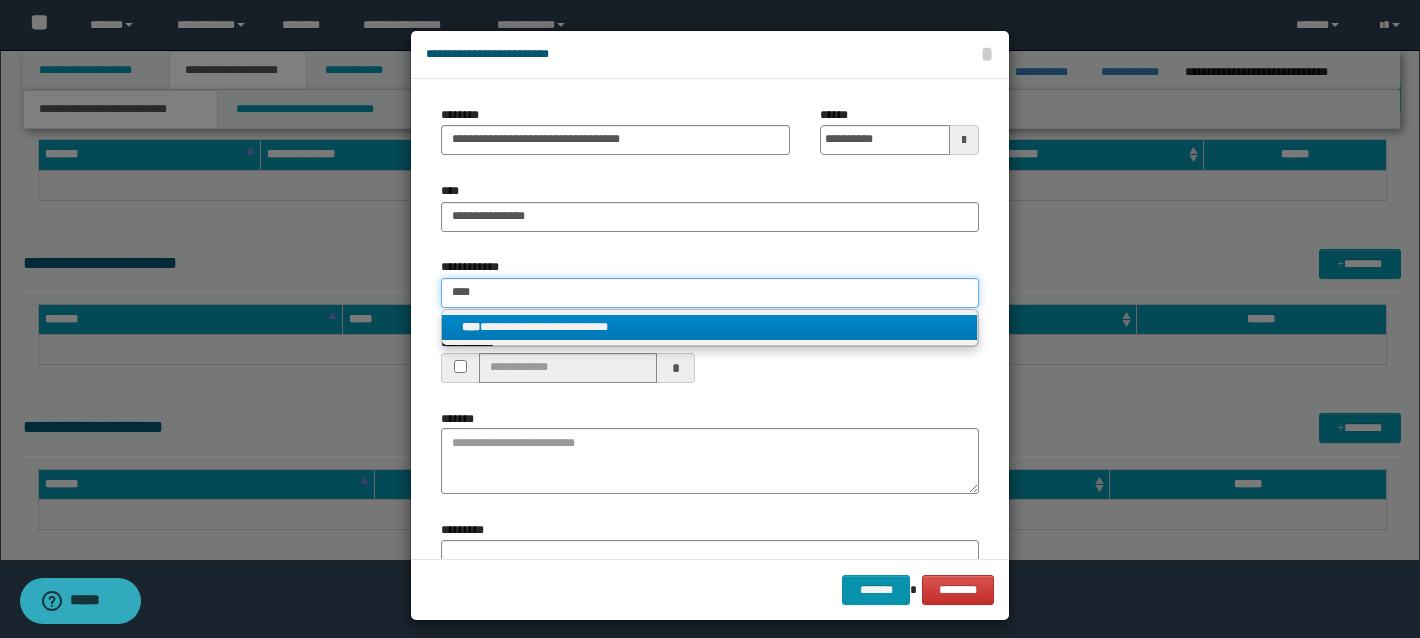 type 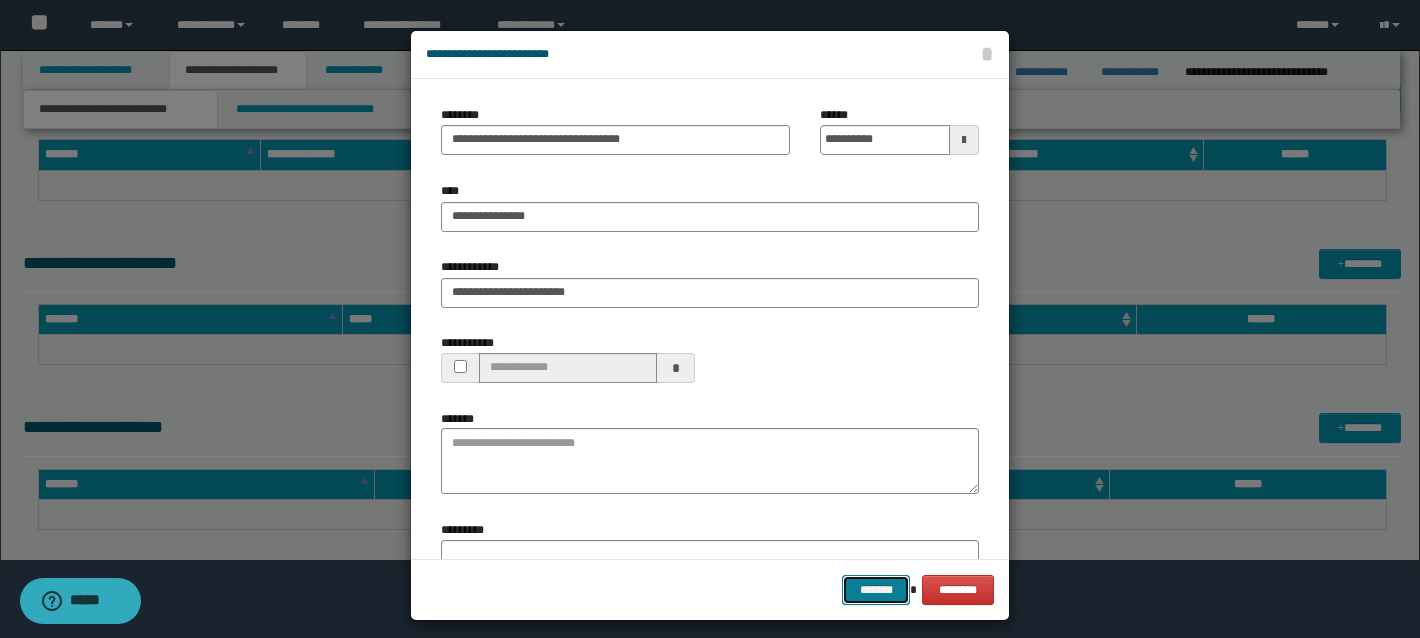 click on "*******" at bounding box center [876, 590] 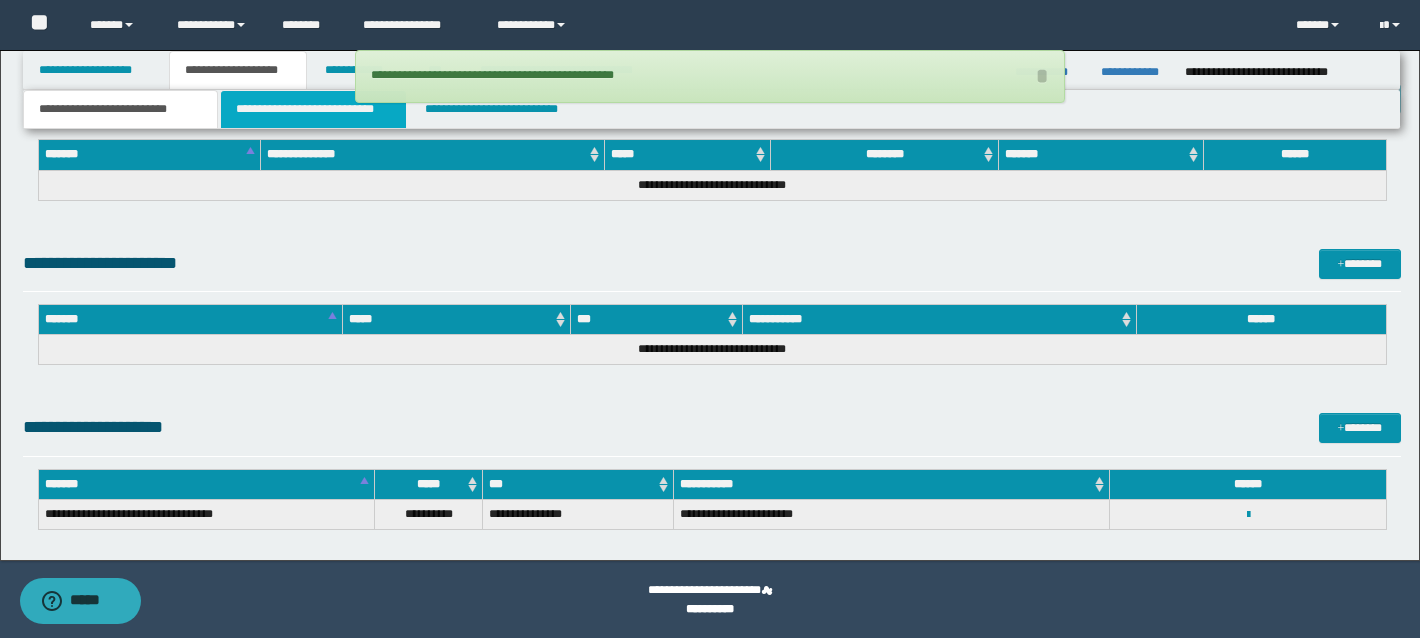 click on "**********" at bounding box center [314, 109] 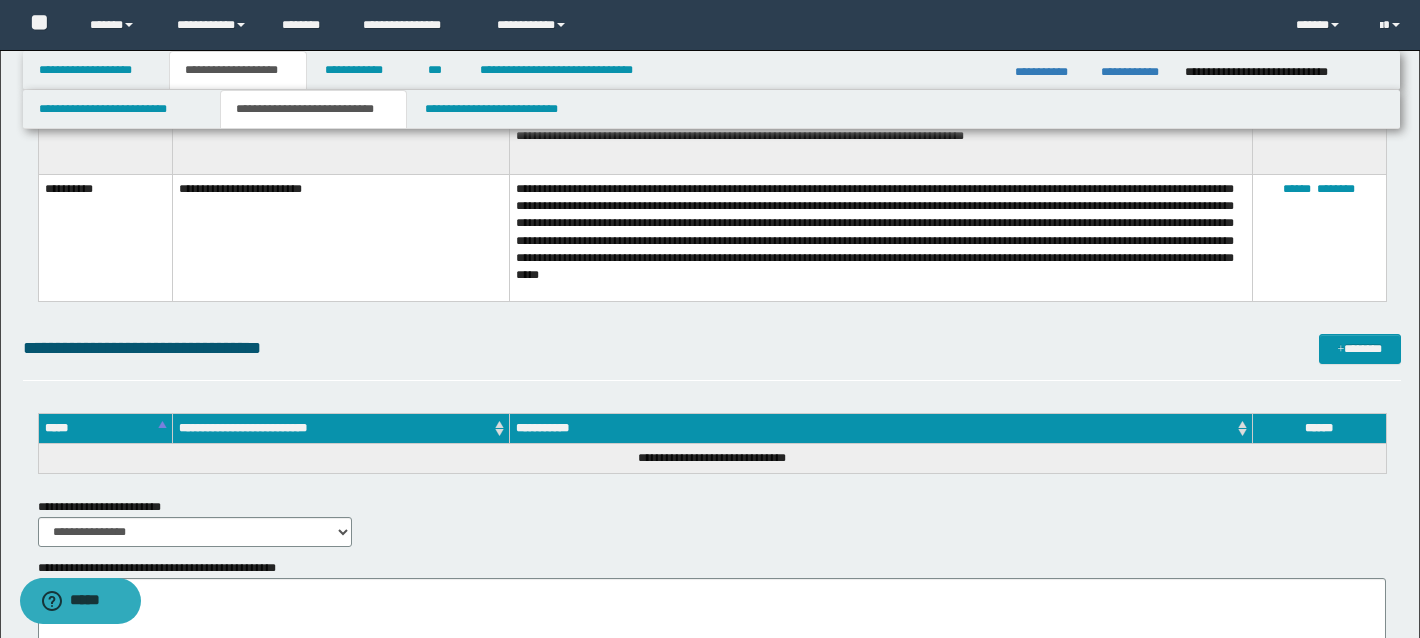scroll, scrollTop: 1796, scrollLeft: 0, axis: vertical 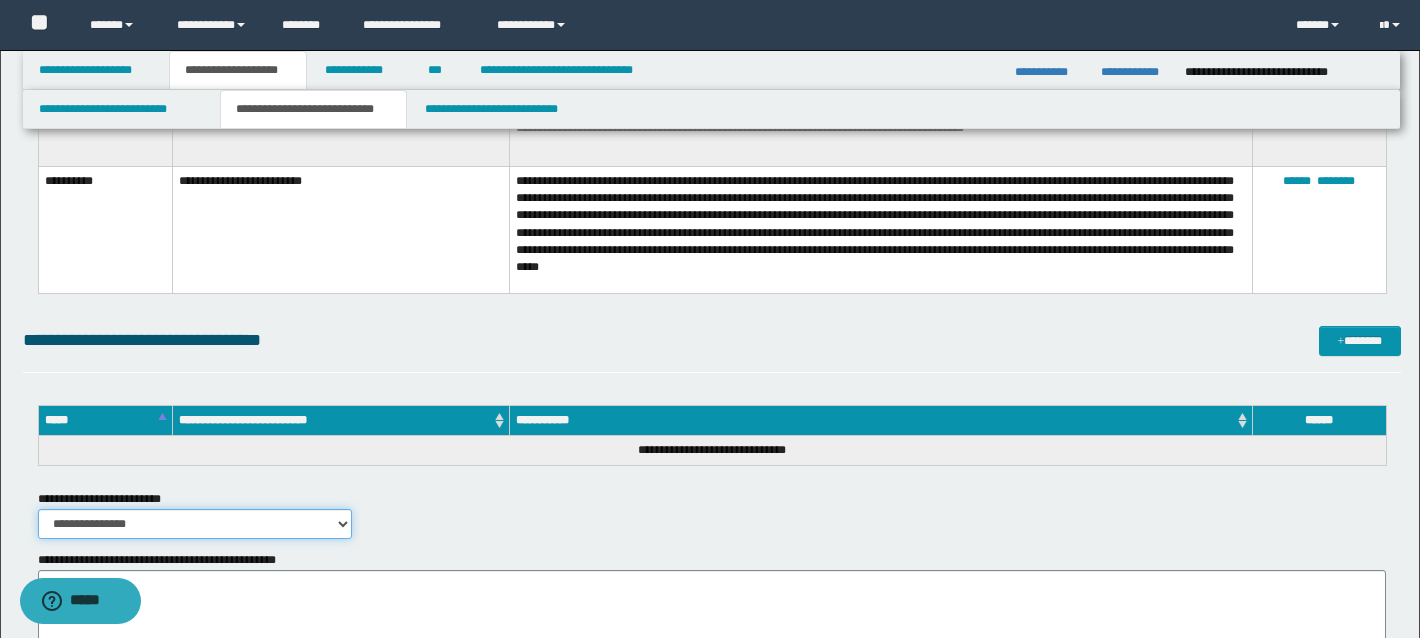 click on "**********" at bounding box center [195, 524] 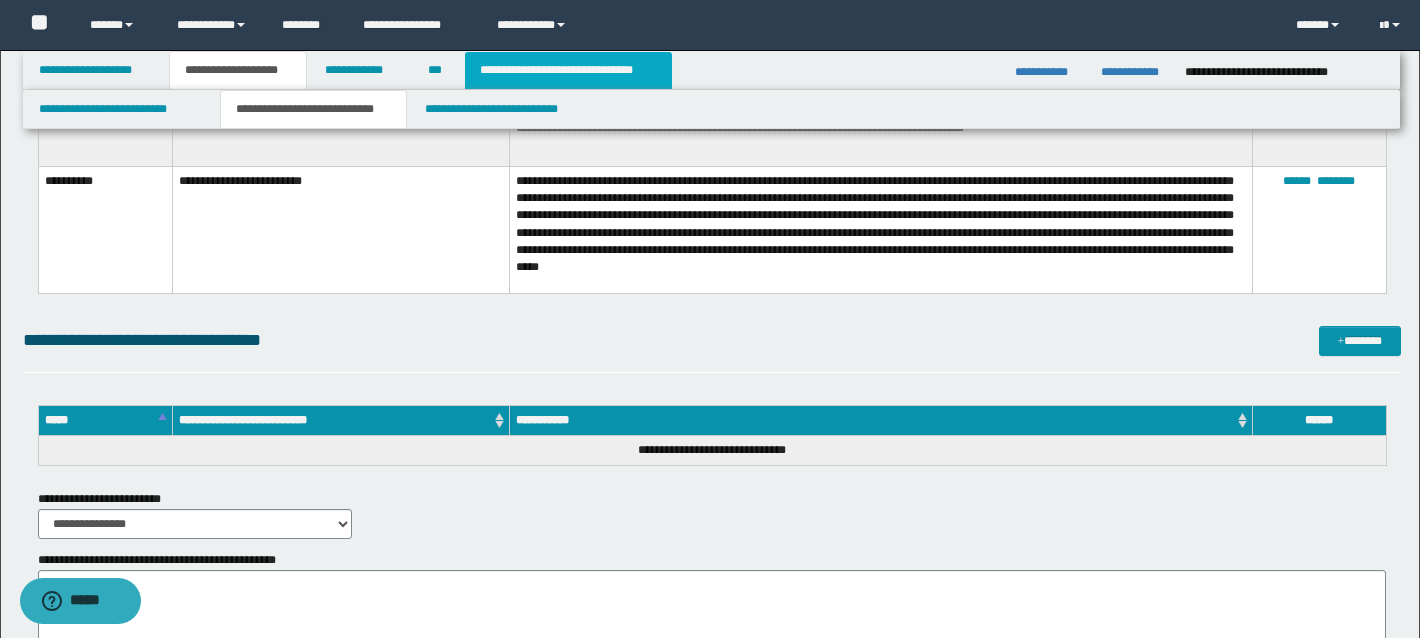 click on "**********" at bounding box center [568, 70] 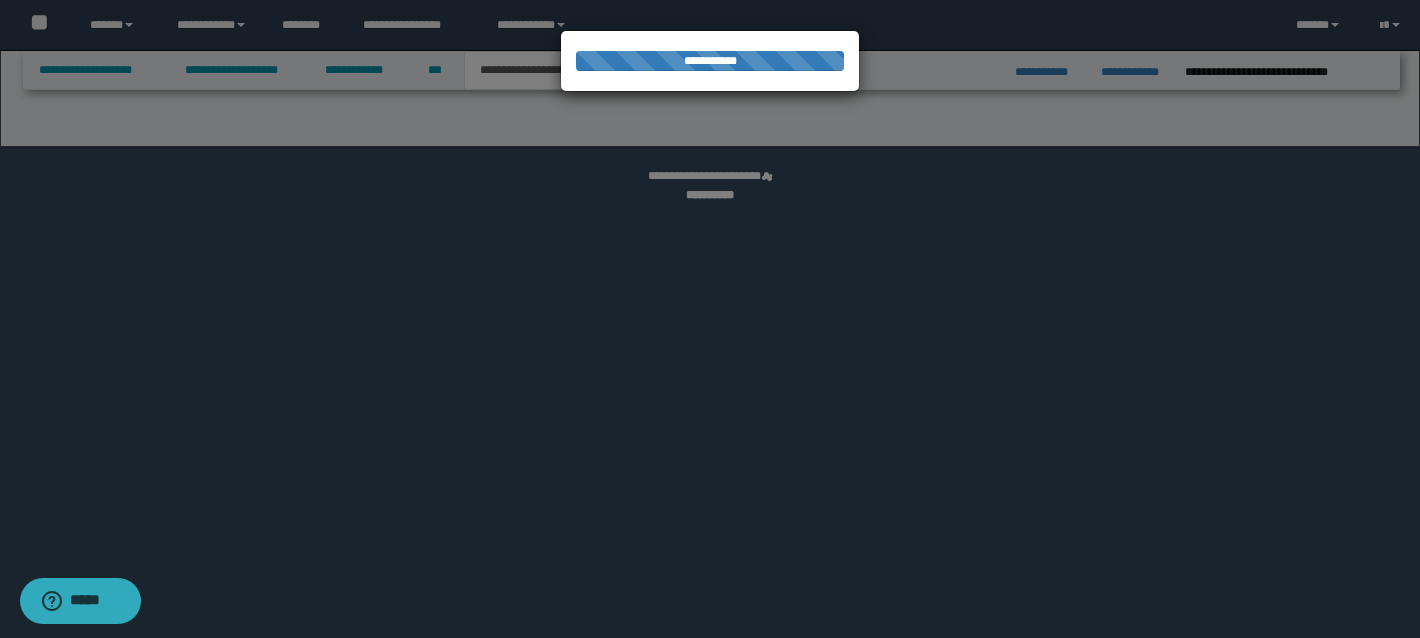 select on "*" 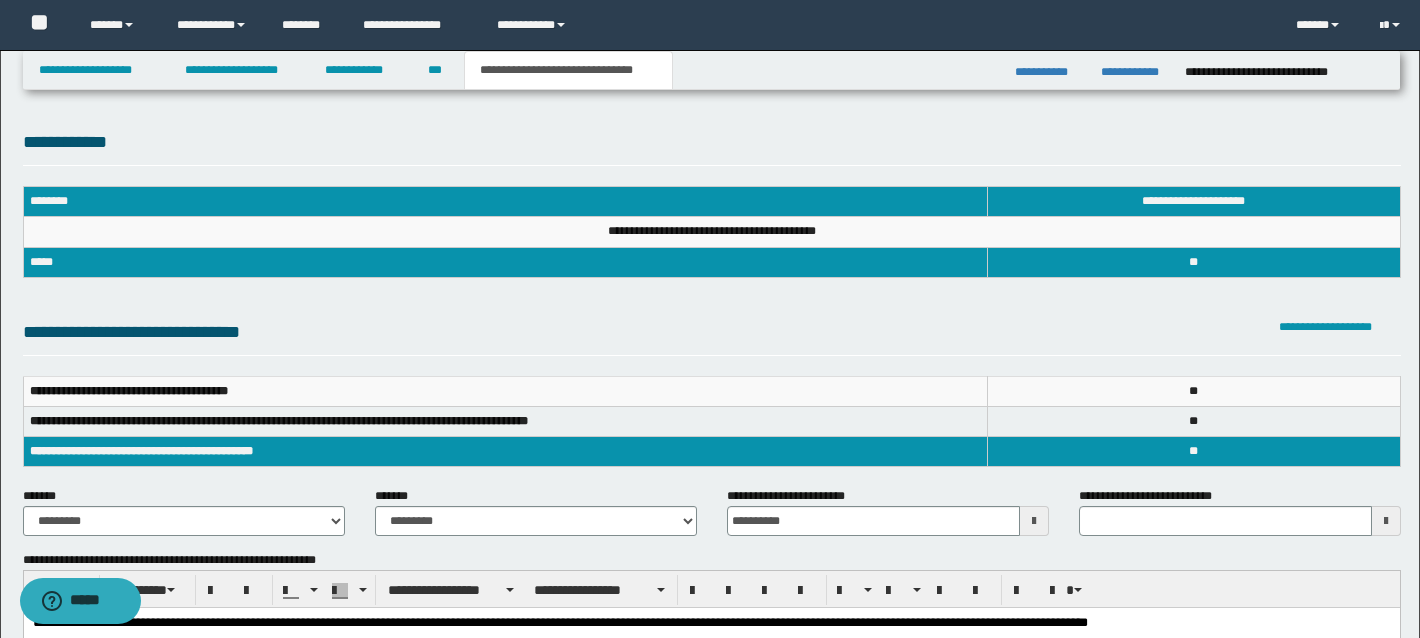scroll, scrollTop: 0, scrollLeft: 0, axis: both 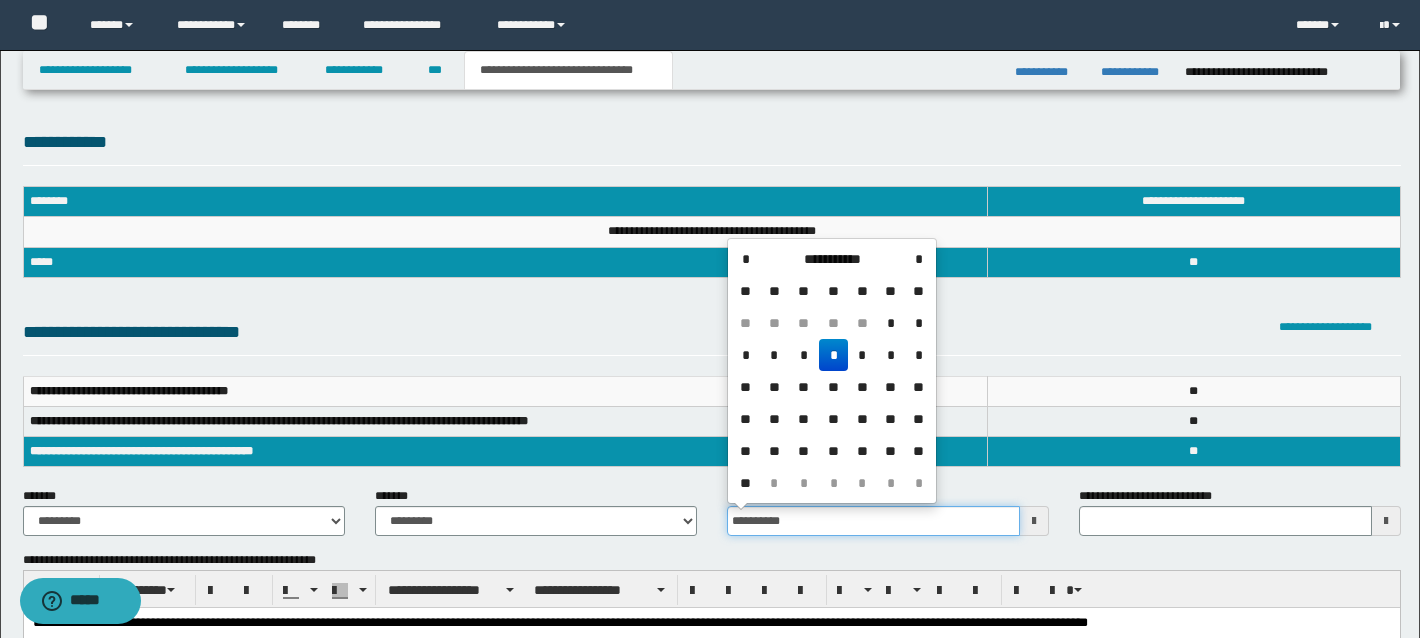 drag, startPoint x: 819, startPoint y: 522, endPoint x: 712, endPoint y: 515, distance: 107.22873 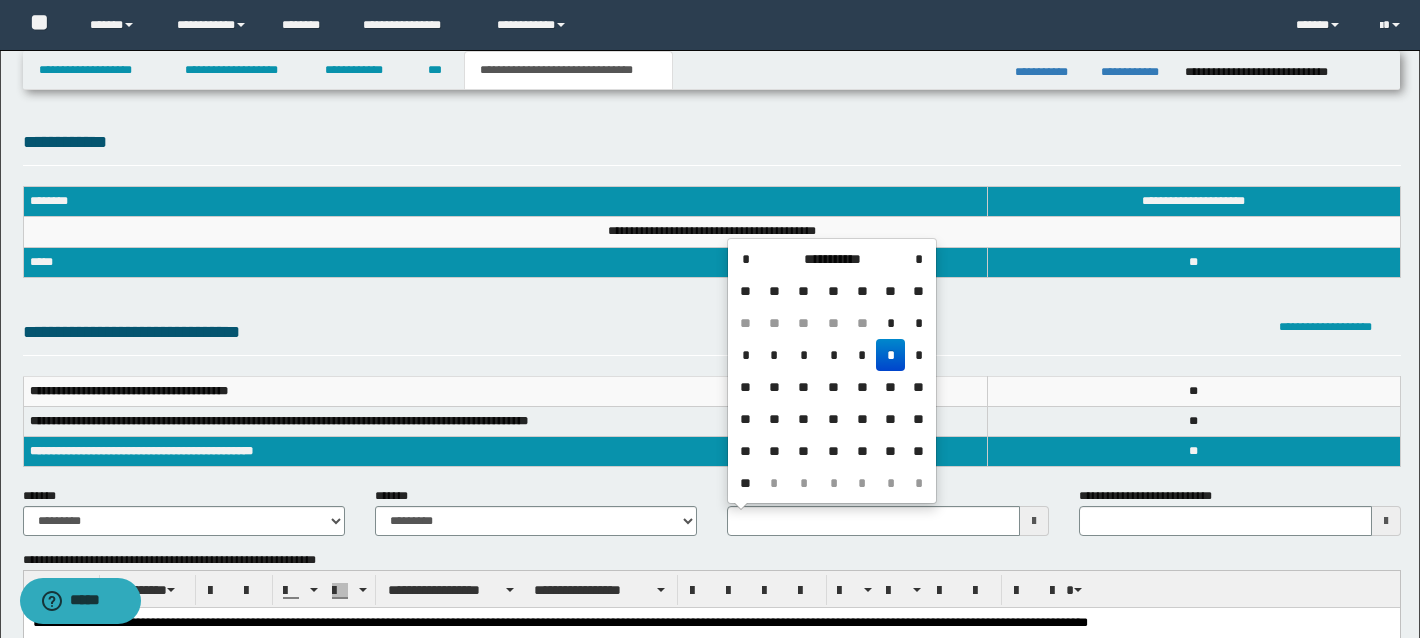 type 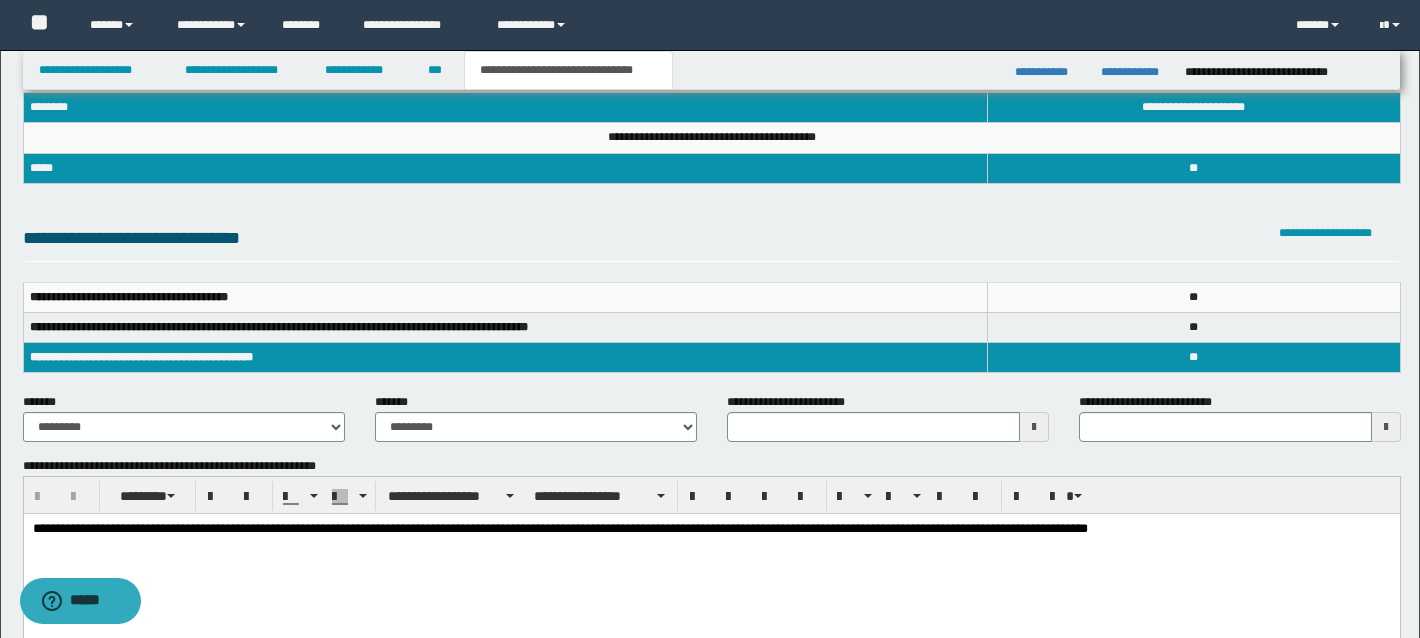 scroll, scrollTop: 95, scrollLeft: 0, axis: vertical 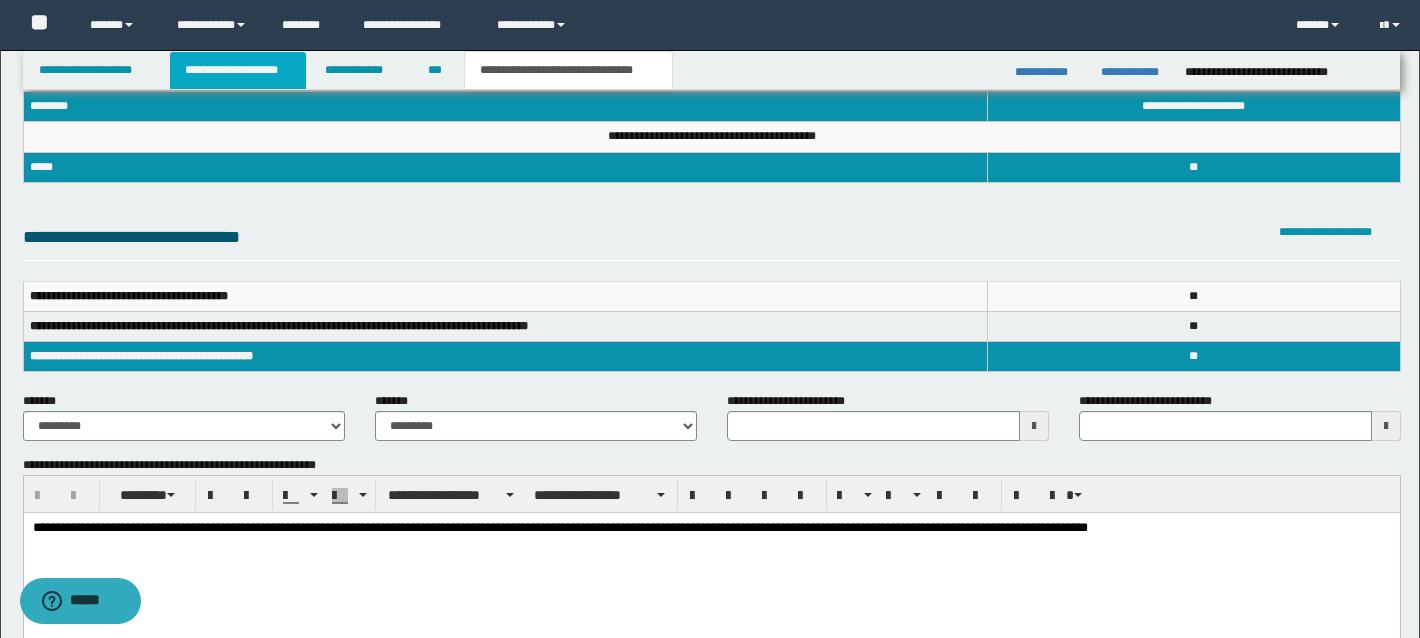 click on "**********" at bounding box center [238, 70] 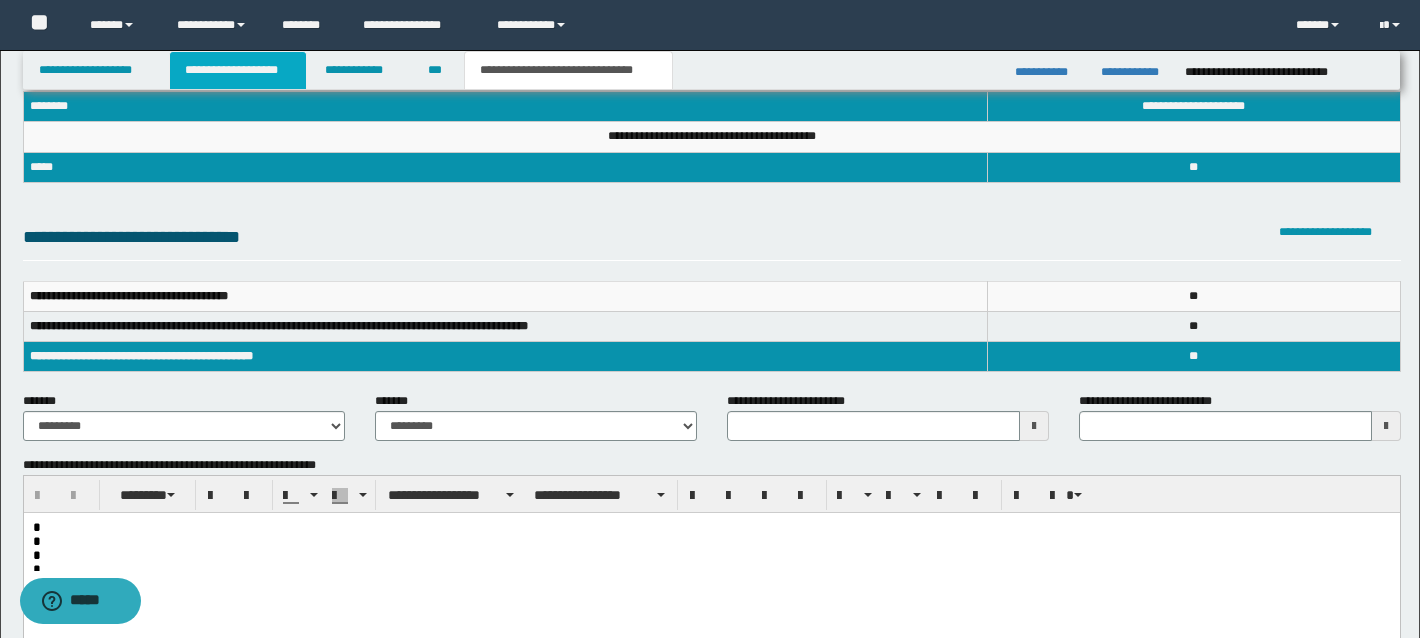 scroll, scrollTop: 126, scrollLeft: 0, axis: vertical 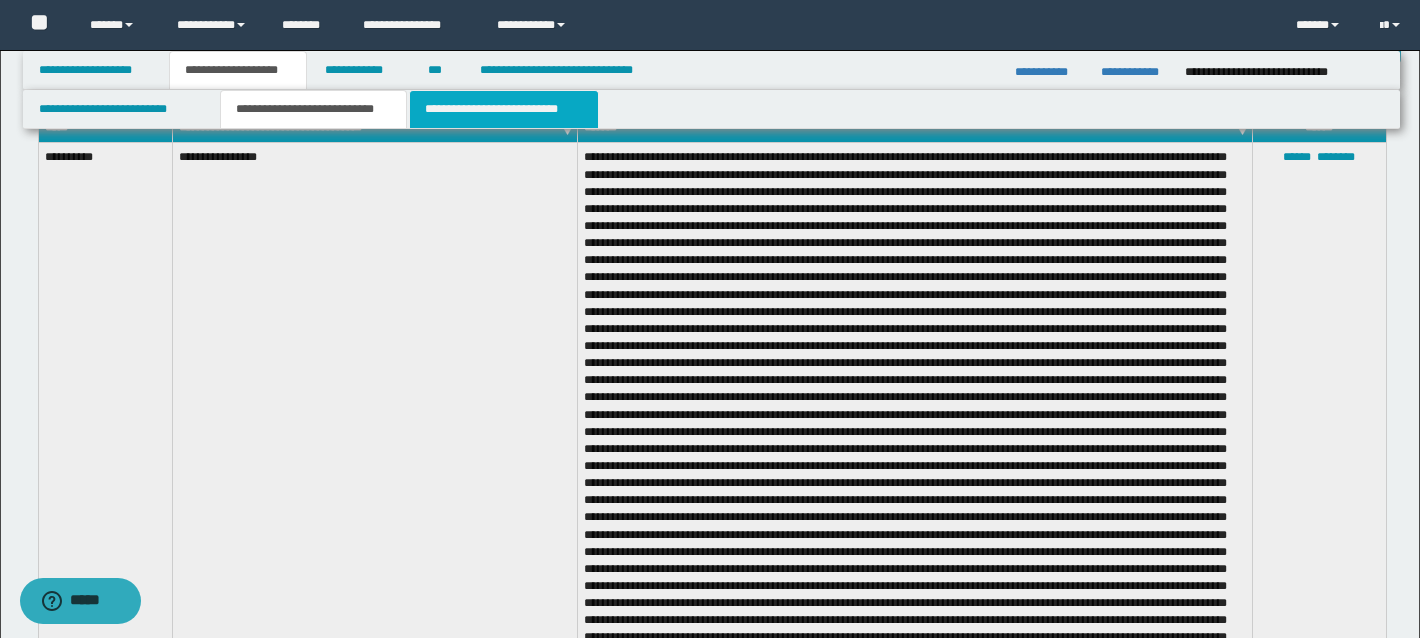 click on "**********" at bounding box center (504, 109) 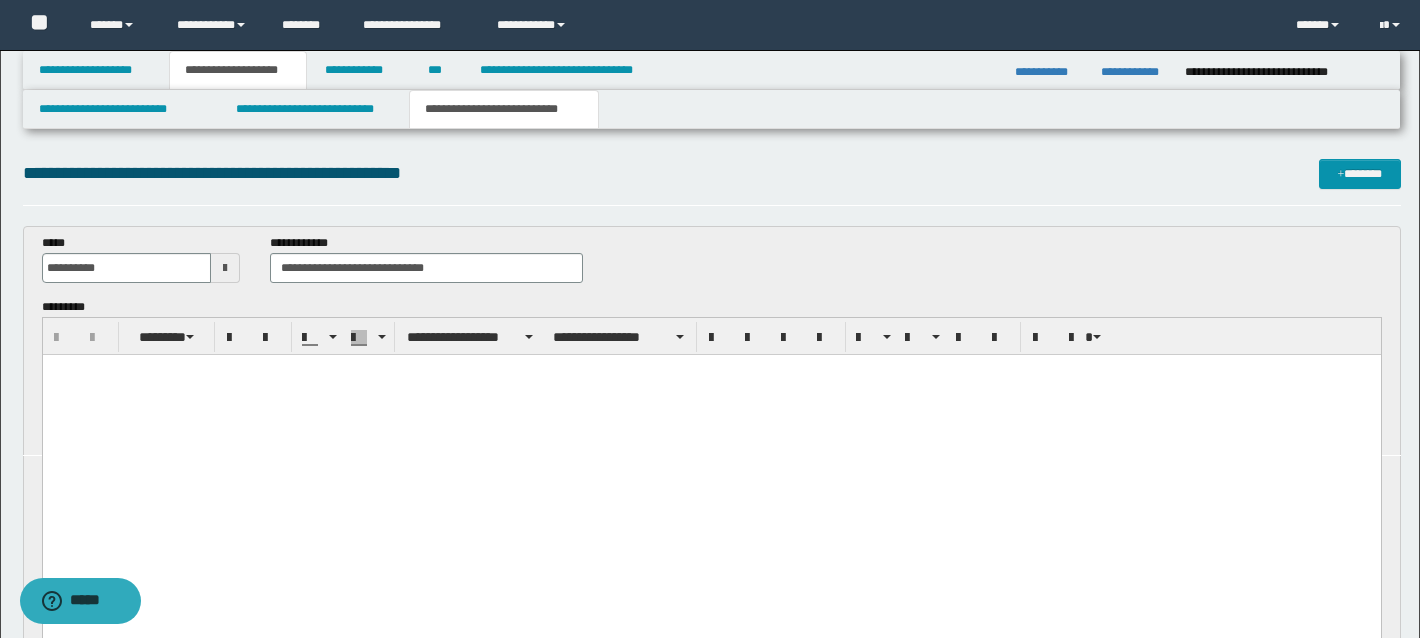 scroll, scrollTop: 0, scrollLeft: 0, axis: both 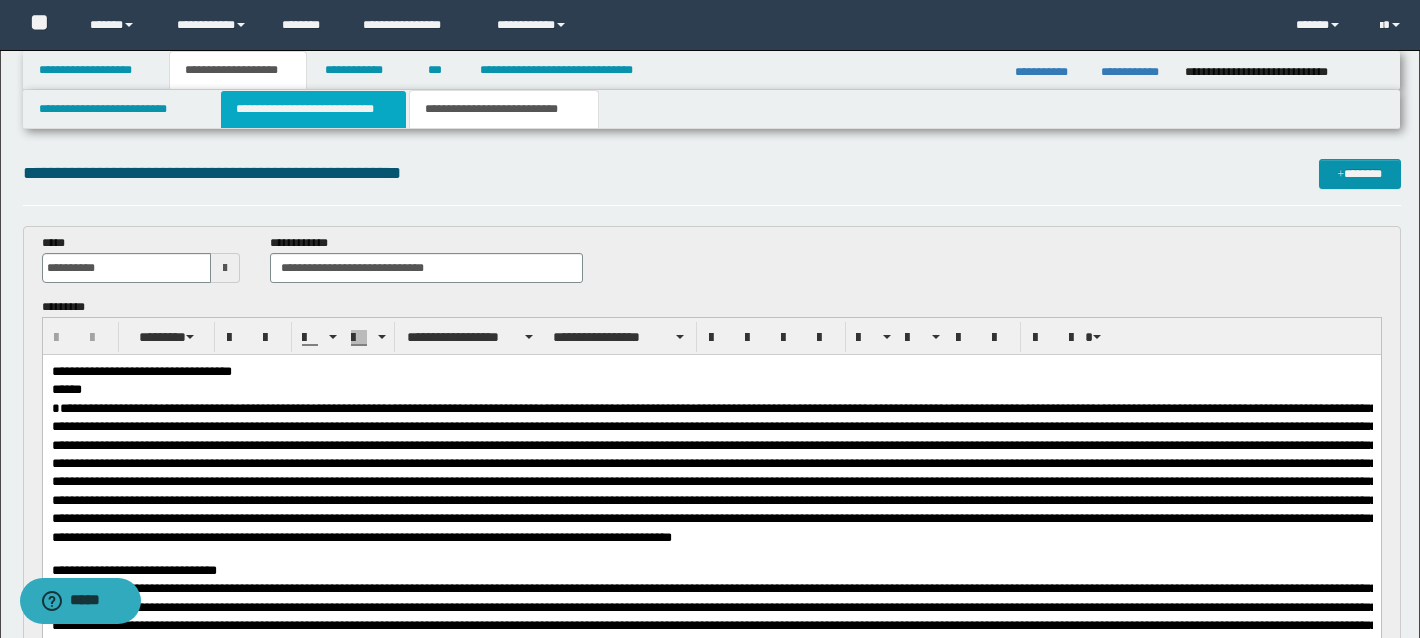 click on "**********" at bounding box center (314, 109) 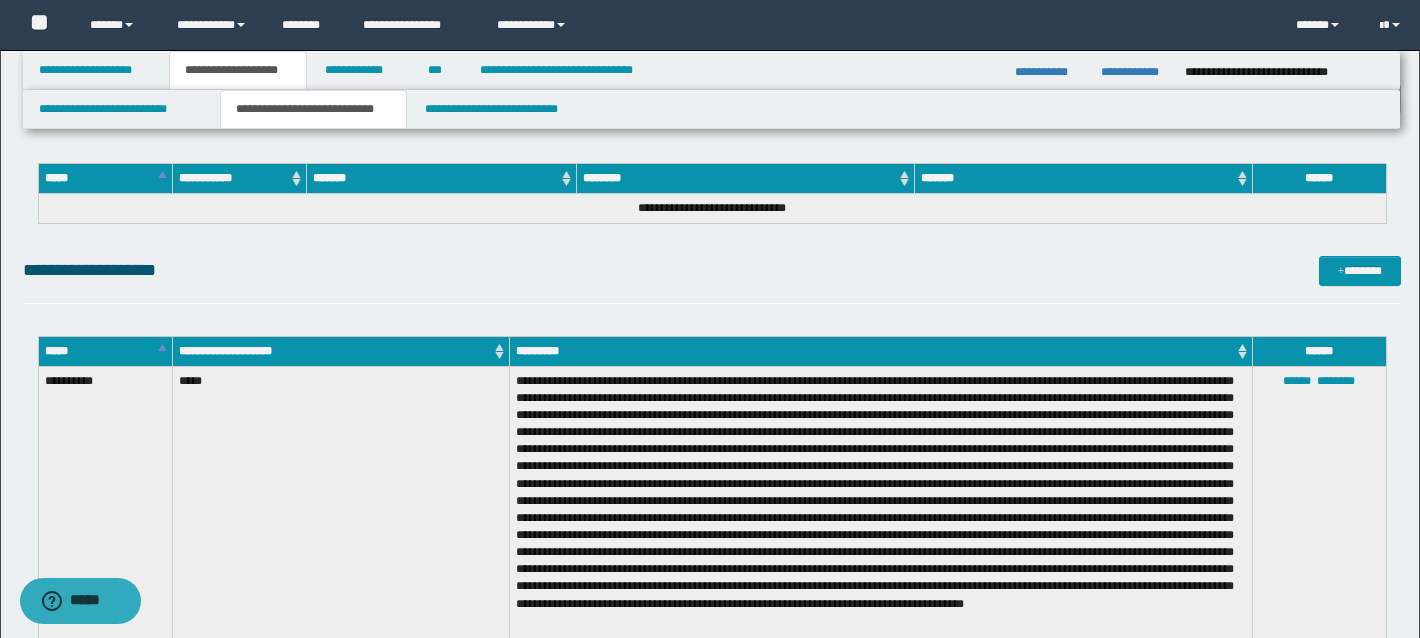 scroll, scrollTop: 1369, scrollLeft: 0, axis: vertical 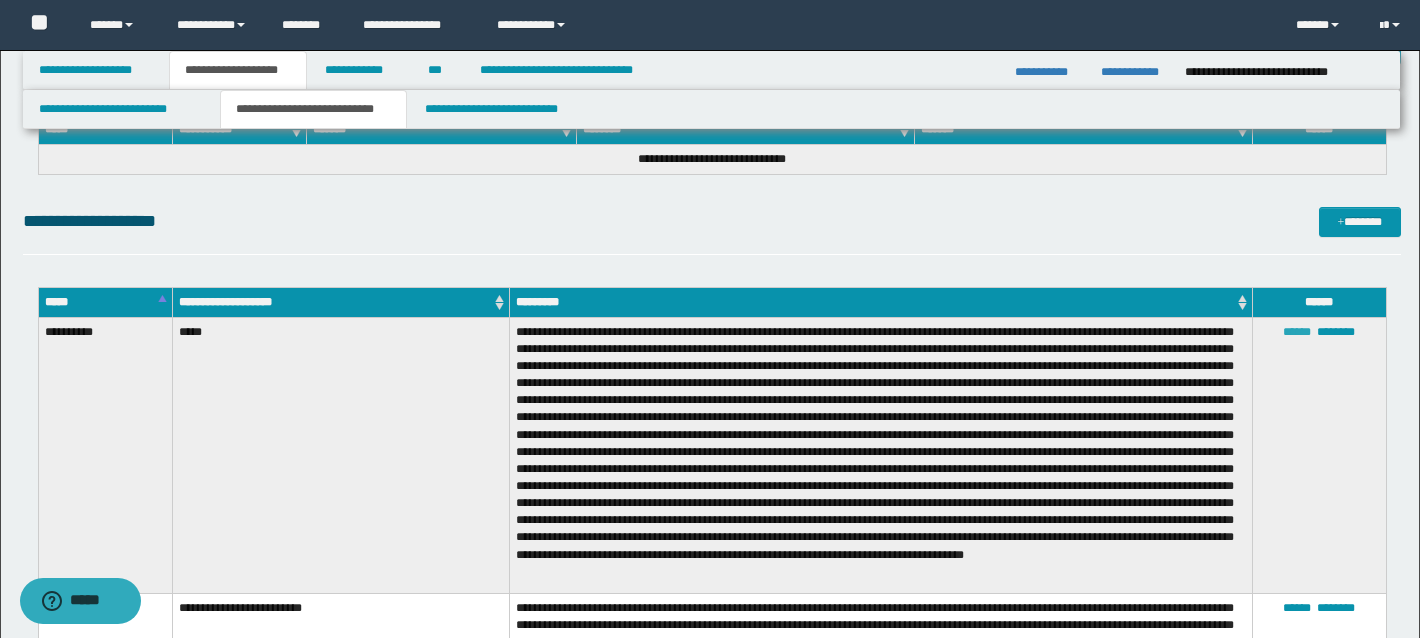click on "******" at bounding box center (1297, 332) 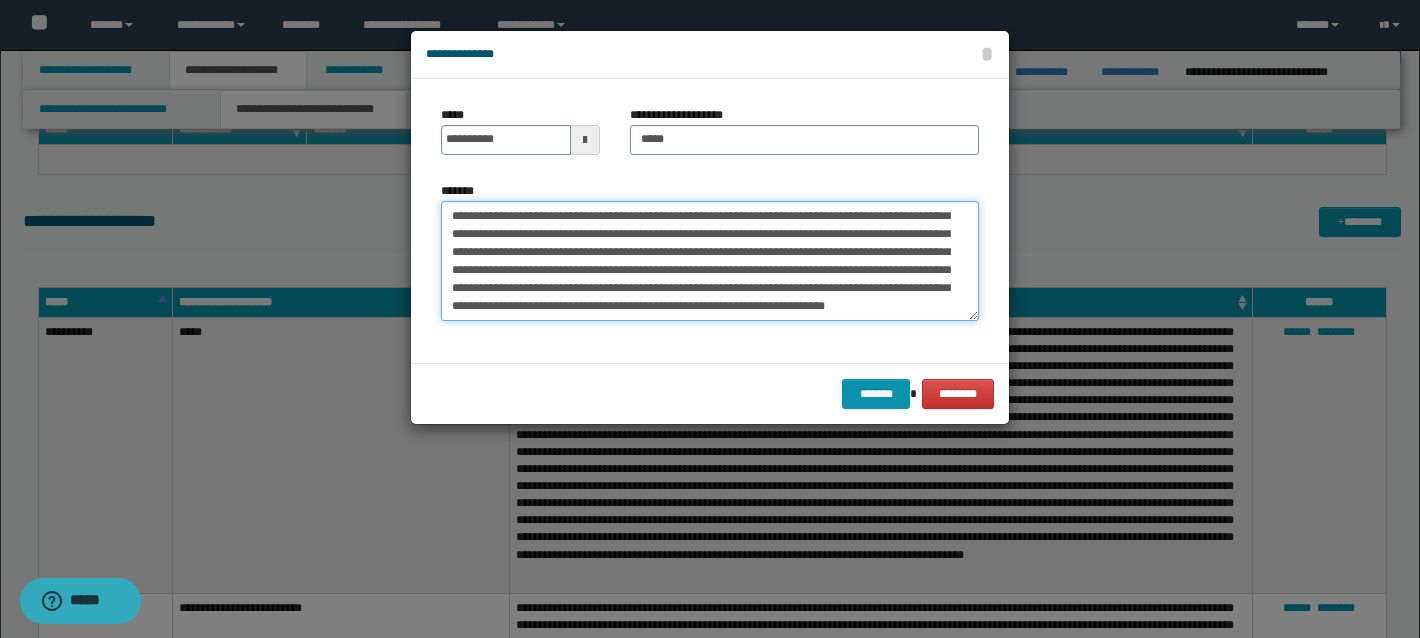 drag, startPoint x: 451, startPoint y: 216, endPoint x: 508, endPoint y: 542, distance: 330.94562 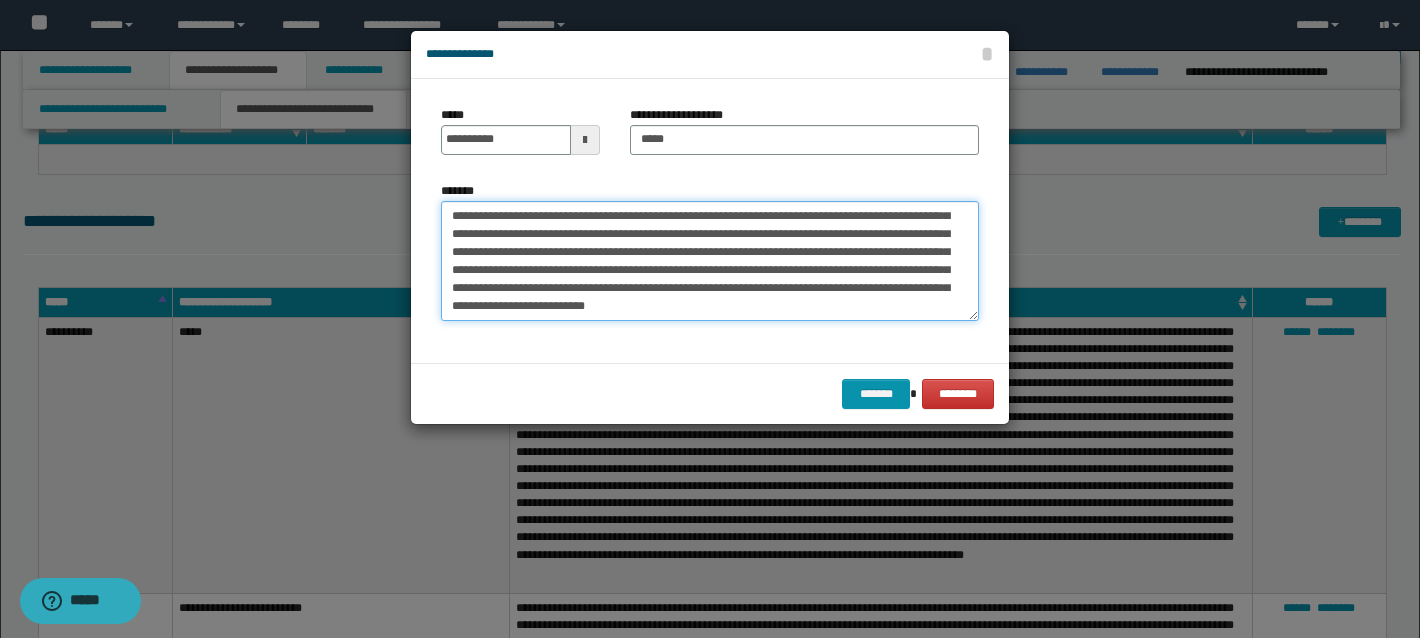 scroll, scrollTop: 36, scrollLeft: 0, axis: vertical 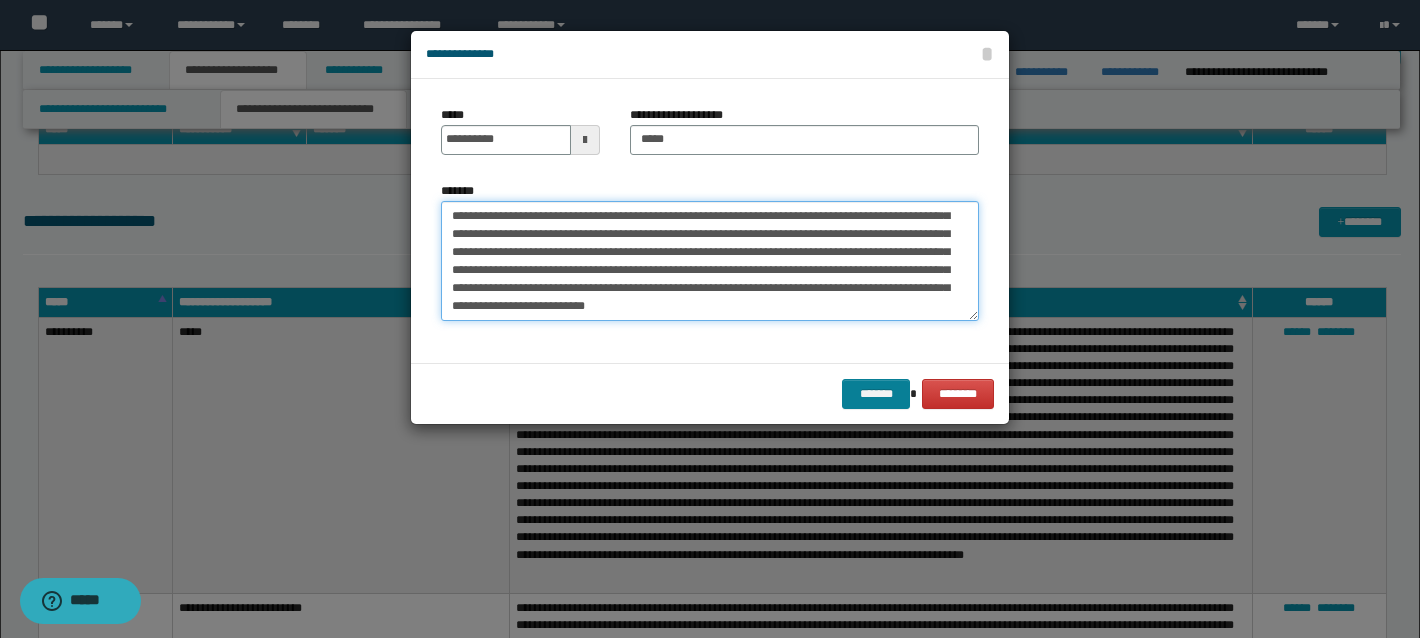 type on "**********" 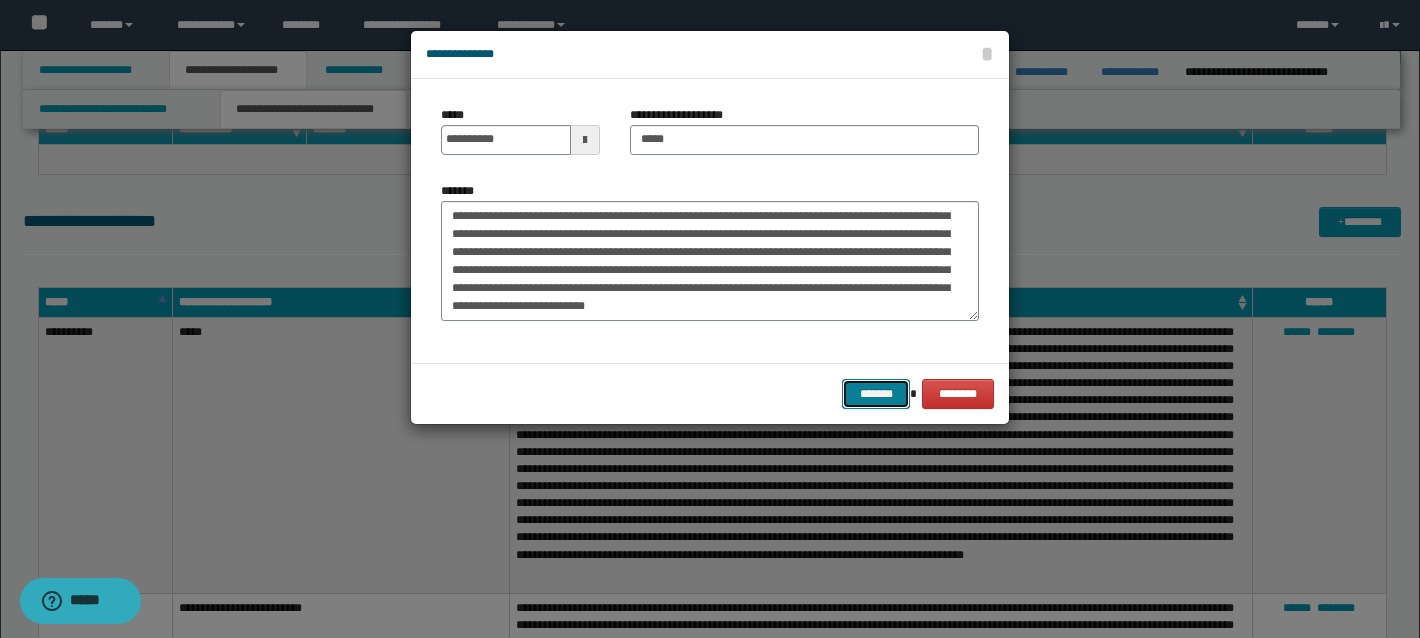 click on "*******" at bounding box center [876, 394] 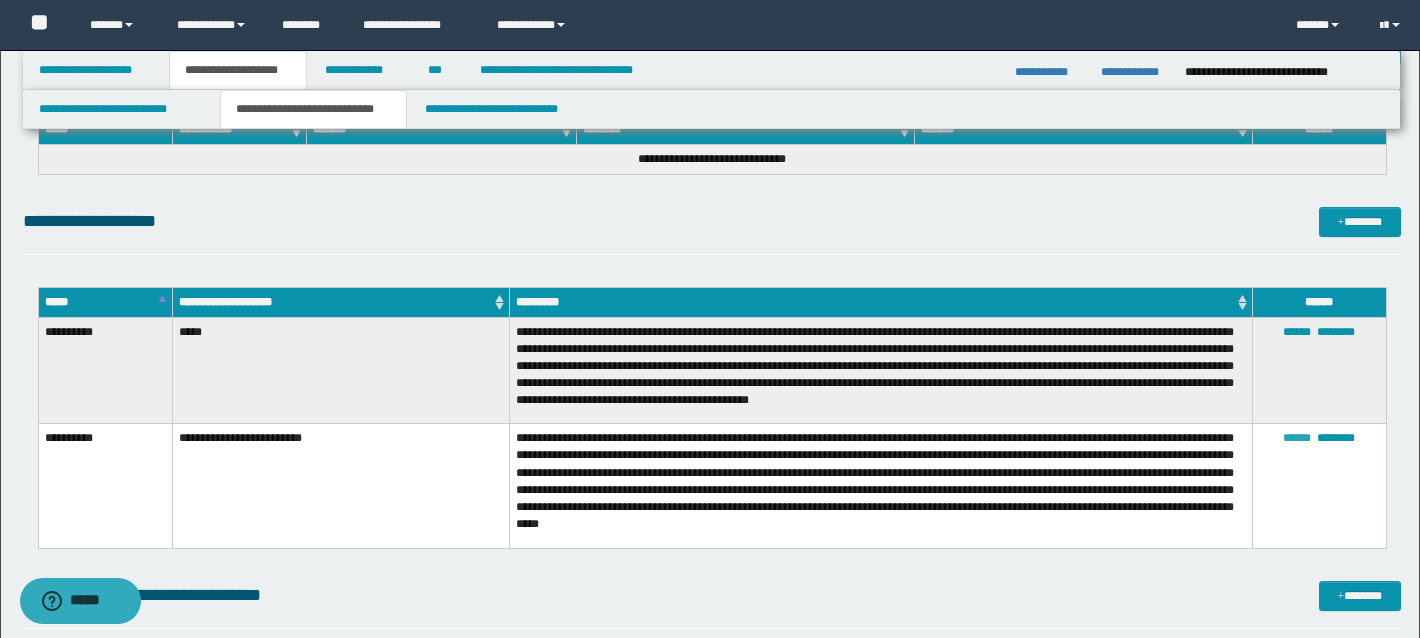 click on "******" at bounding box center [1297, 438] 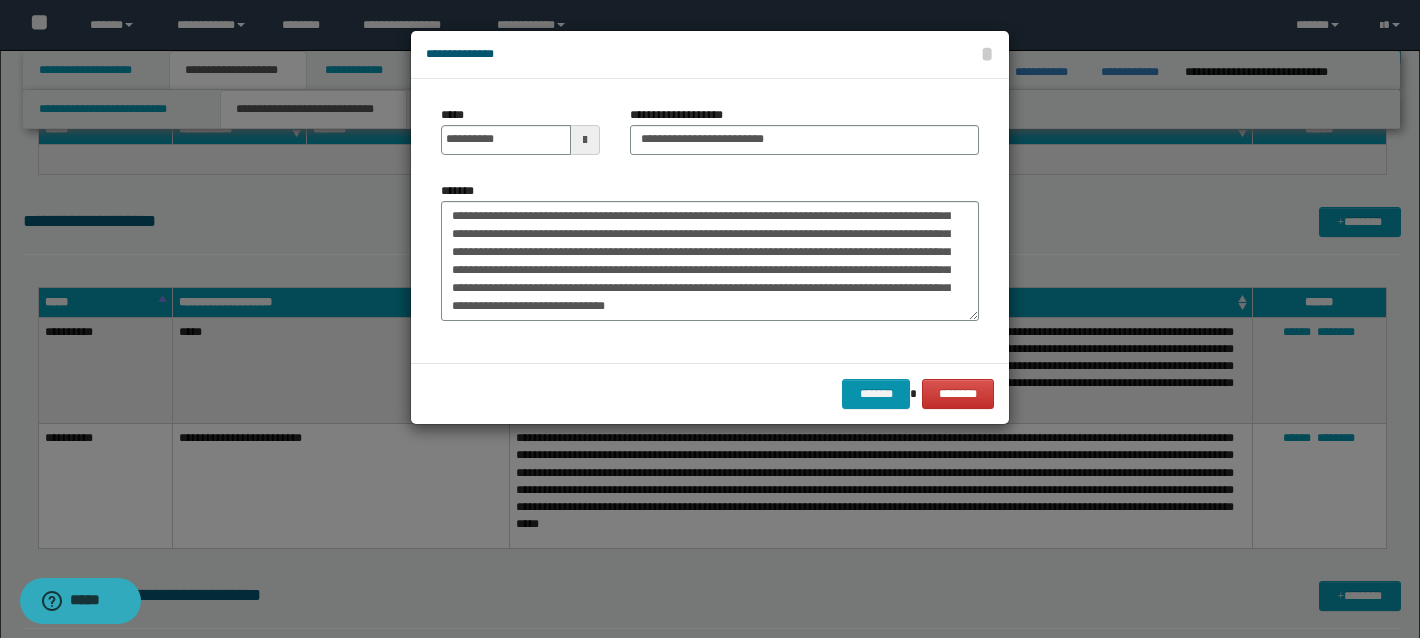 scroll, scrollTop: 0, scrollLeft: 0, axis: both 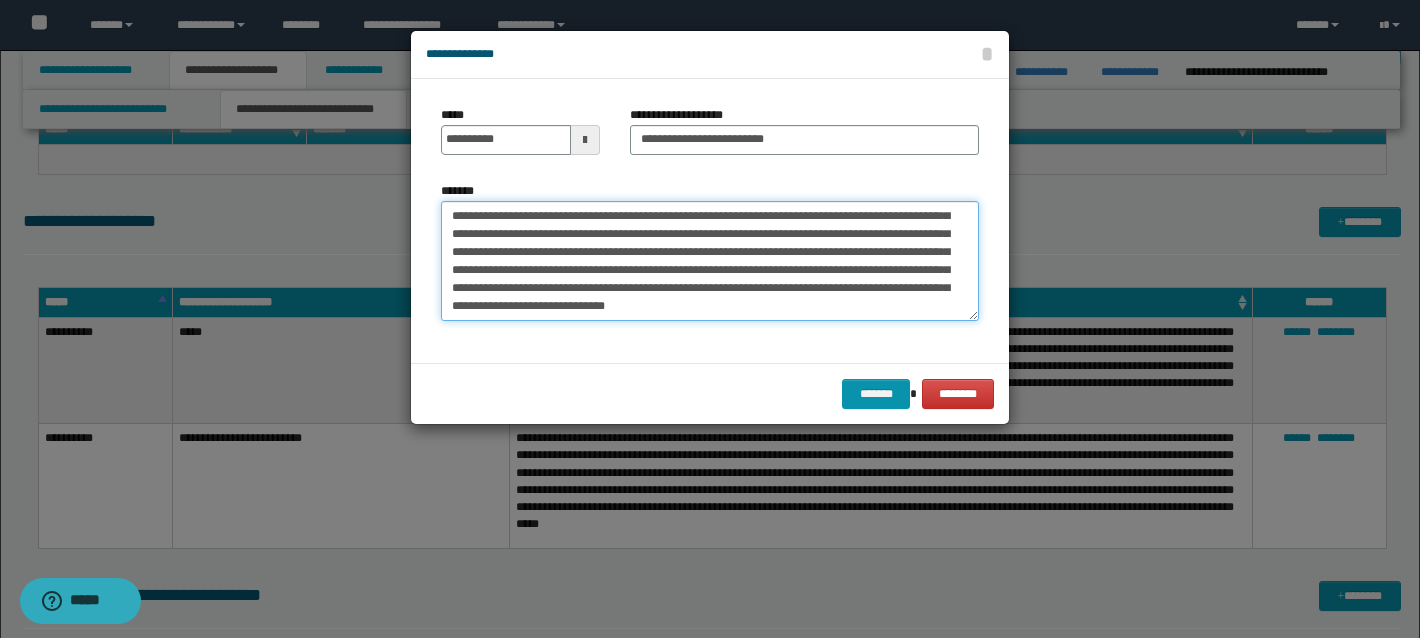 drag, startPoint x: 449, startPoint y: 211, endPoint x: 472, endPoint y: 594, distance: 383.68997 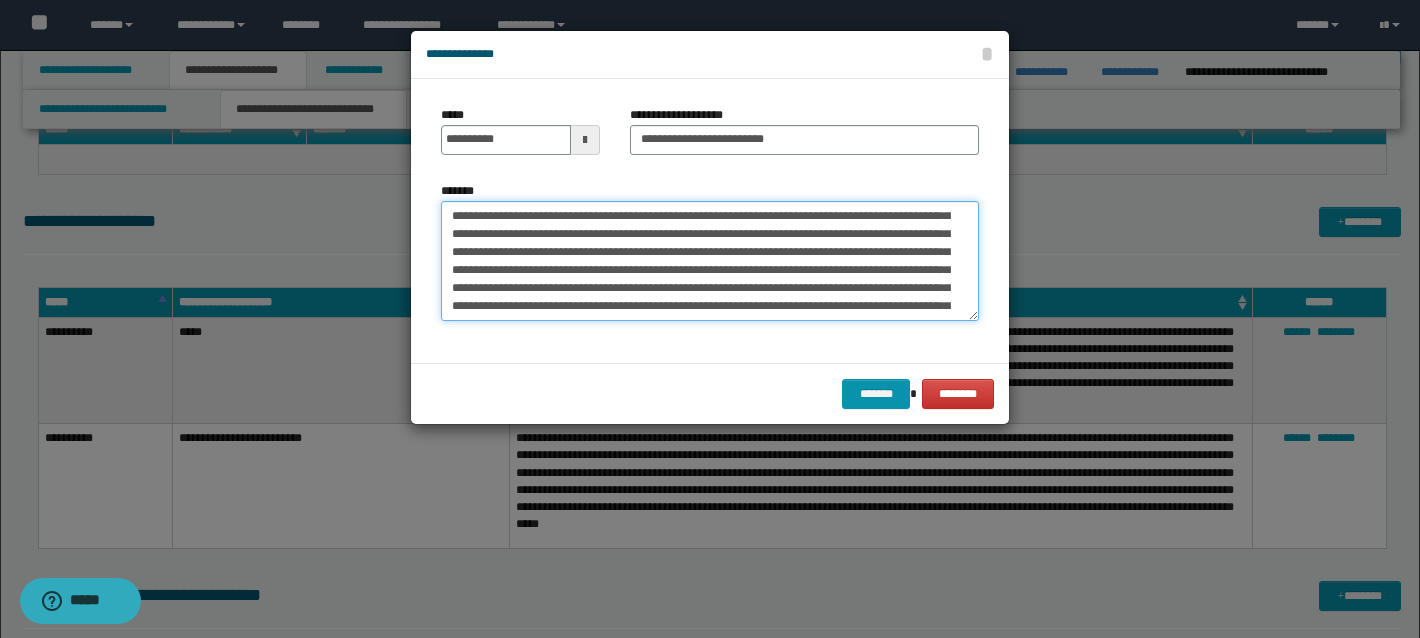 scroll, scrollTop: 137, scrollLeft: 0, axis: vertical 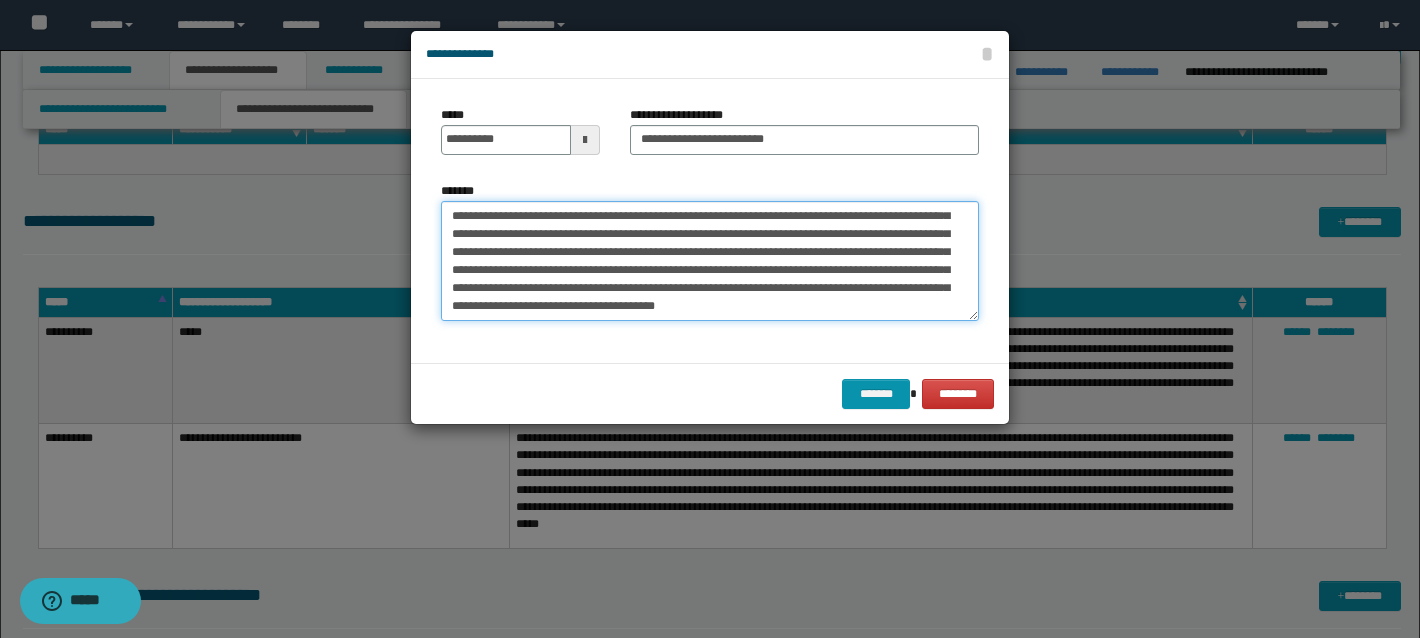 type on "**********" 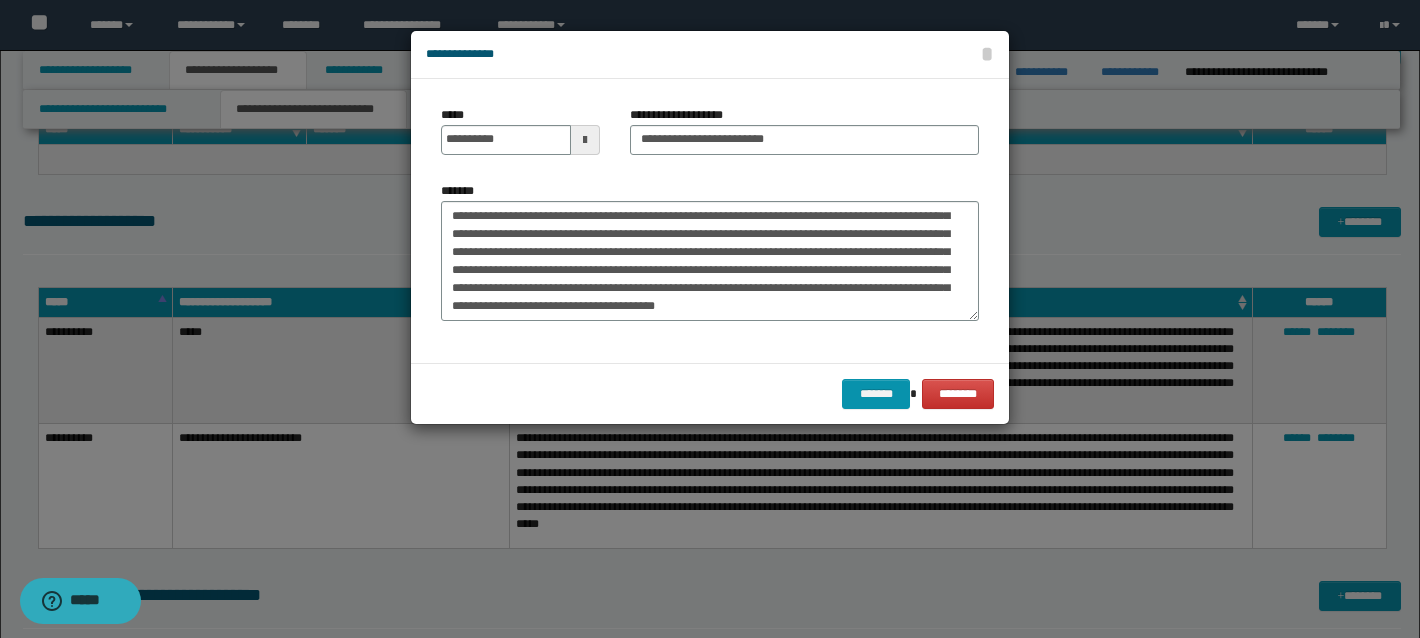 click on "*******
********" at bounding box center [710, 393] 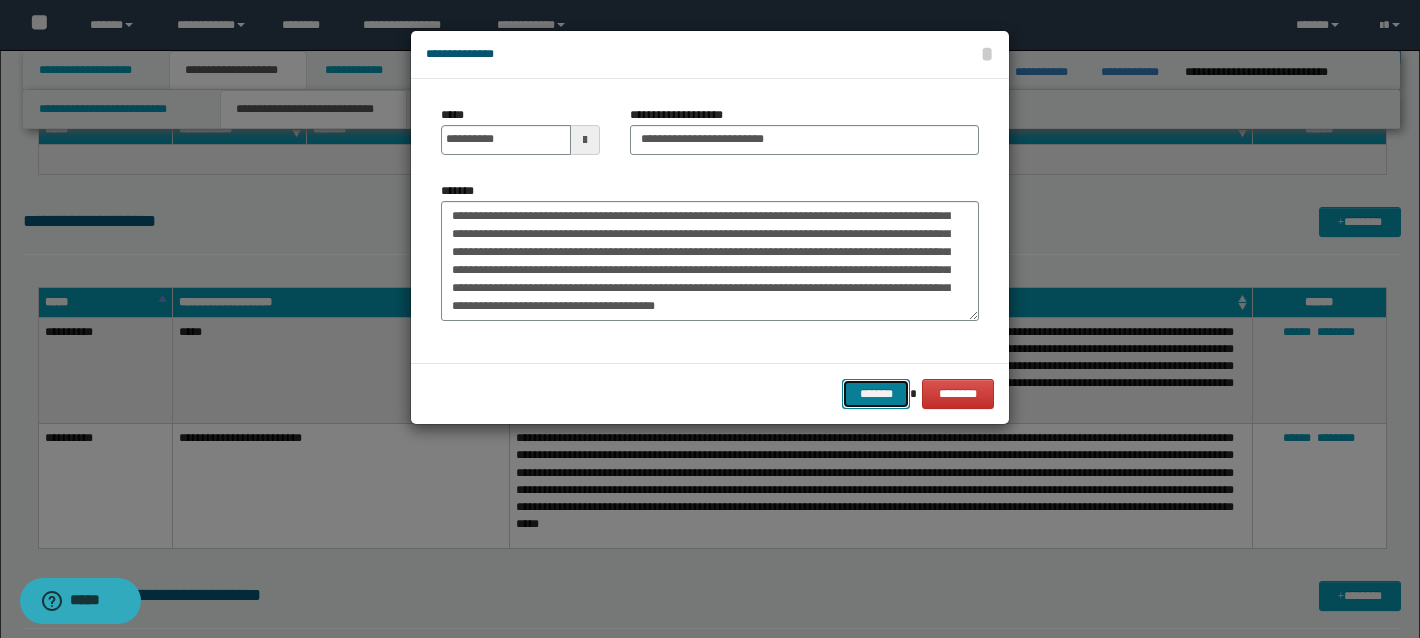 click on "*******" at bounding box center (876, 394) 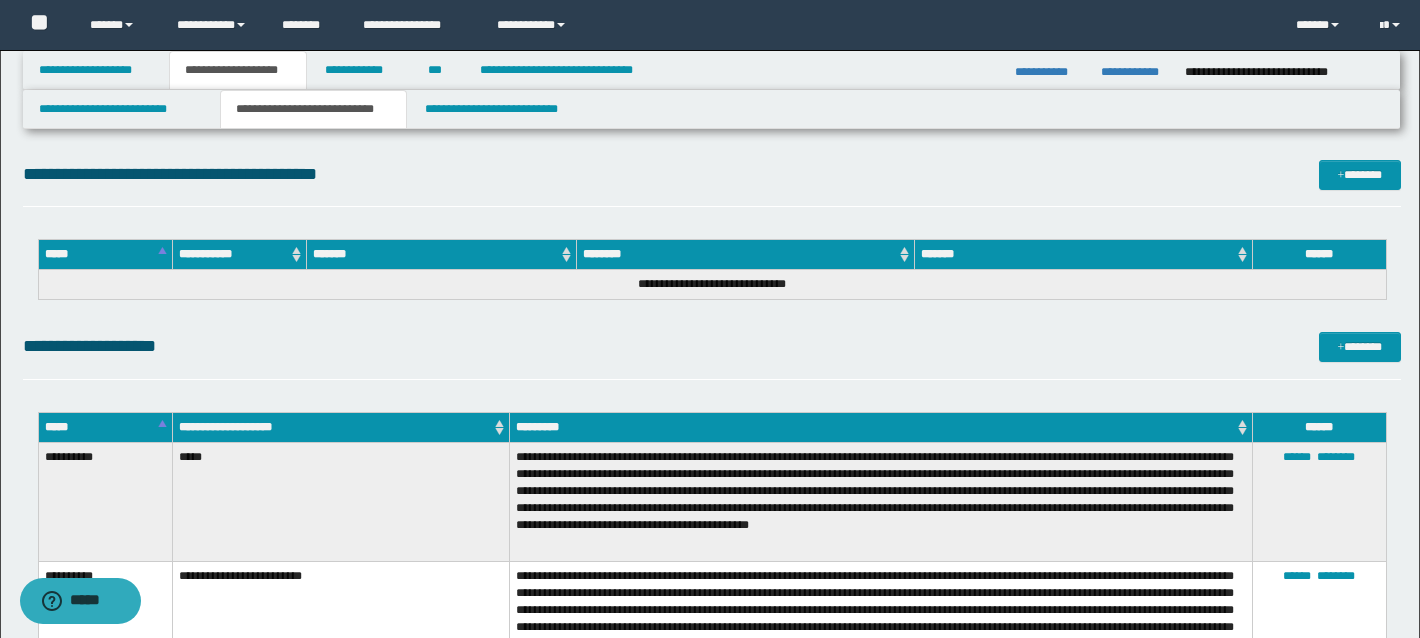 scroll, scrollTop: 1242, scrollLeft: 0, axis: vertical 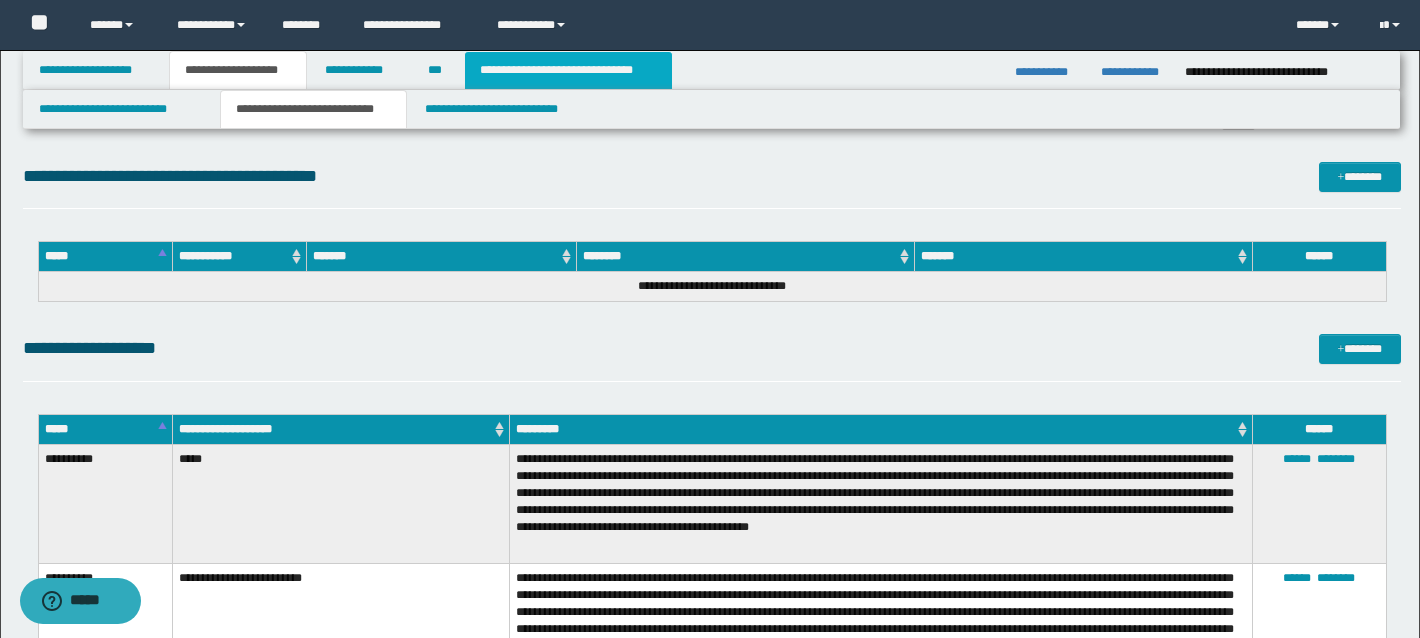 click on "**********" at bounding box center [568, 70] 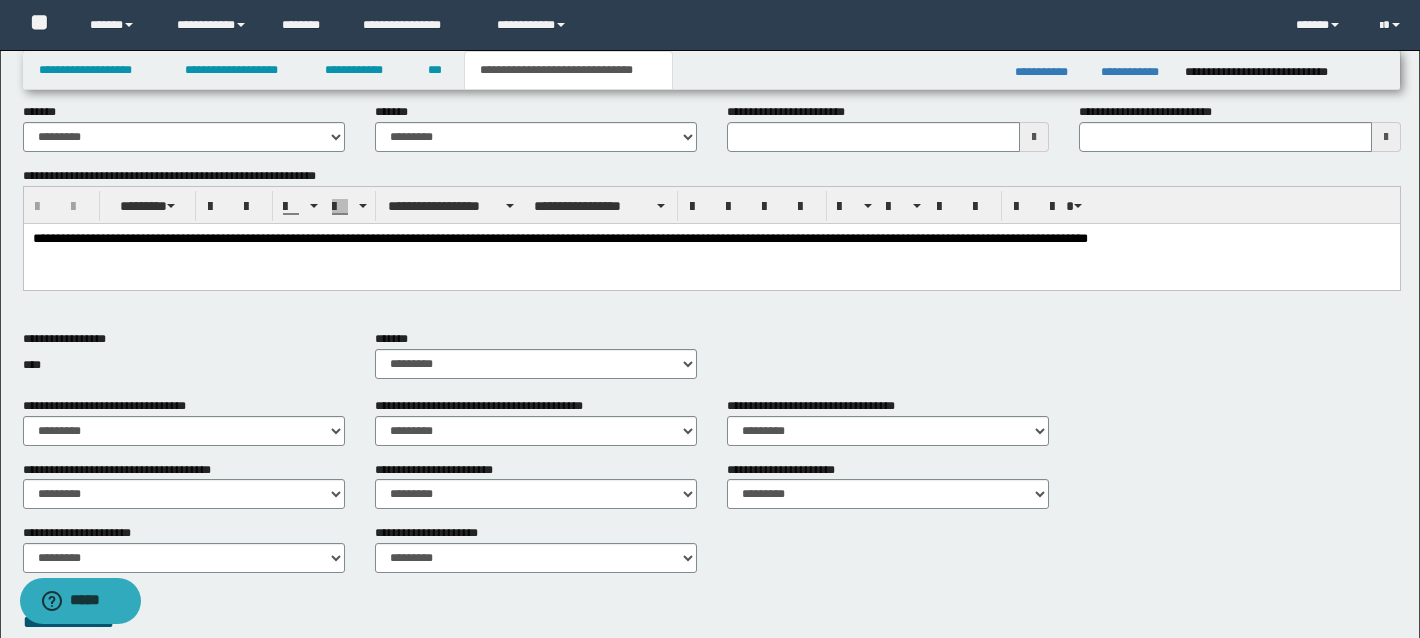 scroll, scrollTop: 281, scrollLeft: 0, axis: vertical 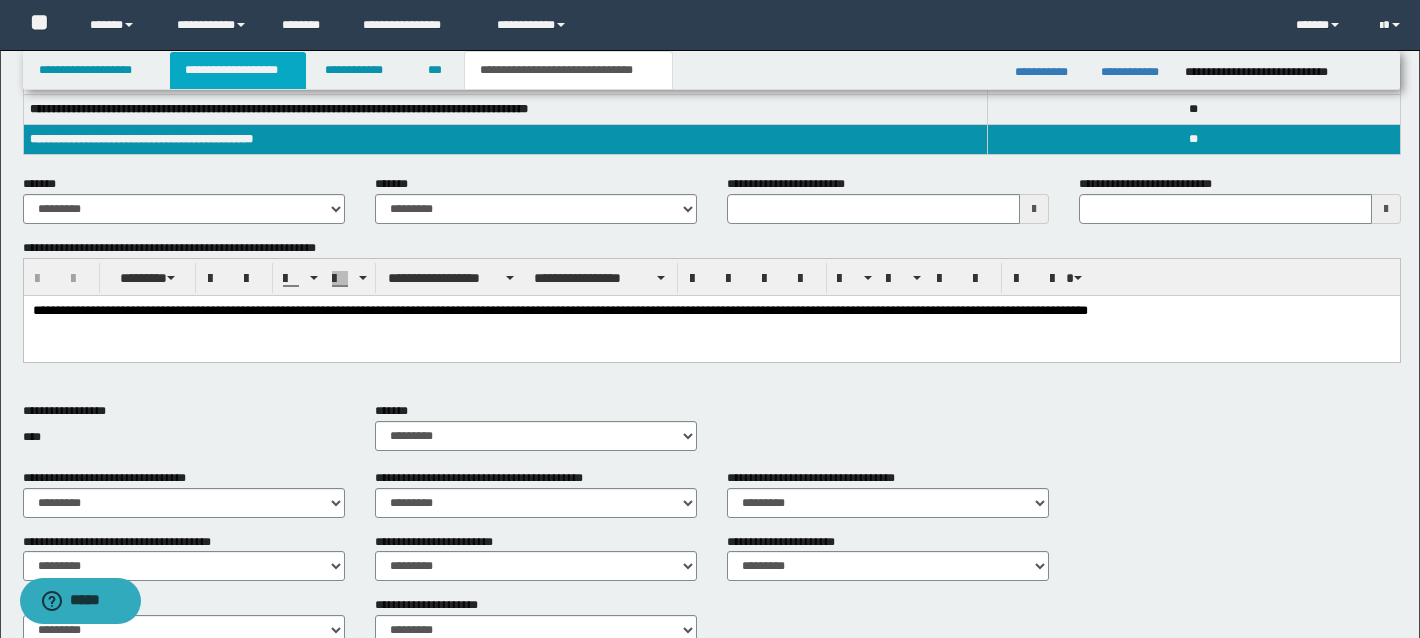 click on "**********" at bounding box center [238, 70] 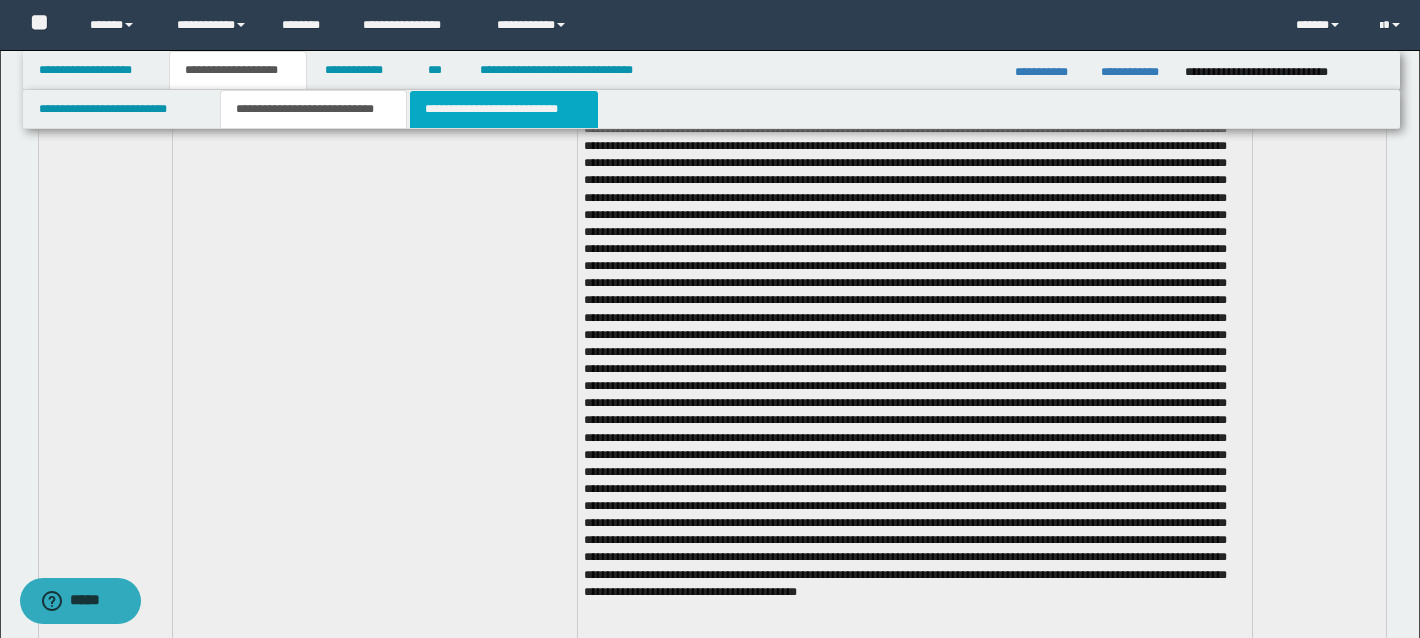 click on "**********" at bounding box center [504, 109] 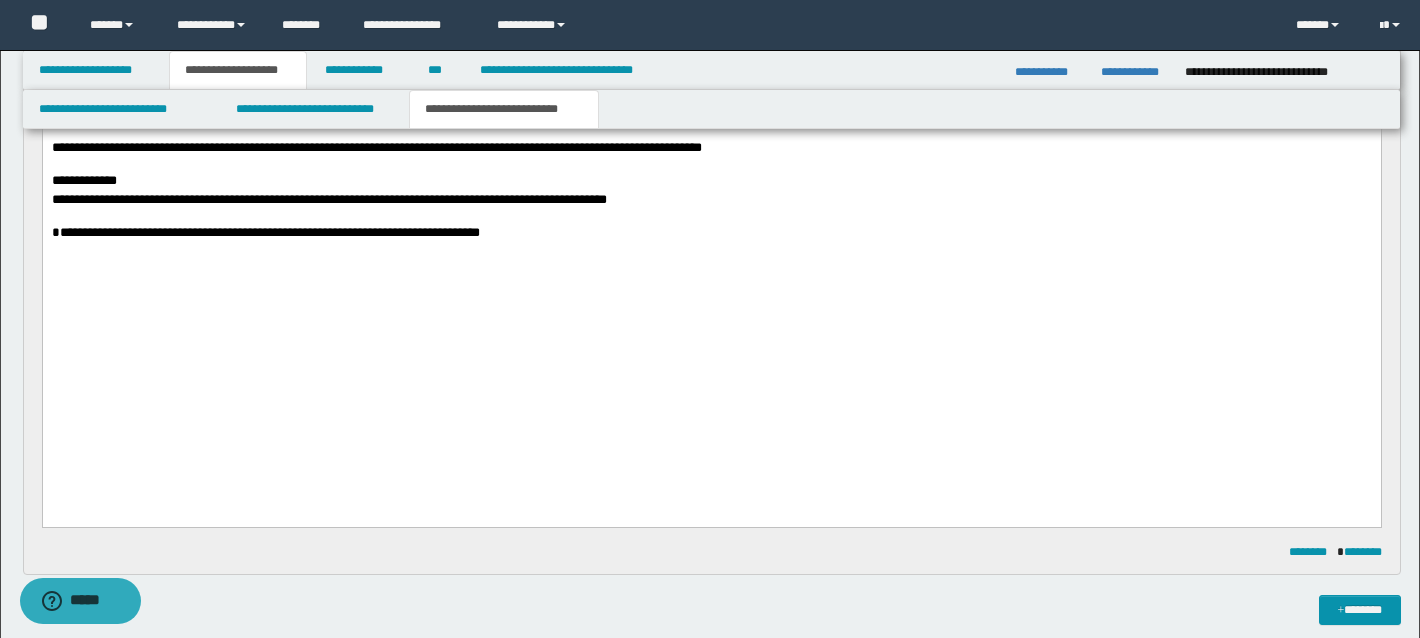 scroll, scrollTop: 1098, scrollLeft: 0, axis: vertical 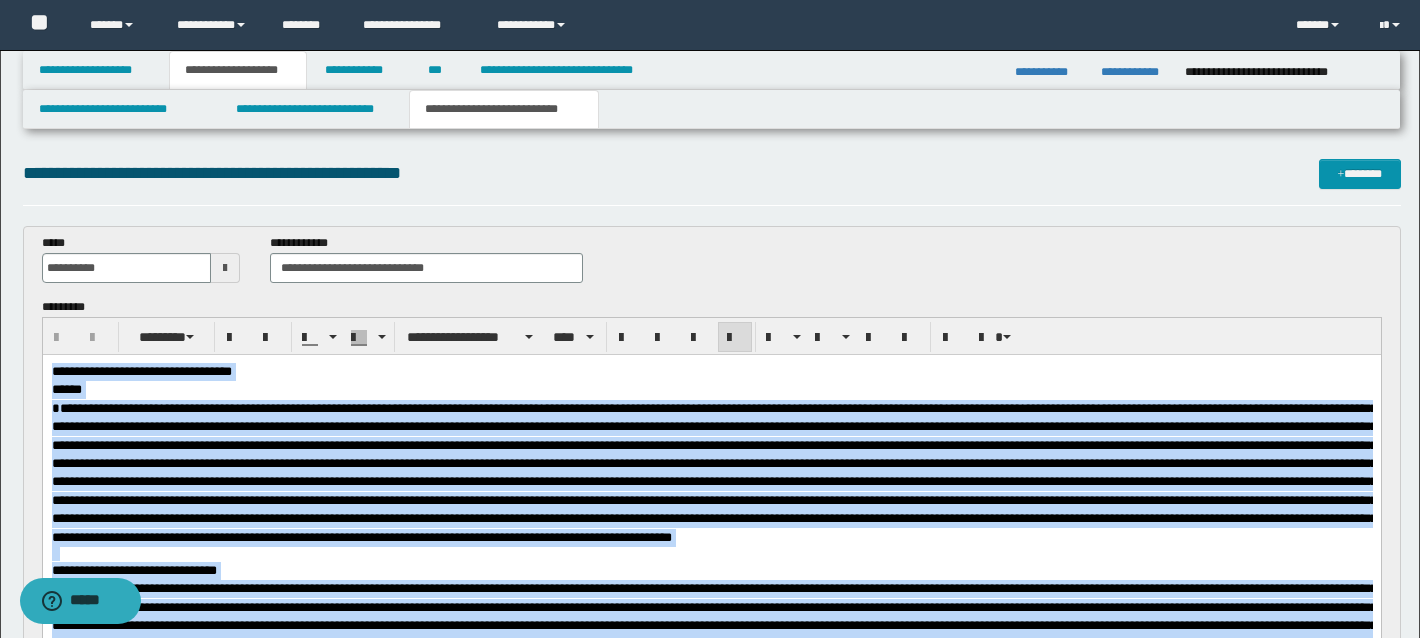 drag, startPoint x: 620, startPoint y: 1465, endPoint x: -10, endPoint y: -145, distance: 1728.8724 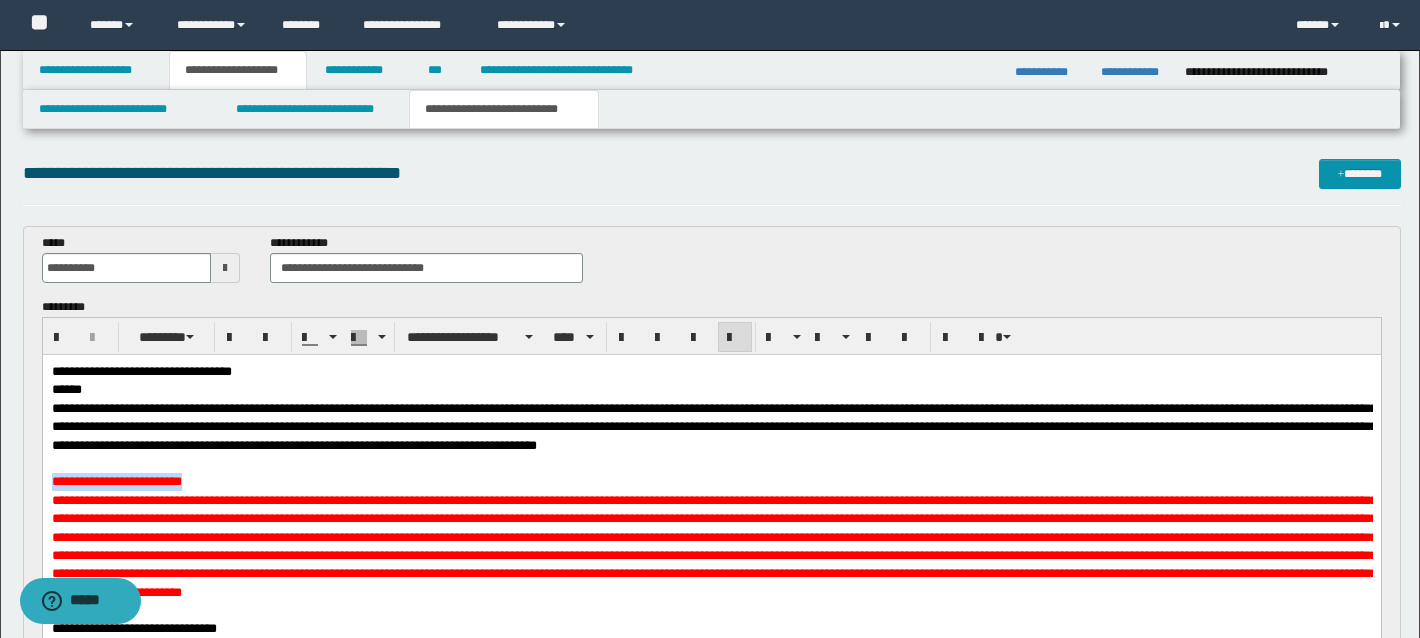 drag, startPoint x: 269, startPoint y: 479, endPoint x: 39, endPoint y: 477, distance: 230.0087 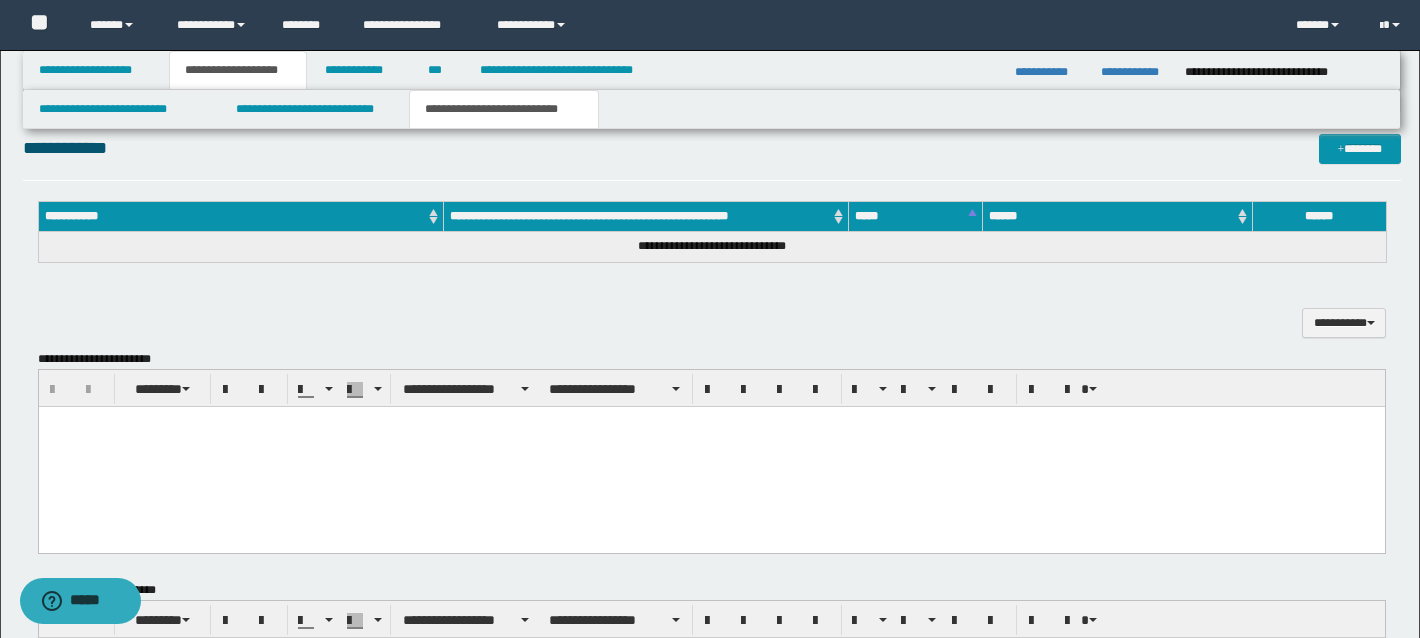 scroll, scrollTop: 1672, scrollLeft: 0, axis: vertical 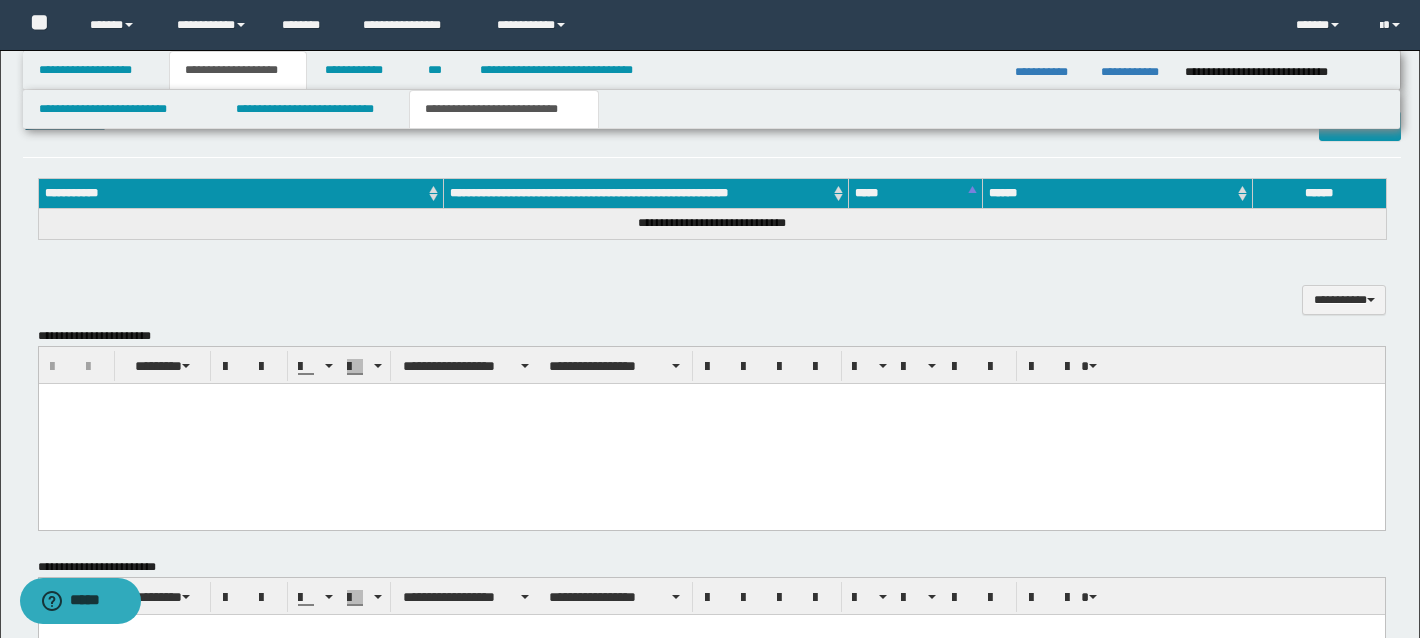 click at bounding box center [711, 414] 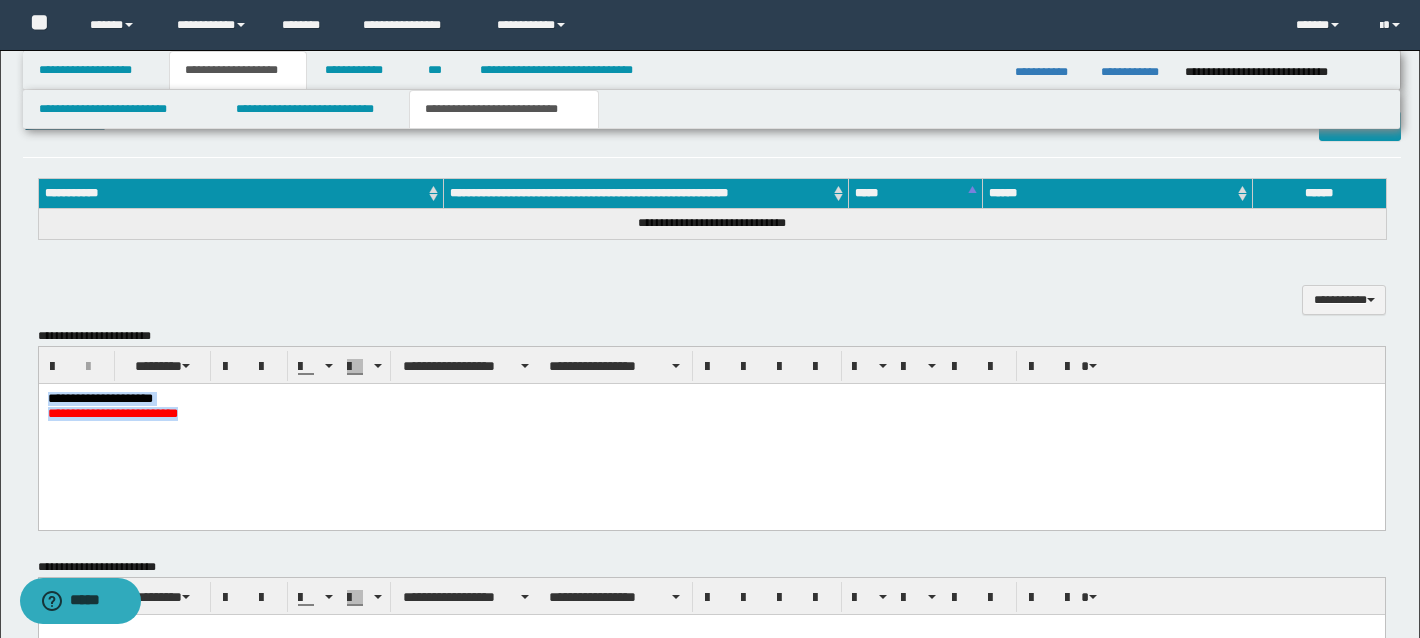drag, startPoint x: 245, startPoint y: 424, endPoint x: 25, endPoint y: 395, distance: 221.90314 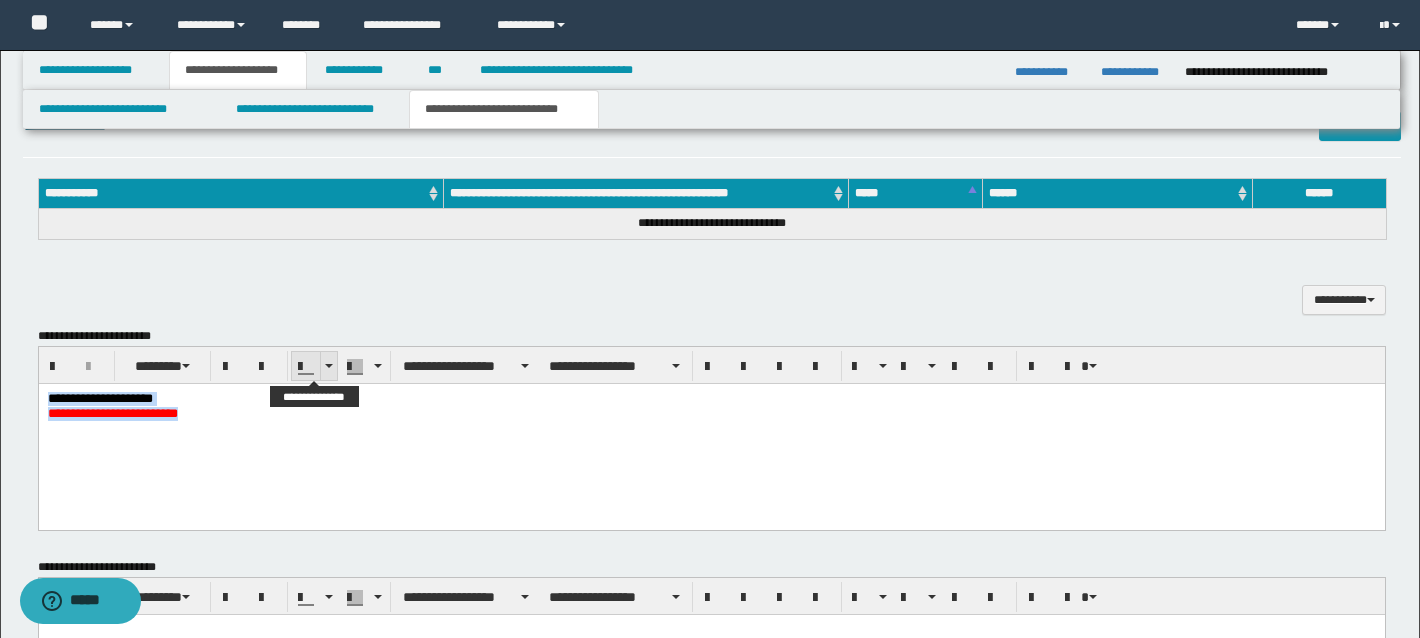 click at bounding box center (329, 366) 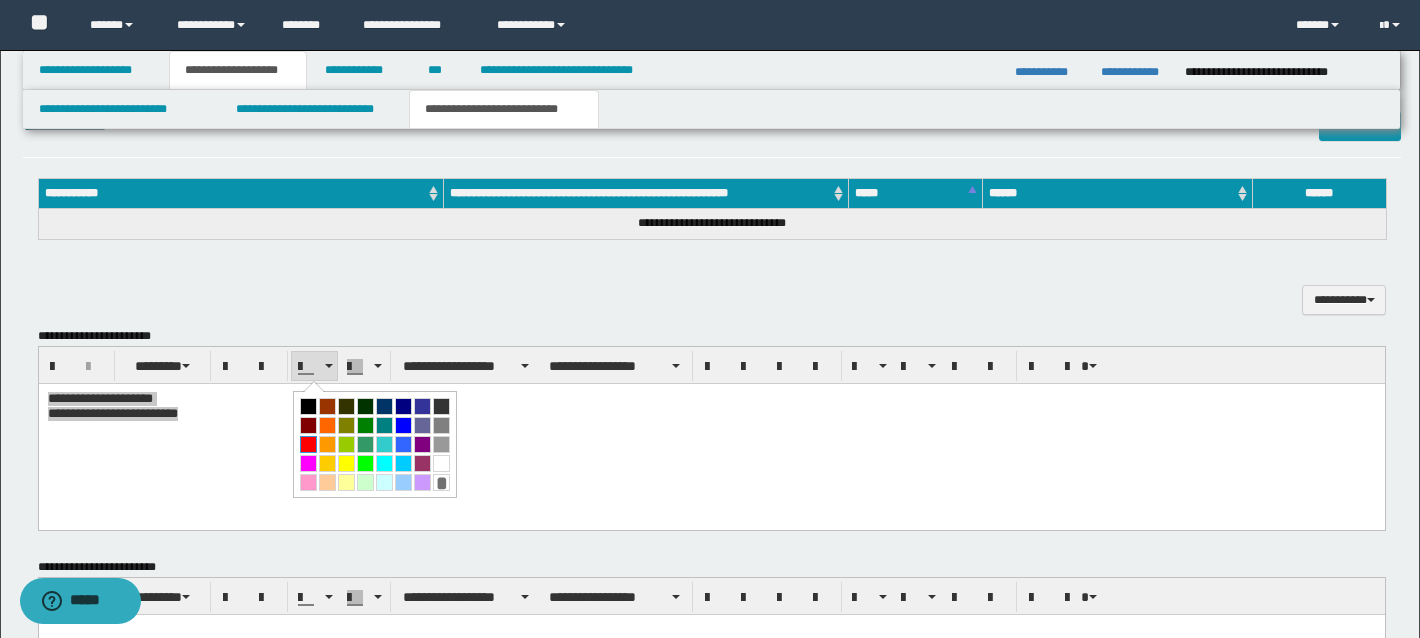 click at bounding box center (308, 444) 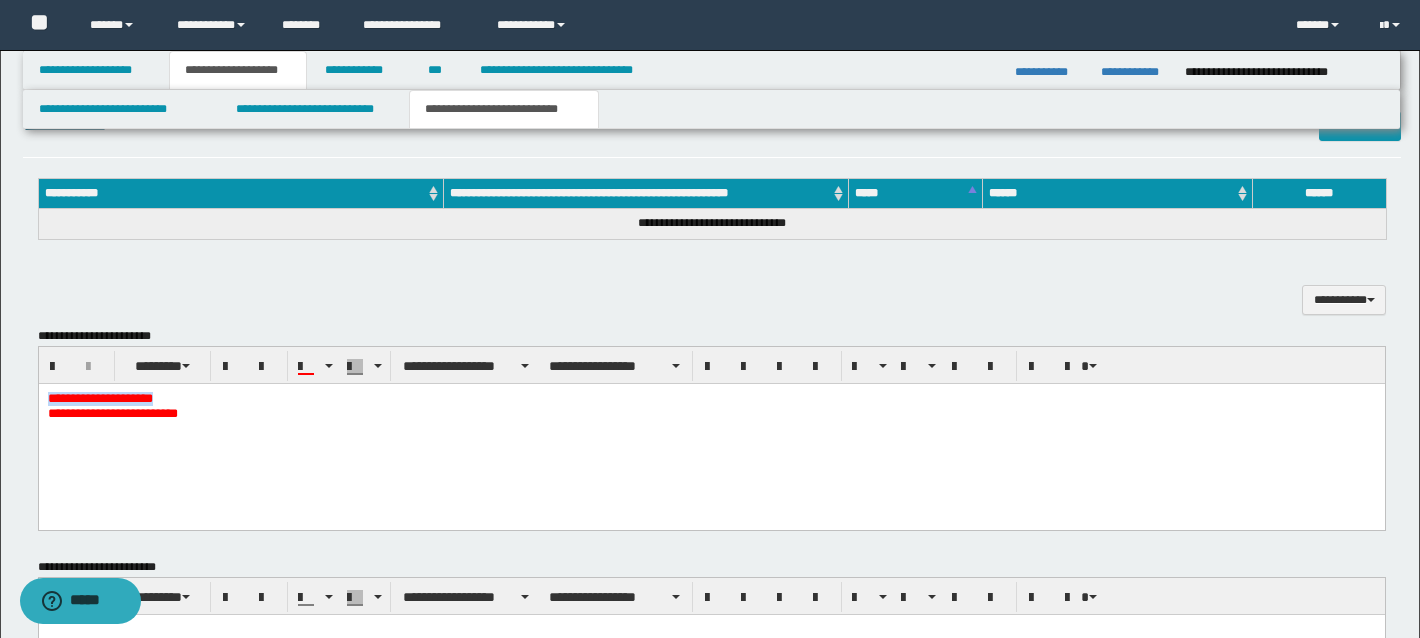 click on "**********" at bounding box center (711, 431) 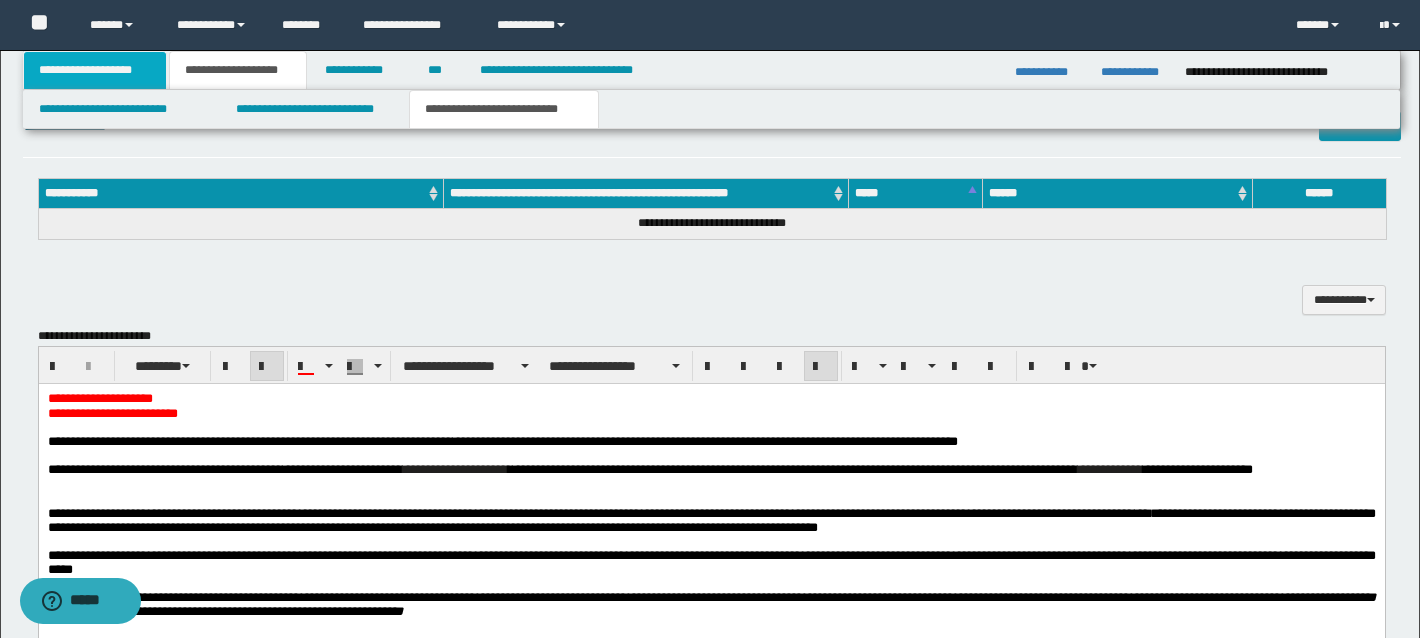 click on "**********" at bounding box center [95, 70] 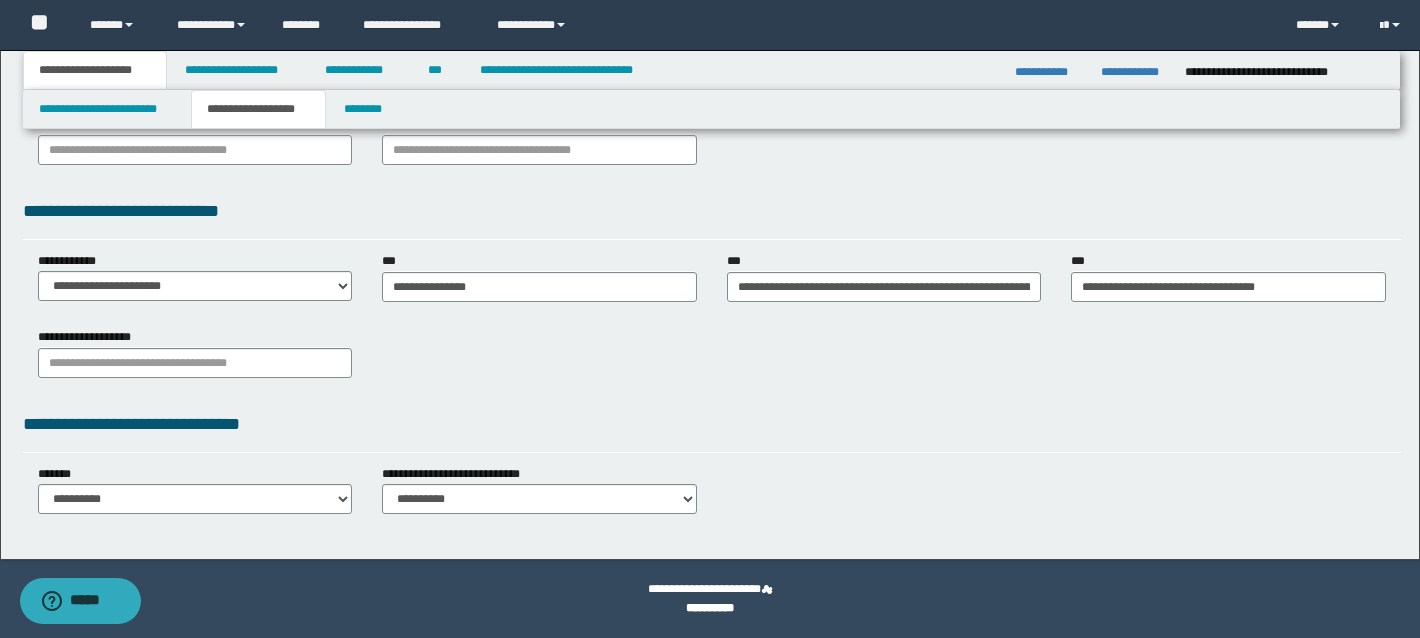 scroll, scrollTop: 0, scrollLeft: 0, axis: both 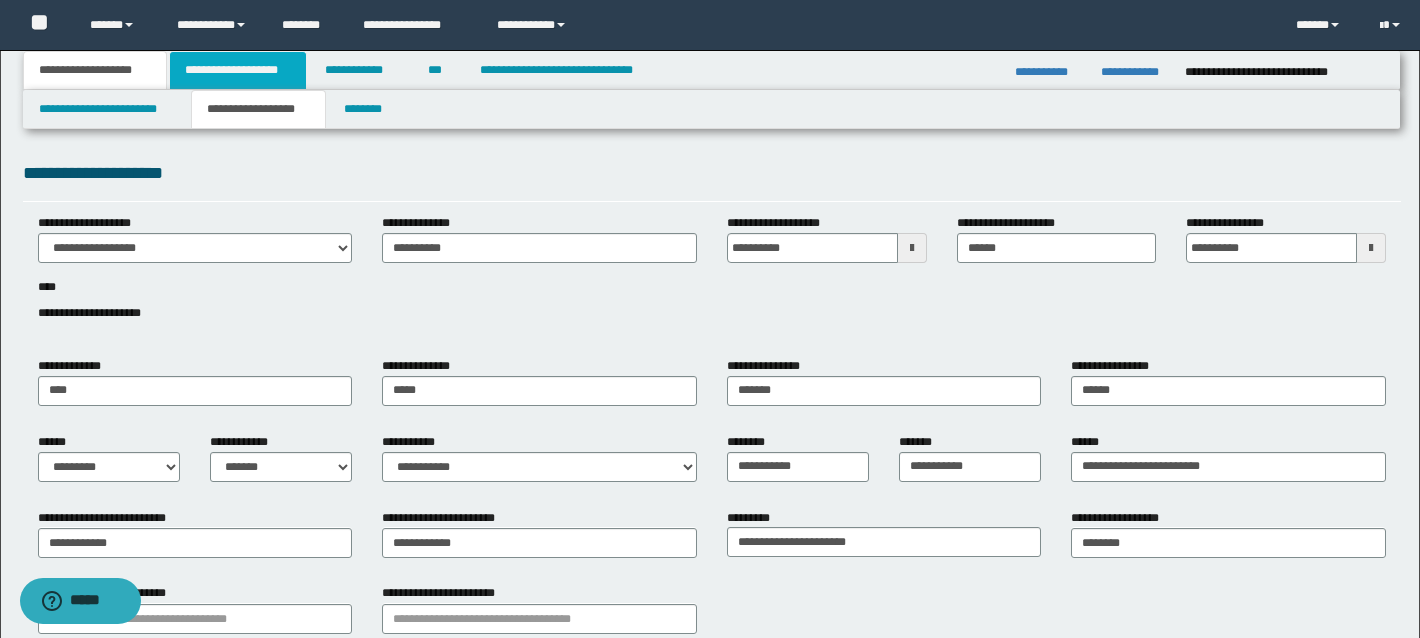 click on "**********" at bounding box center (238, 70) 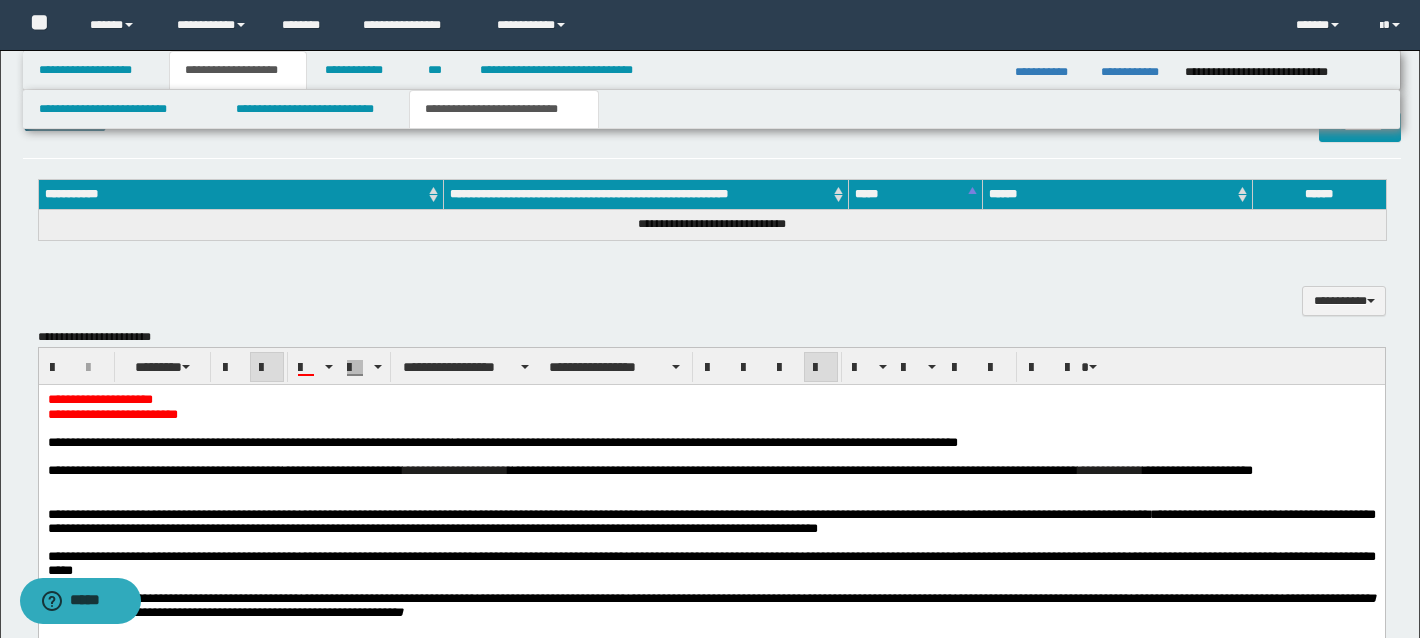 scroll, scrollTop: 1721, scrollLeft: 0, axis: vertical 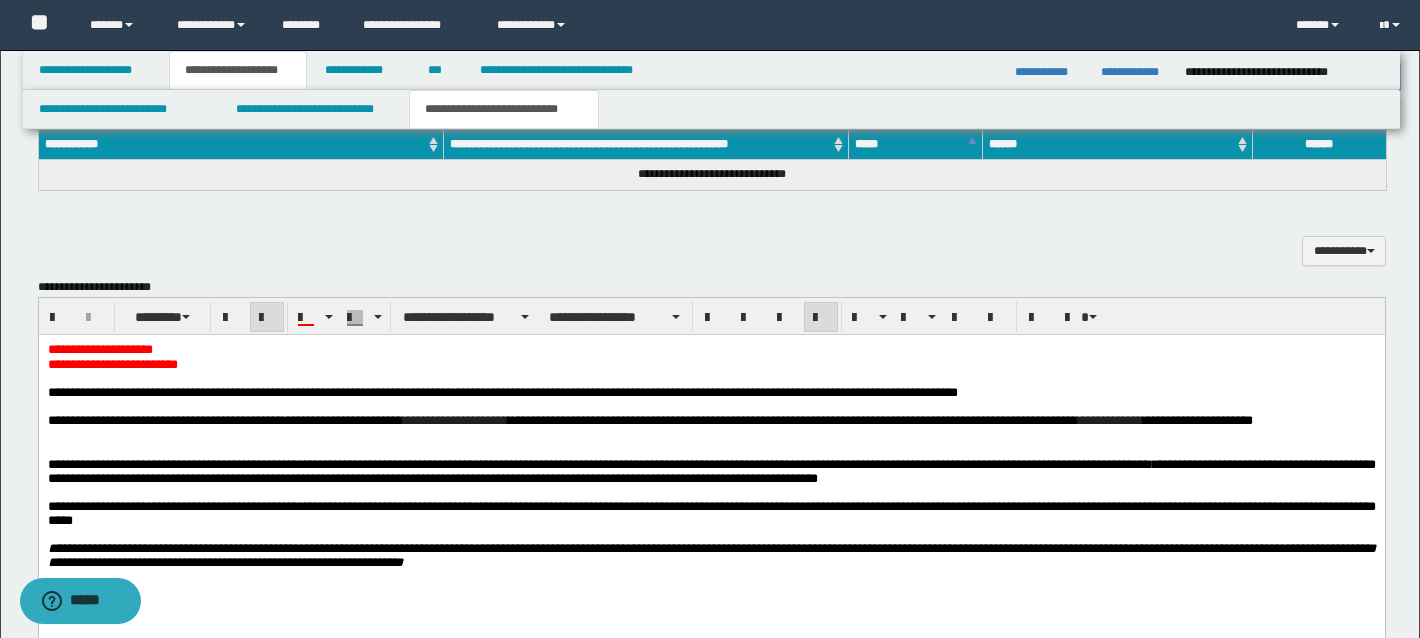 click on "**********" at bounding box center [704, 392] 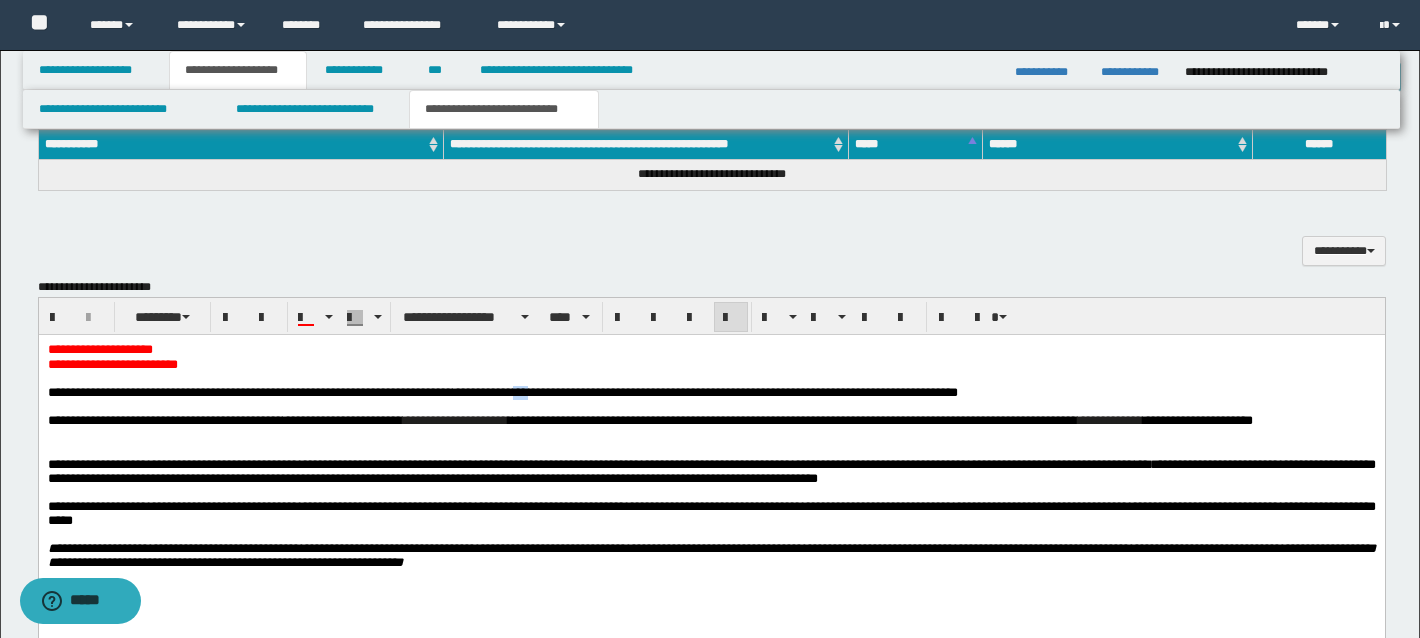 click on "**********" at bounding box center (704, 392) 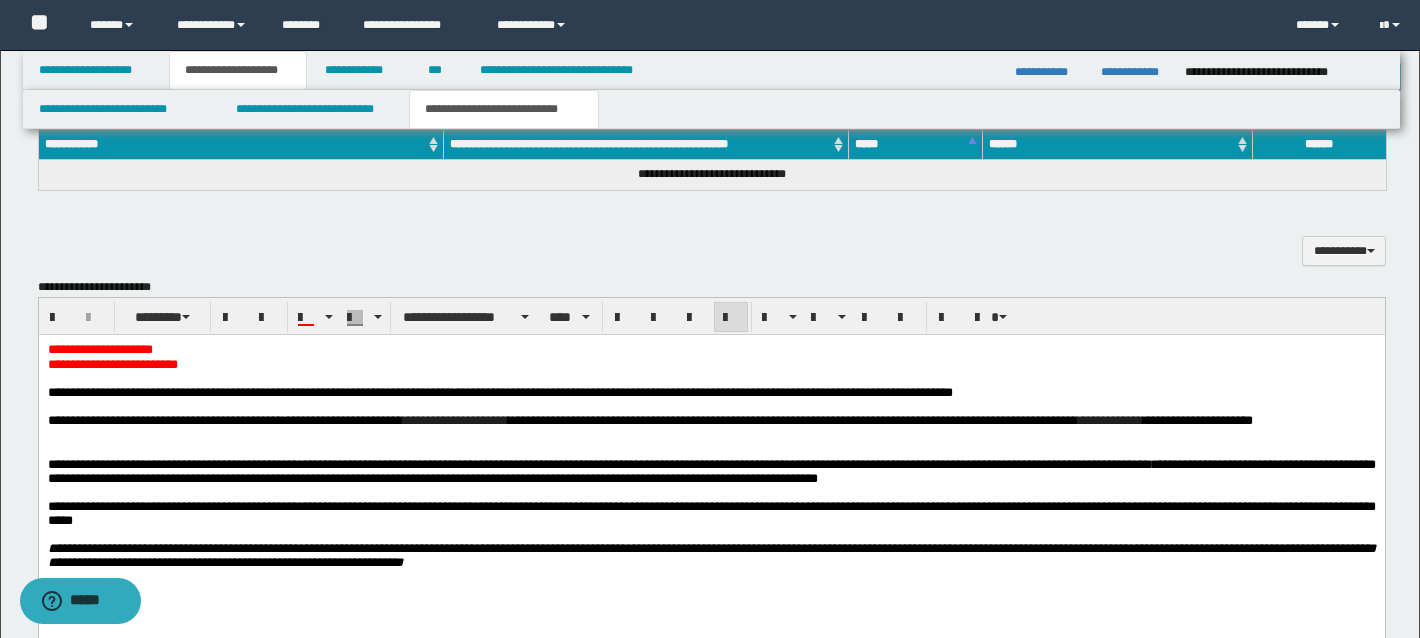click on "**********" at bounding box center [702, 392] 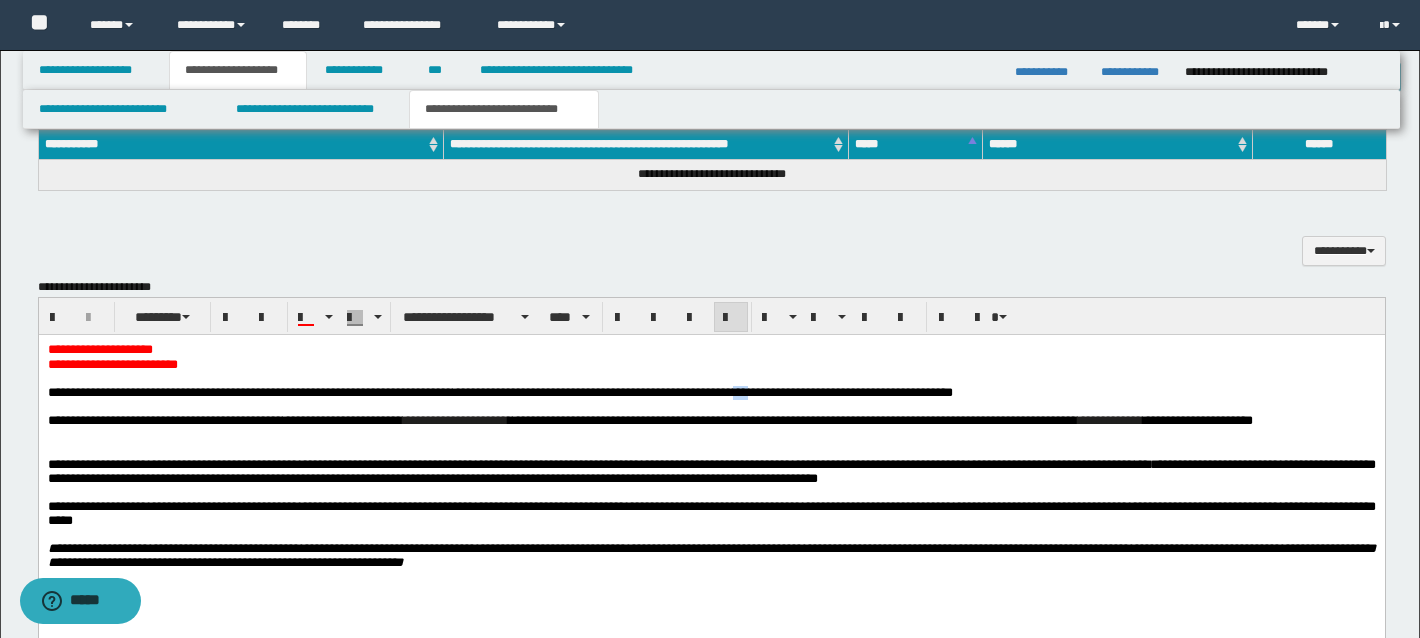 click on "**********" at bounding box center (702, 392) 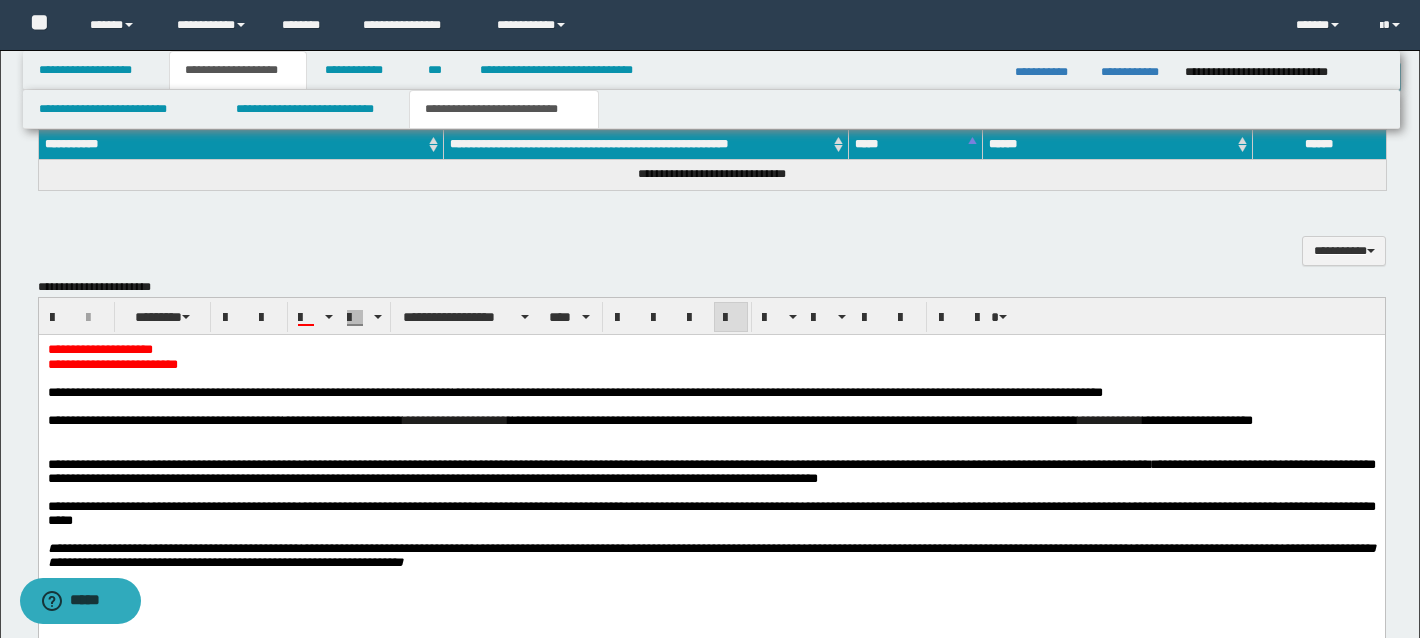 click on "**********" at bounding box center [814, 392] 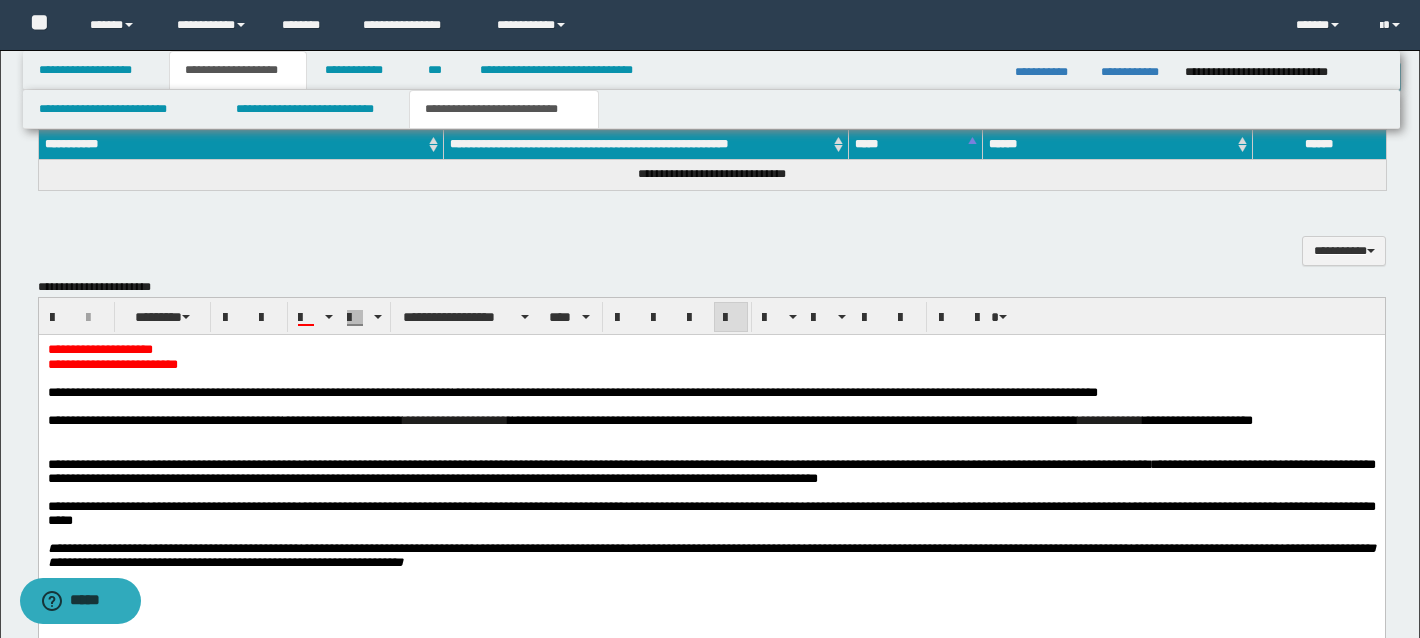 click on "**********" at bounding box center [774, 392] 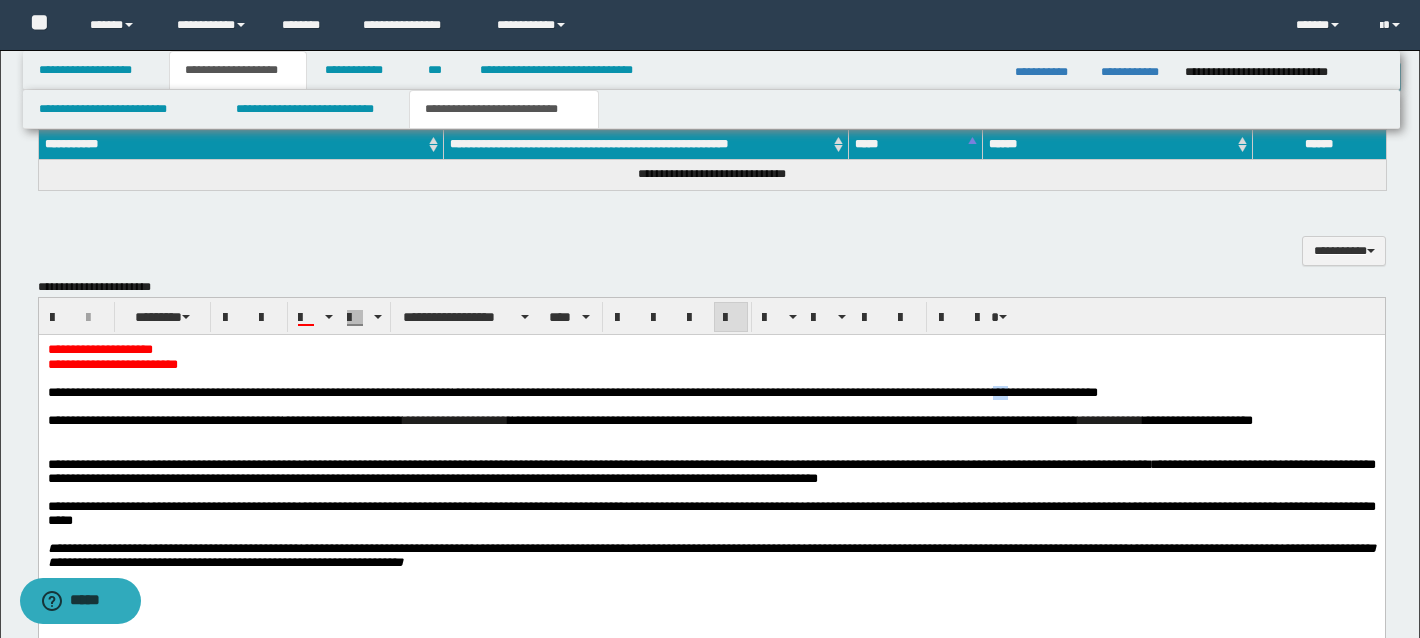click on "**********" at bounding box center [774, 392] 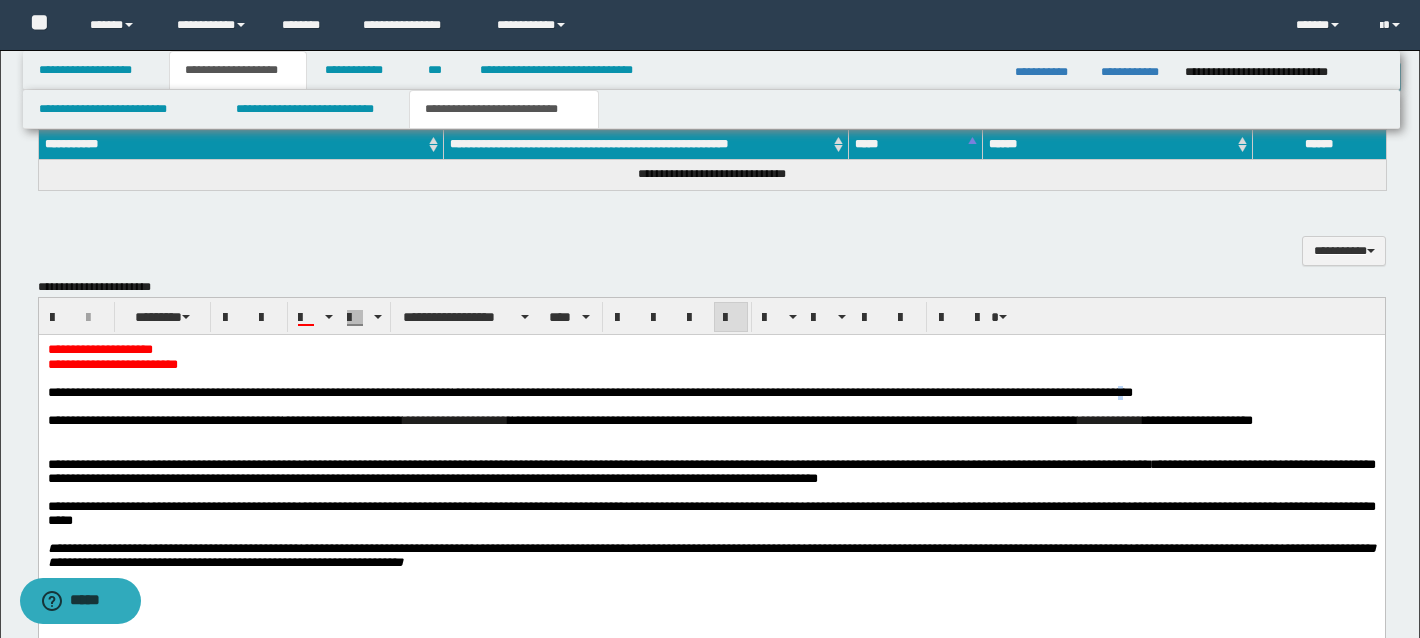 drag, startPoint x: 1350, startPoint y: 391, endPoint x: 1360, endPoint y: 390, distance: 10.049875 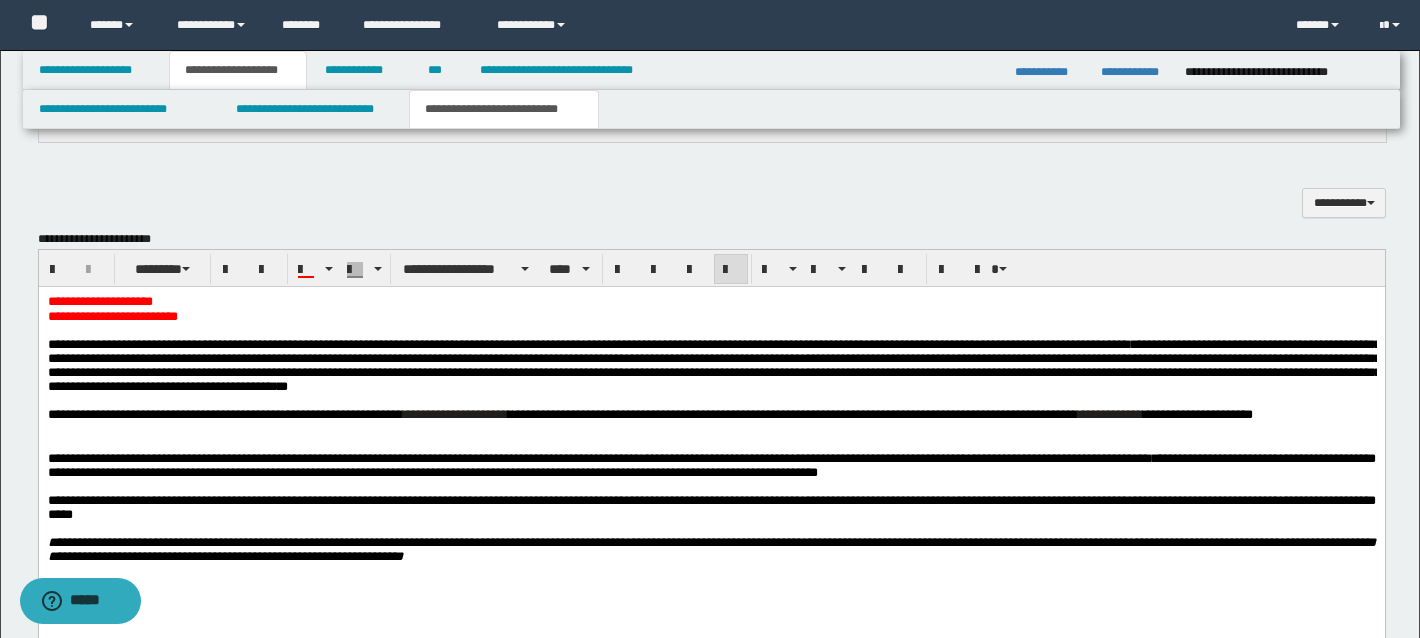 scroll, scrollTop: 1776, scrollLeft: 0, axis: vertical 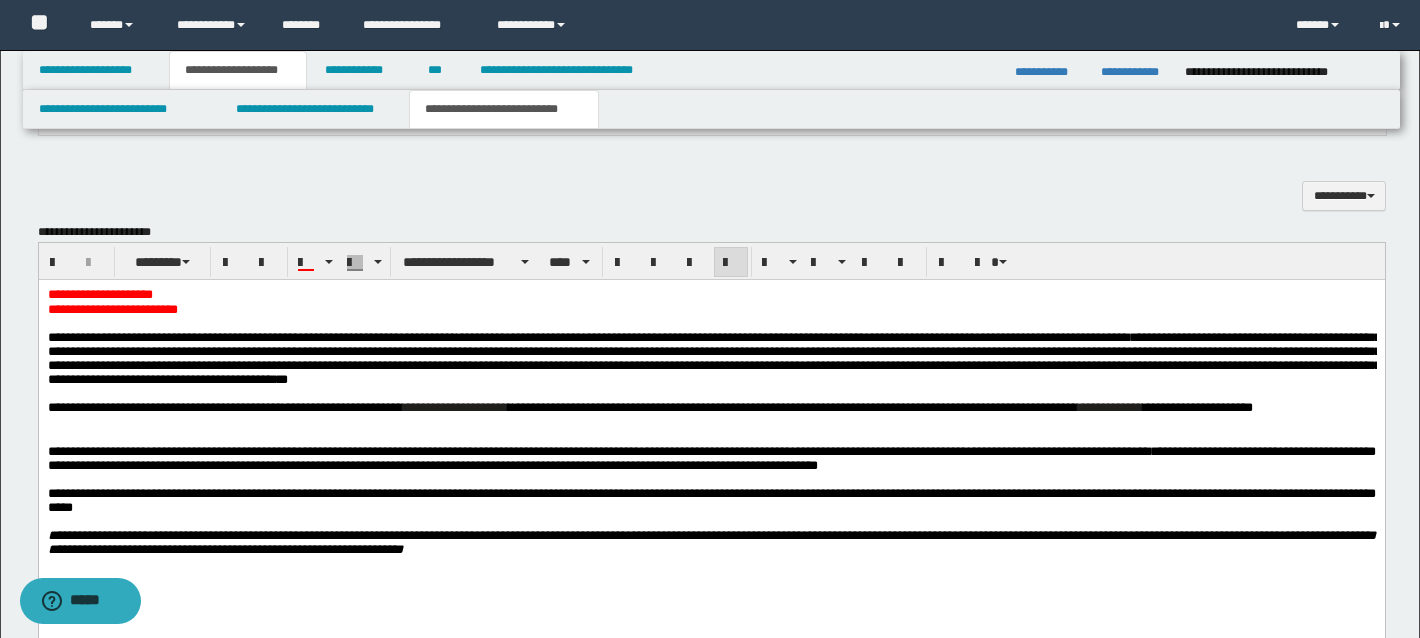 click on "******" at bounding box center (264, 407) 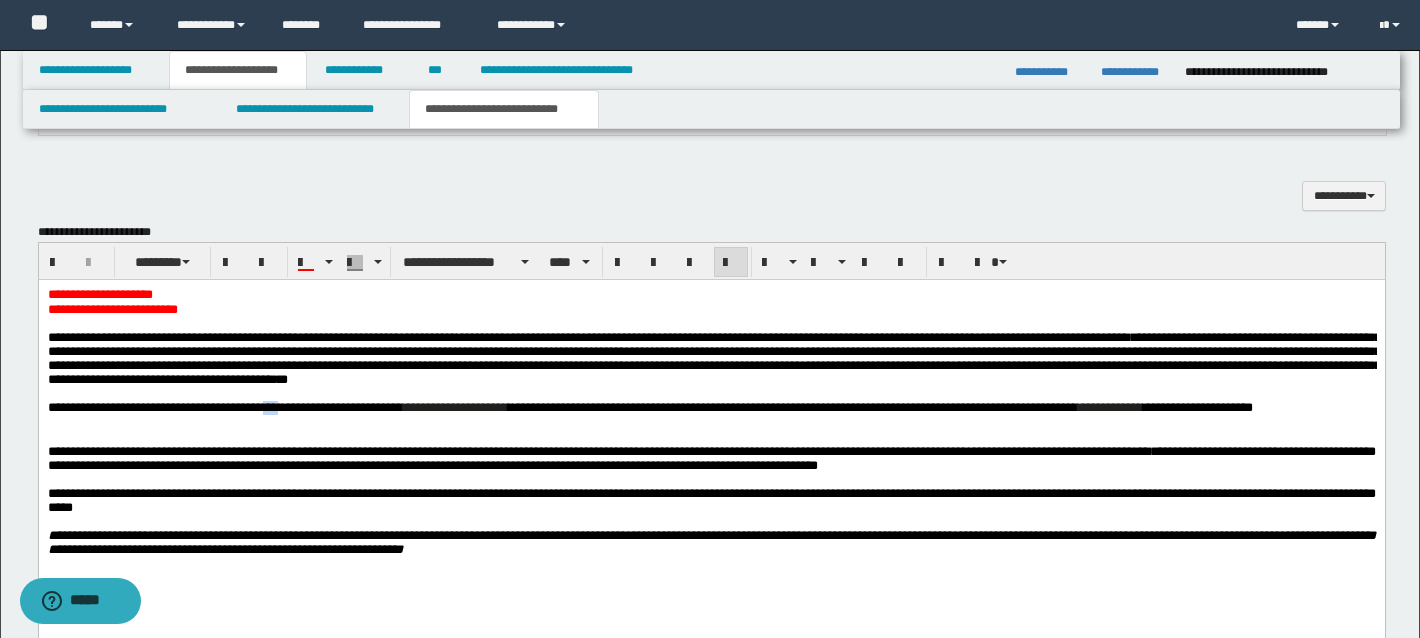 click on "******" at bounding box center [264, 407] 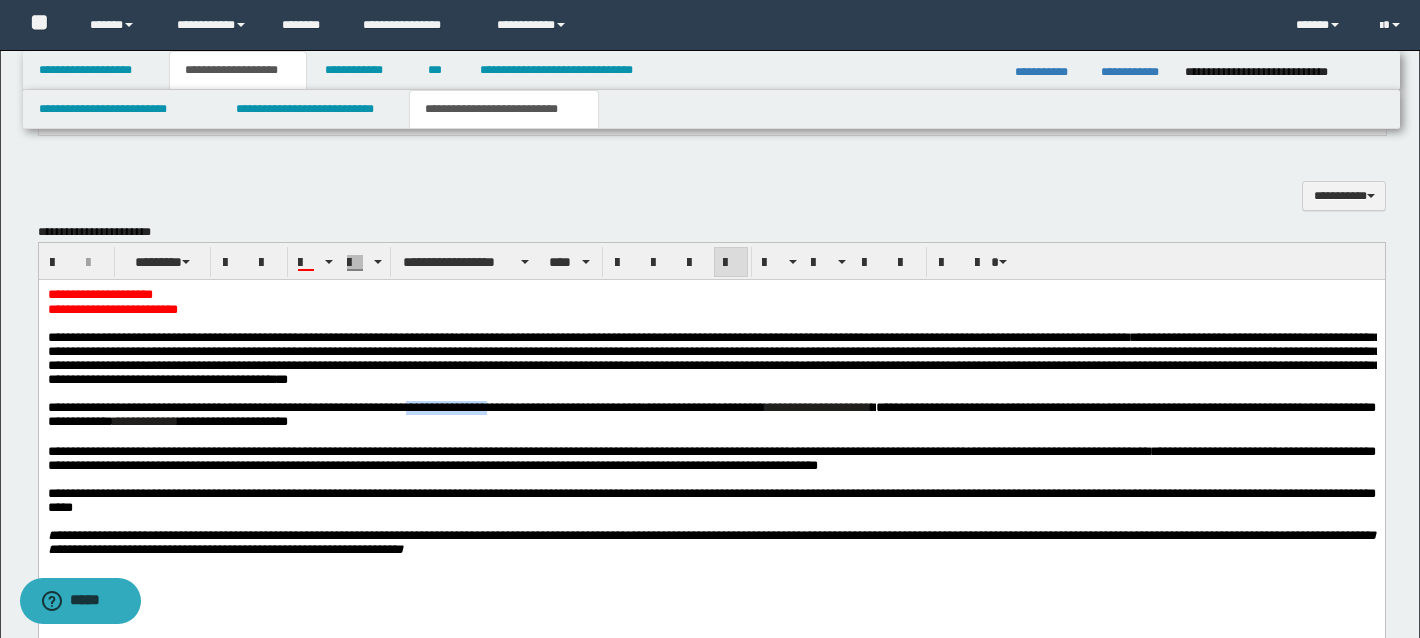 drag, startPoint x: 571, startPoint y: 421, endPoint x: 477, endPoint y: 420, distance: 94.00532 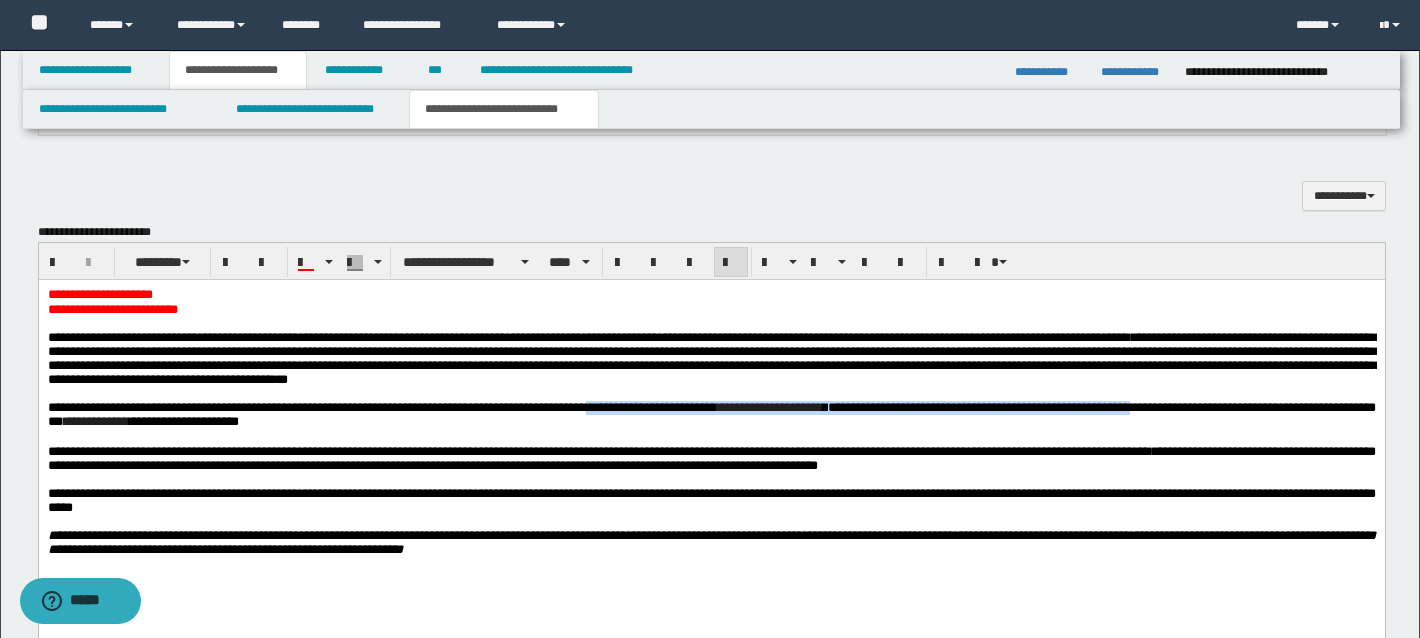 drag, startPoint x: 707, startPoint y: 419, endPoint x: 1355, endPoint y: 408, distance: 648.0934 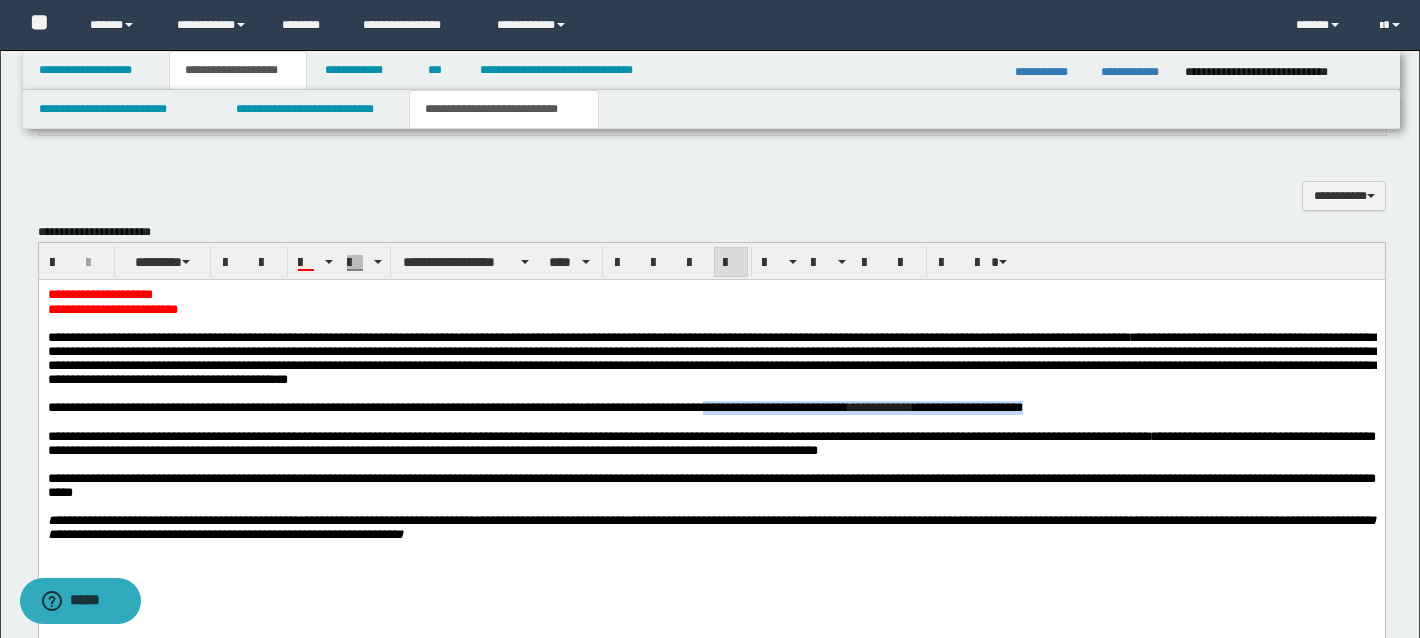 drag, startPoint x: 835, startPoint y: 411, endPoint x: 1291, endPoint y: 417, distance: 456.03946 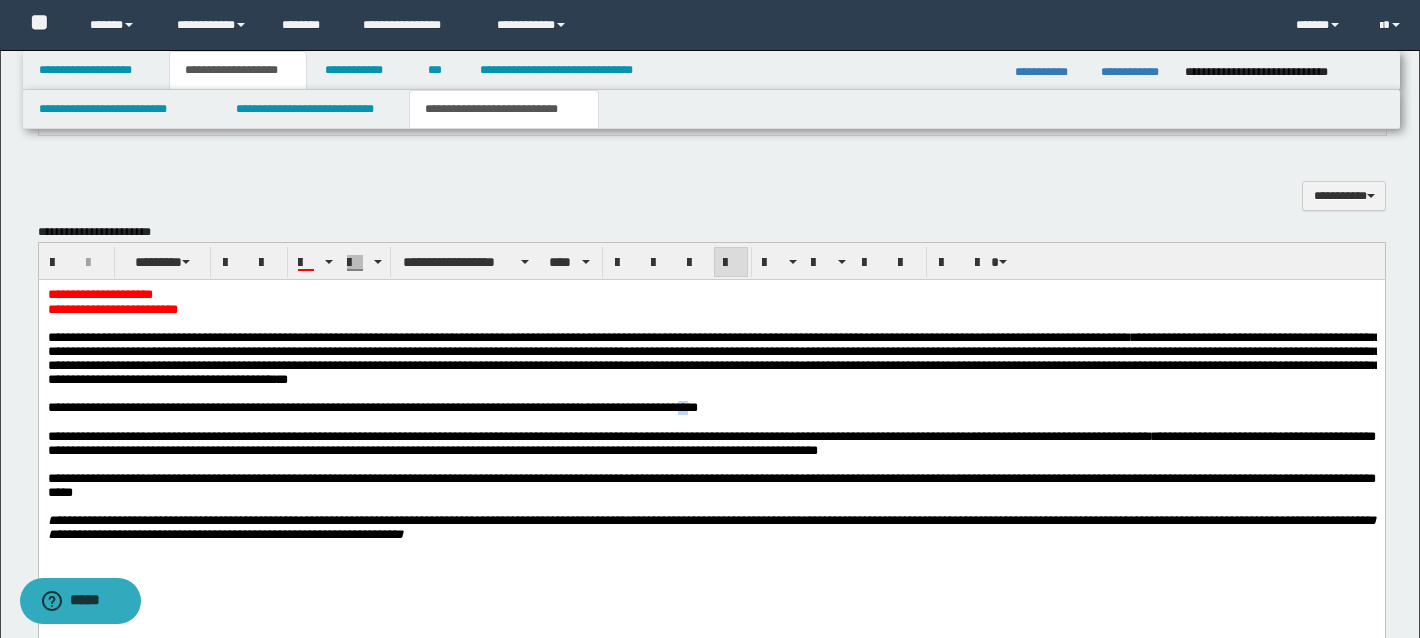 drag, startPoint x: 809, startPoint y: 413, endPoint x: 821, endPoint y: 410, distance: 12.369317 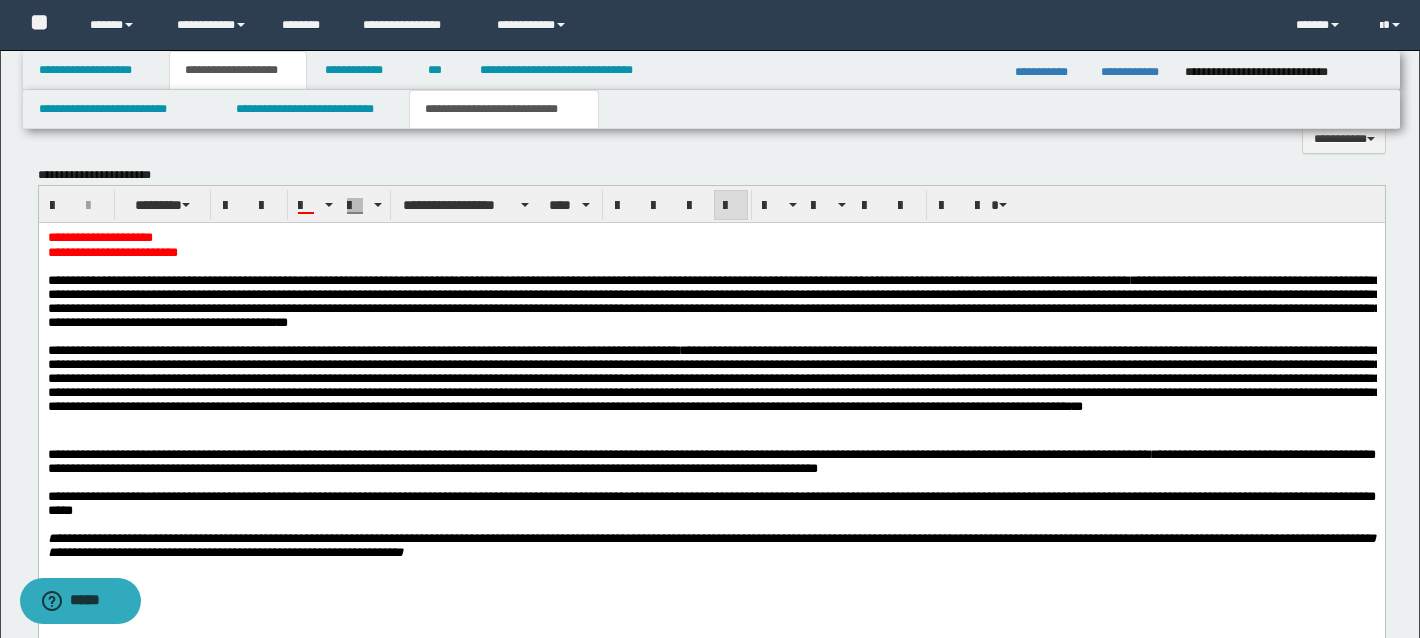 scroll, scrollTop: 1840, scrollLeft: 0, axis: vertical 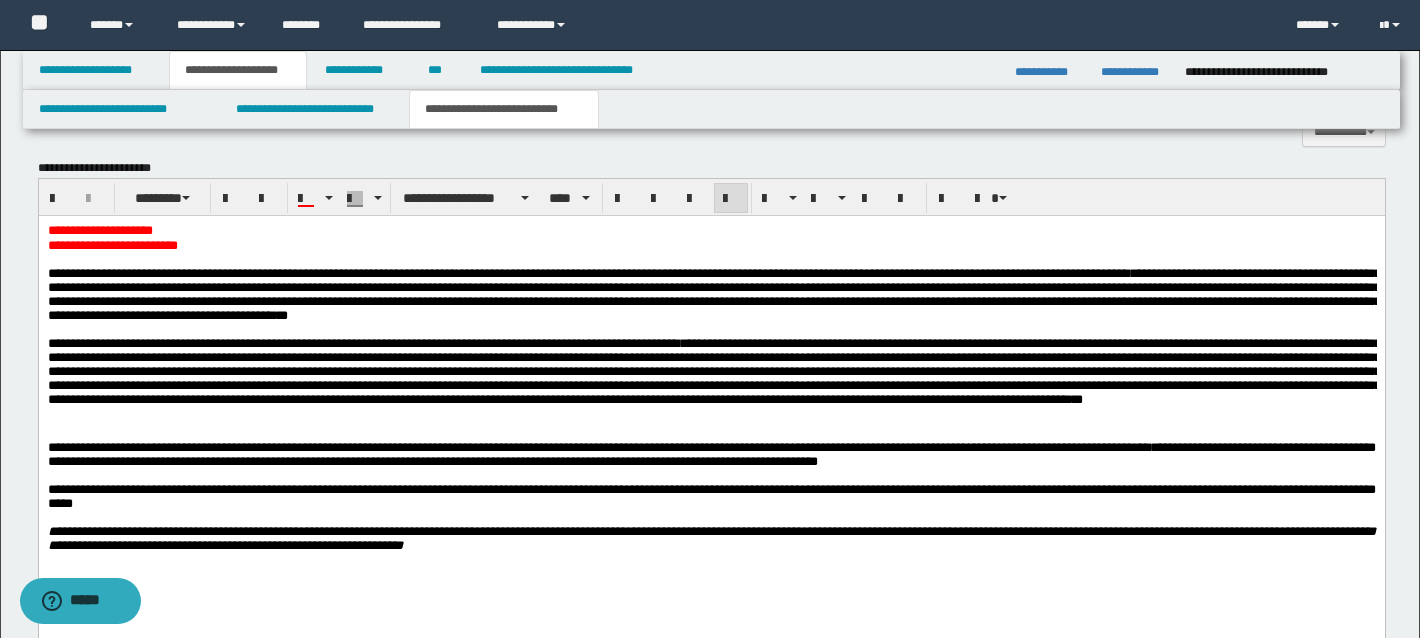 click on "***" at bounding box center [1141, 447] 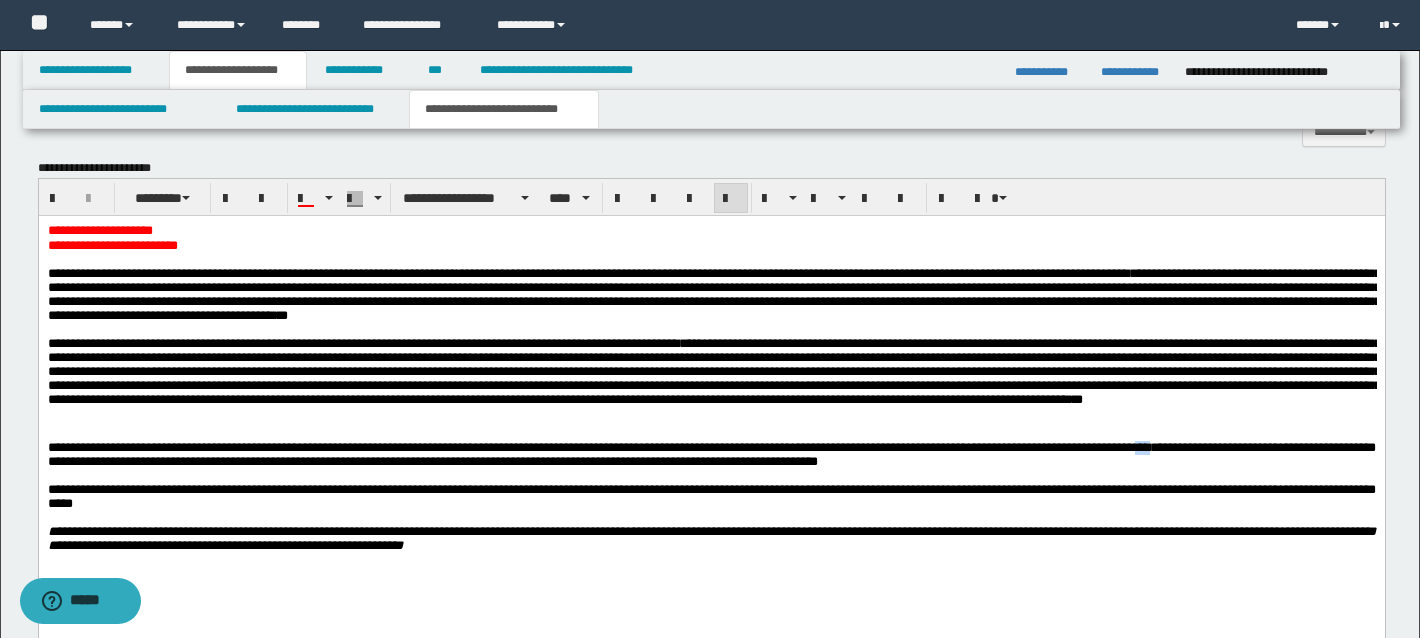 click on "***" at bounding box center (1141, 447) 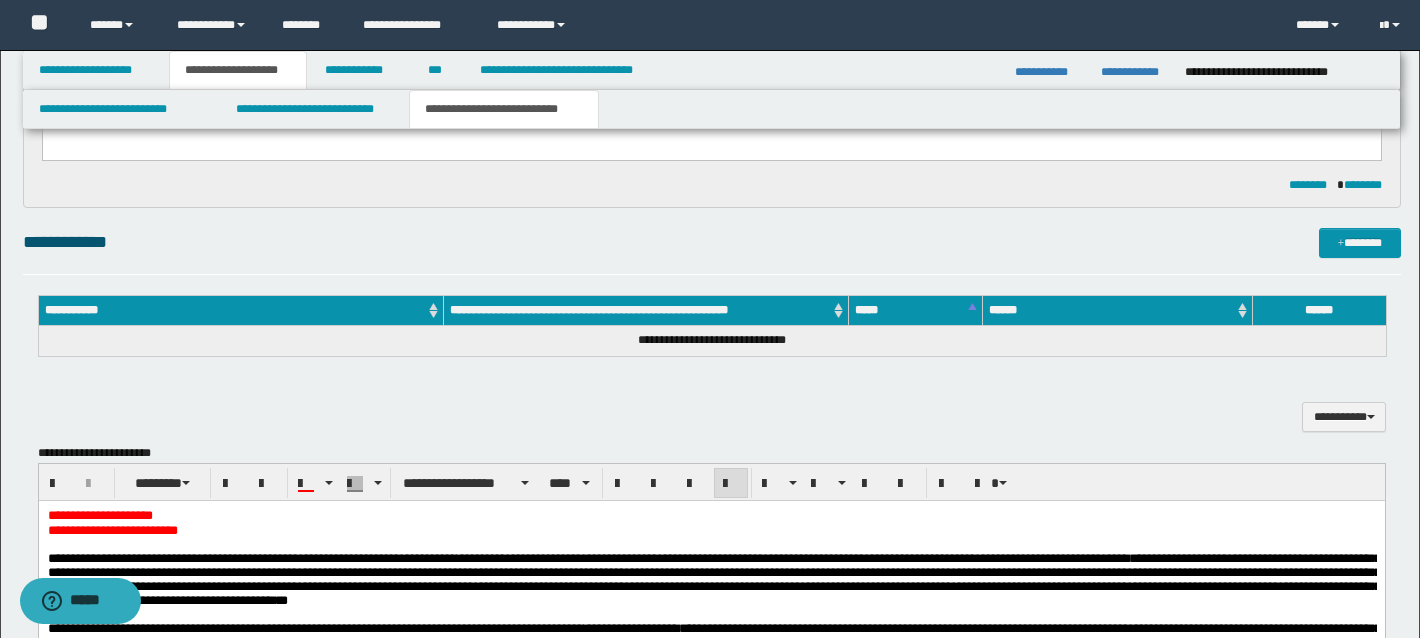 scroll, scrollTop: 1549, scrollLeft: 0, axis: vertical 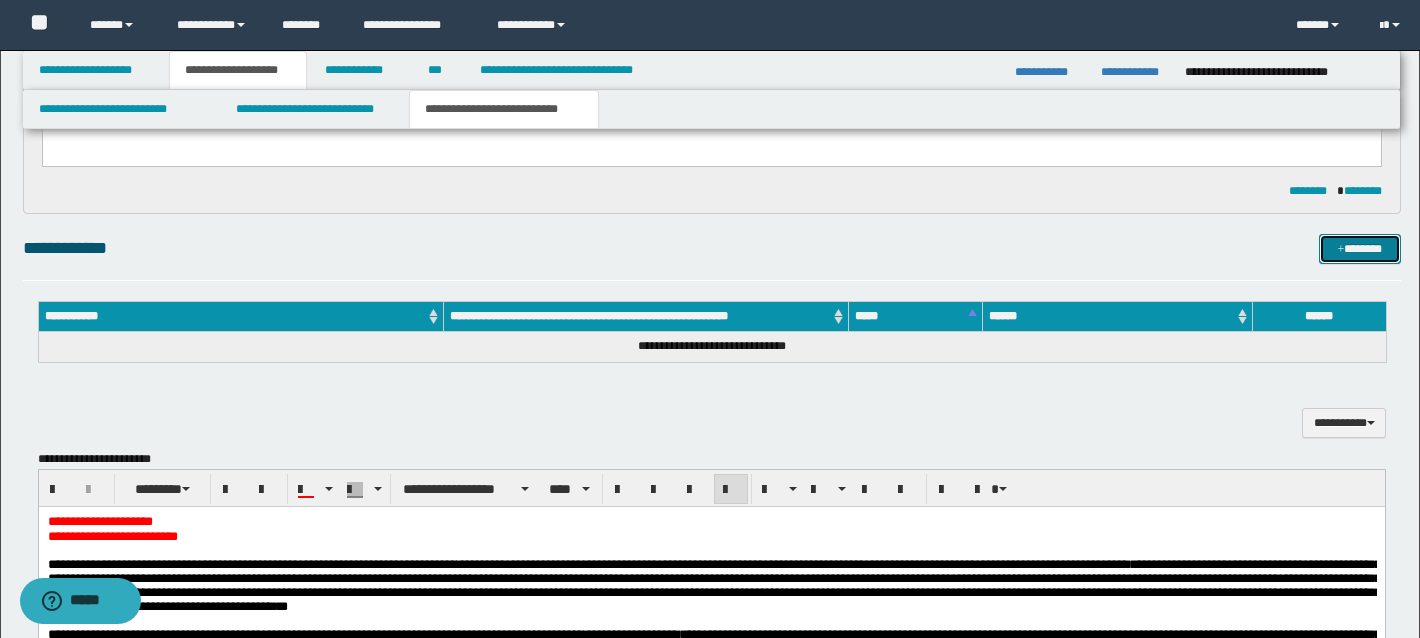 click on "*******" at bounding box center (1360, 249) 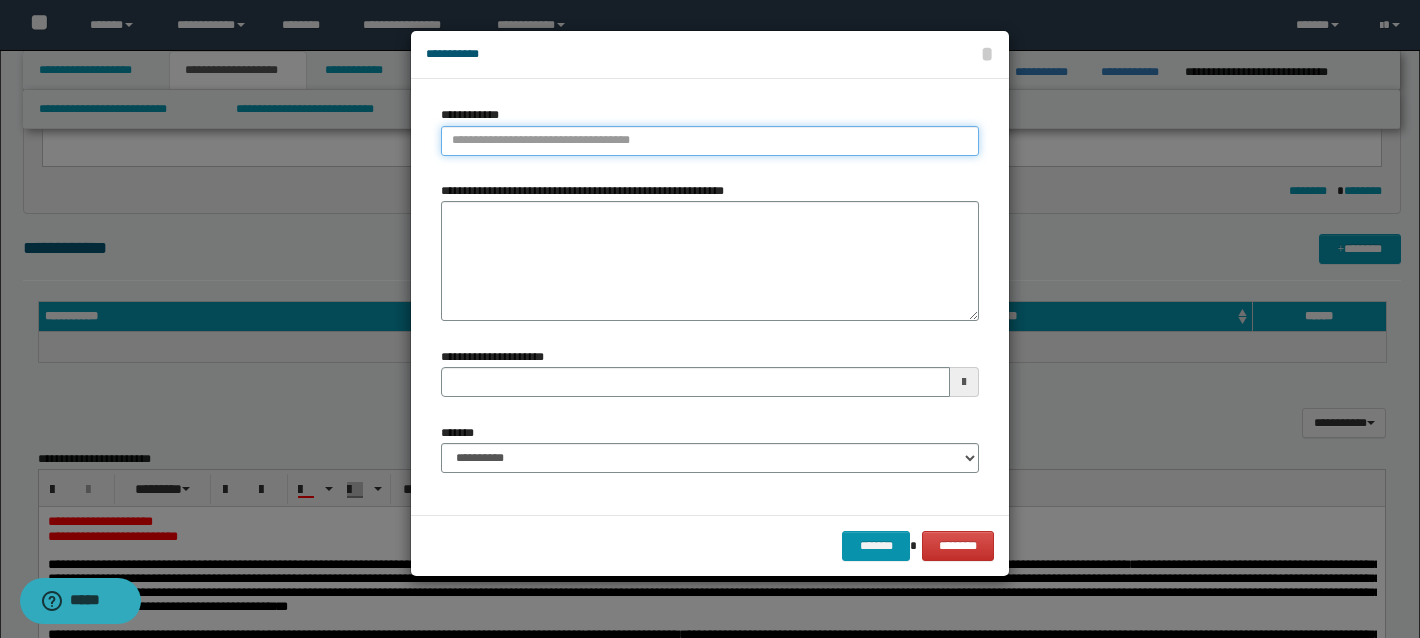 click on "**********" at bounding box center [710, 141] 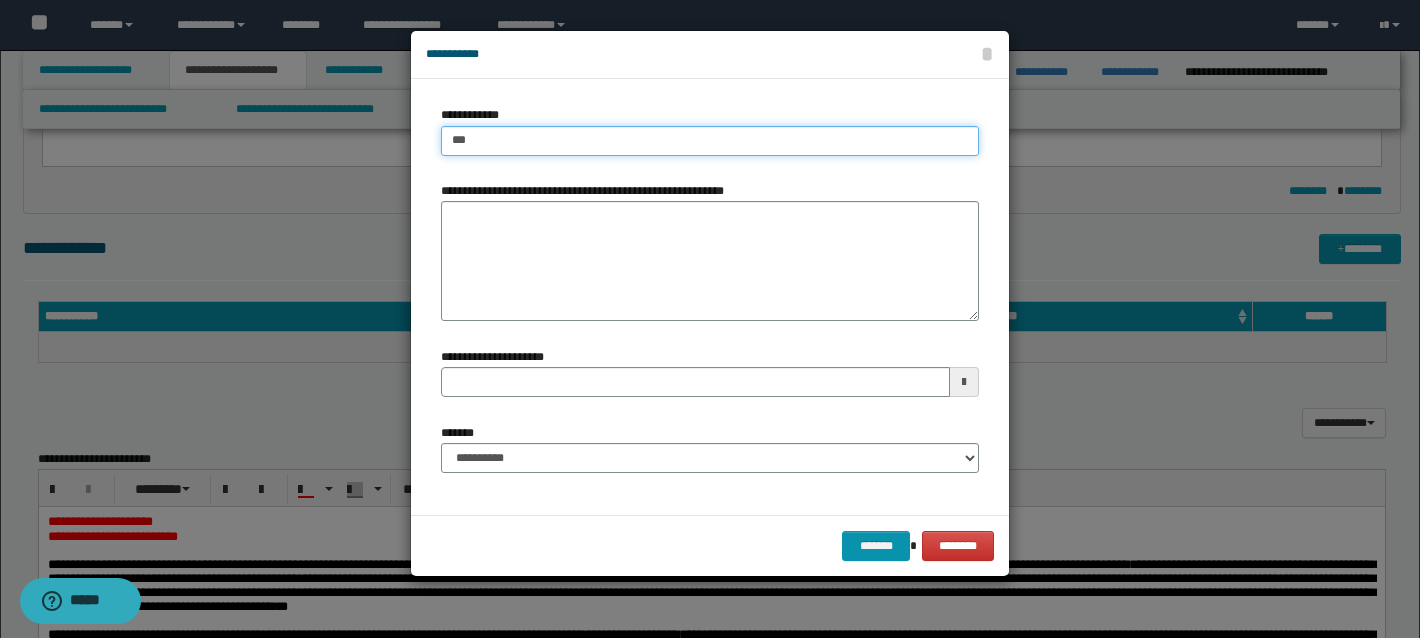 type on "****" 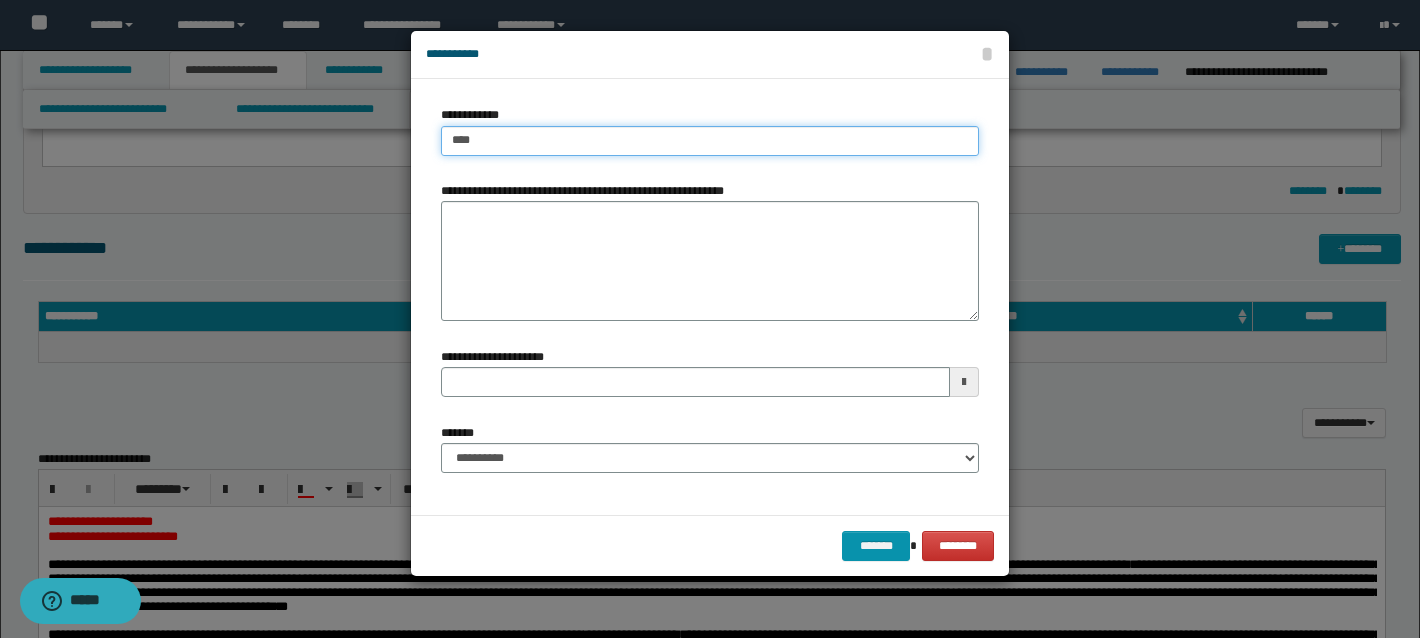 type on "****" 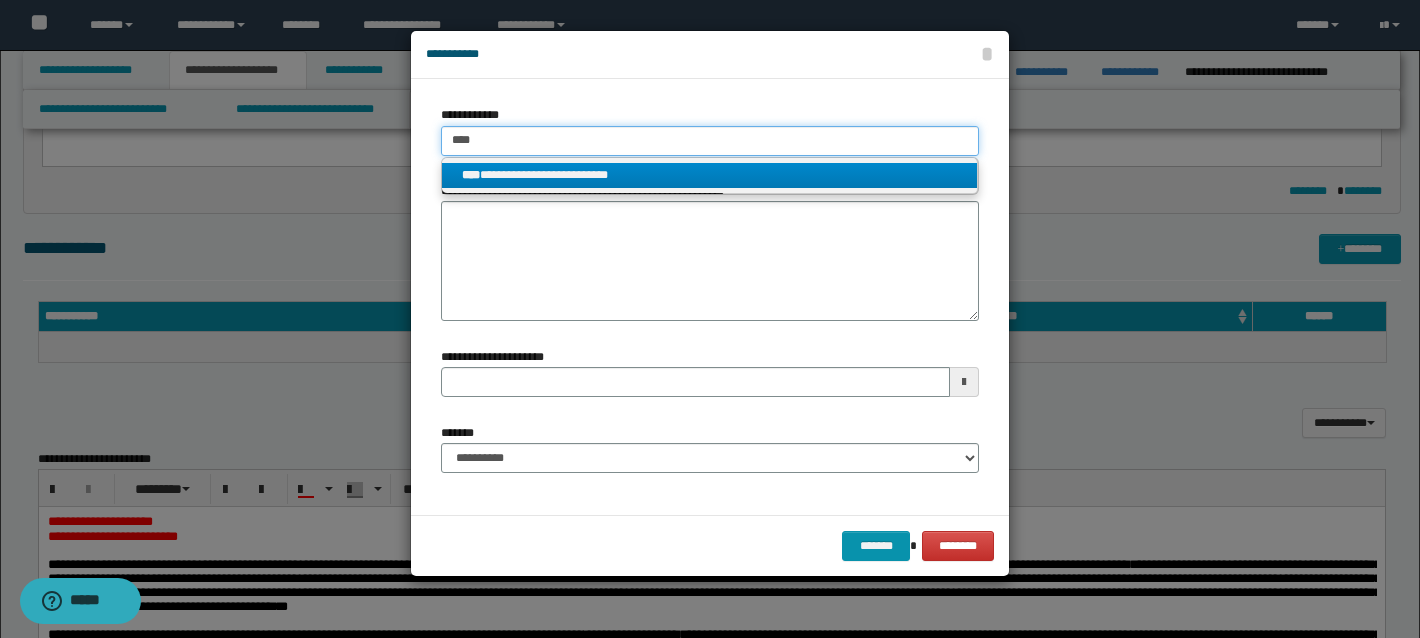type on "****" 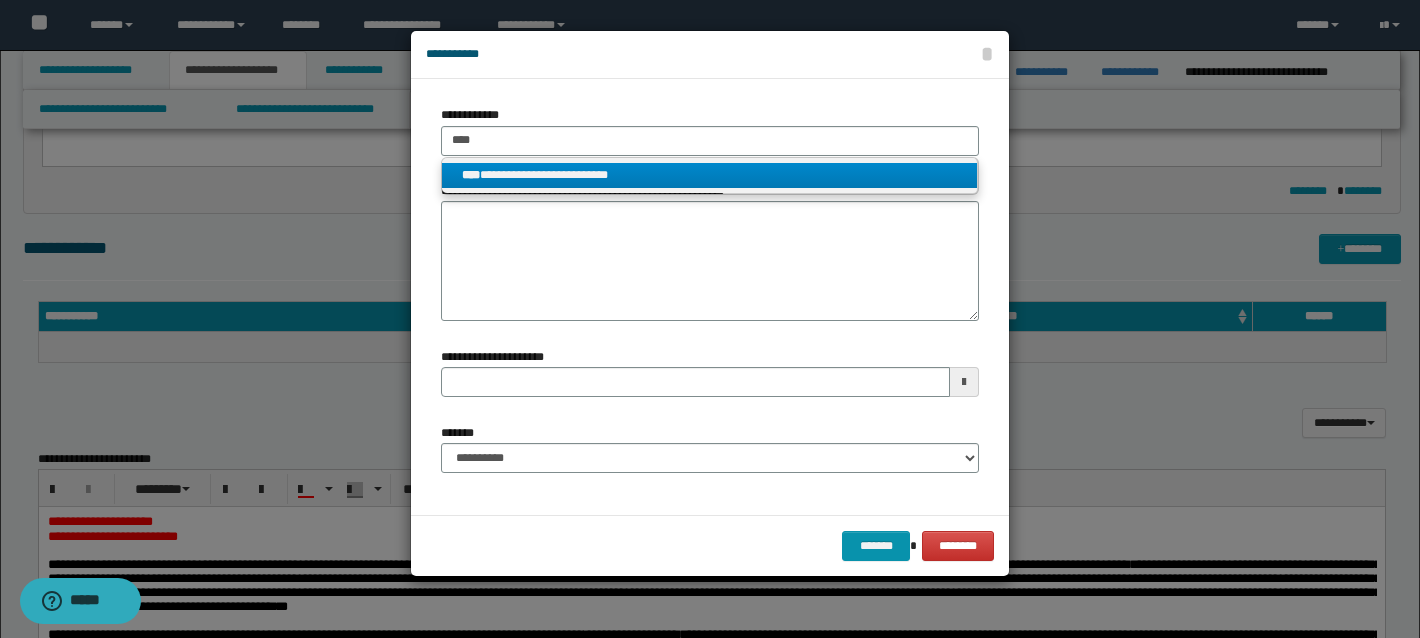 click on "**********" at bounding box center (709, 175) 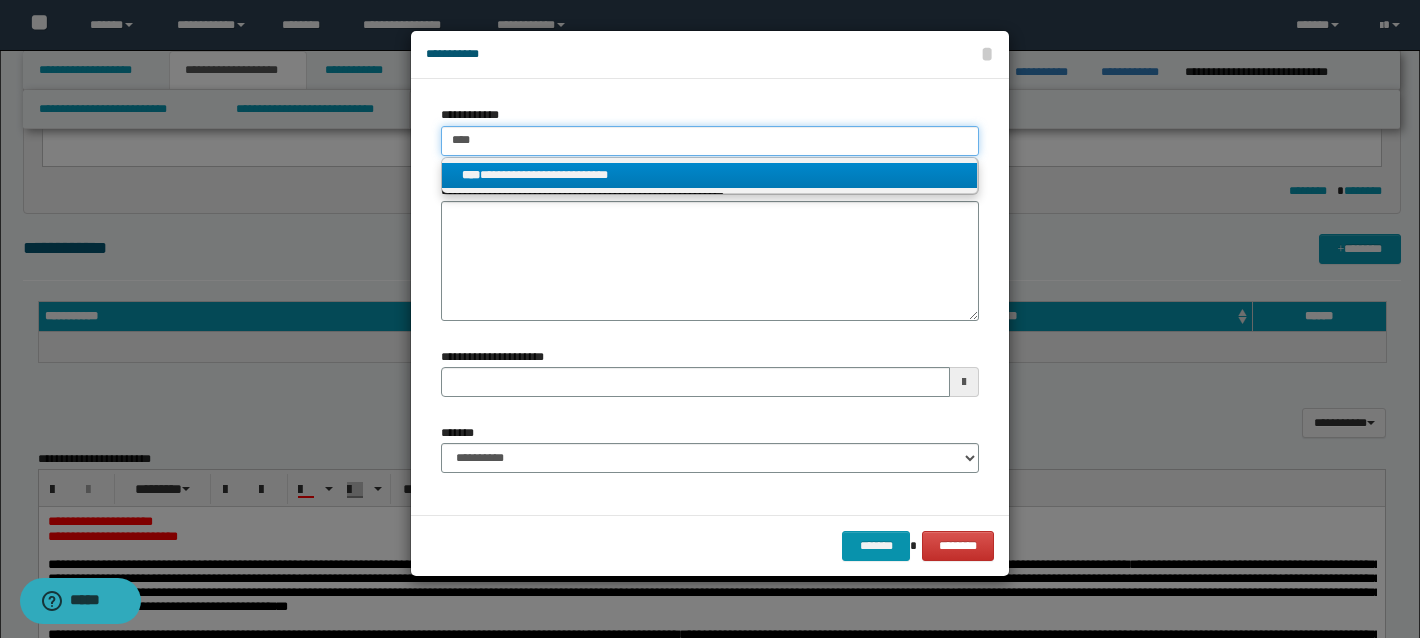 type 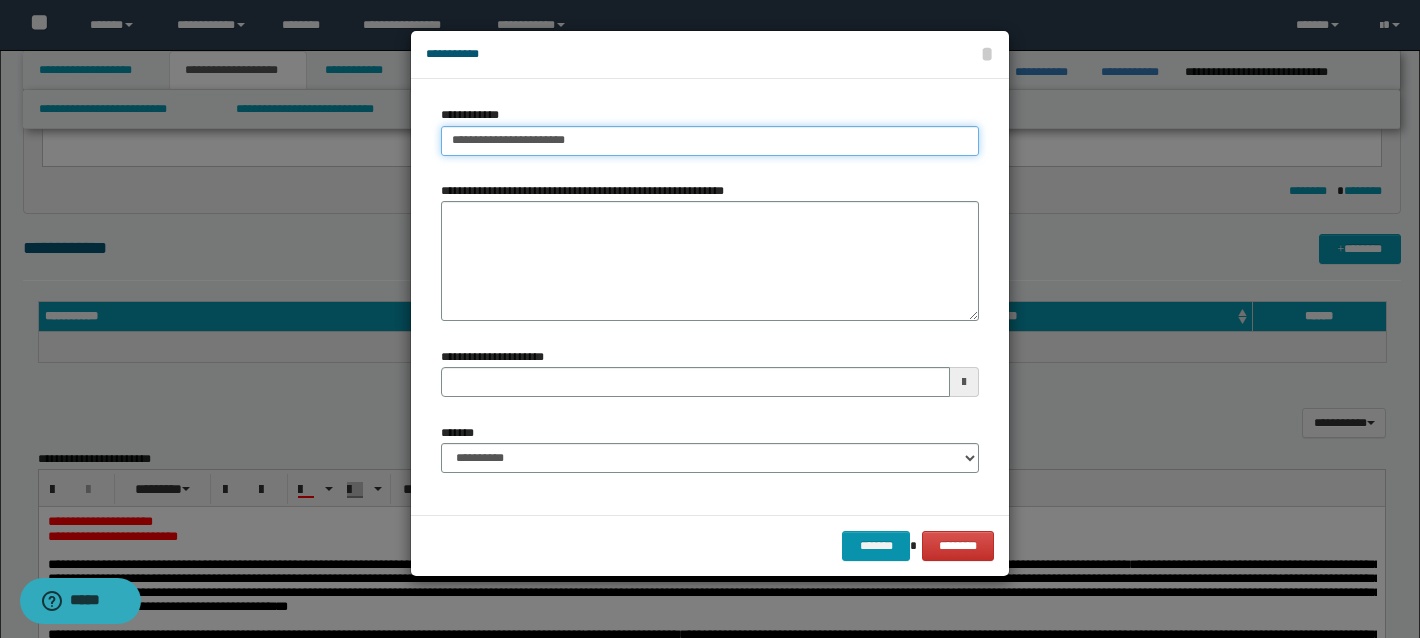 click on "**********" at bounding box center (710, 141) 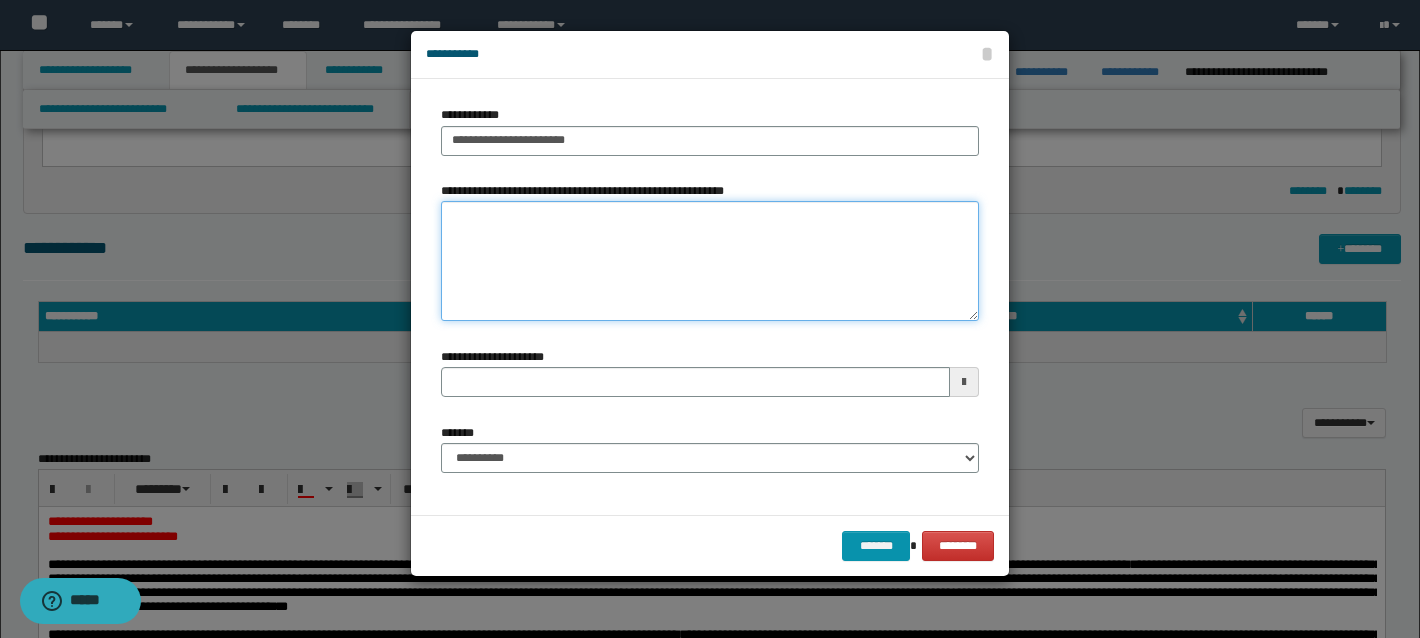 click on "**********" at bounding box center [710, 261] 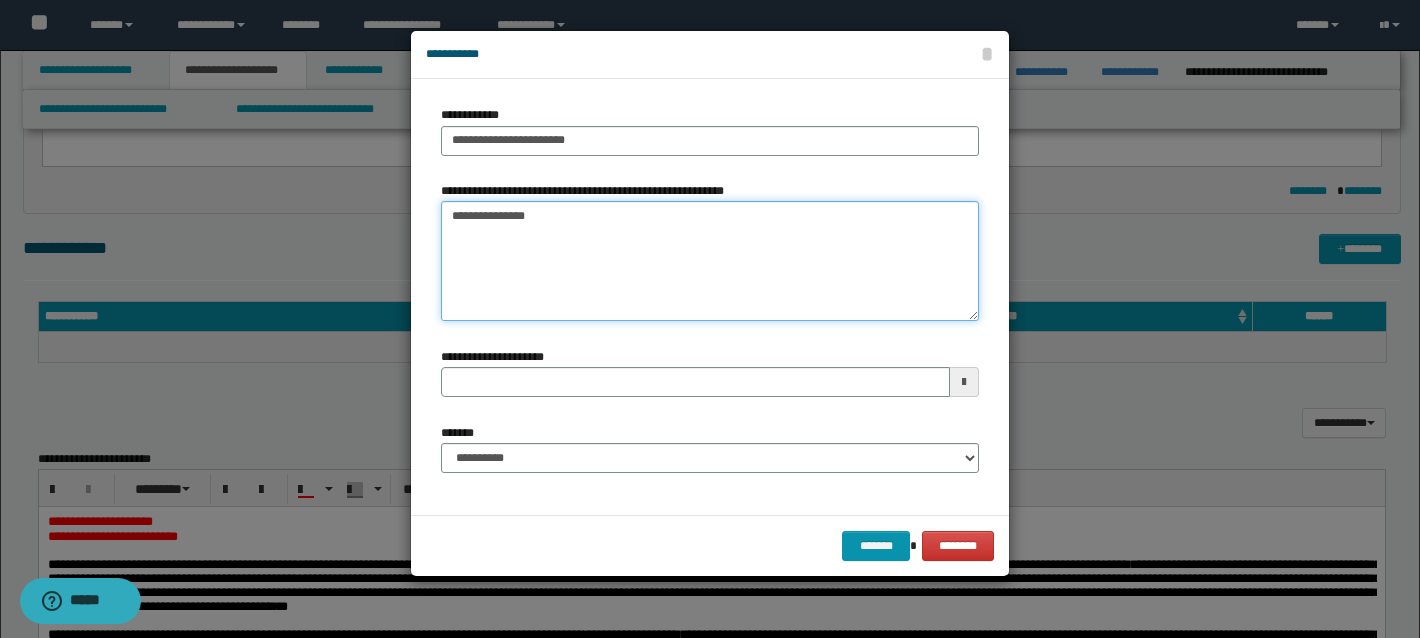 type on "**********" 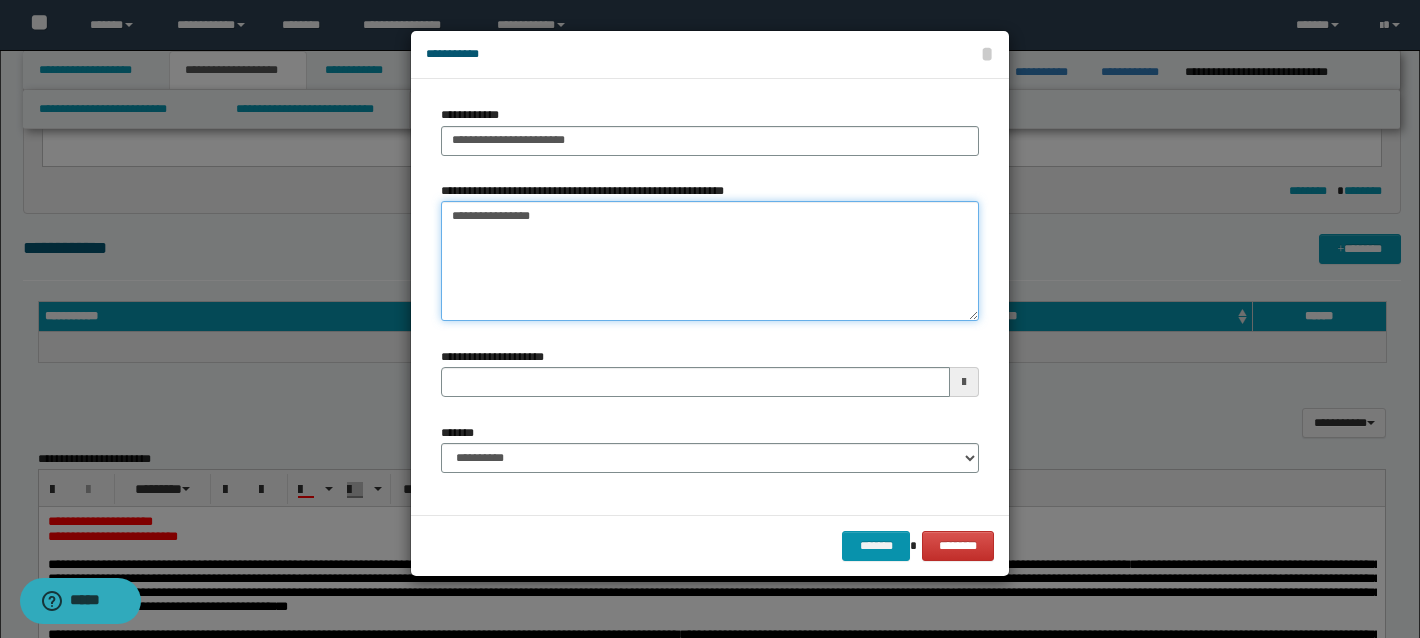 type 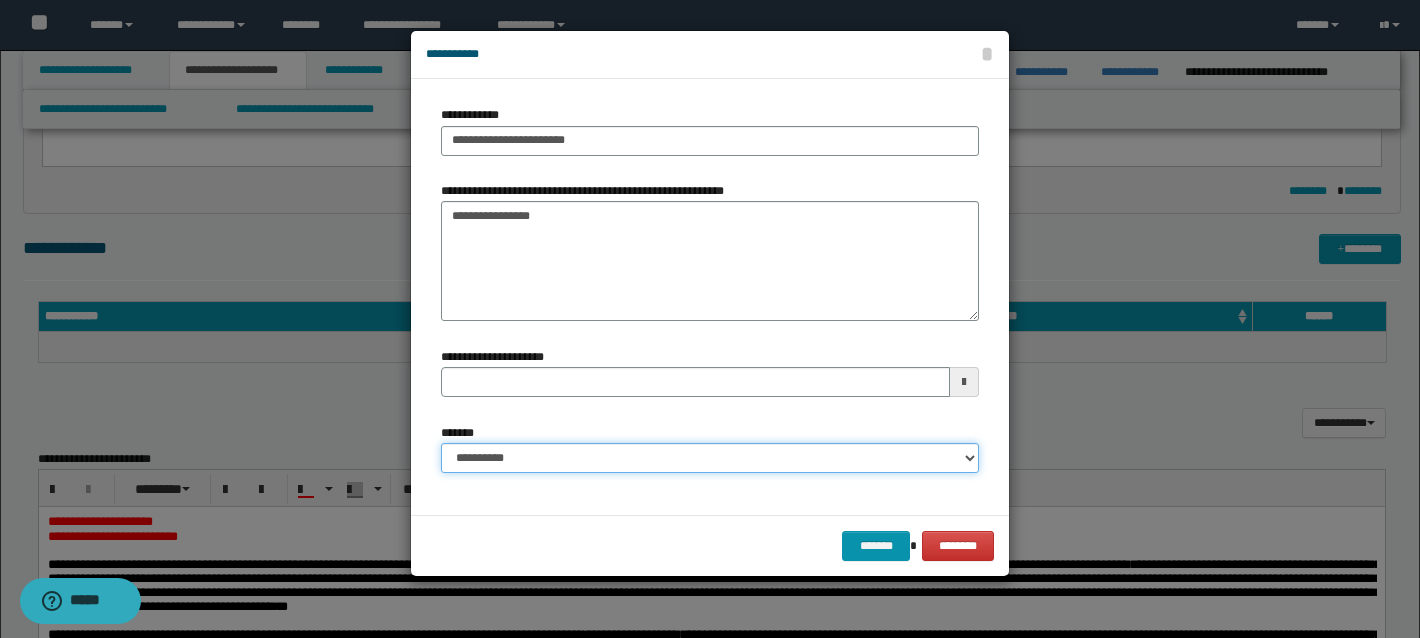 click on "**********" at bounding box center (710, 458) 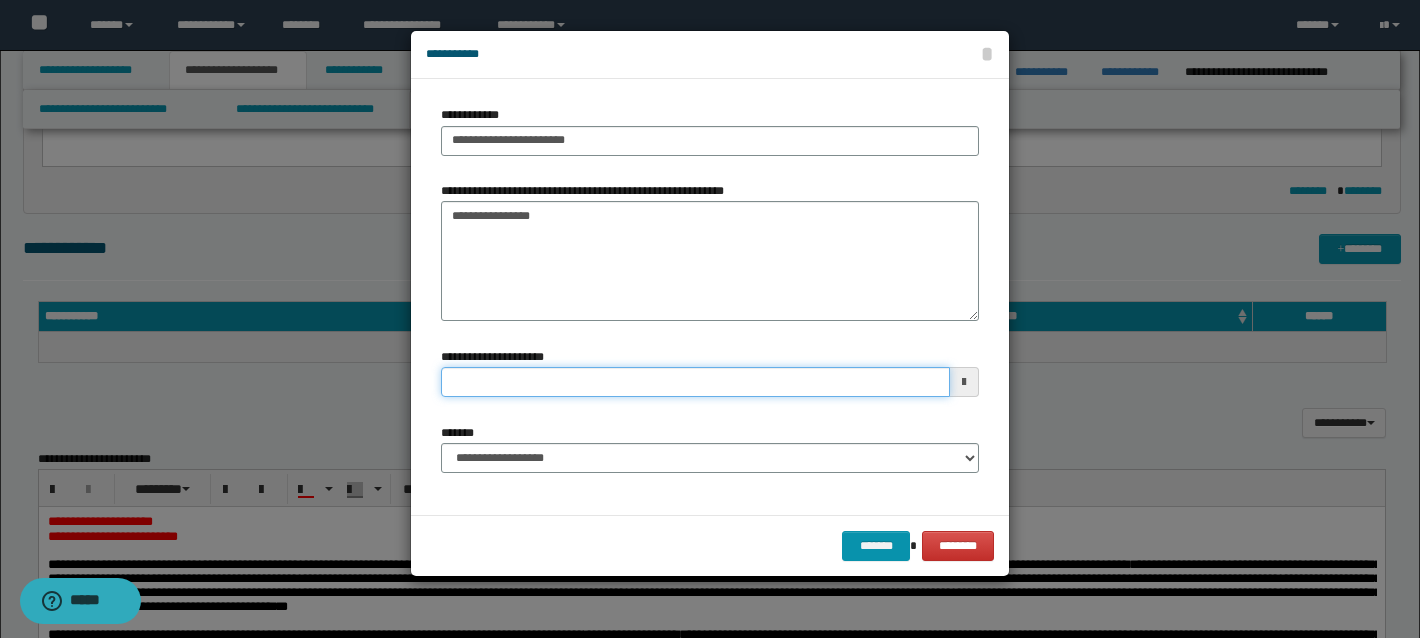 click on "**********" at bounding box center [695, 382] 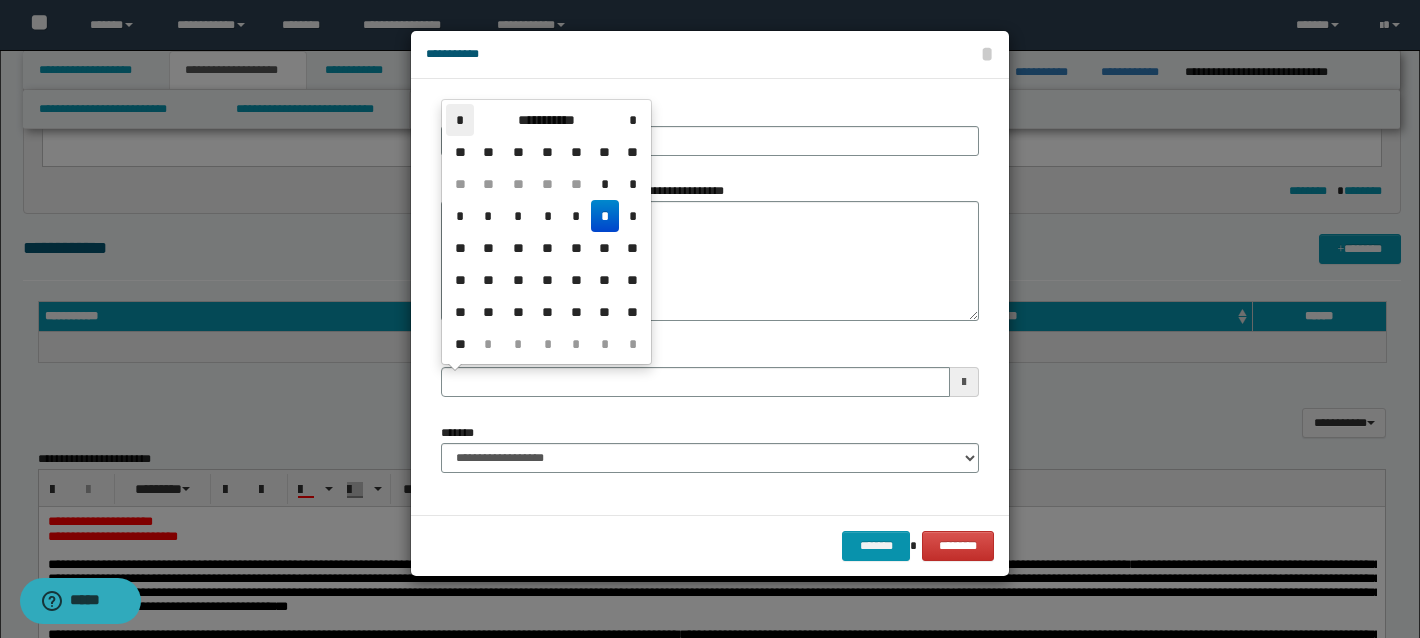 click on "*" at bounding box center (460, 120) 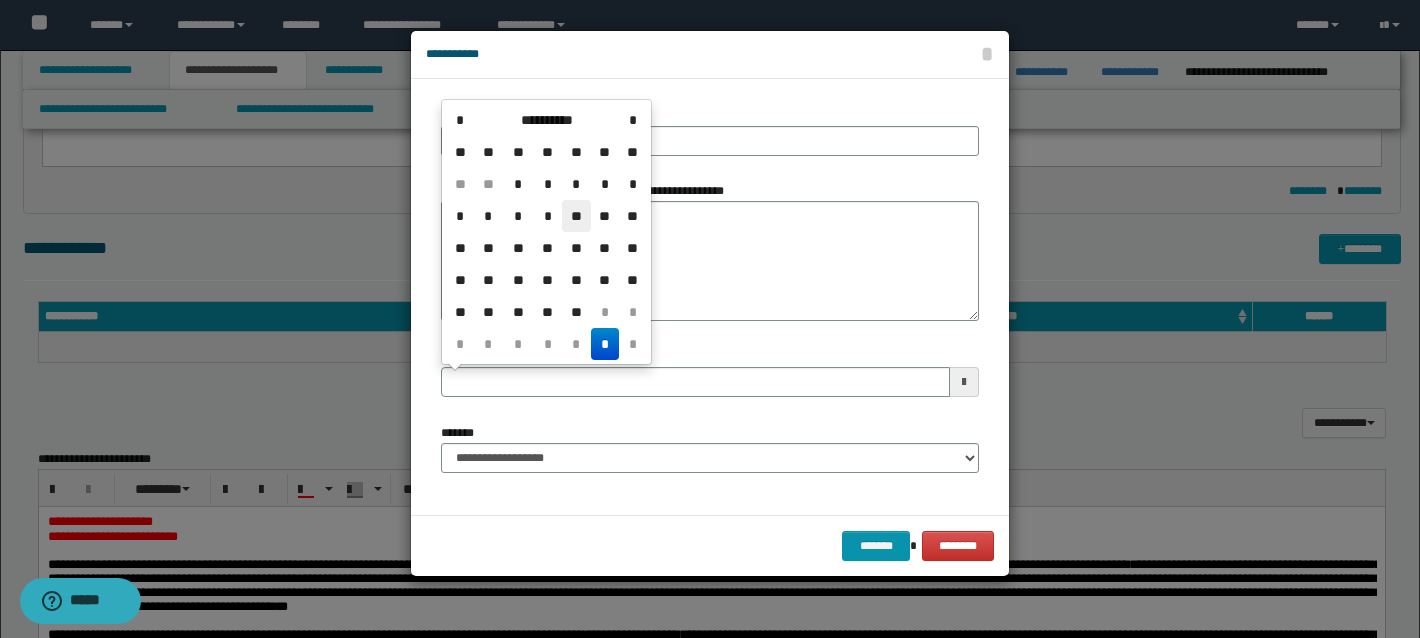 click on "**" at bounding box center [576, 216] 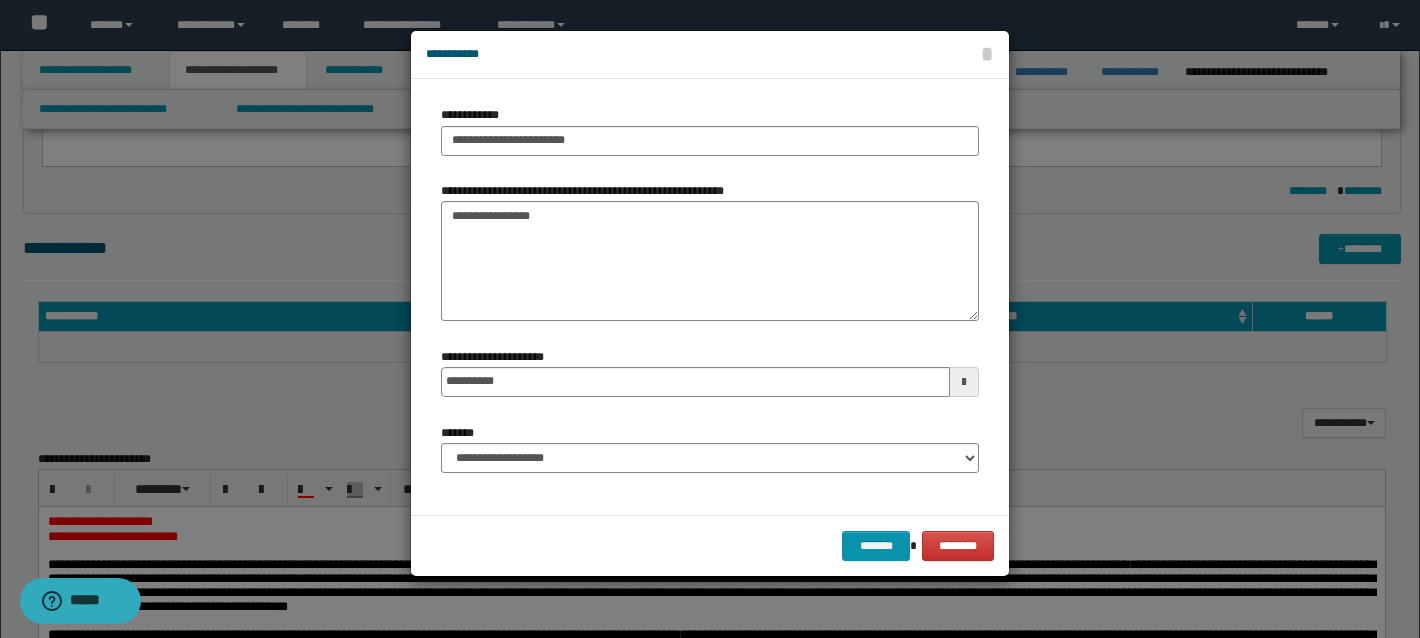 click on "*******
********" at bounding box center [710, 545] 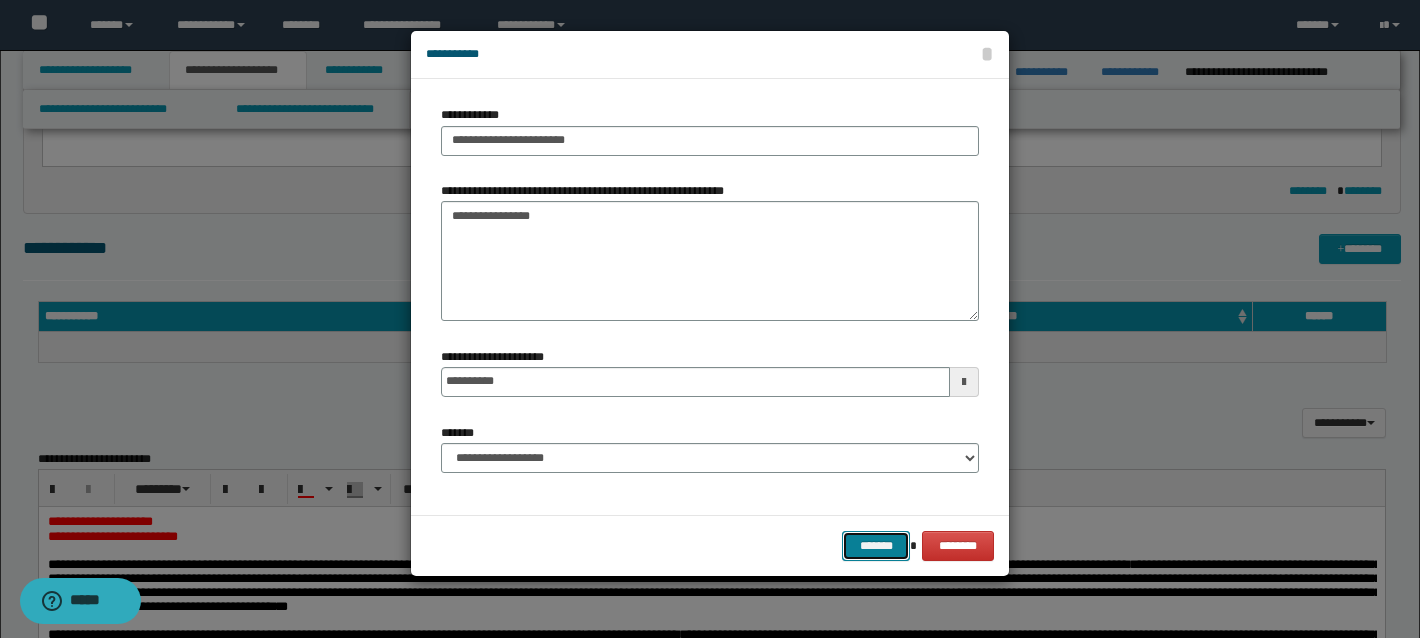 click on "*******" at bounding box center (876, 546) 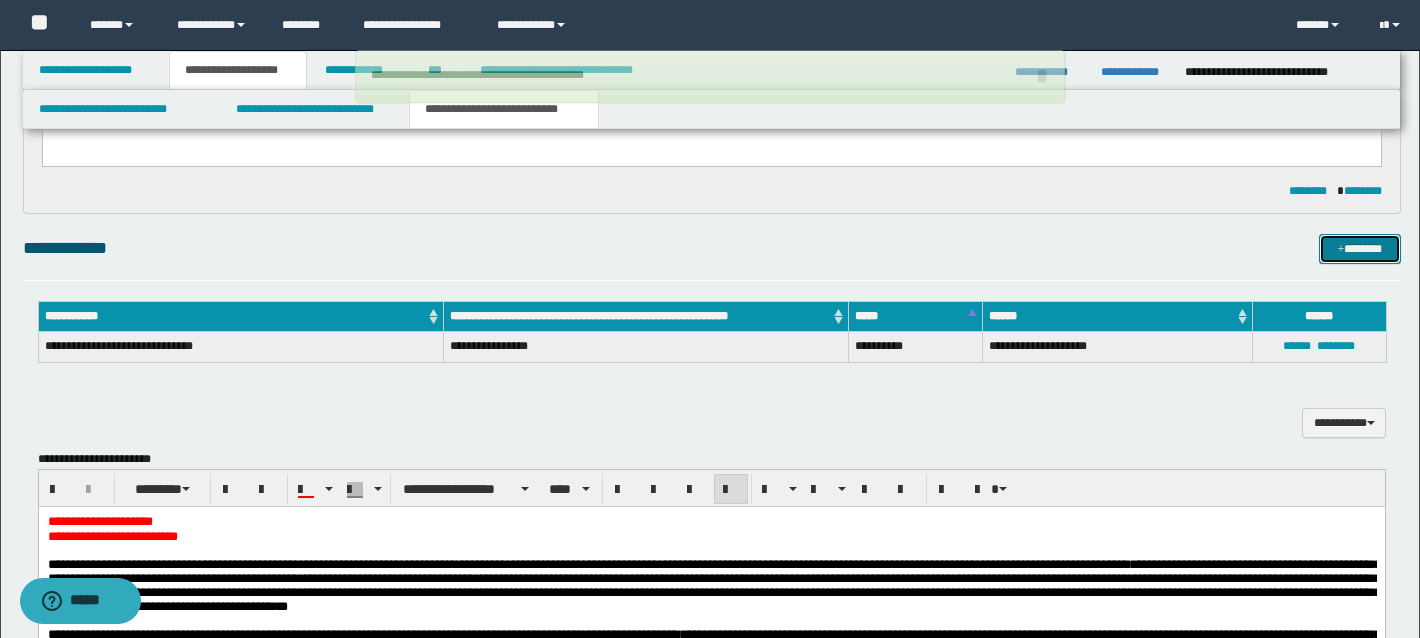 type 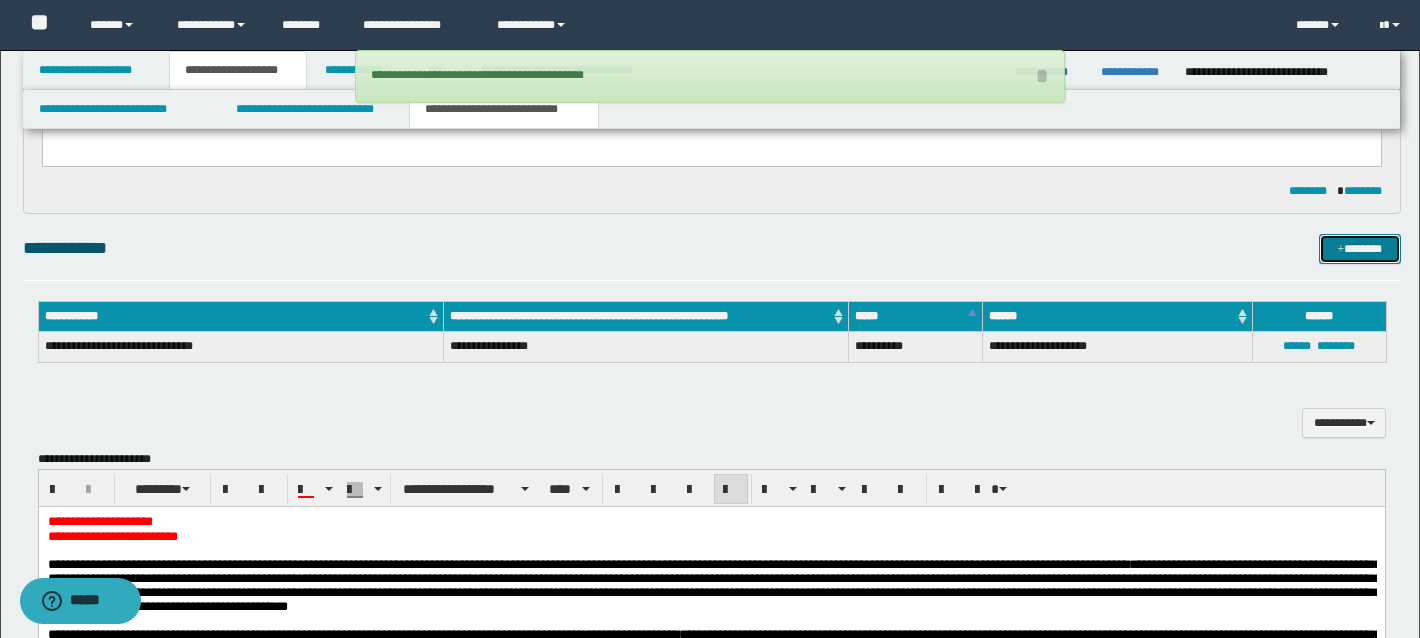 click on "*******" at bounding box center (1360, 249) 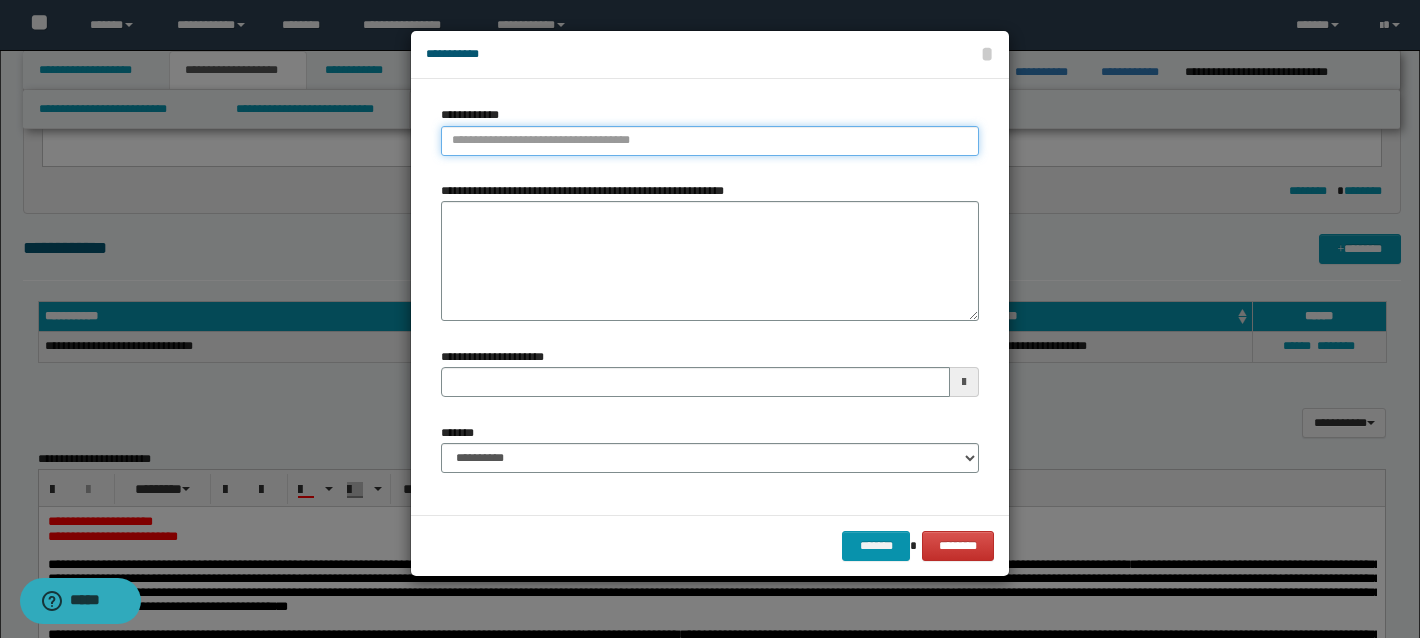 type on "**********" 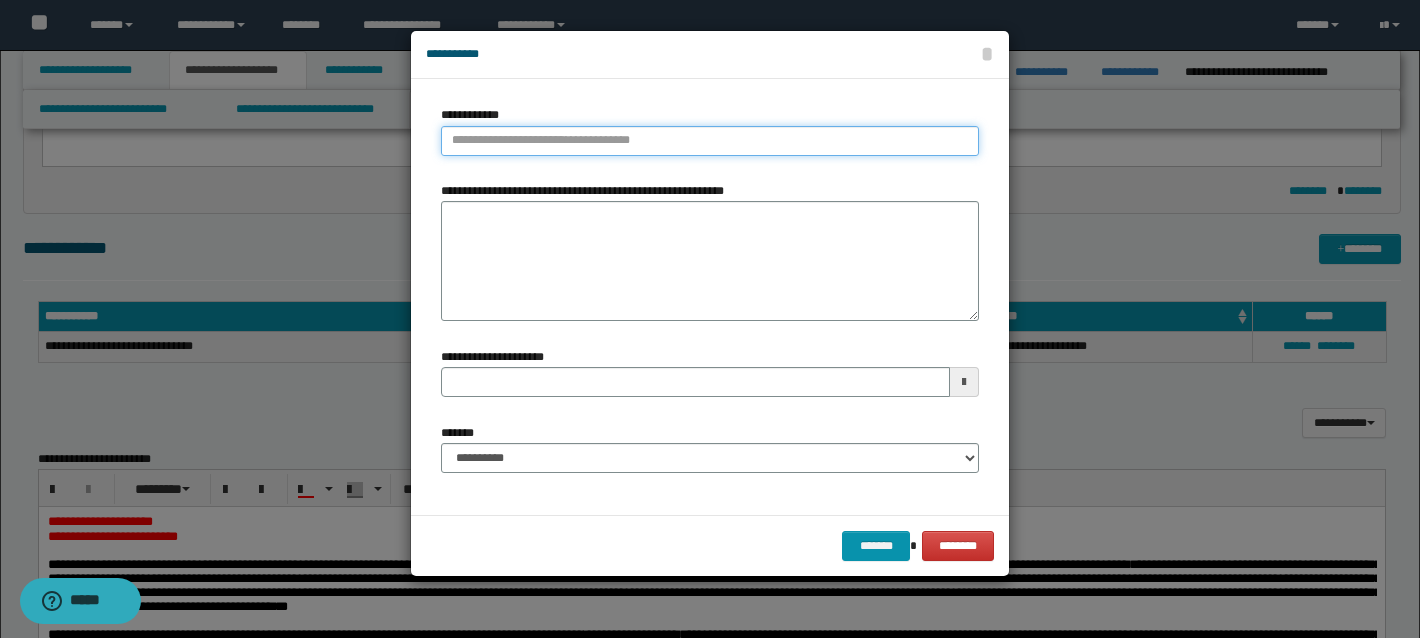click on "**********" at bounding box center [710, 141] 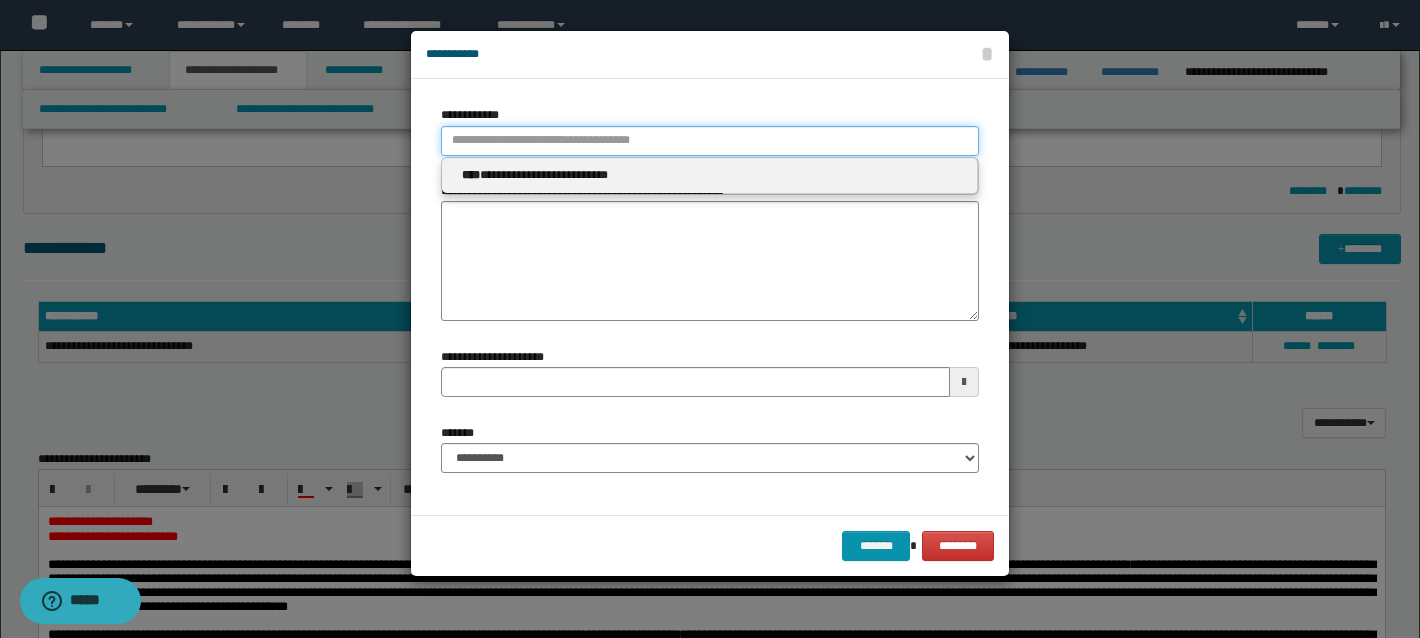 type 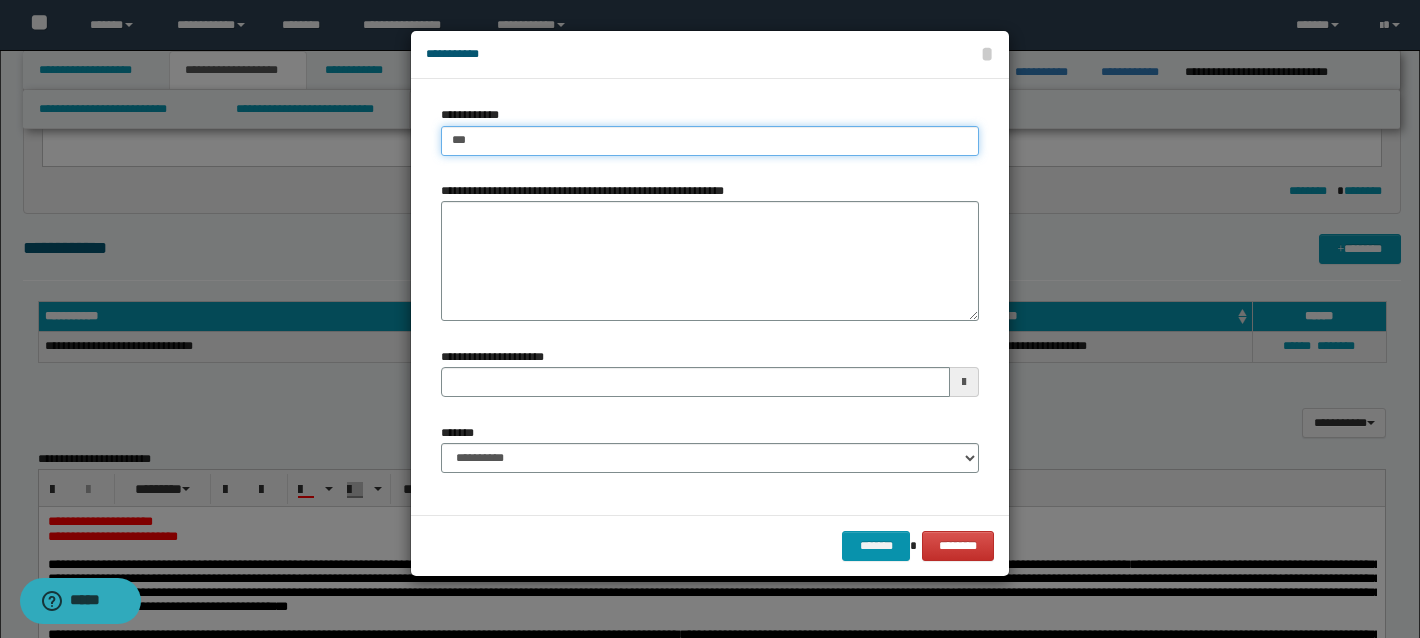 type on "****" 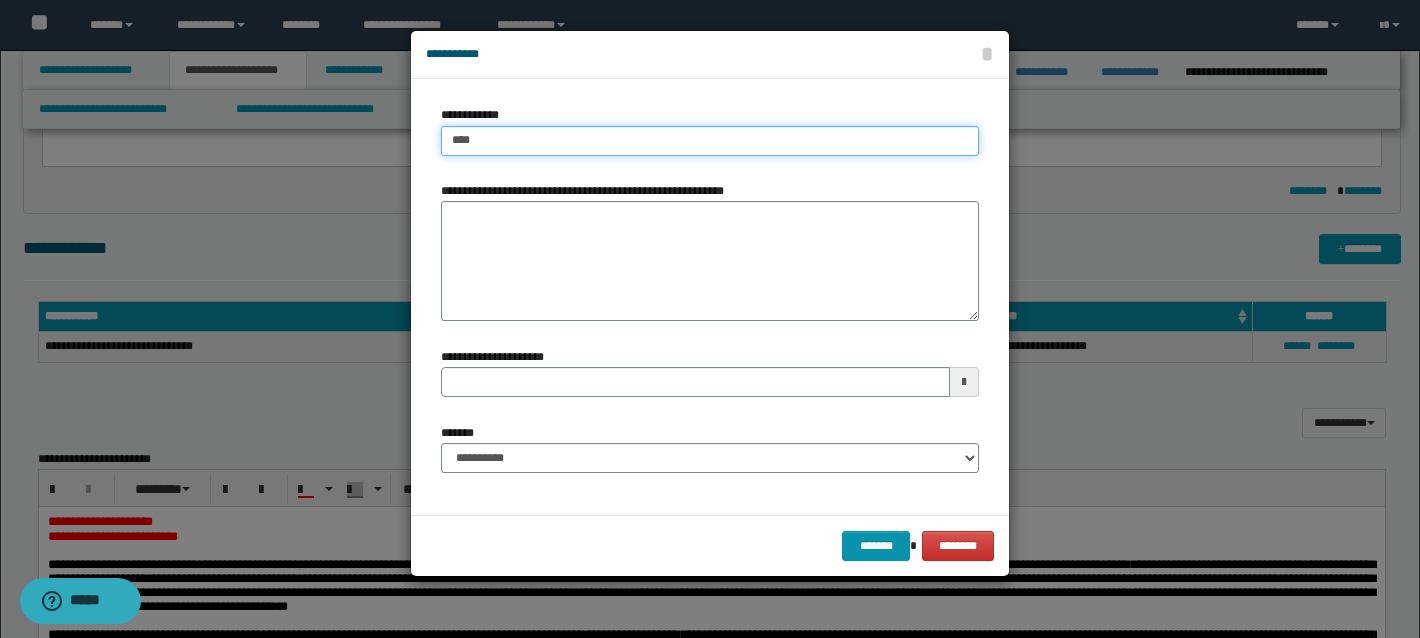 type on "****" 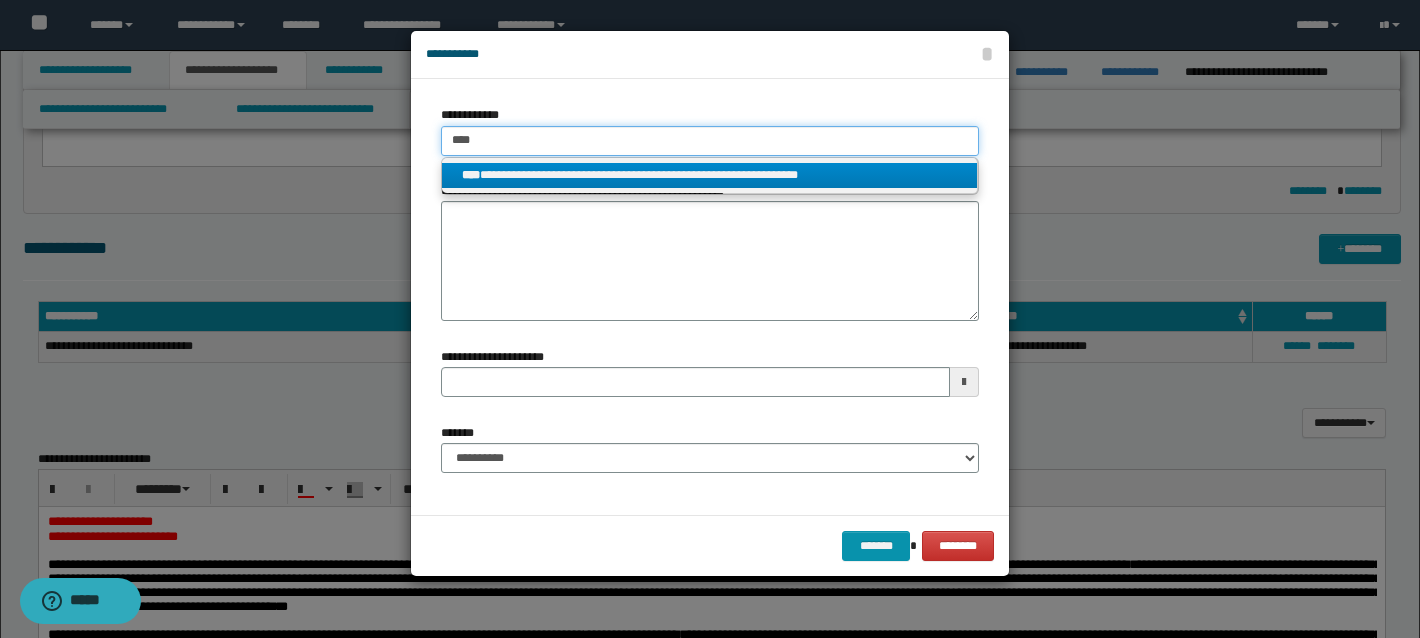 type on "****" 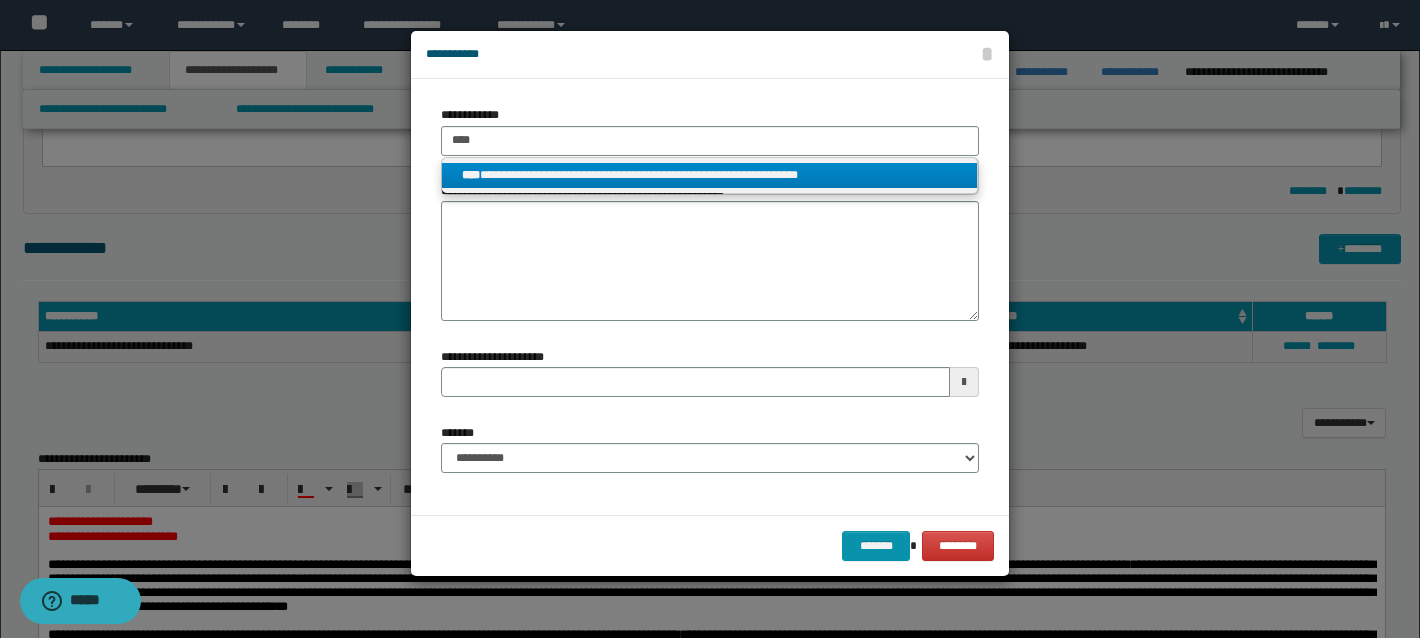 click on "**********" at bounding box center [709, 175] 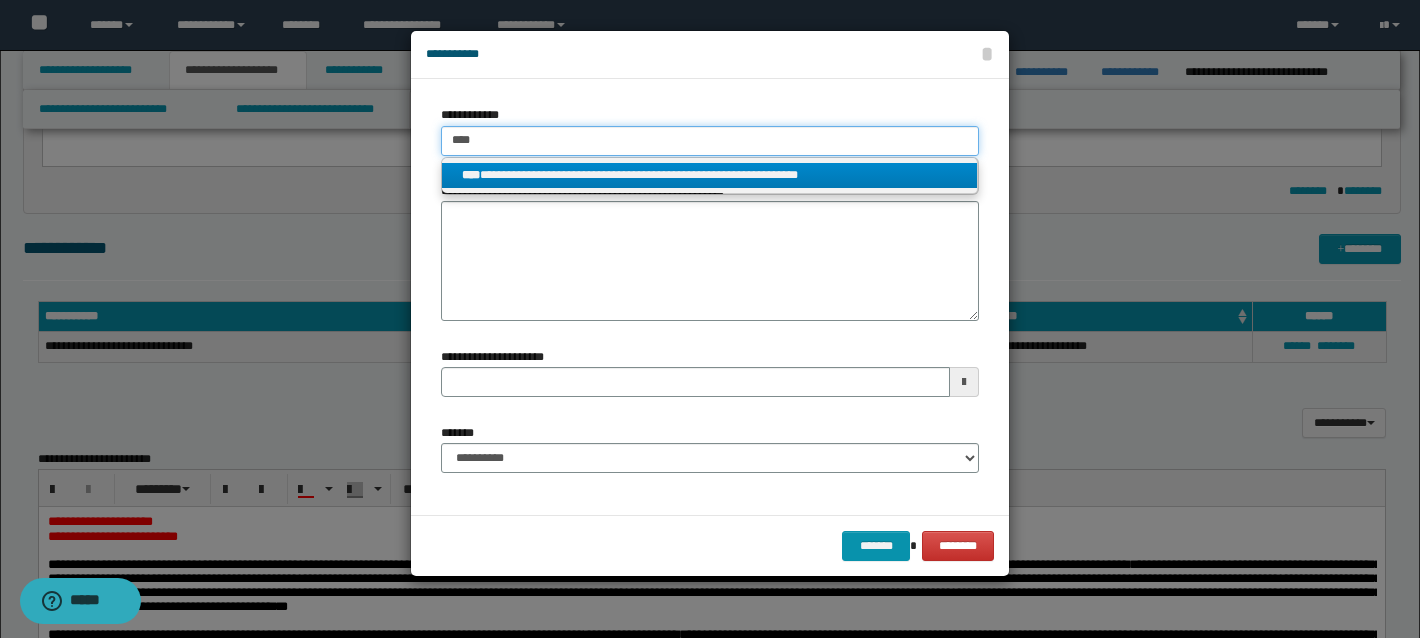 type 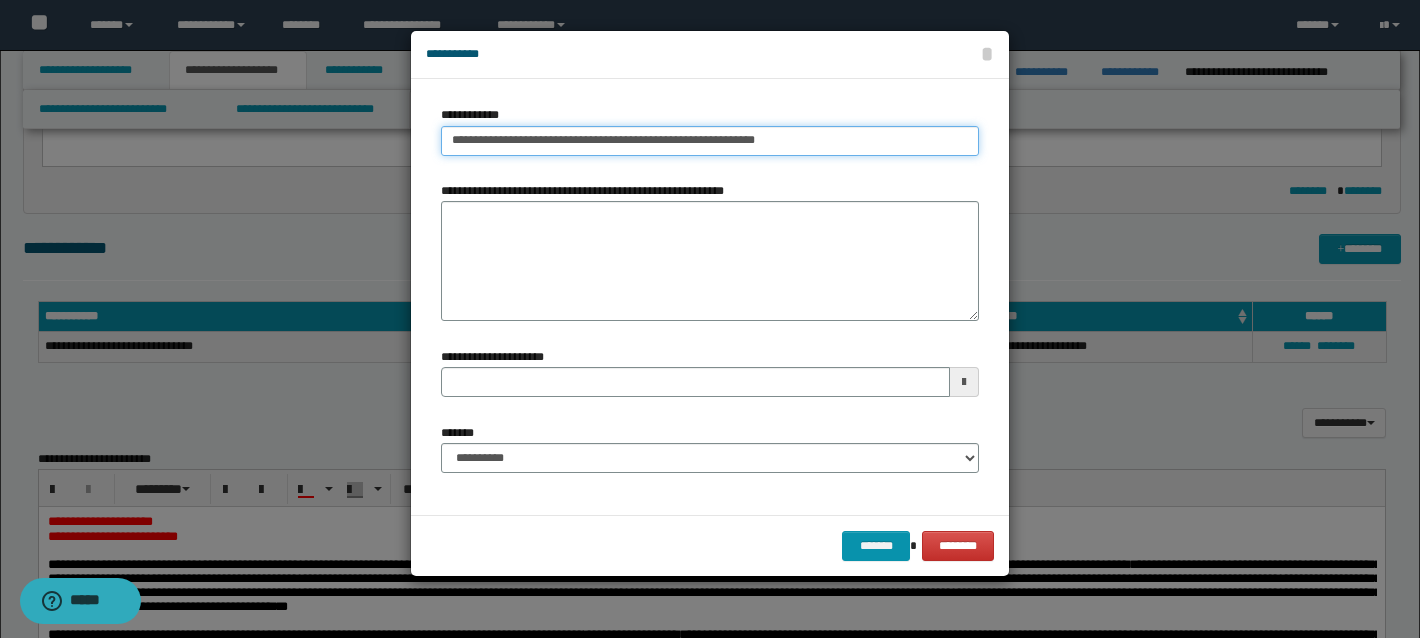 type on "**********" 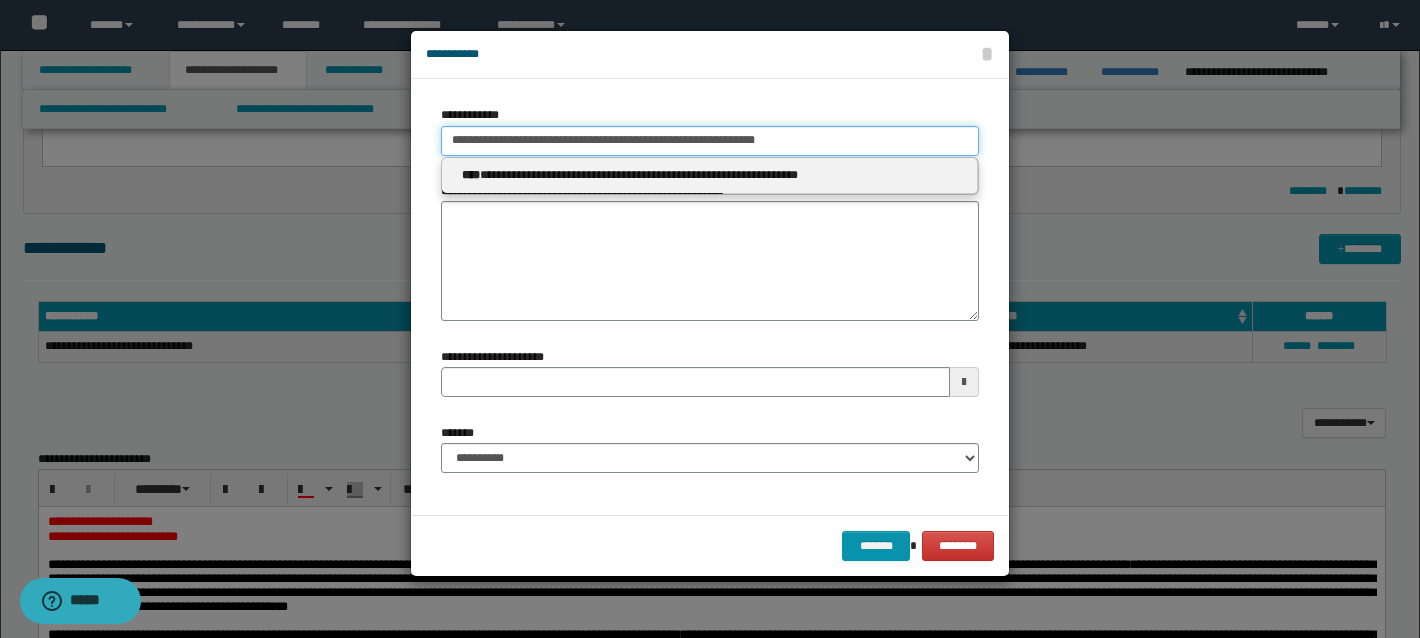 type 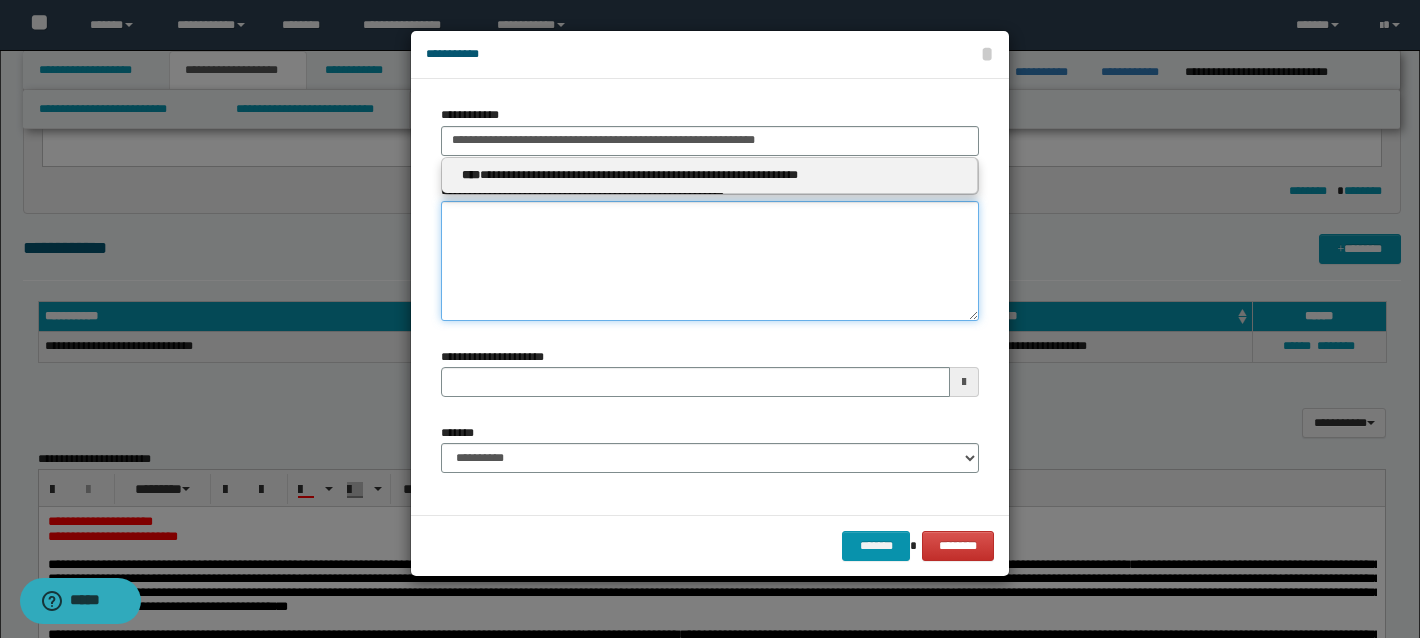 type 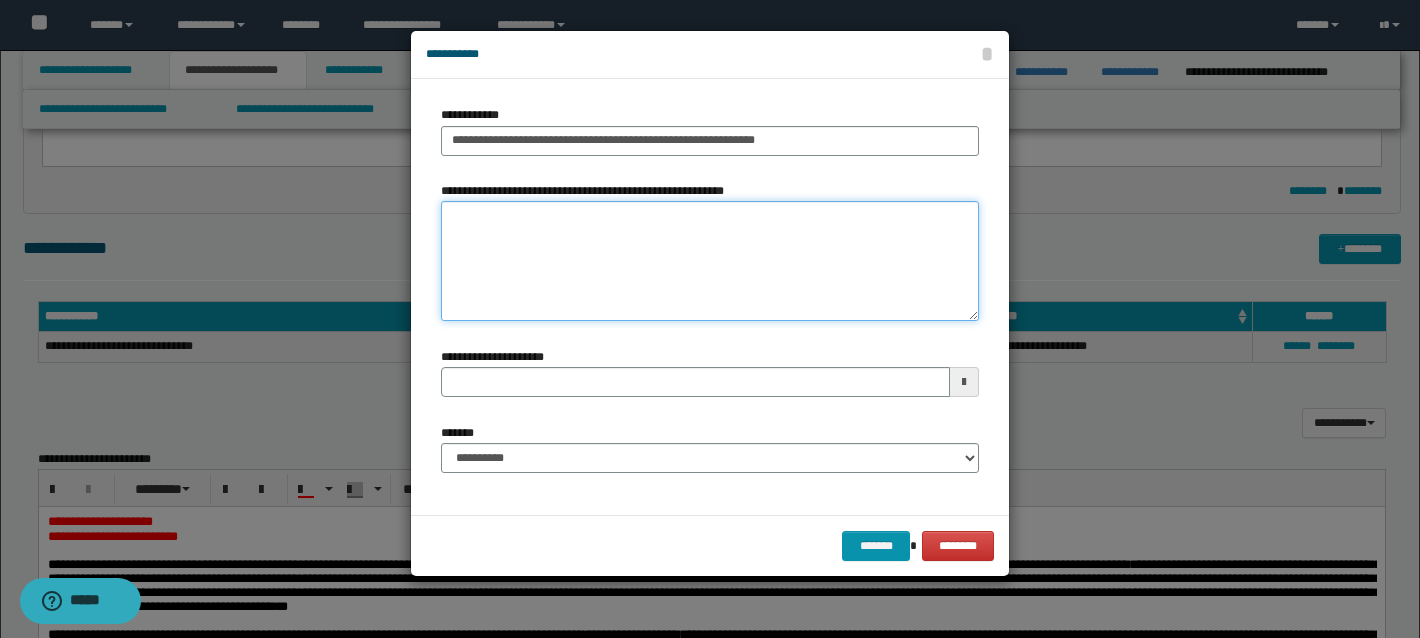 click on "**********" at bounding box center [710, 261] 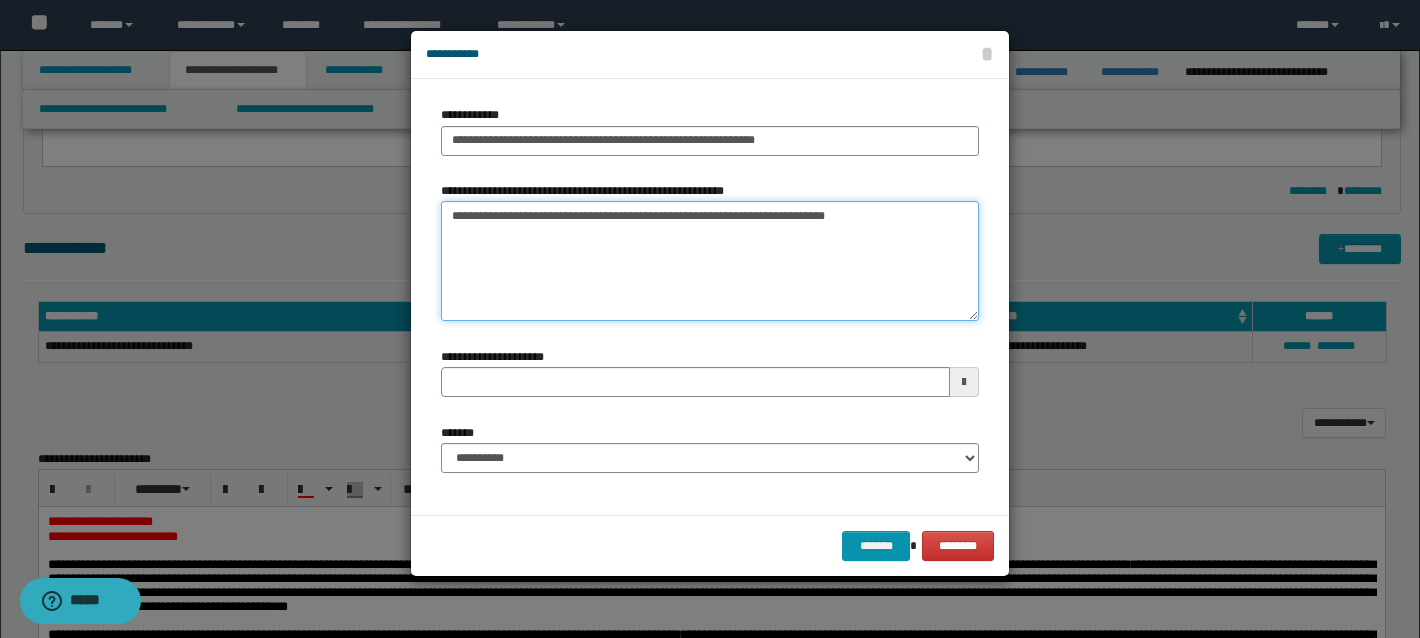 paste on "**********" 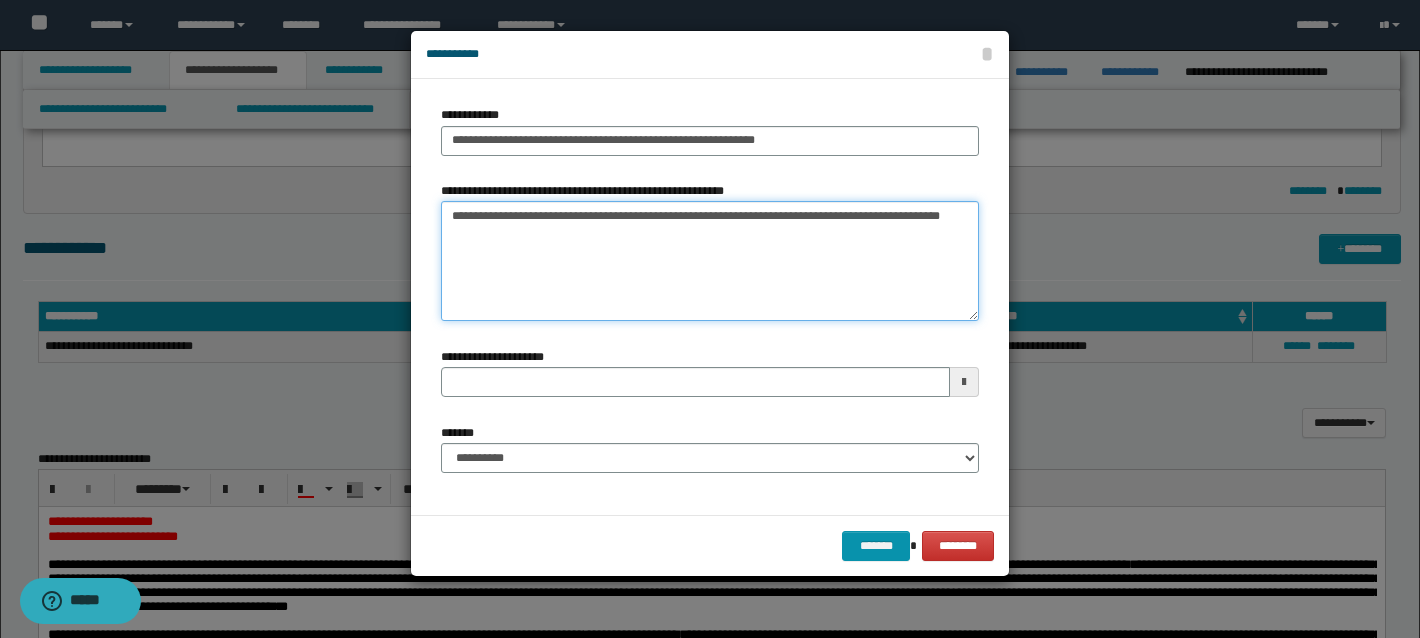 type on "**********" 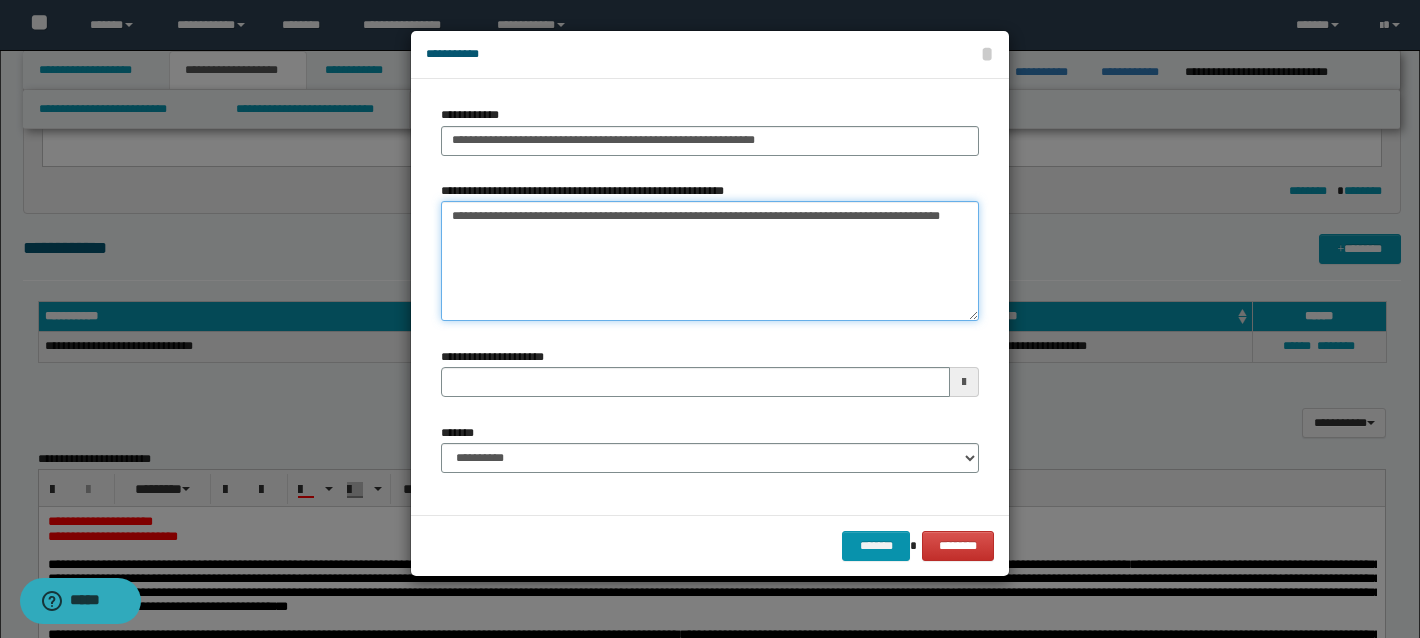 type 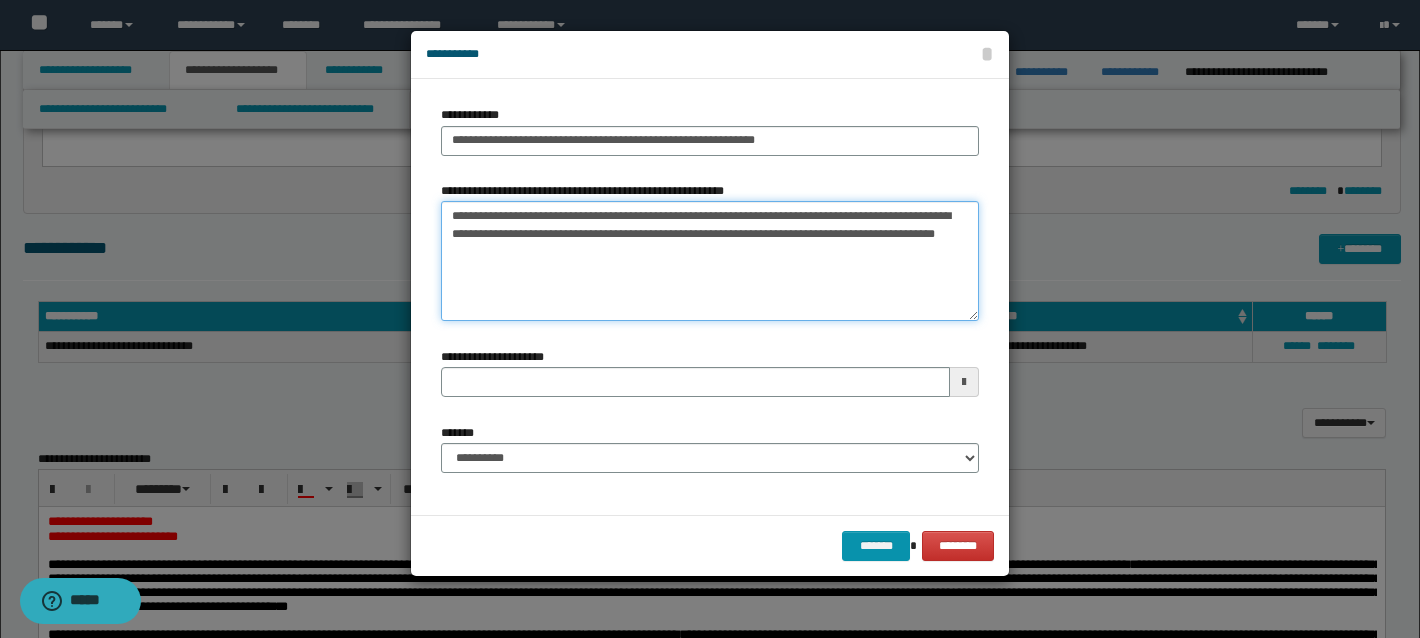 paste on "**********" 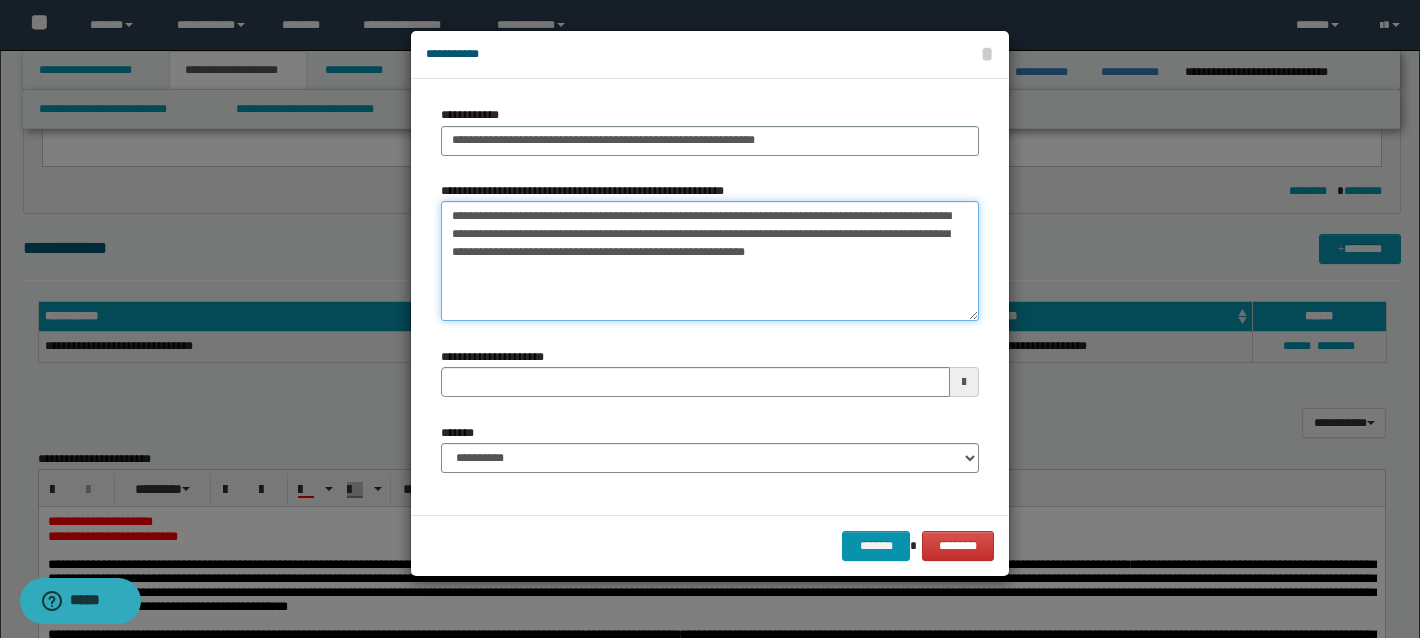 type 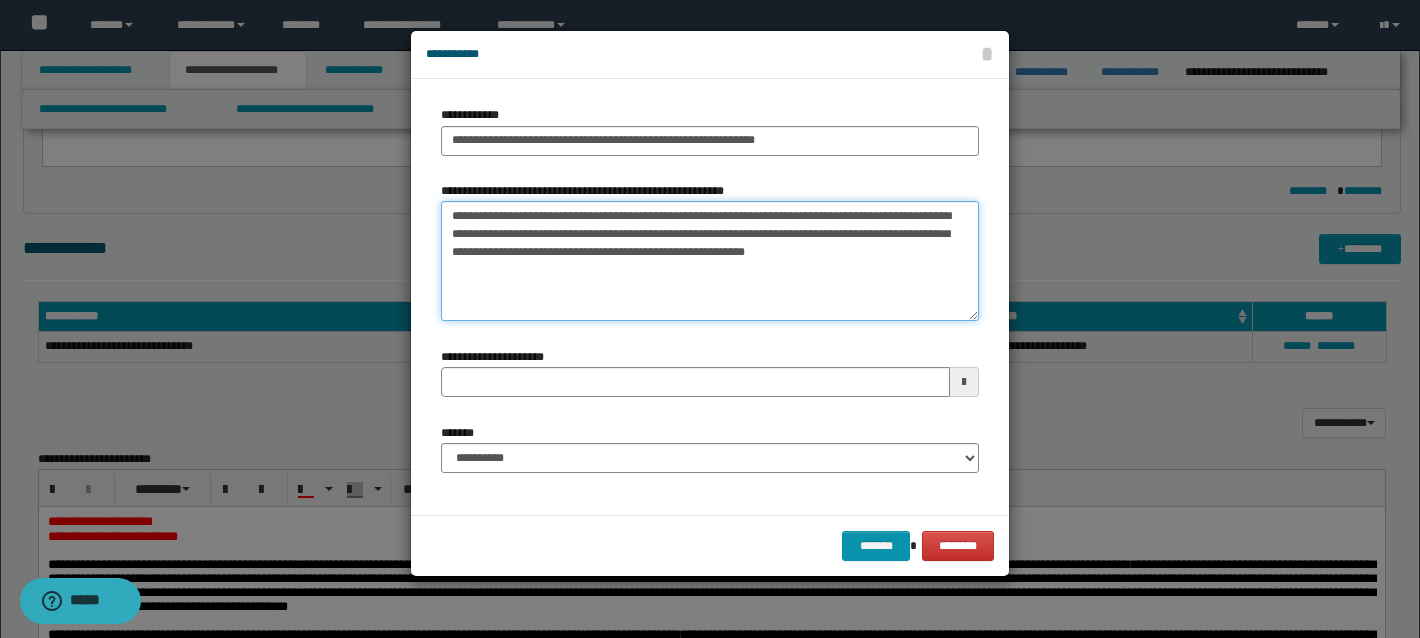 type on "**********" 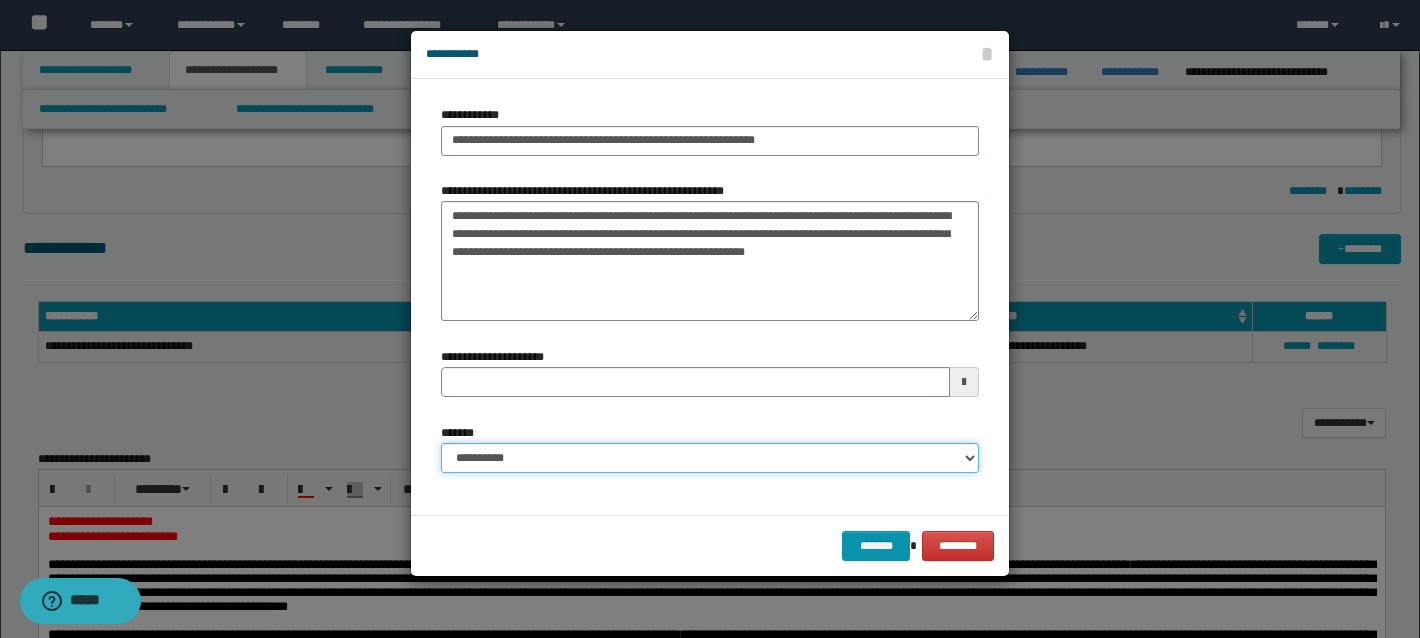 click on "**********" at bounding box center [710, 458] 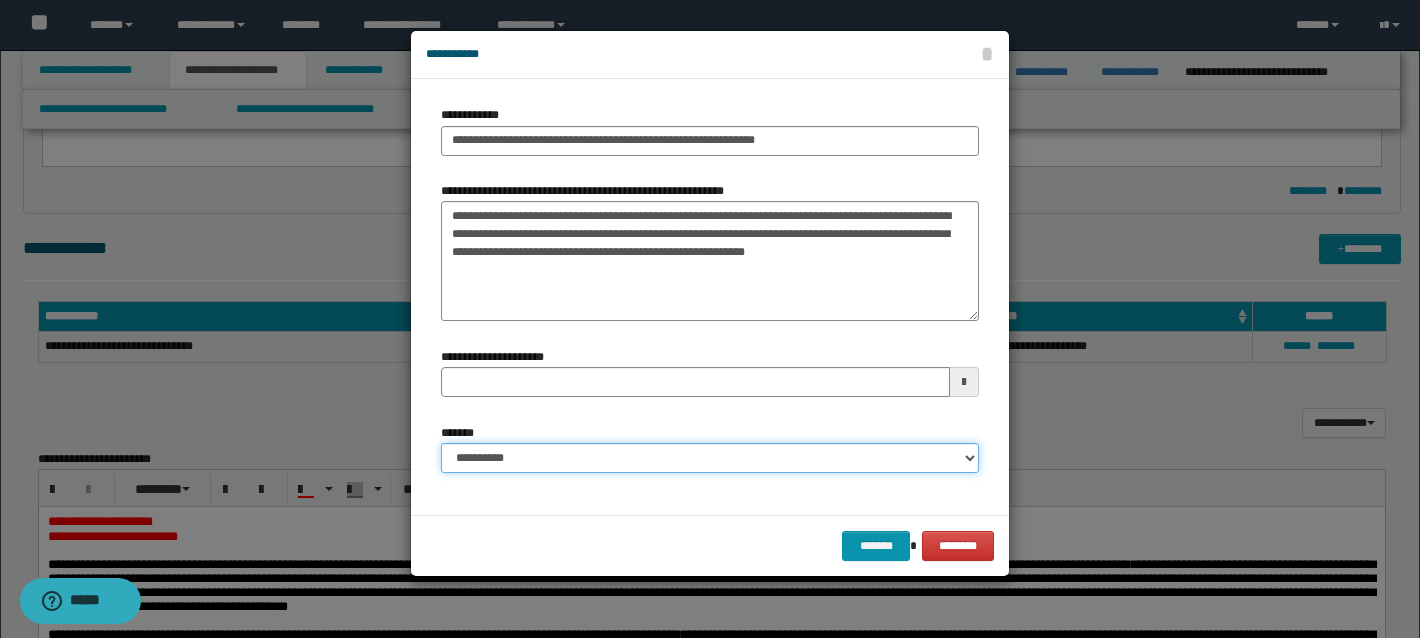 select on "*" 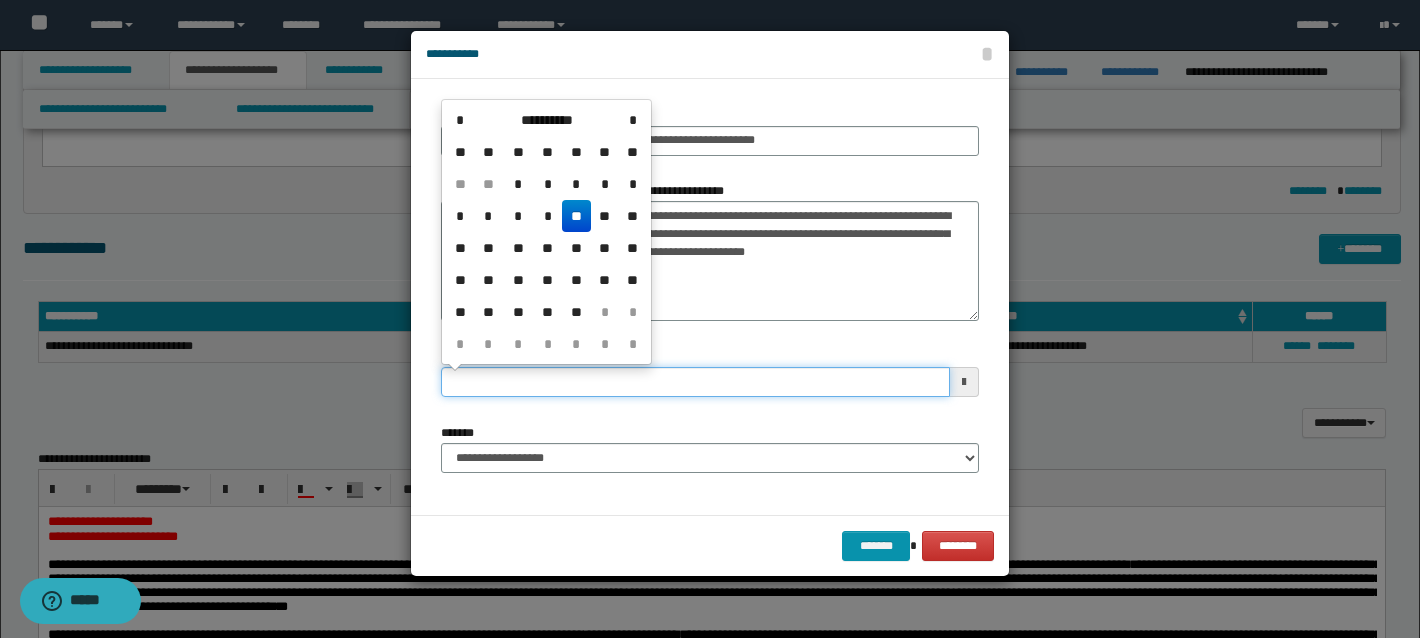 click on "**********" at bounding box center [695, 382] 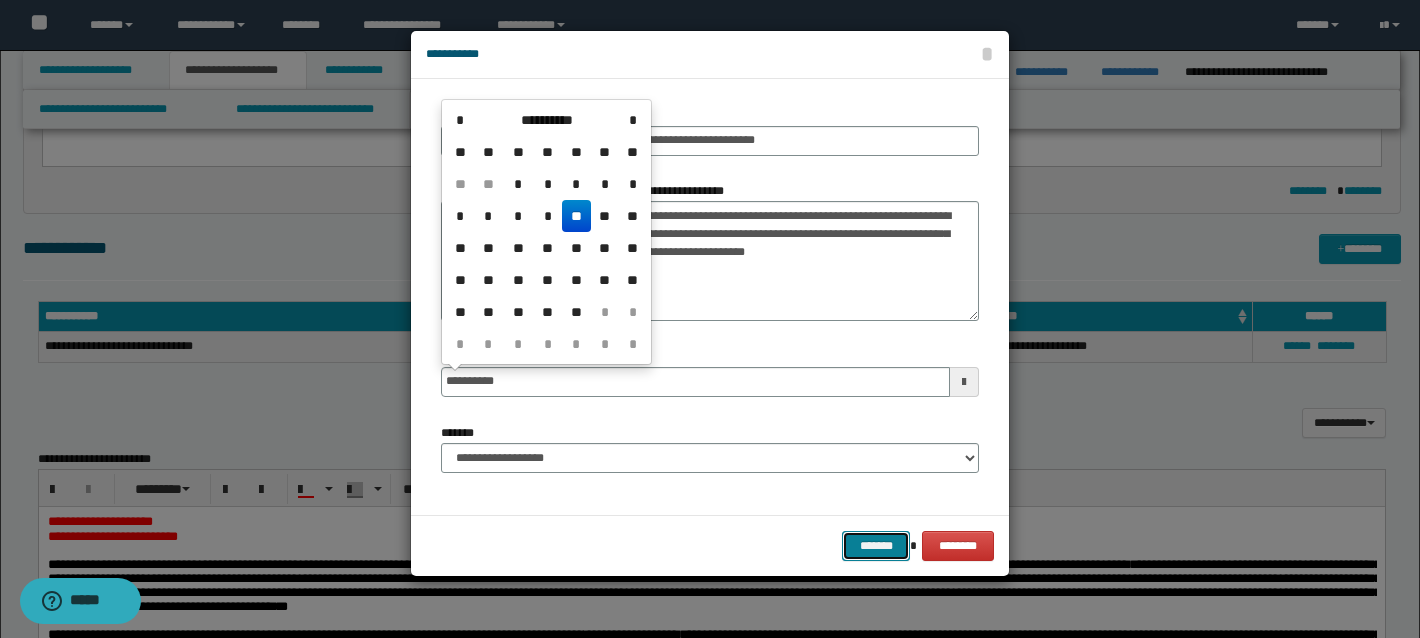 type on "**********" 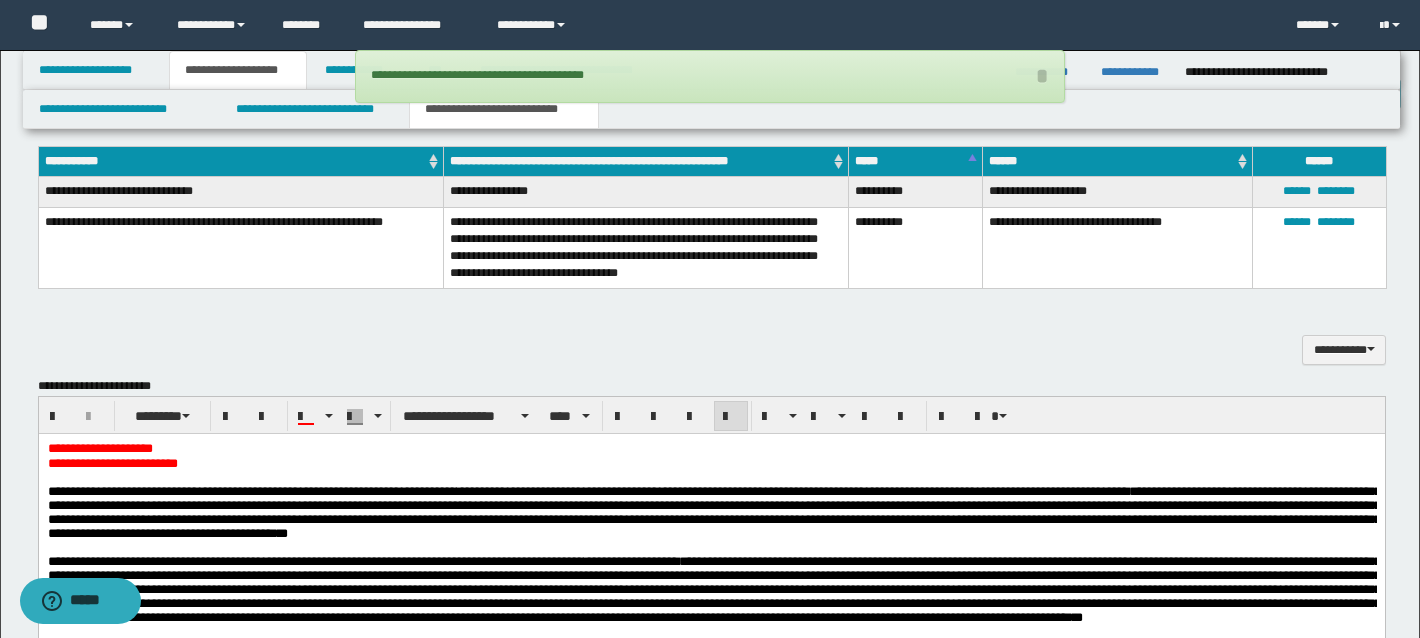 scroll, scrollTop: 1711, scrollLeft: 0, axis: vertical 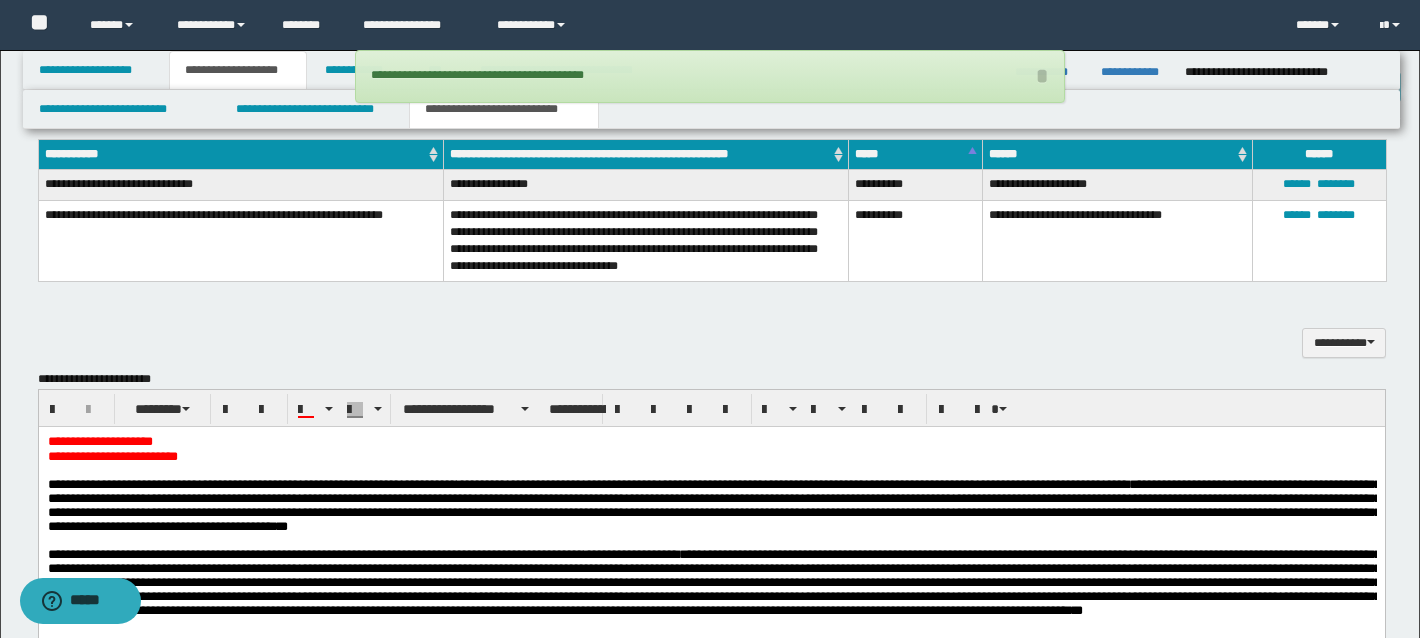 click on "**********" at bounding box center [112, 455] 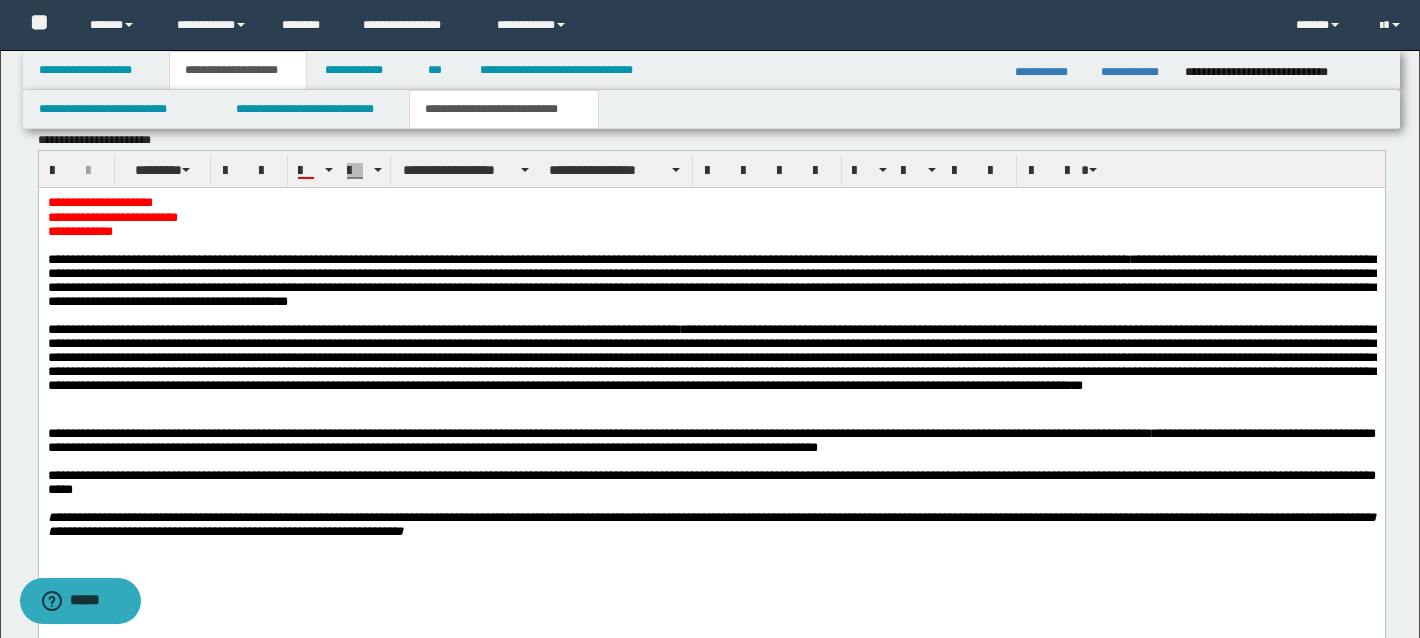 scroll, scrollTop: 1954, scrollLeft: 0, axis: vertical 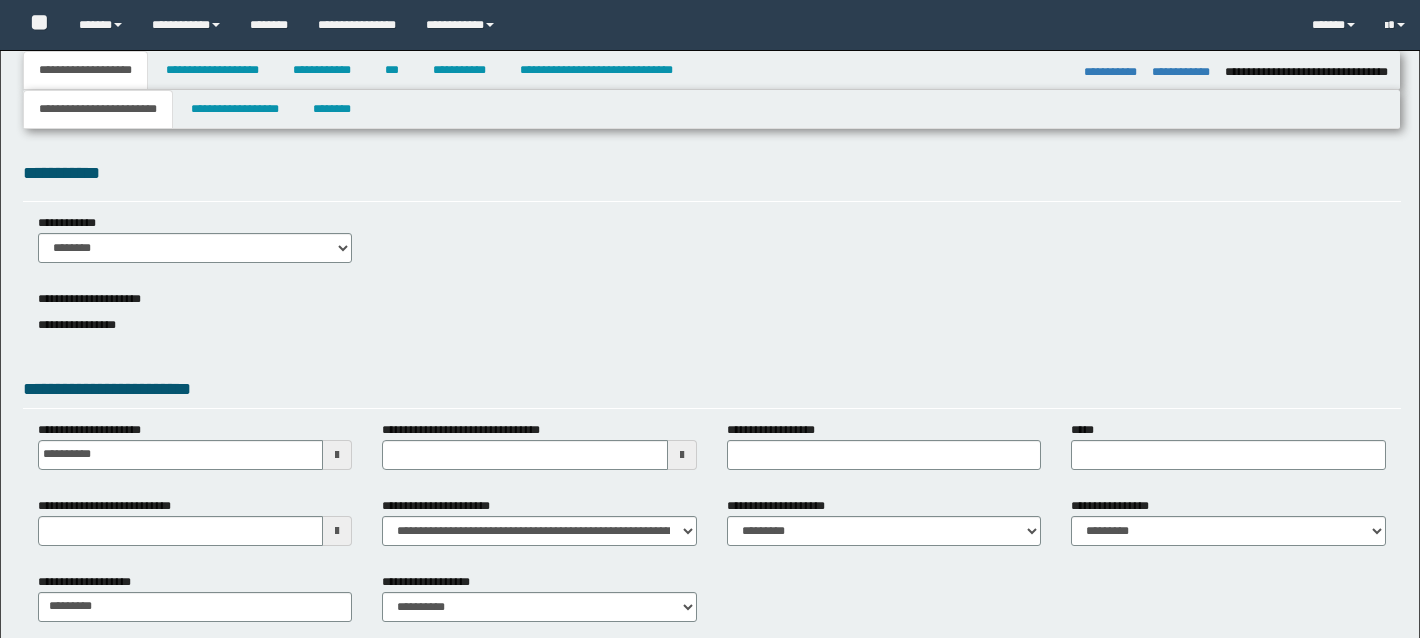 select on "*" 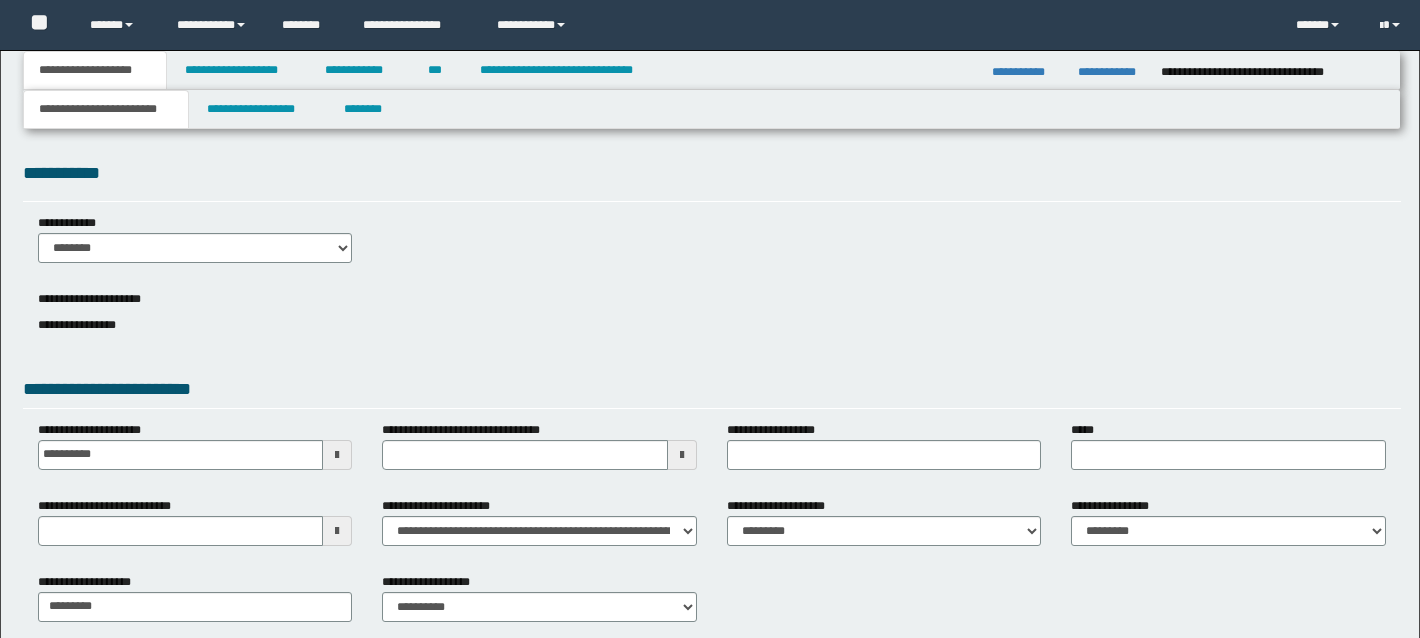scroll, scrollTop: 0, scrollLeft: 0, axis: both 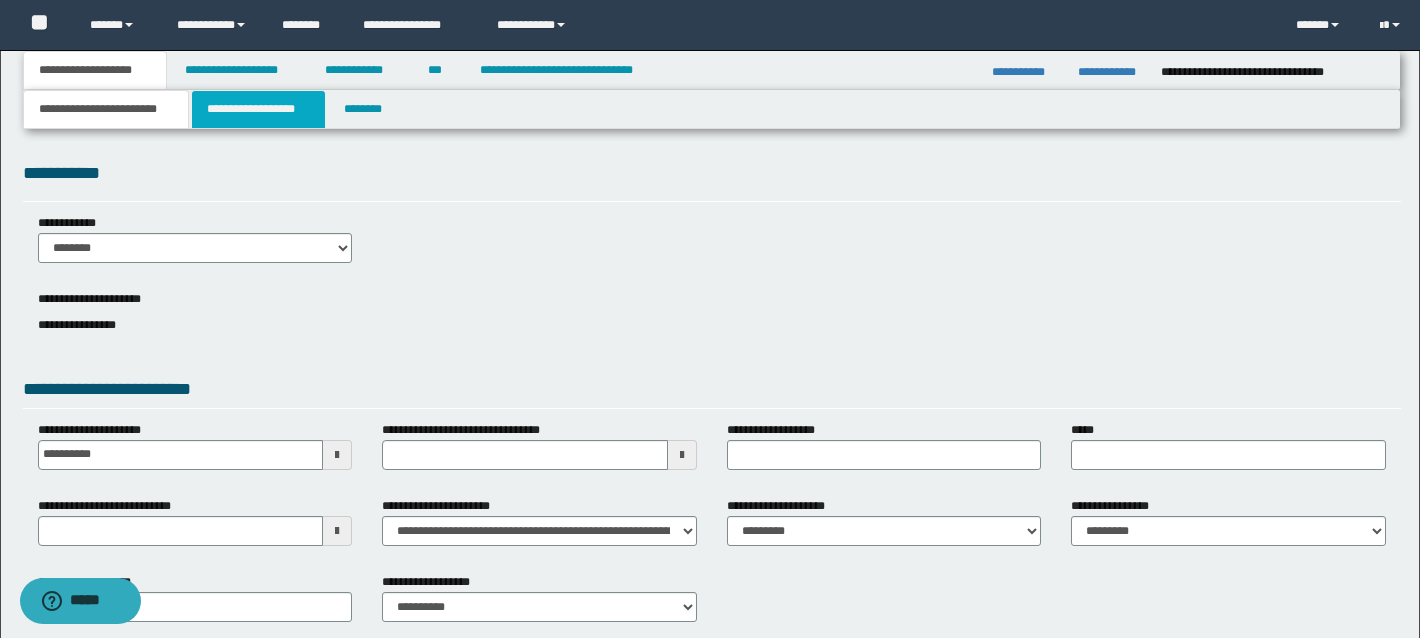 click on "**********" at bounding box center [258, 109] 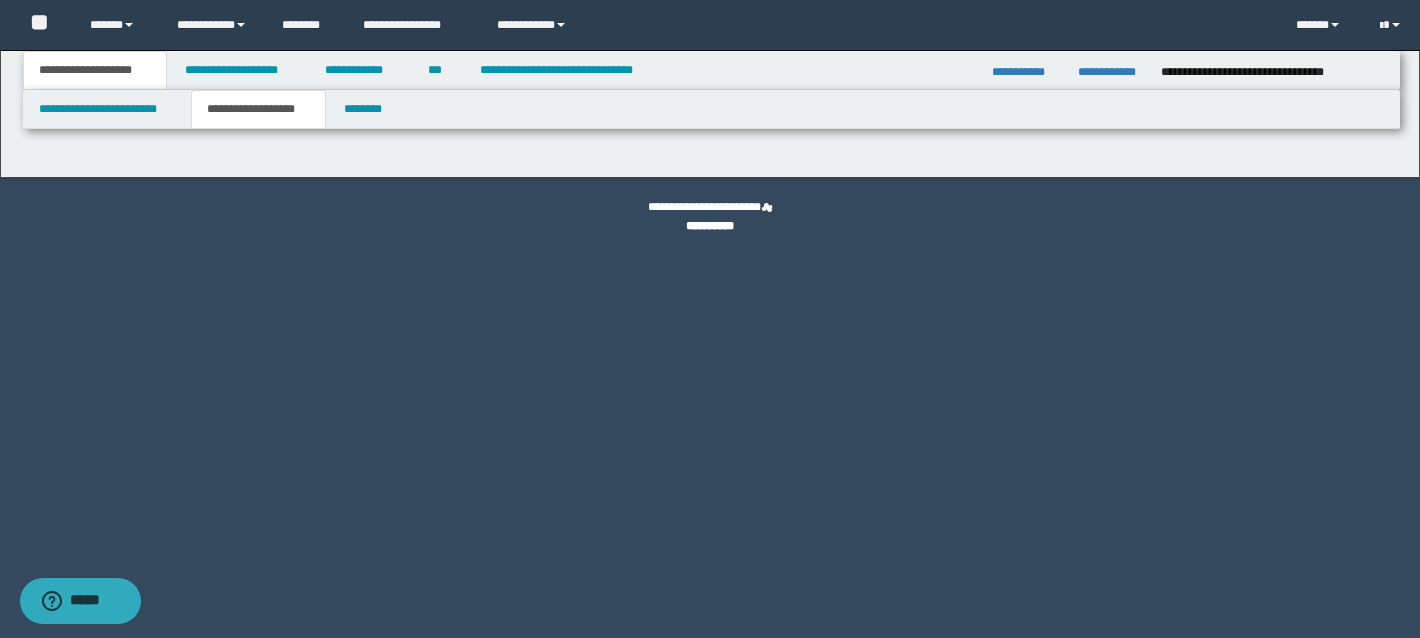 type on "*******" 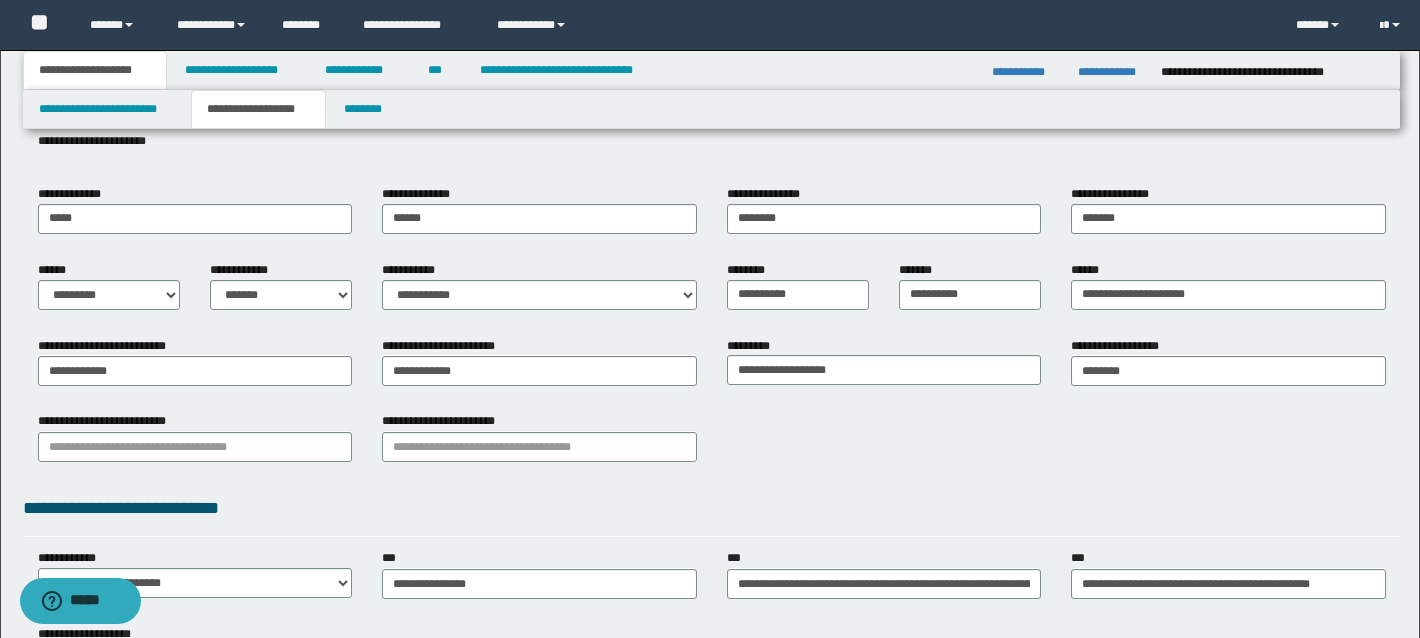 scroll, scrollTop: 0, scrollLeft: 0, axis: both 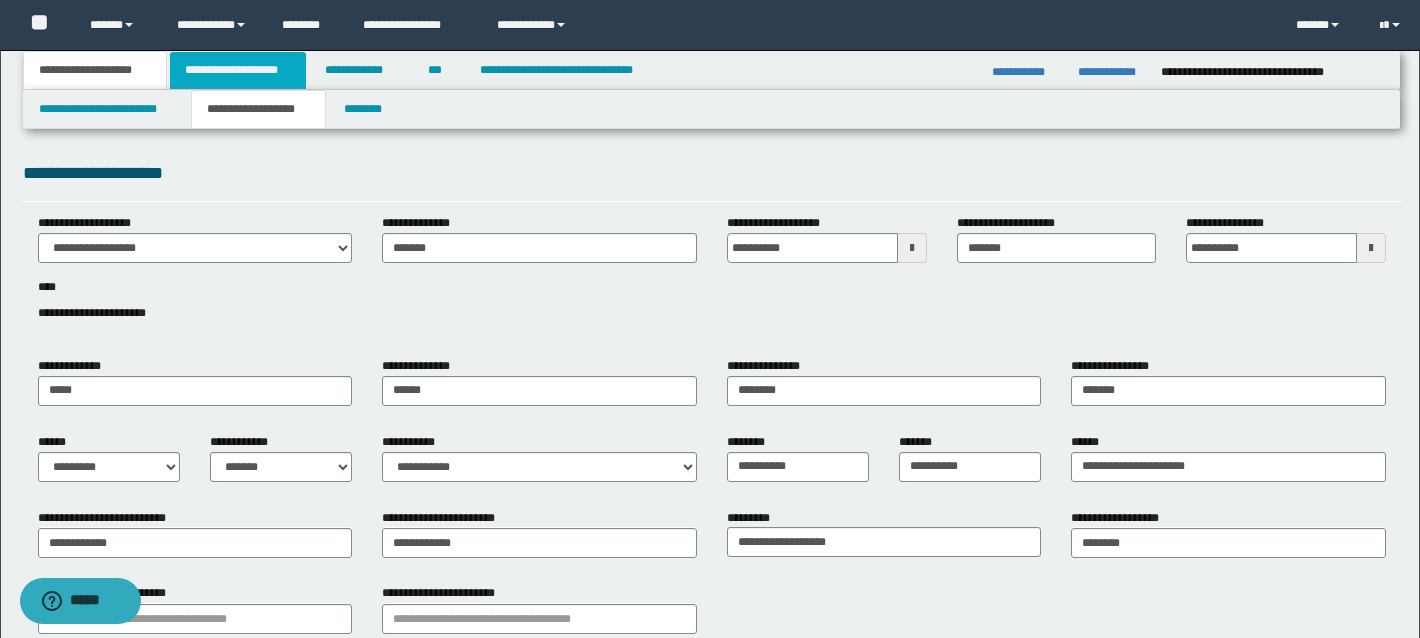 click on "**********" at bounding box center [238, 70] 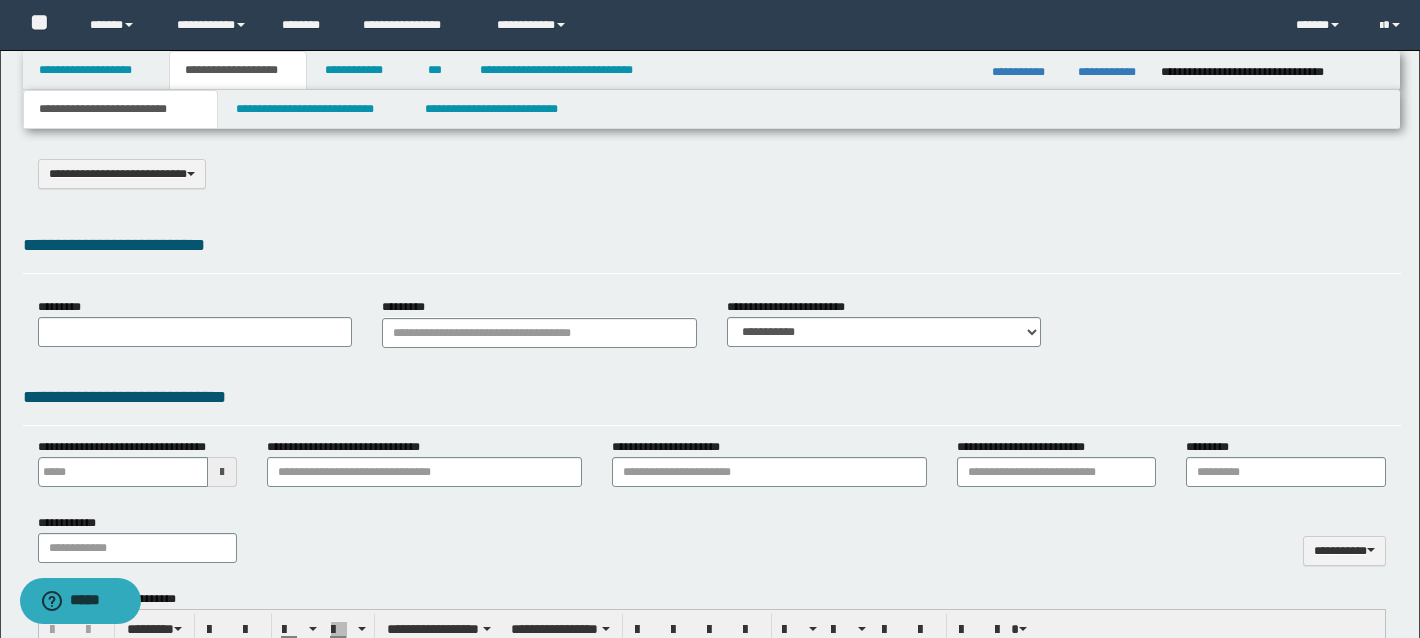 type on "**********" 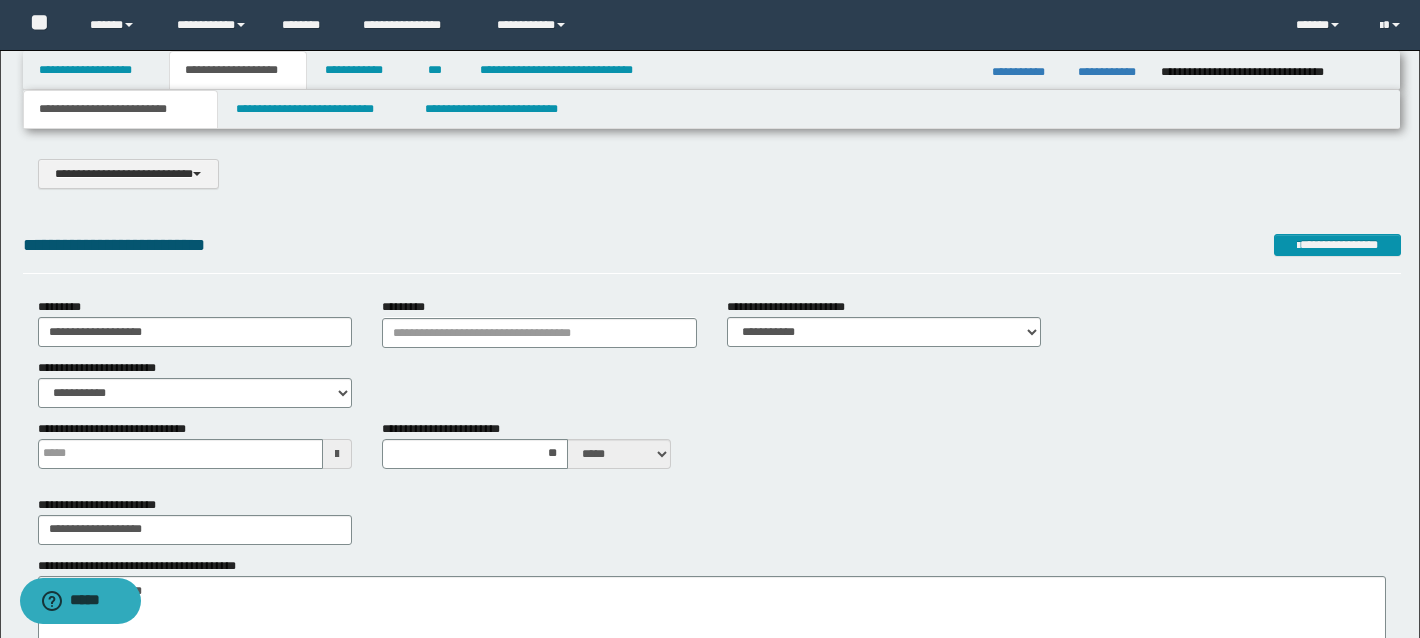 scroll, scrollTop: 0, scrollLeft: 0, axis: both 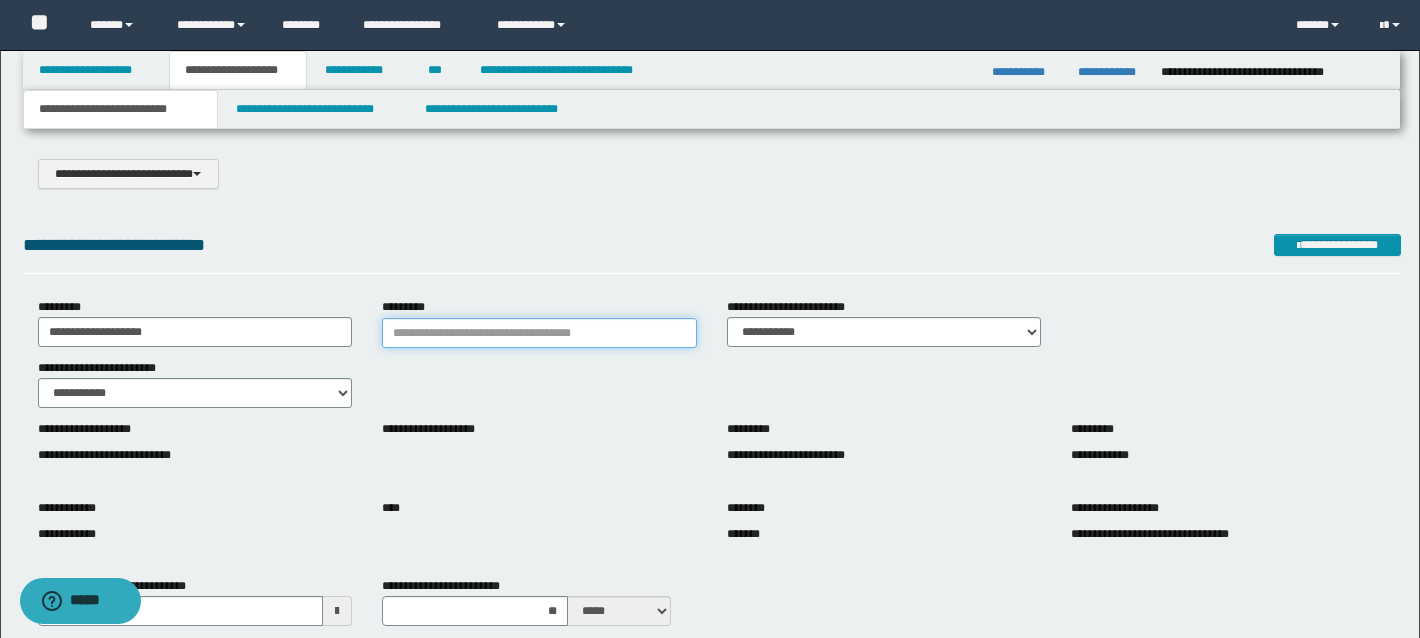 click on "*********" at bounding box center [539, 333] 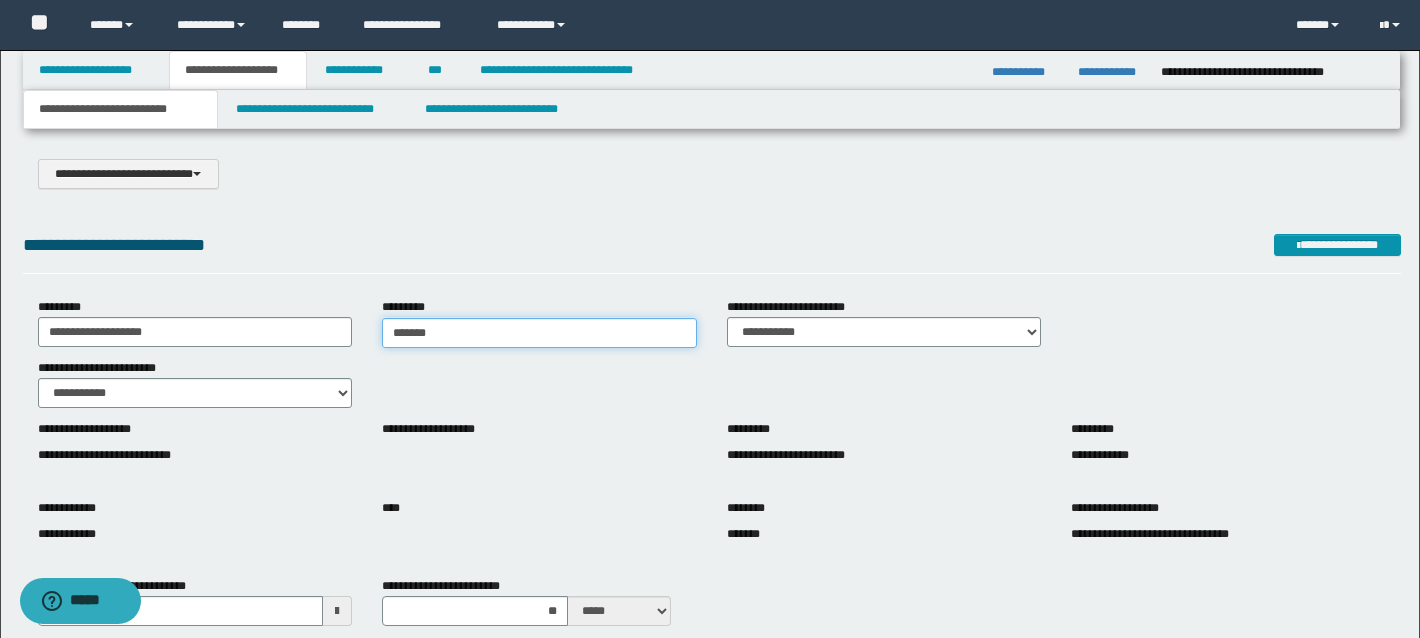 type on "********" 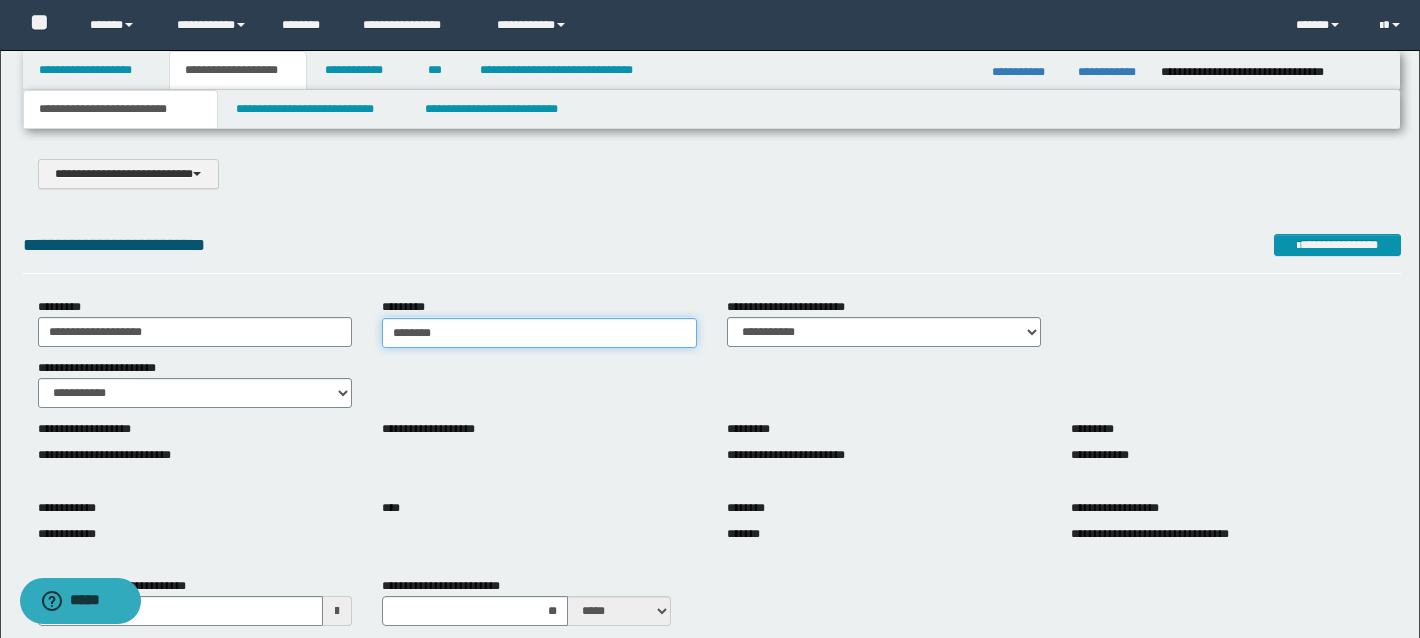 type on "********" 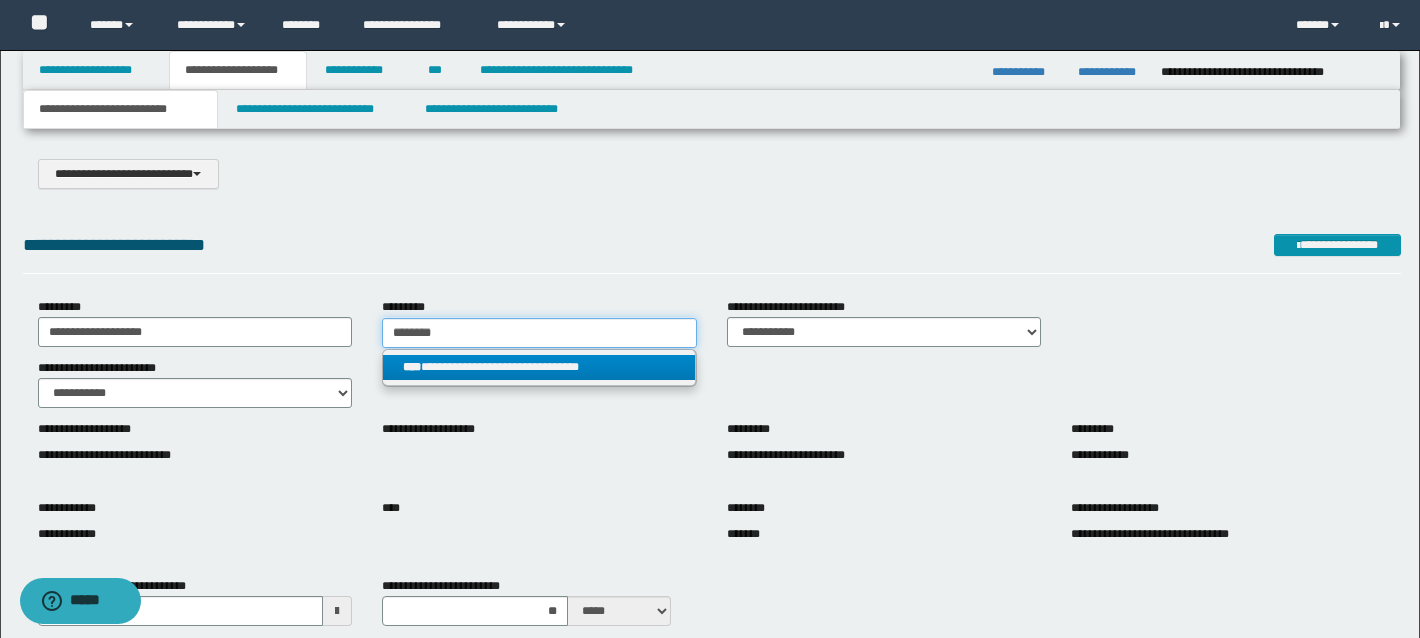 type on "********" 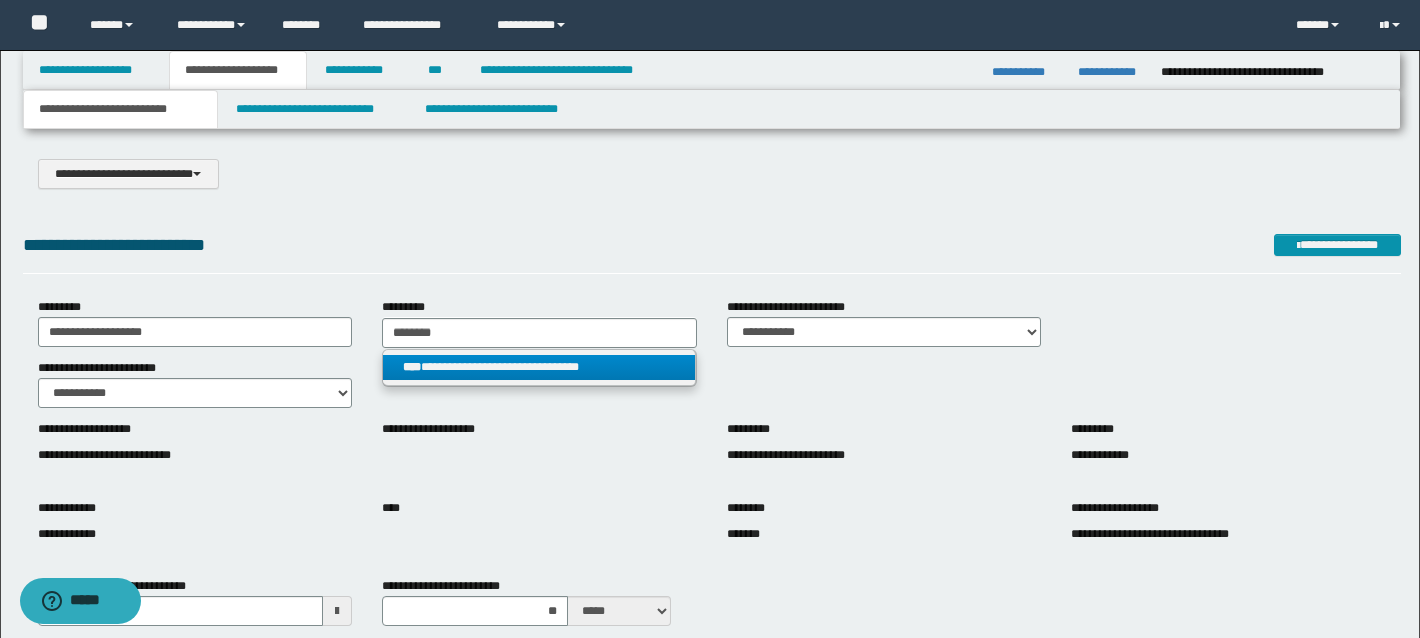 click on "**********" at bounding box center (539, 367) 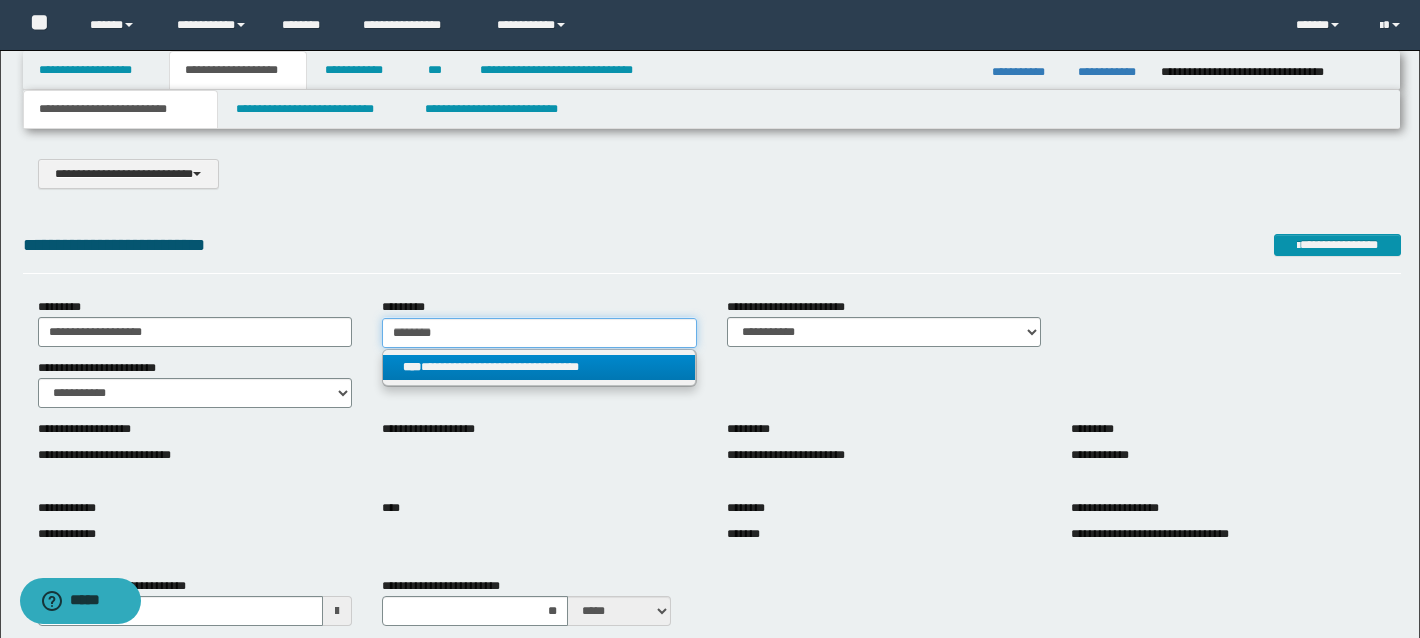 type 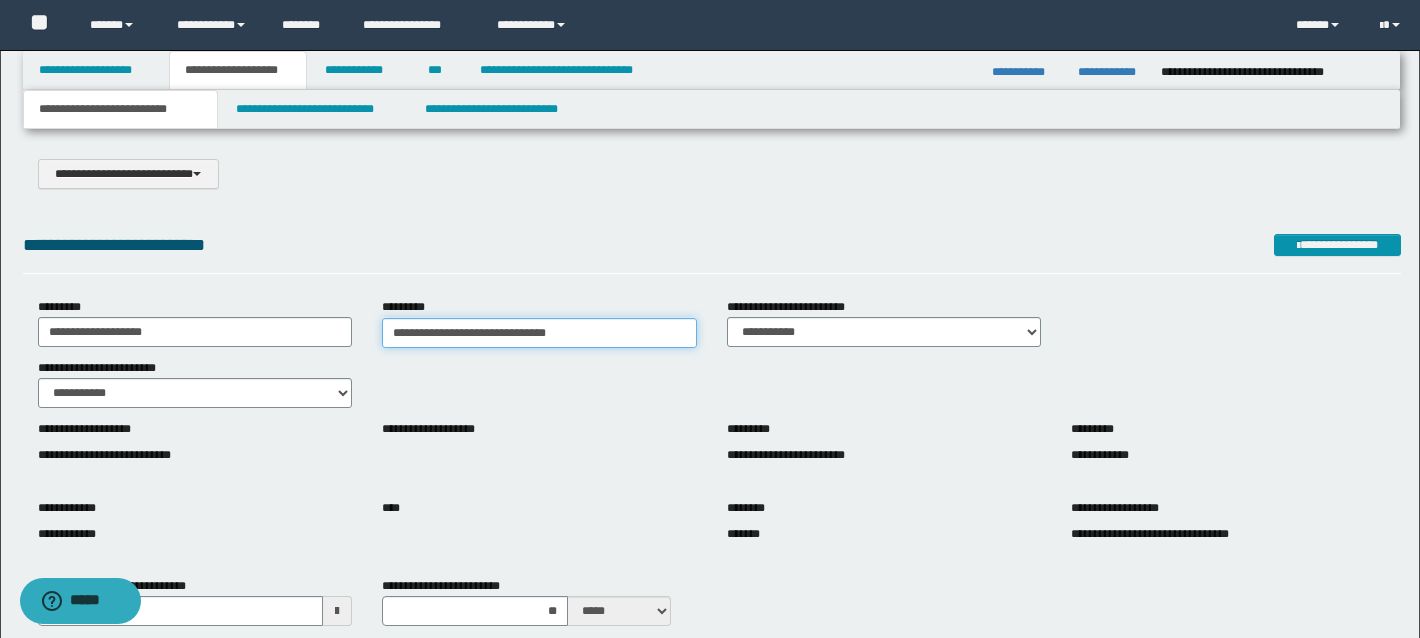 type on "**********" 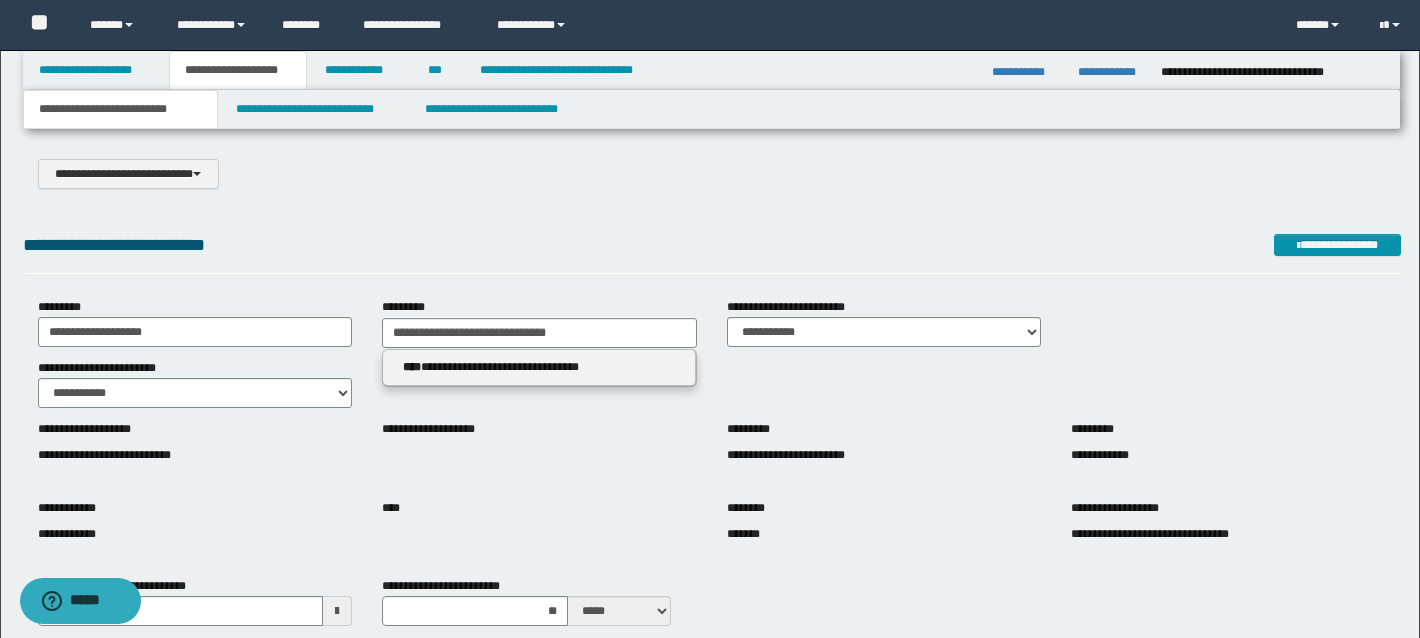 type 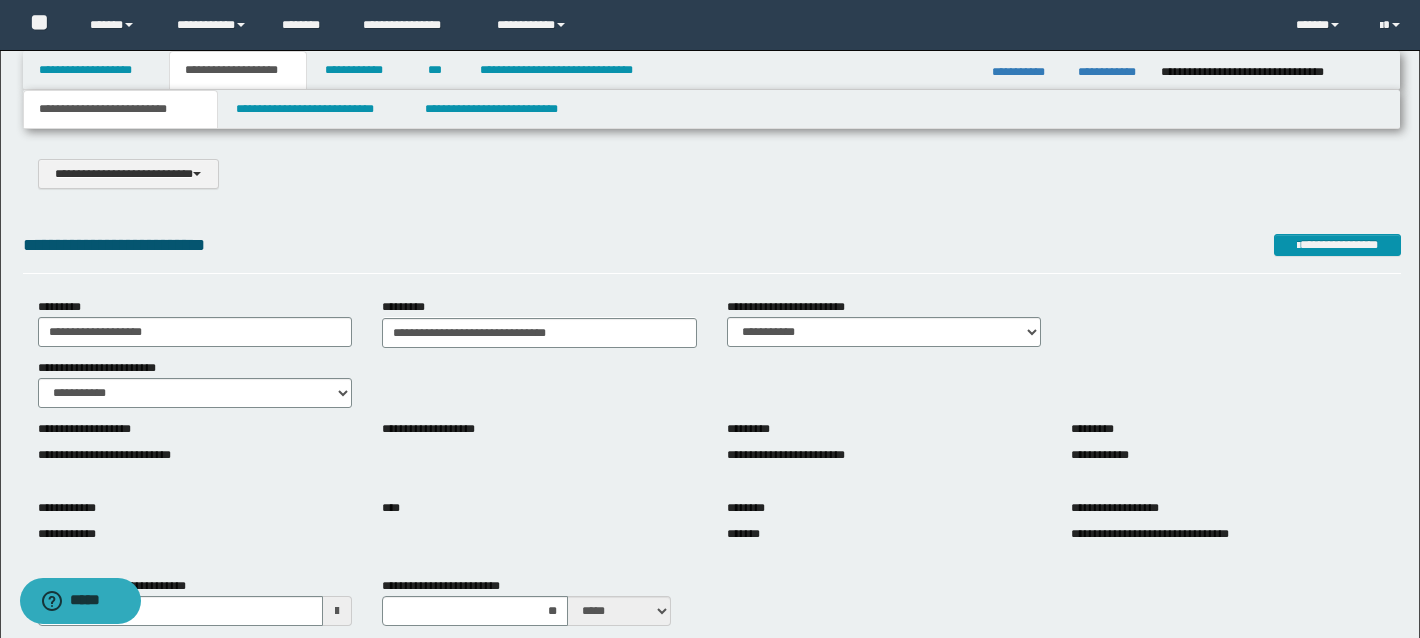 click on "**********" at bounding box center [104, 455] 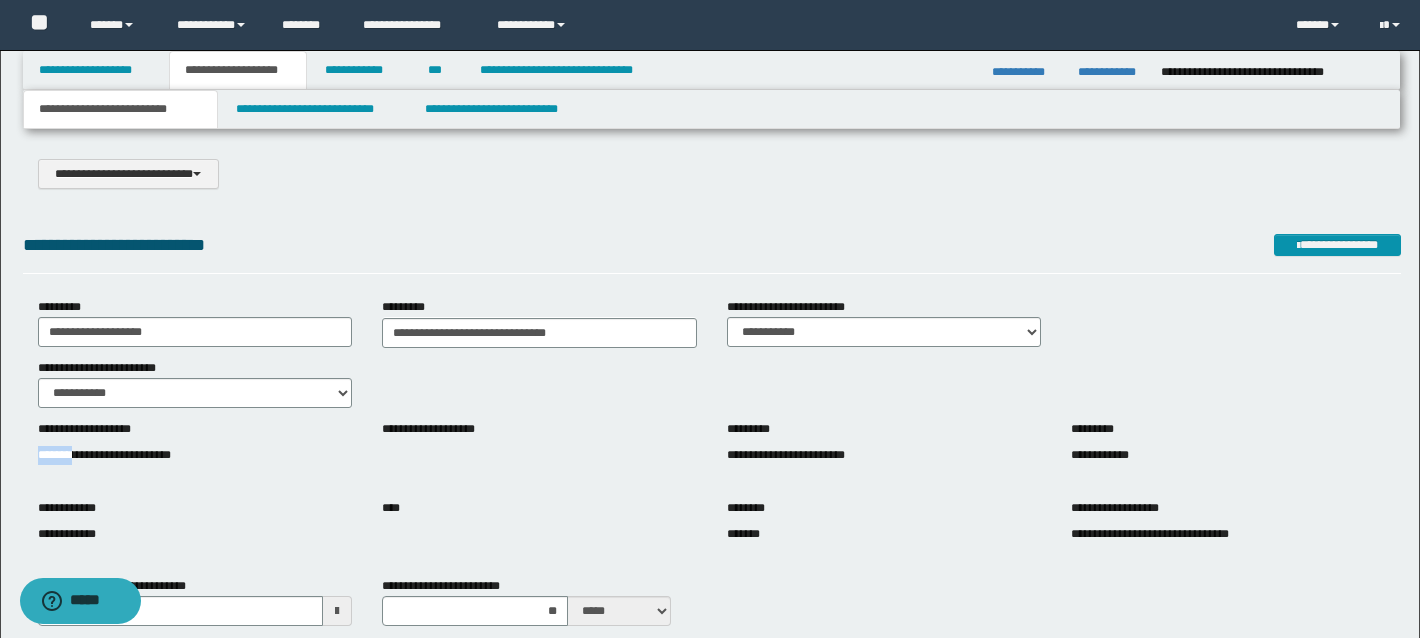 click on "**********" at bounding box center [104, 455] 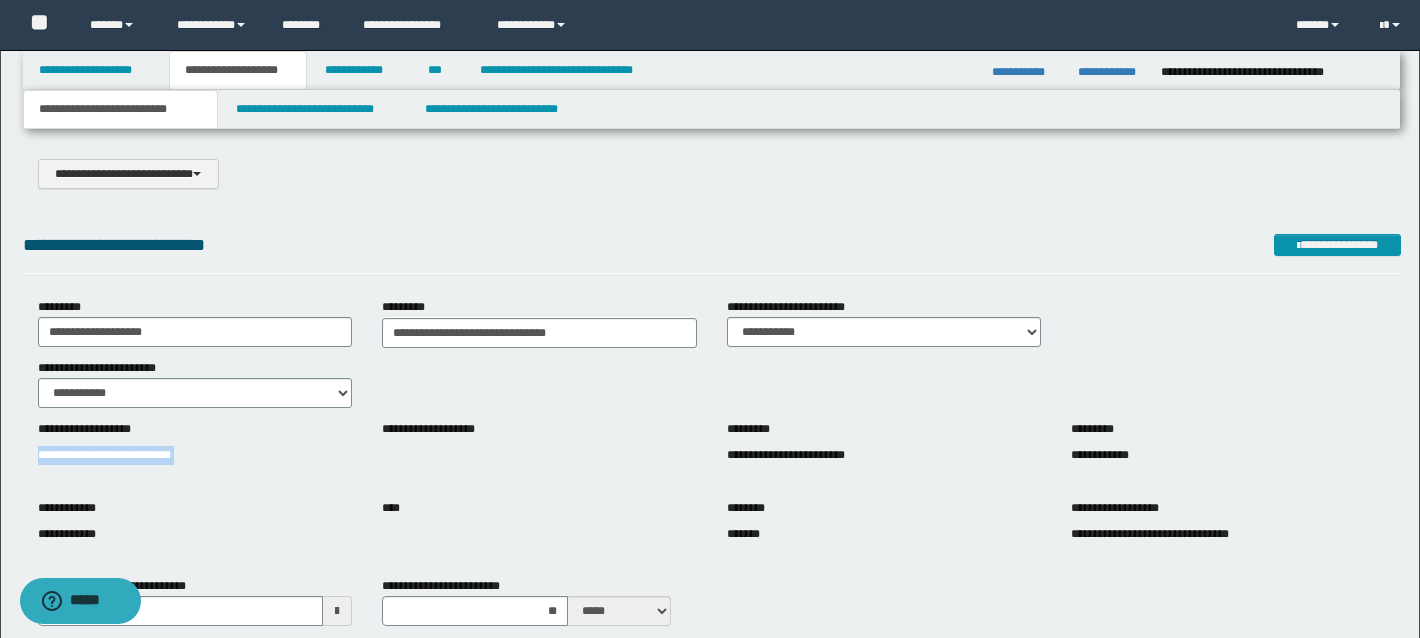 click on "**********" at bounding box center (104, 455) 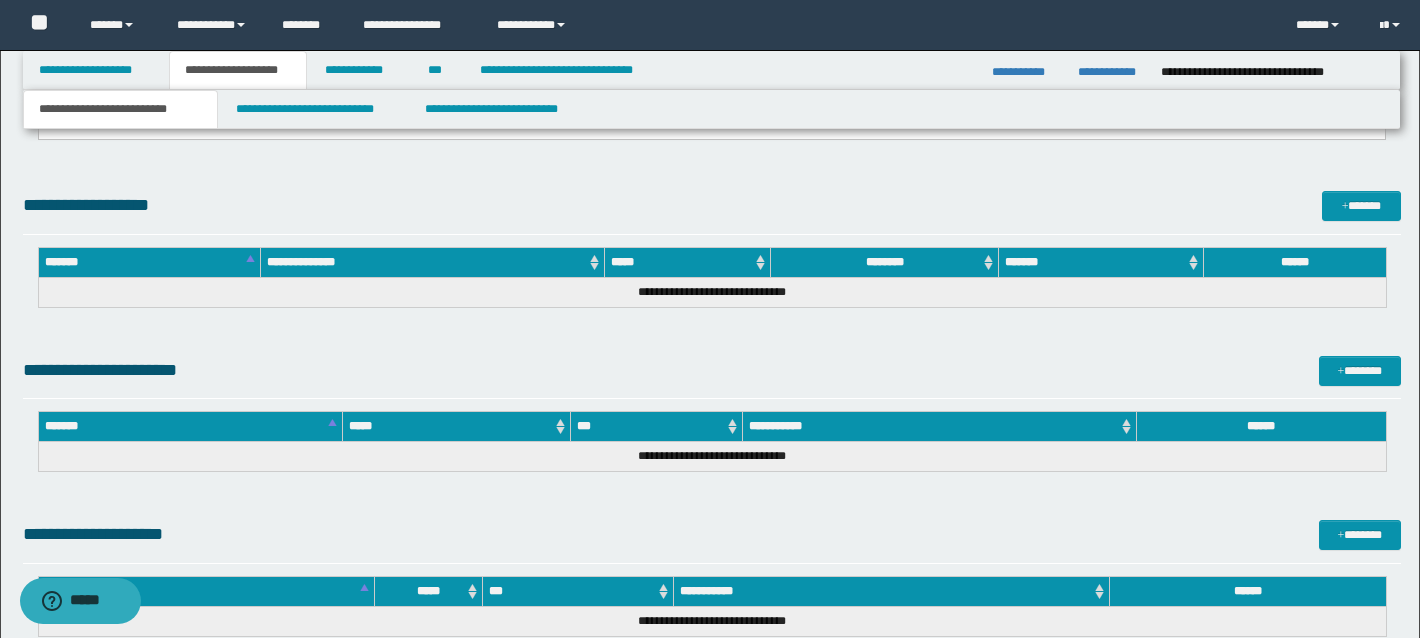 scroll, scrollTop: 1393, scrollLeft: 0, axis: vertical 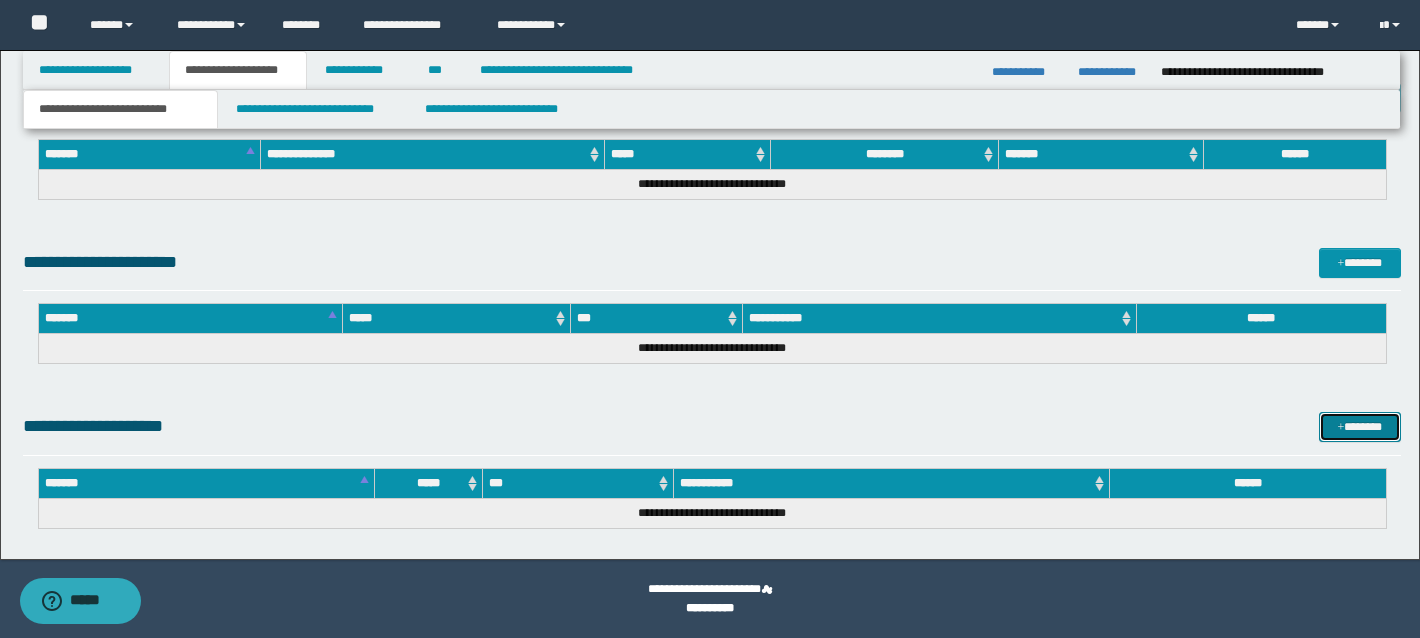 click on "*******" at bounding box center (1360, 427) 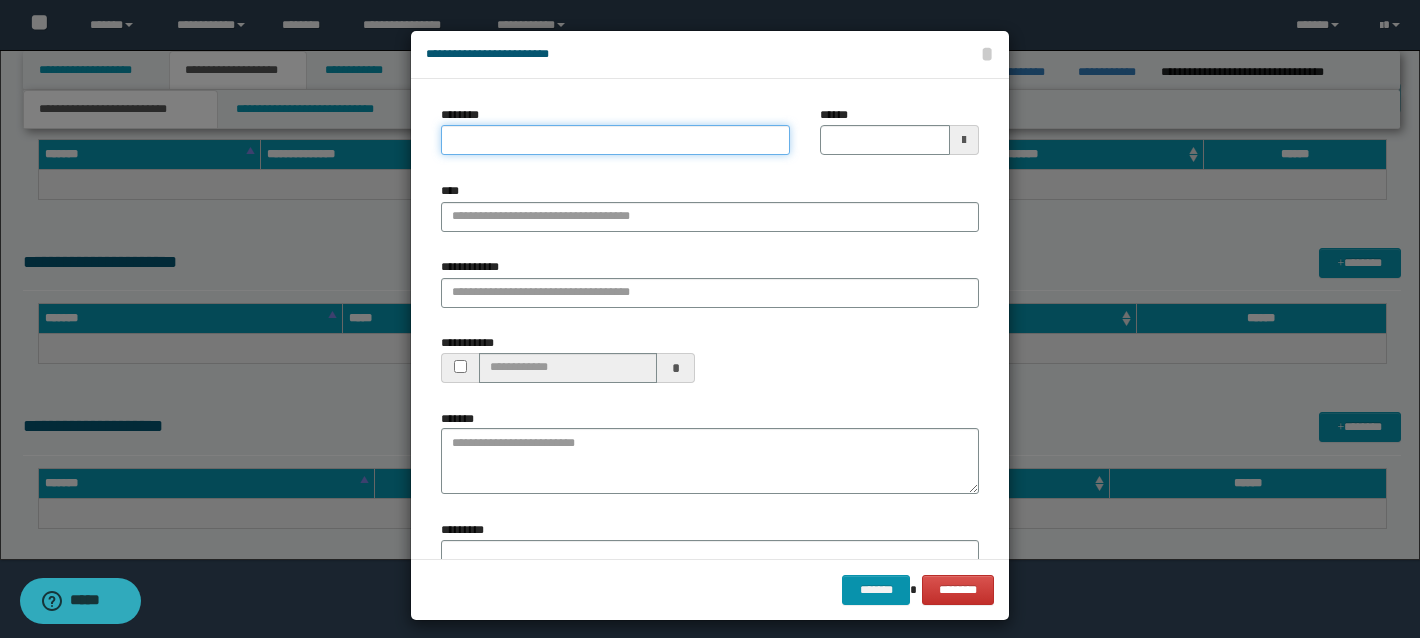 click on "********" at bounding box center [615, 140] 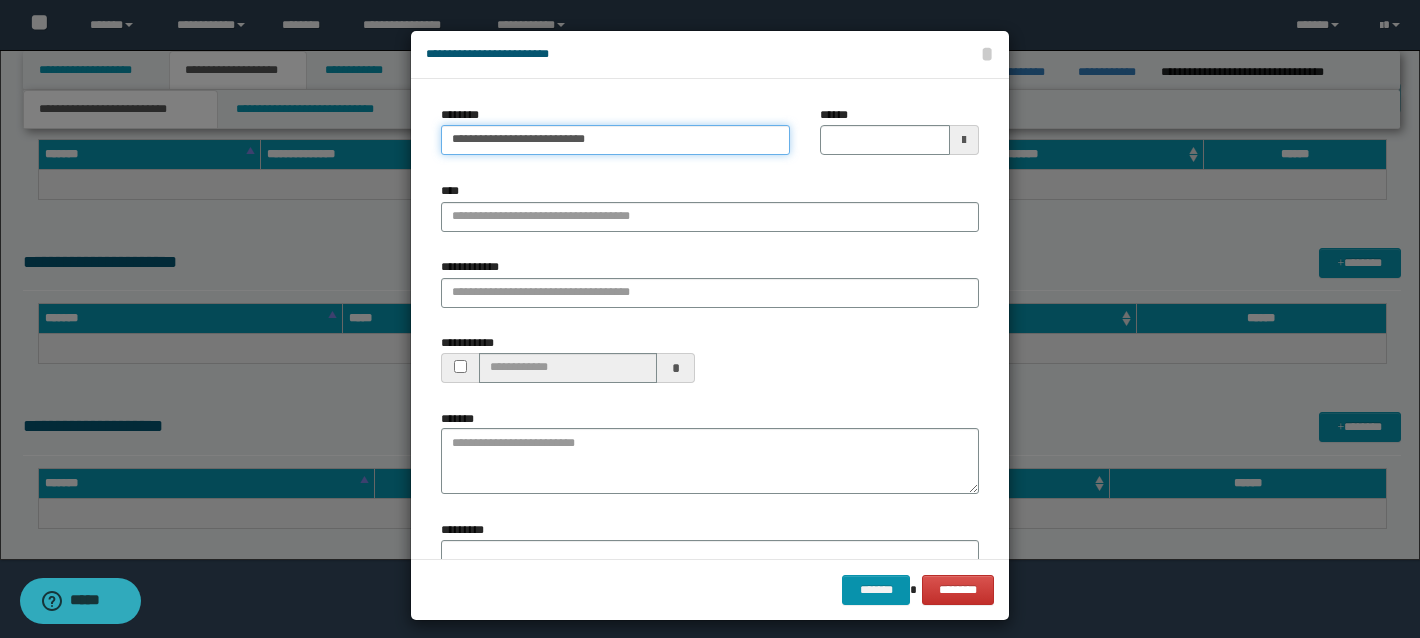 type on "**********" 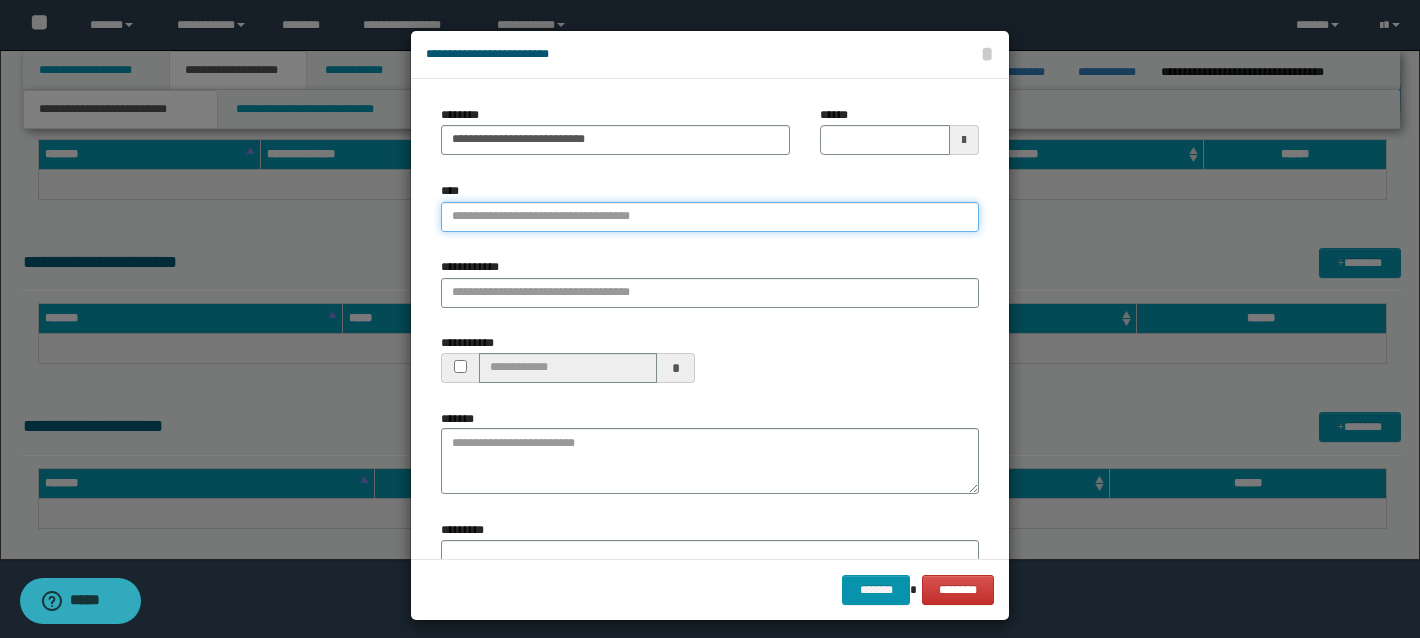 click on "****" at bounding box center (710, 217) 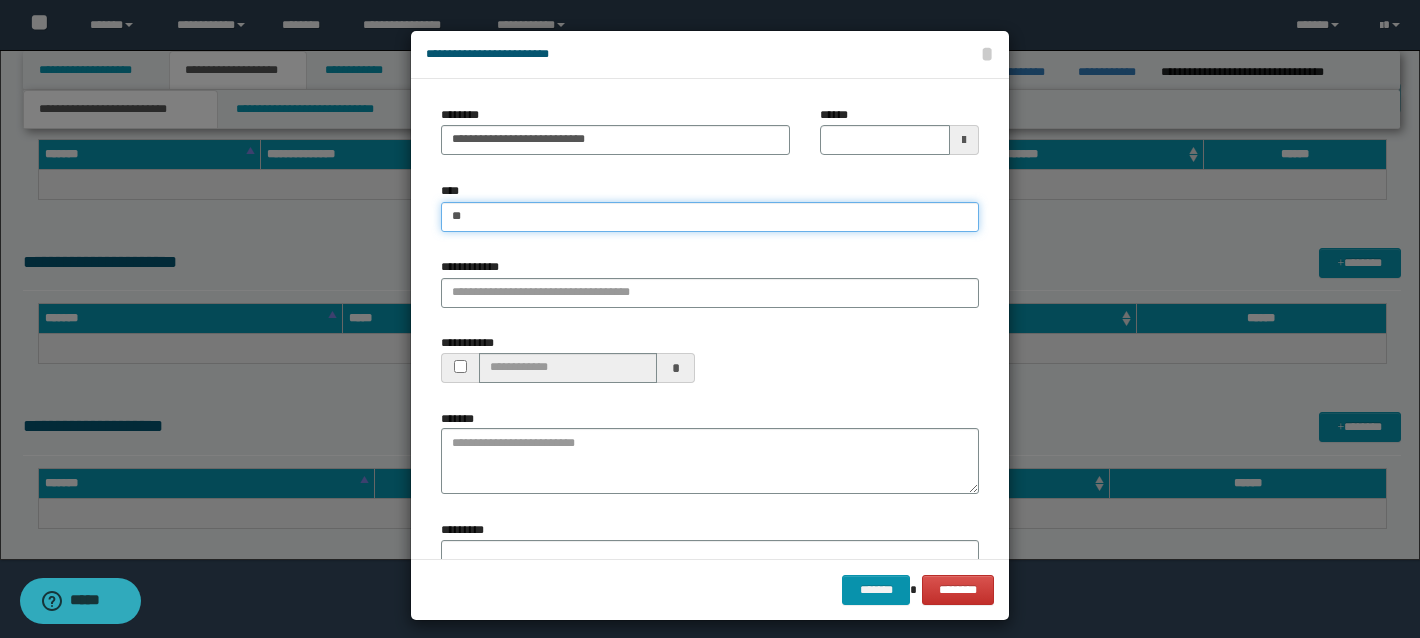 type on "***" 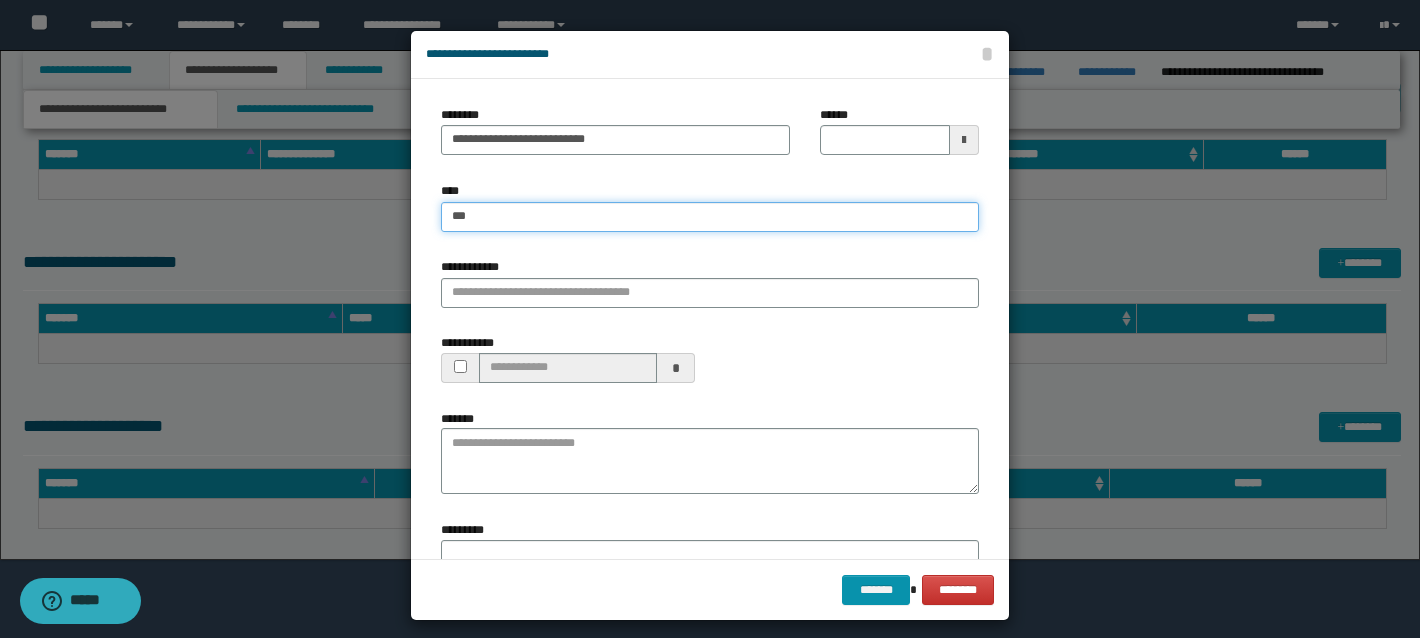type on "***" 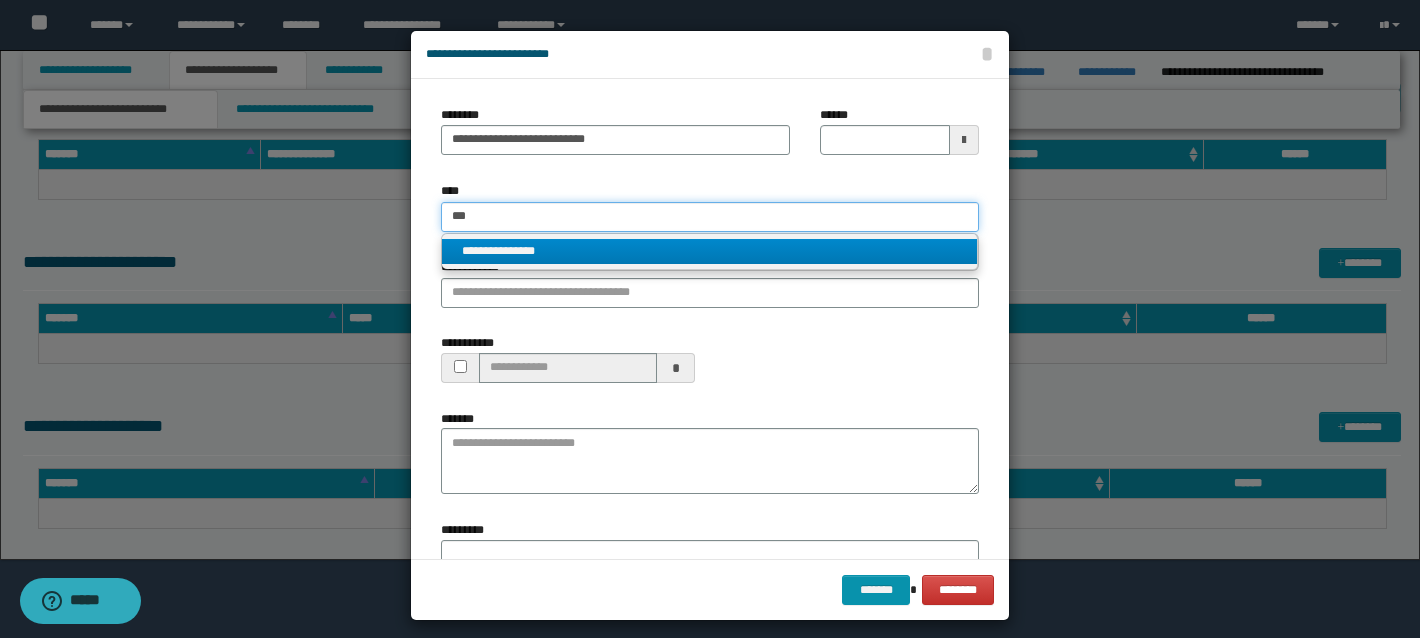 type on "***" 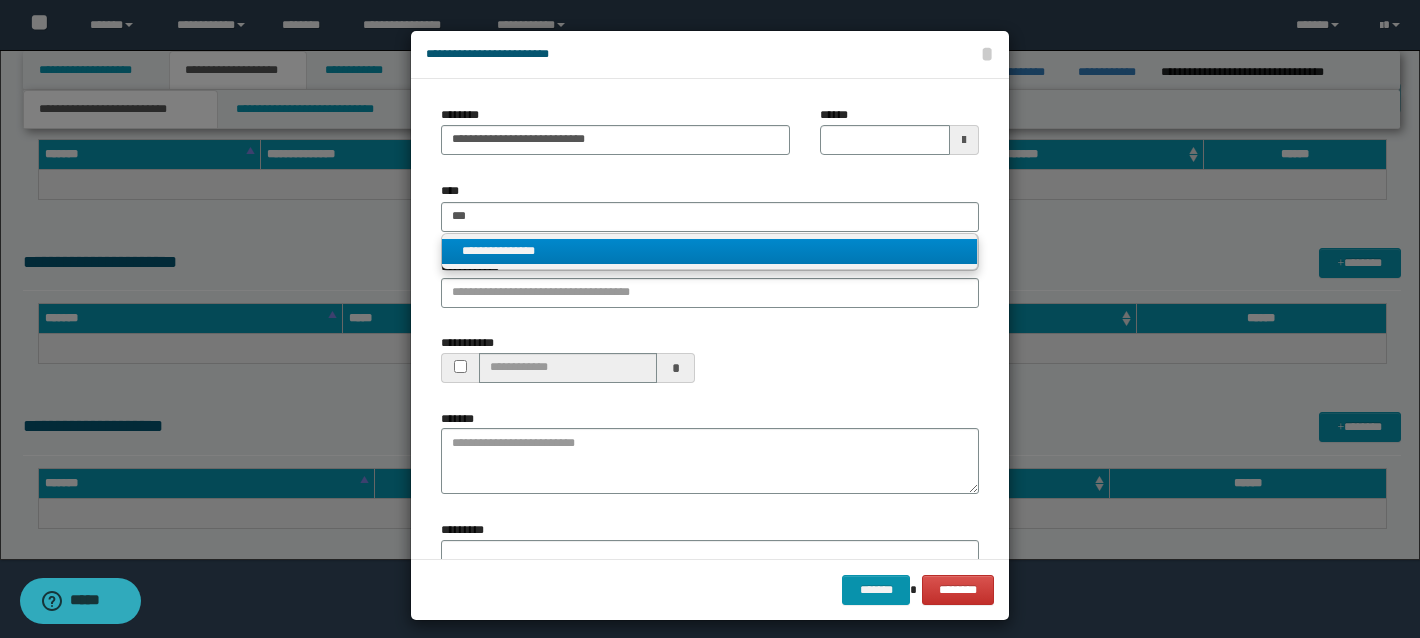 click on "**********" at bounding box center (709, 251) 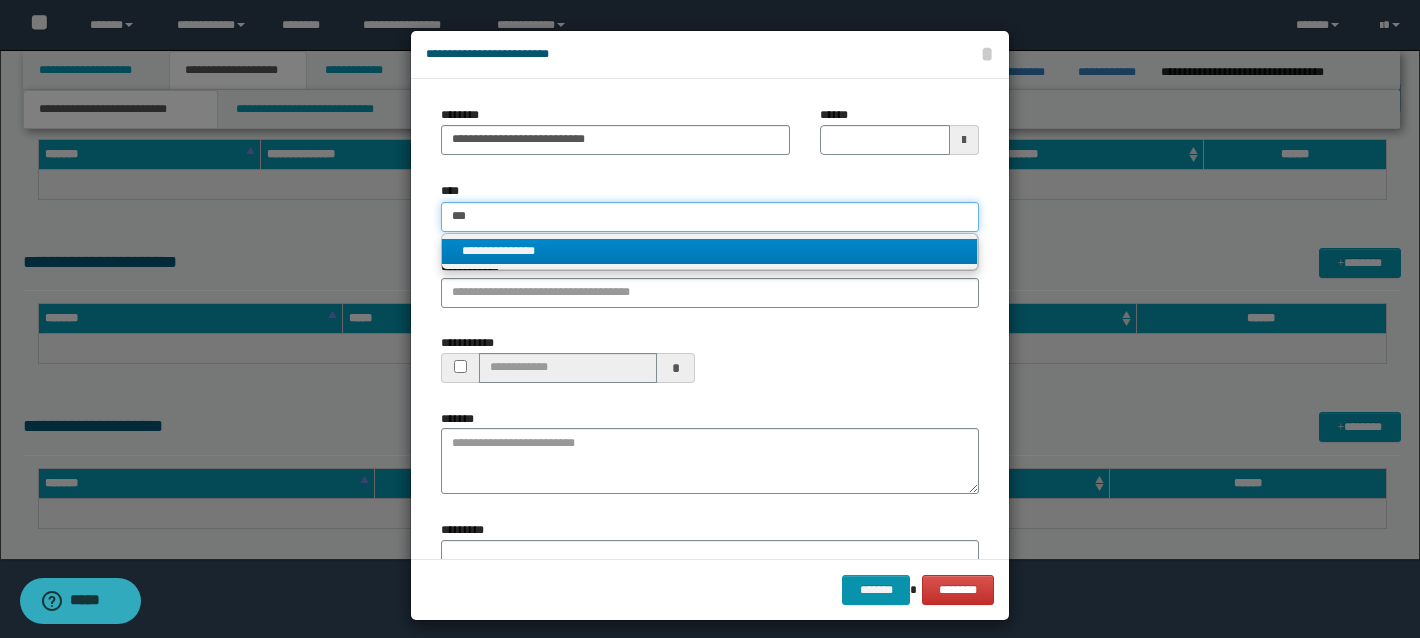 type 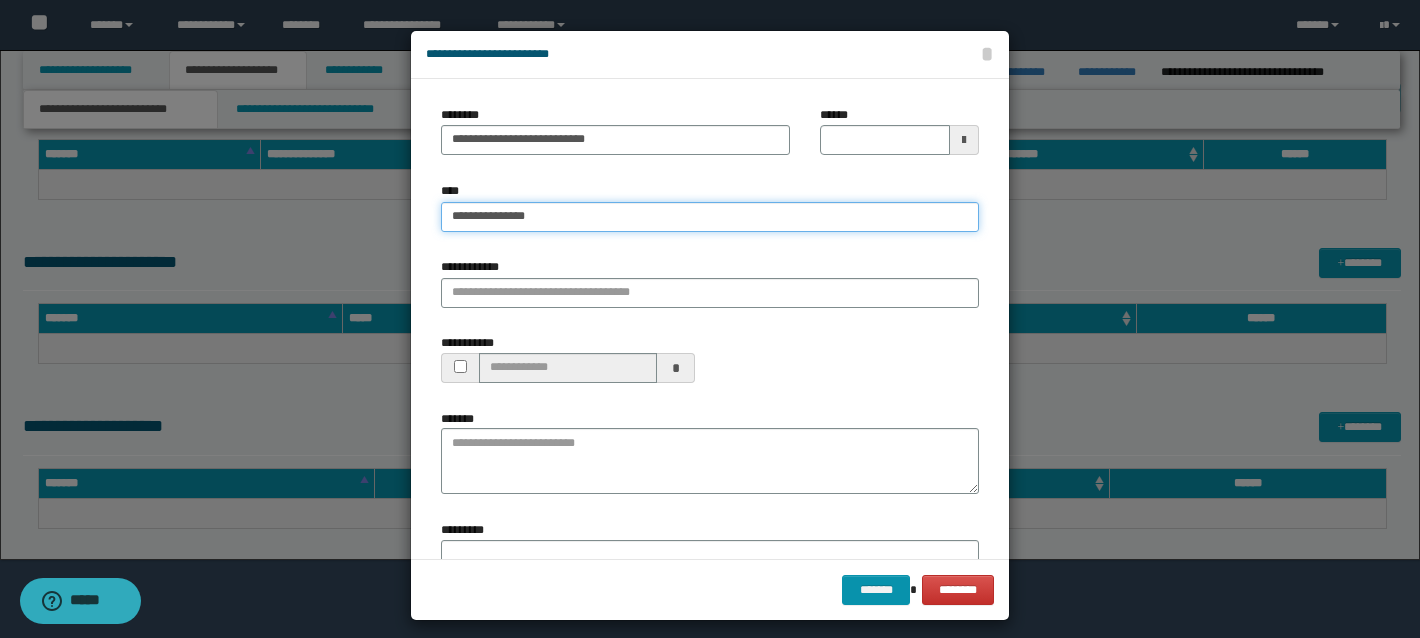 type on "**********" 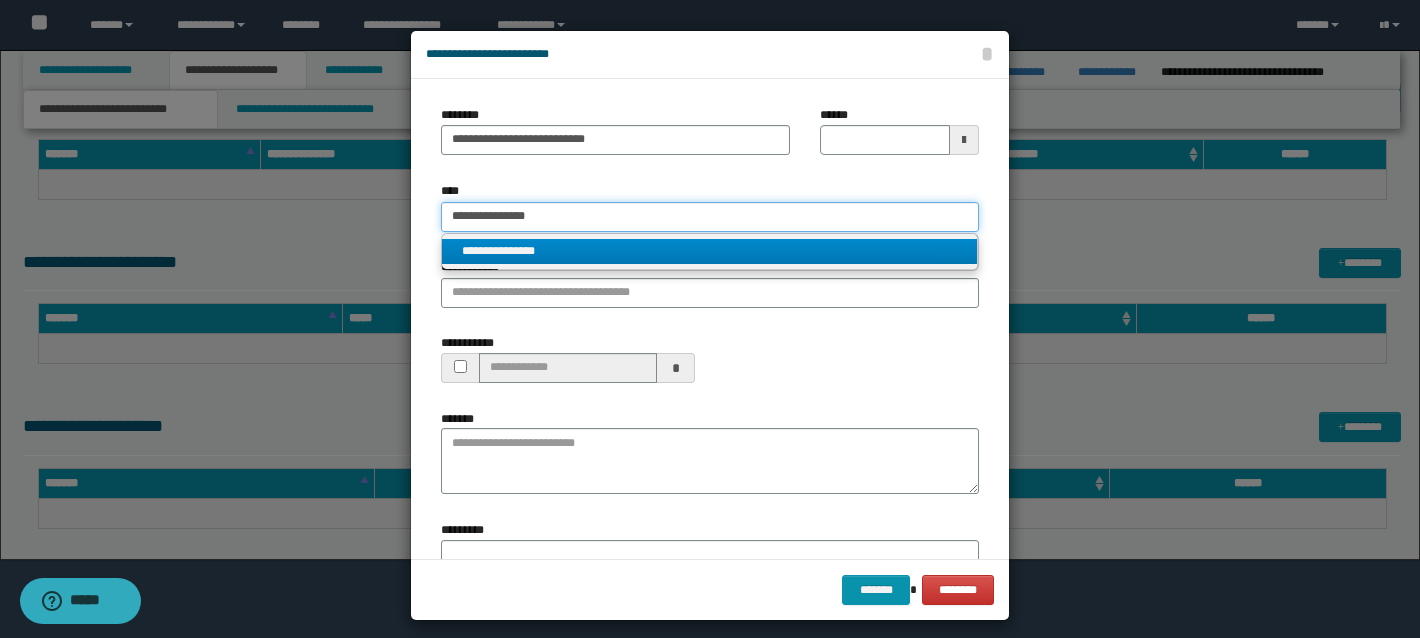type 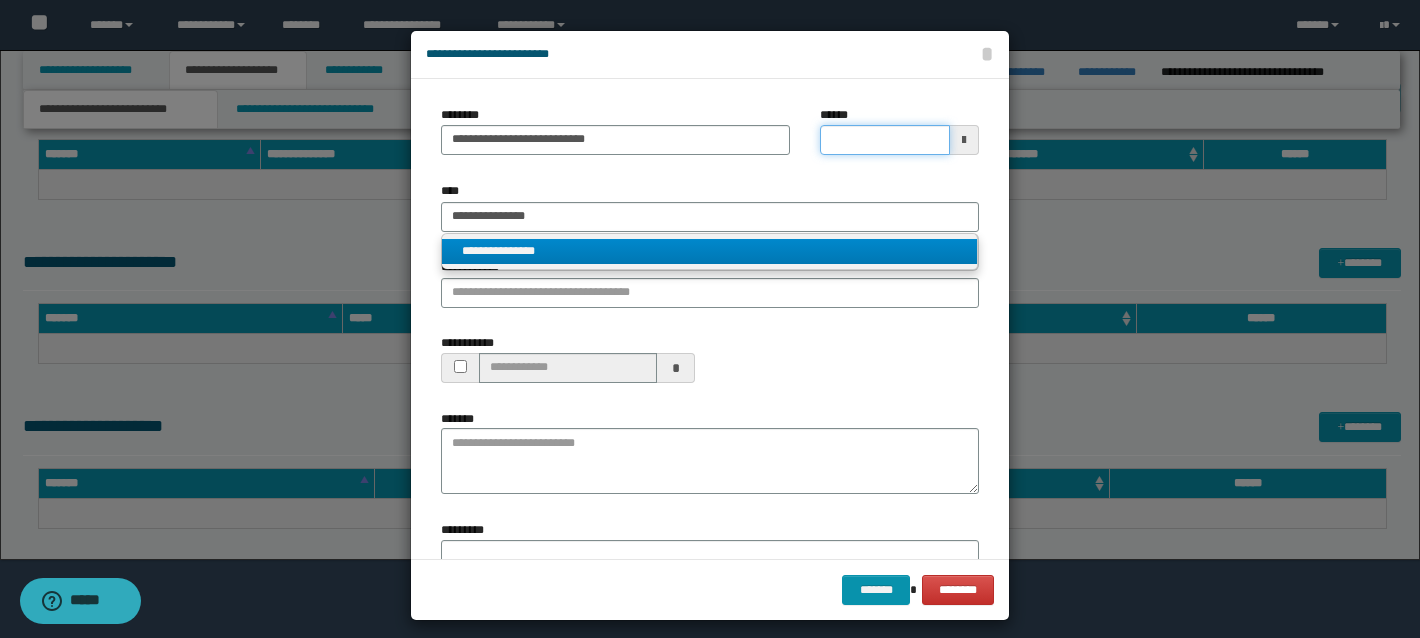 type 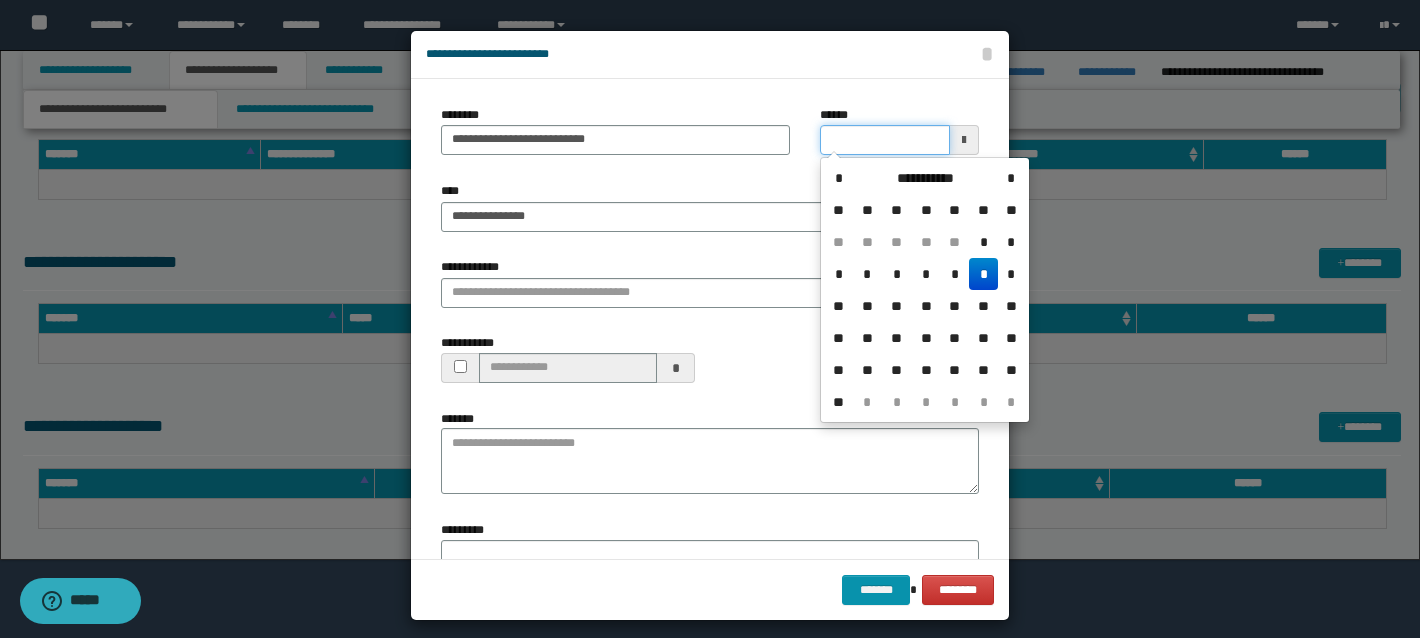 click on "******" at bounding box center [885, 140] 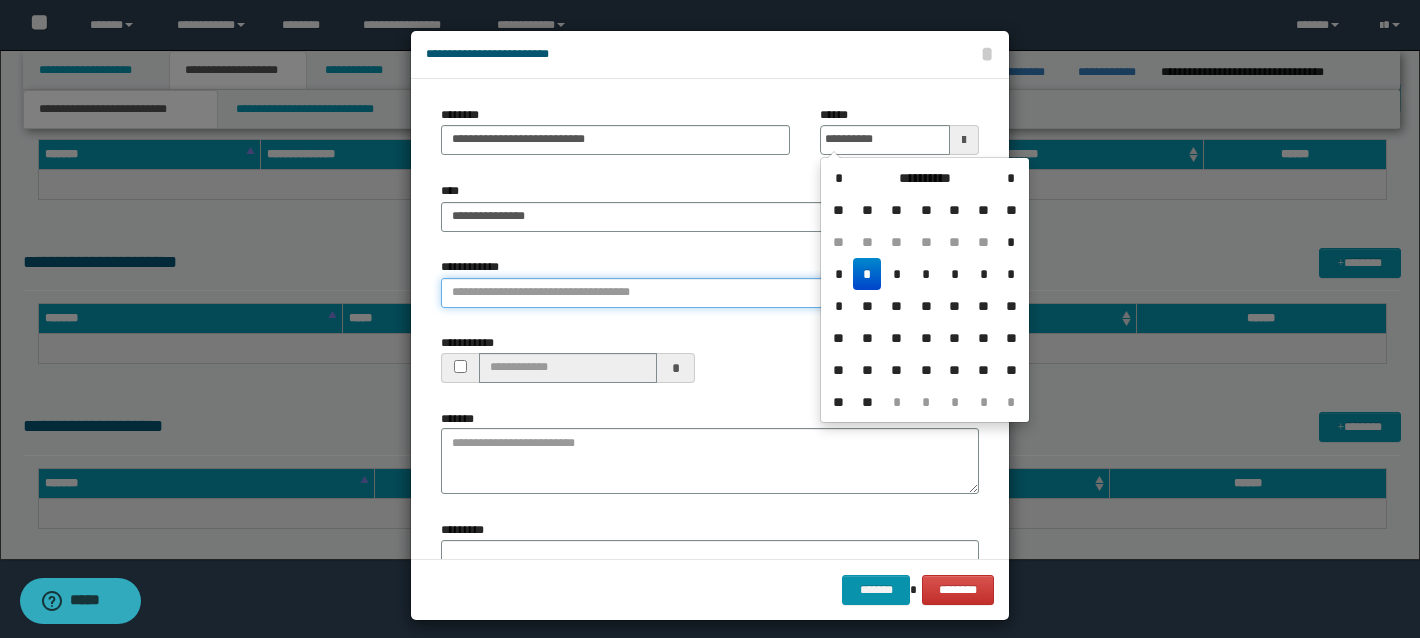 type on "**********" 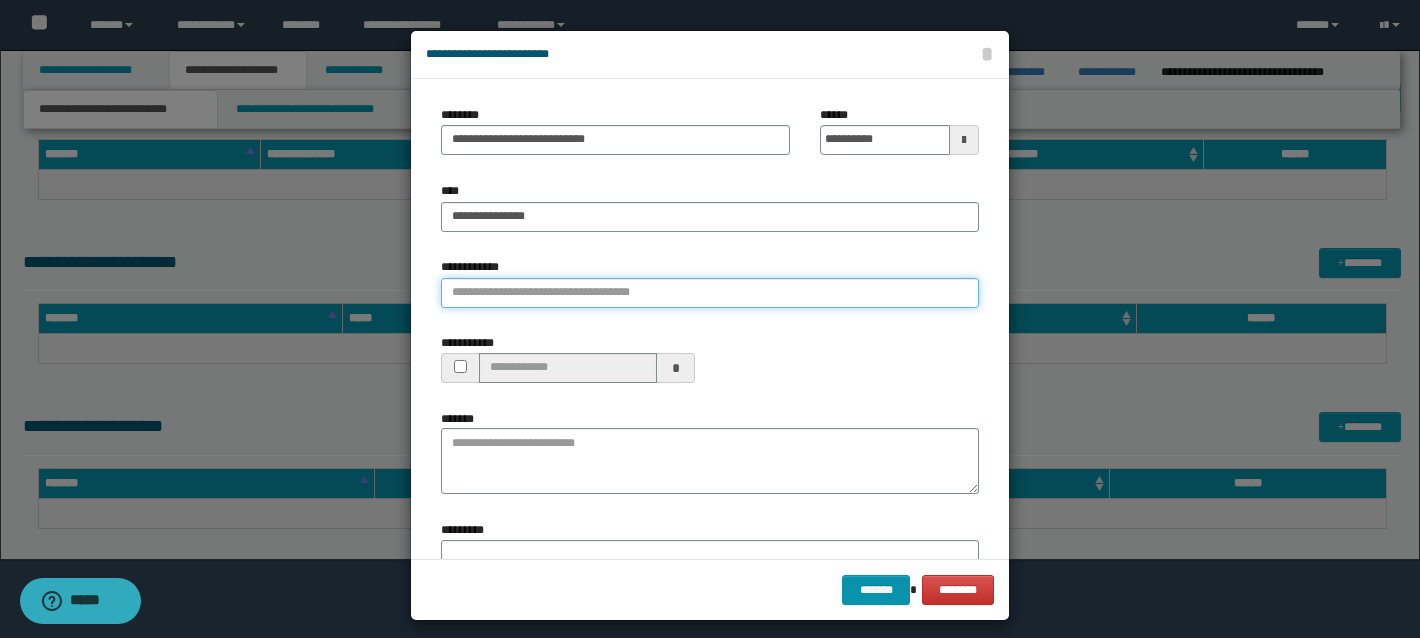click on "**********" at bounding box center [710, 293] 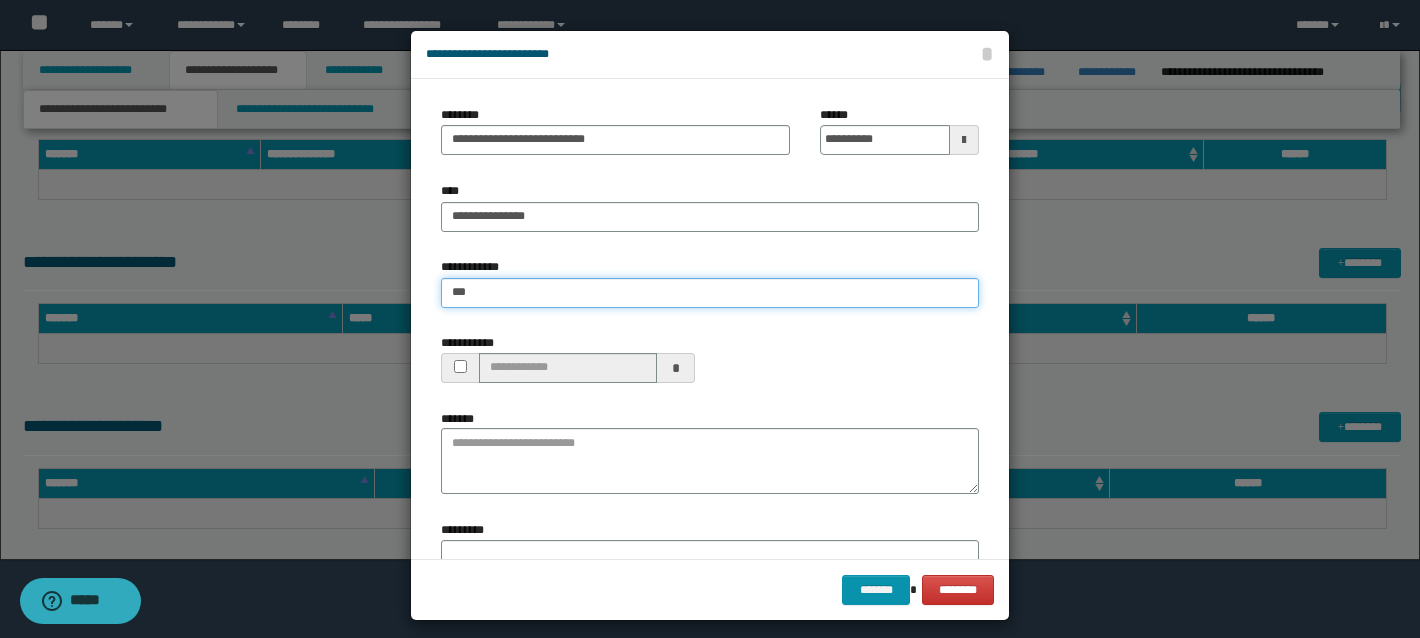 type on "****" 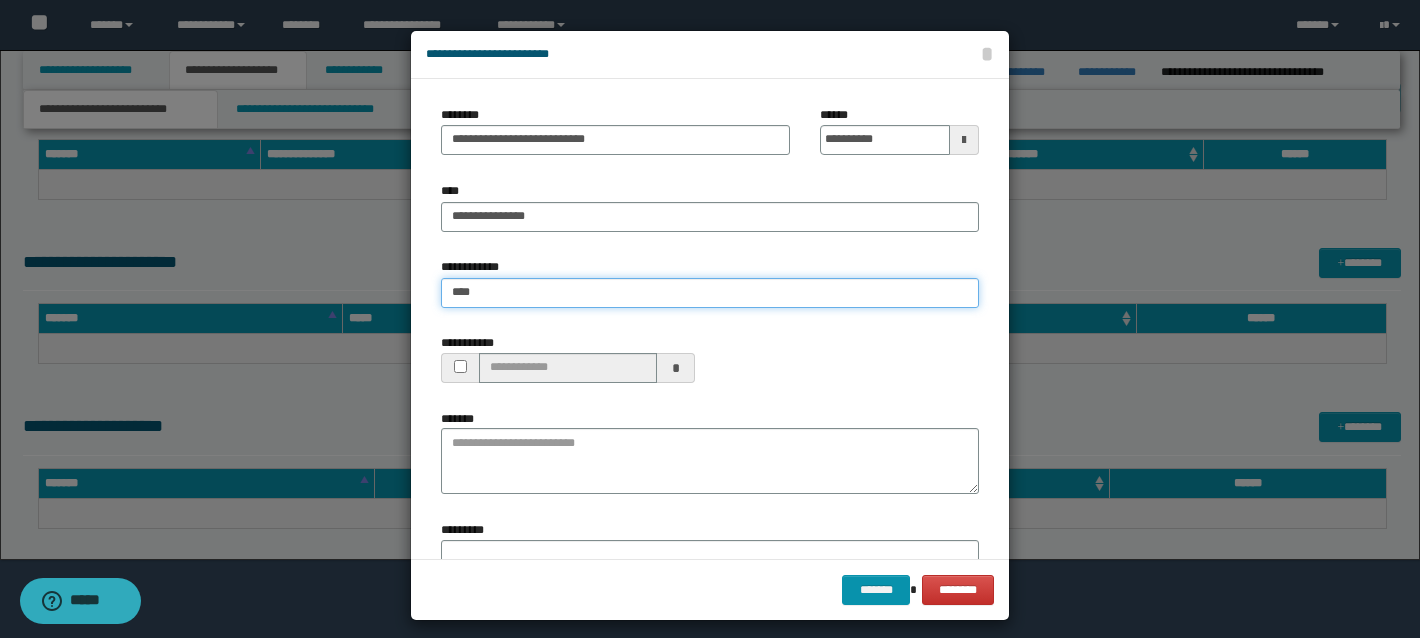 type on "****" 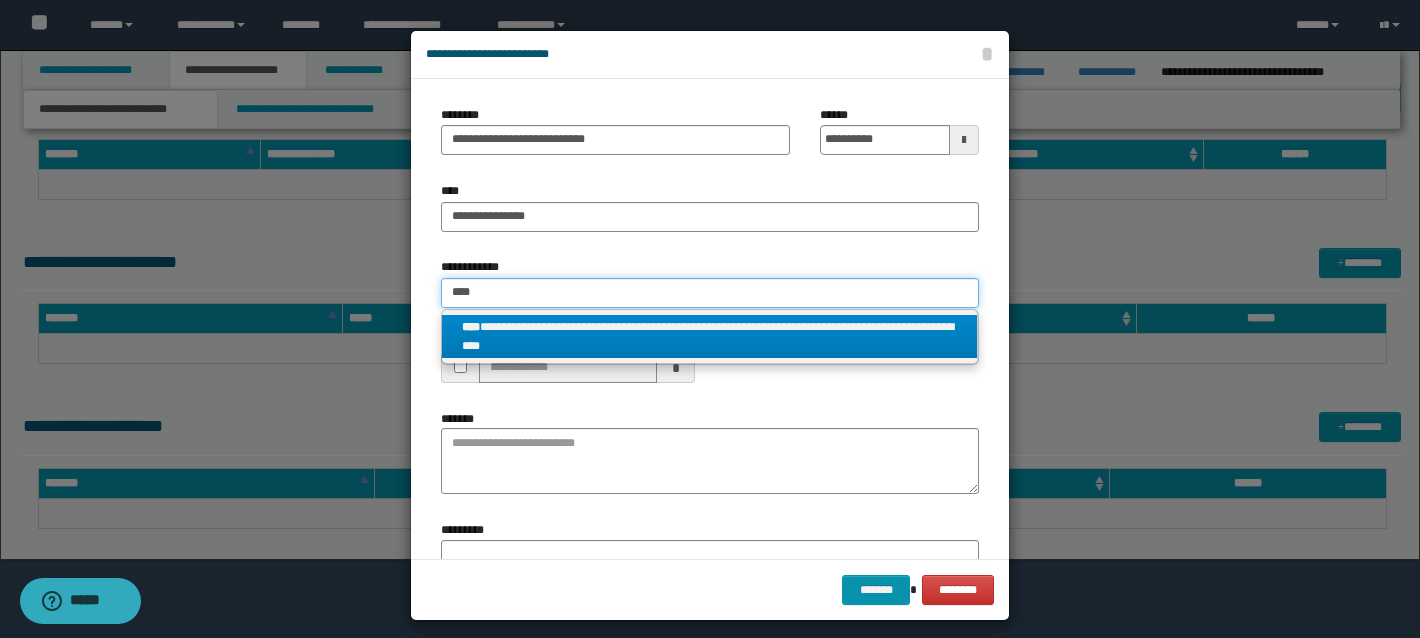 type on "****" 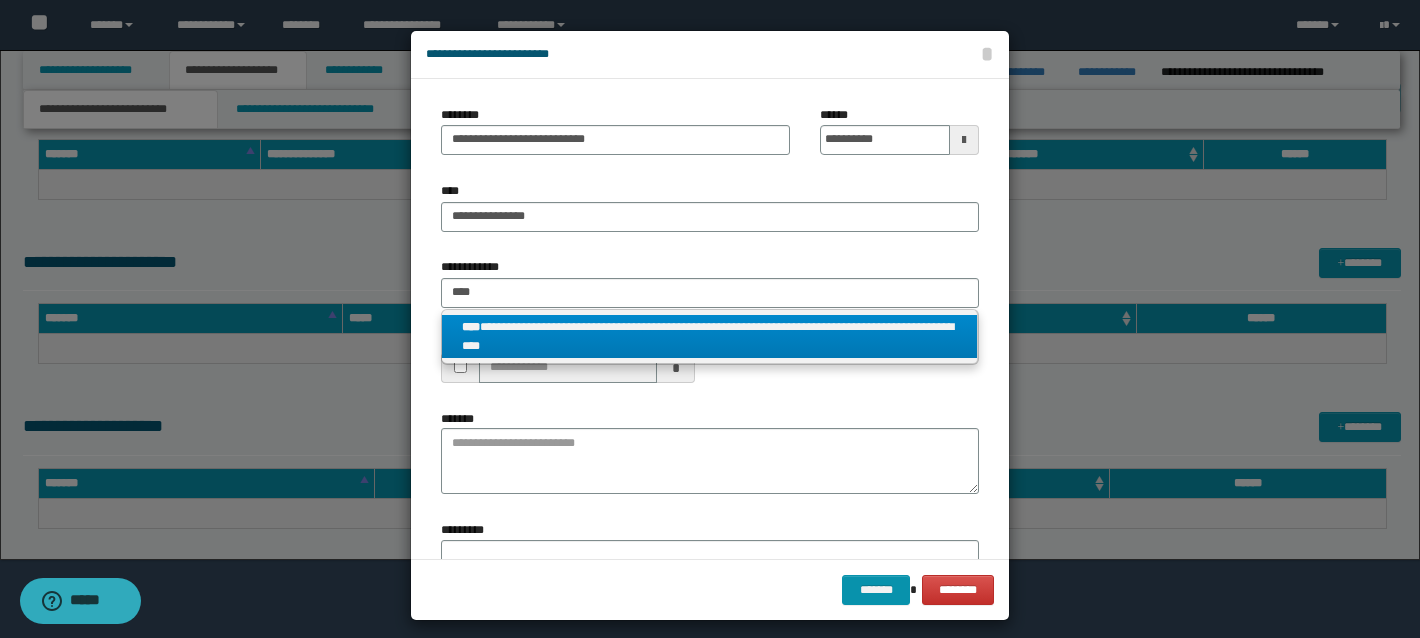click on "**********" at bounding box center [709, 337] 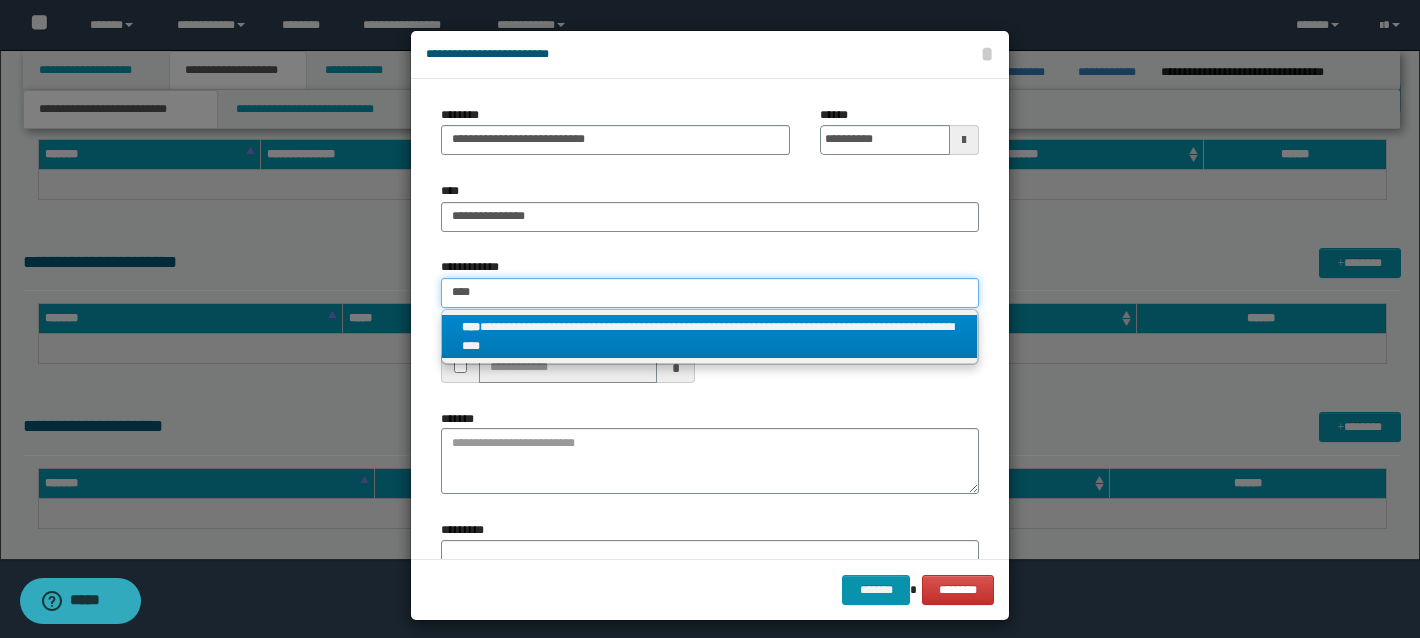 type 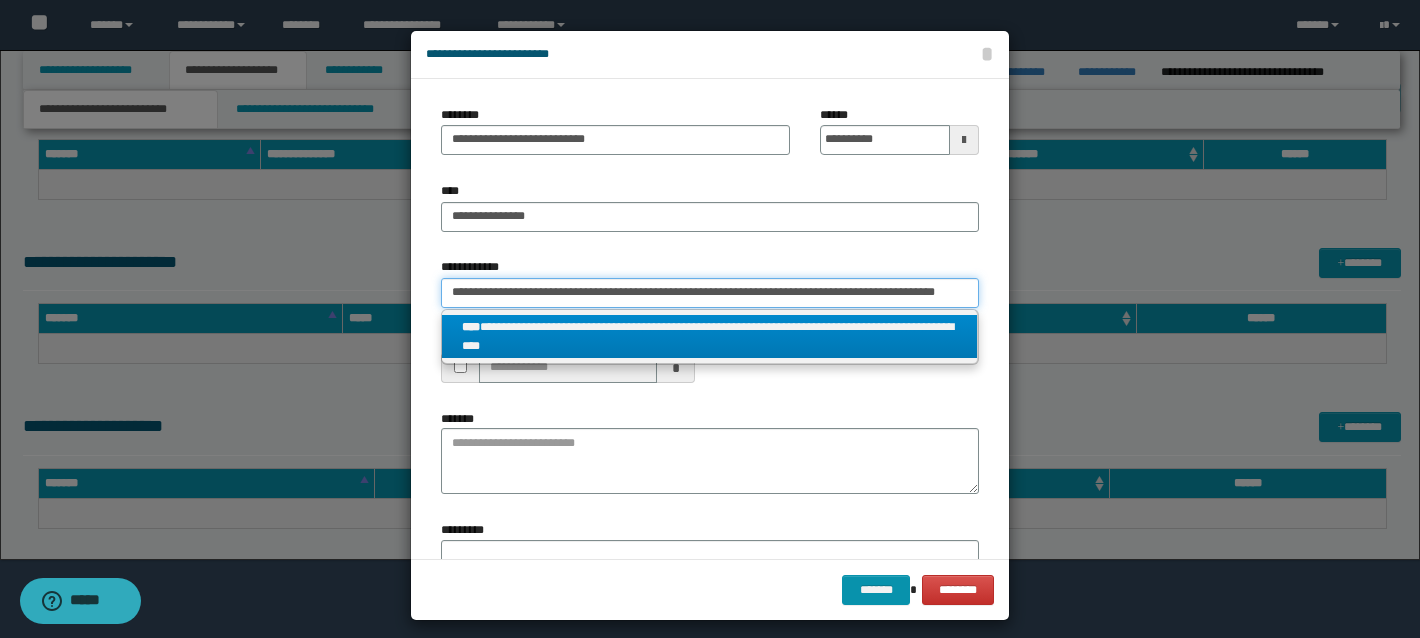 scroll, scrollTop: 0, scrollLeft: 35, axis: horizontal 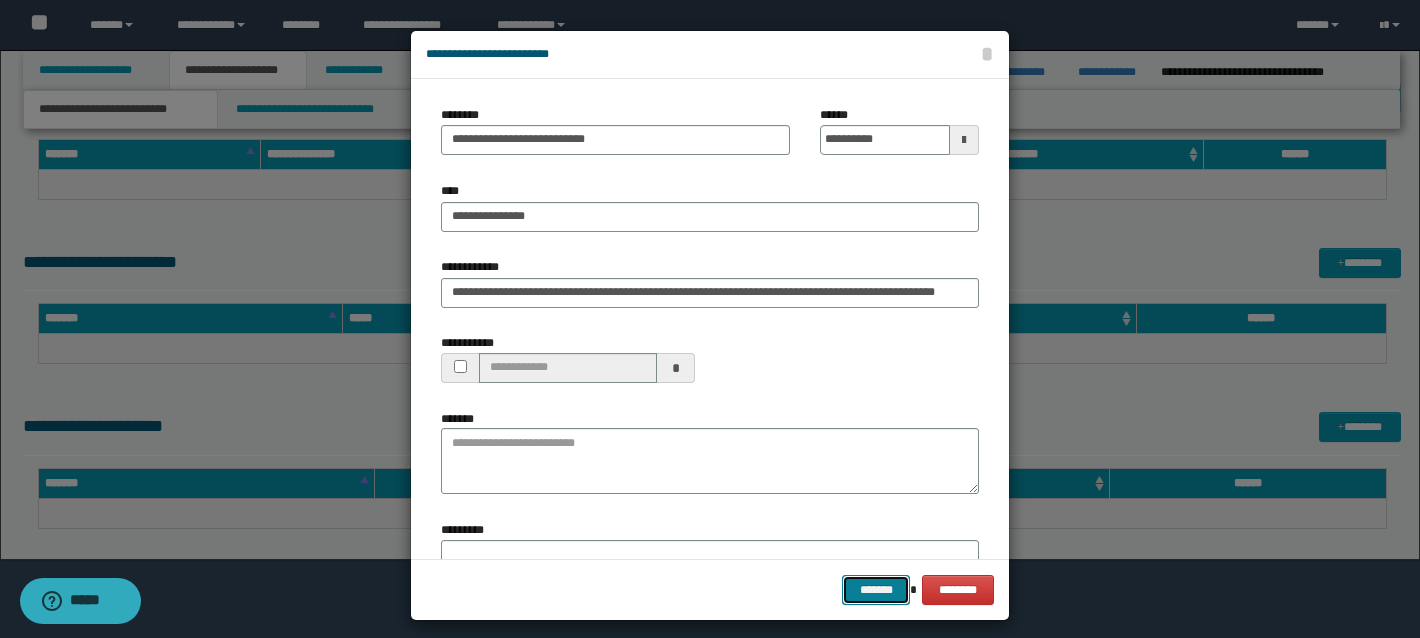 click on "*******" at bounding box center (876, 590) 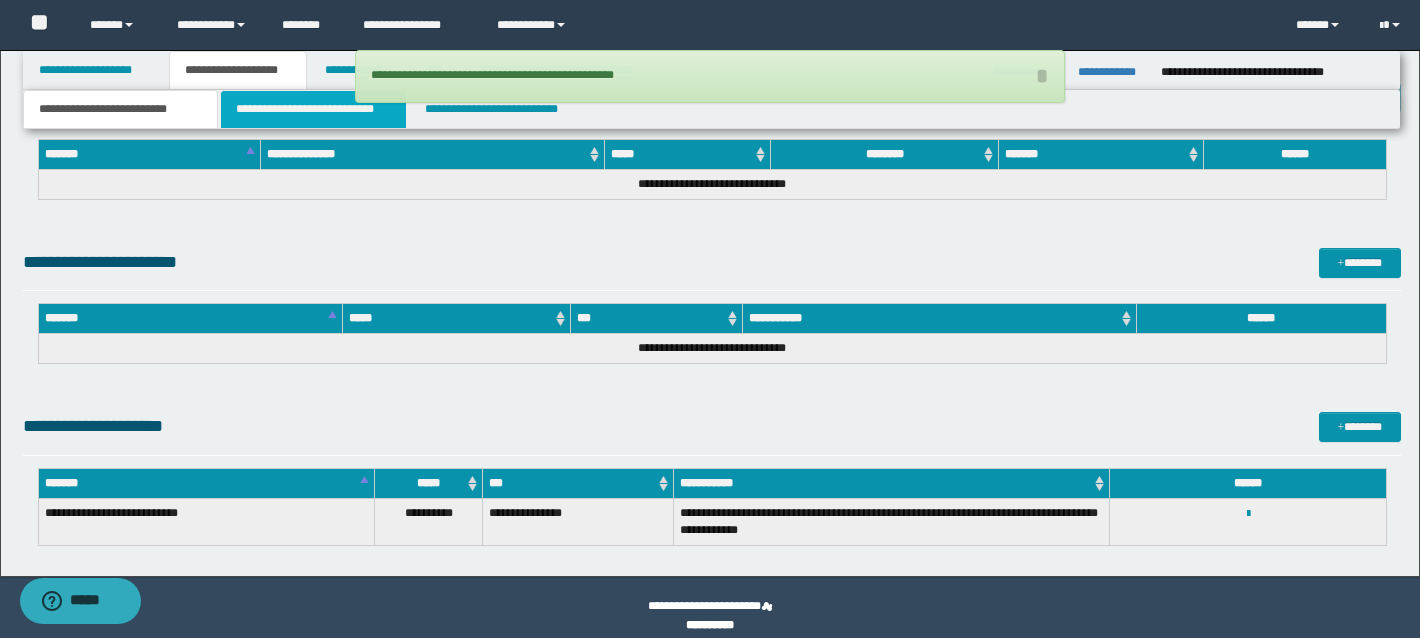 click on "**********" at bounding box center (314, 109) 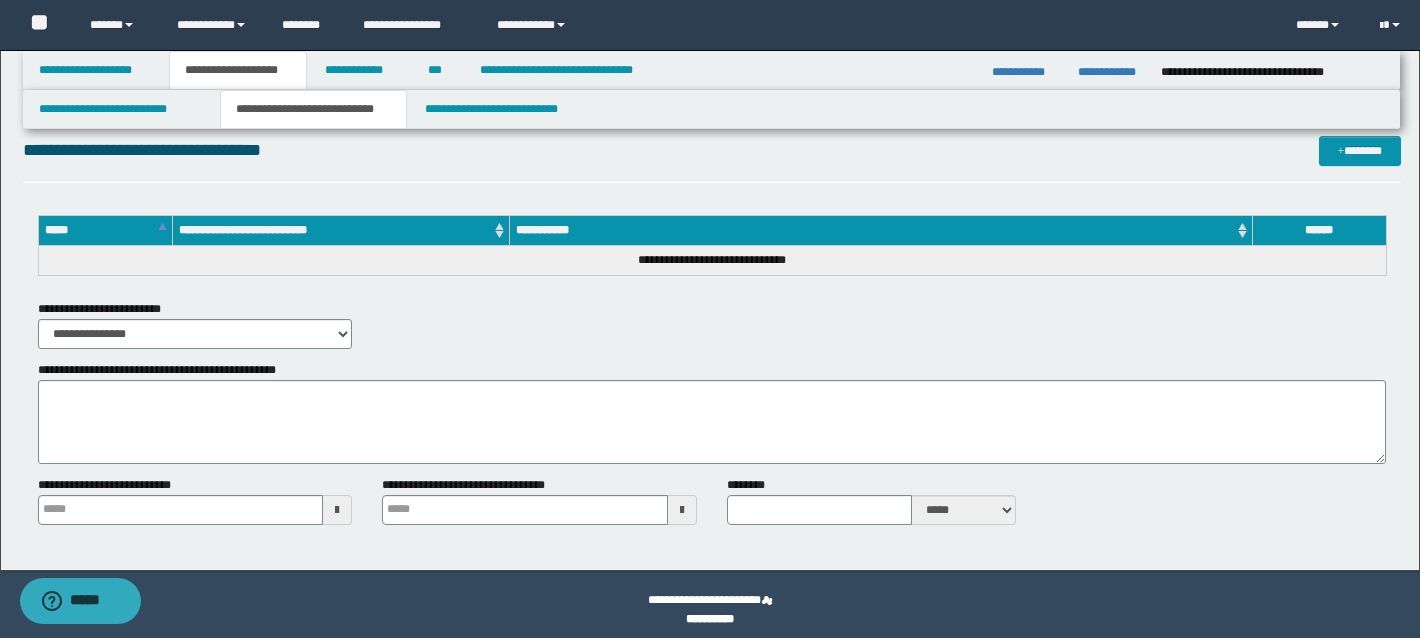 scroll, scrollTop: 1423, scrollLeft: 0, axis: vertical 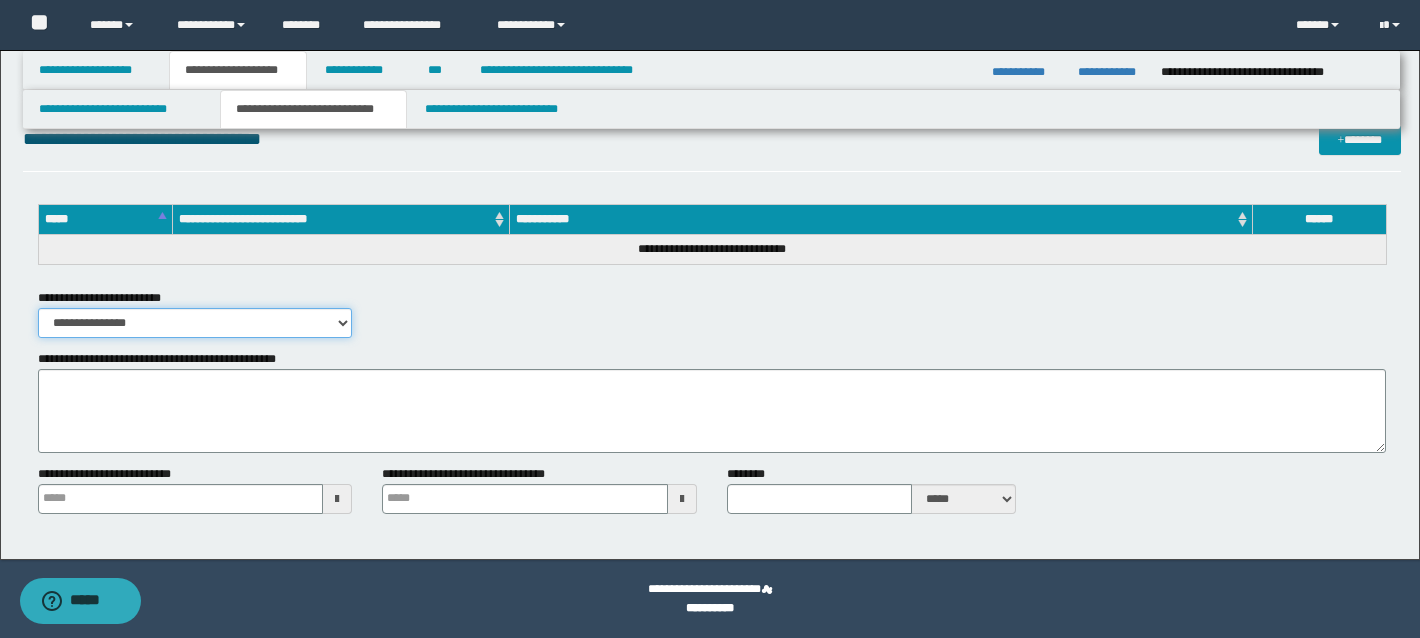 click on "**********" at bounding box center [195, 323] 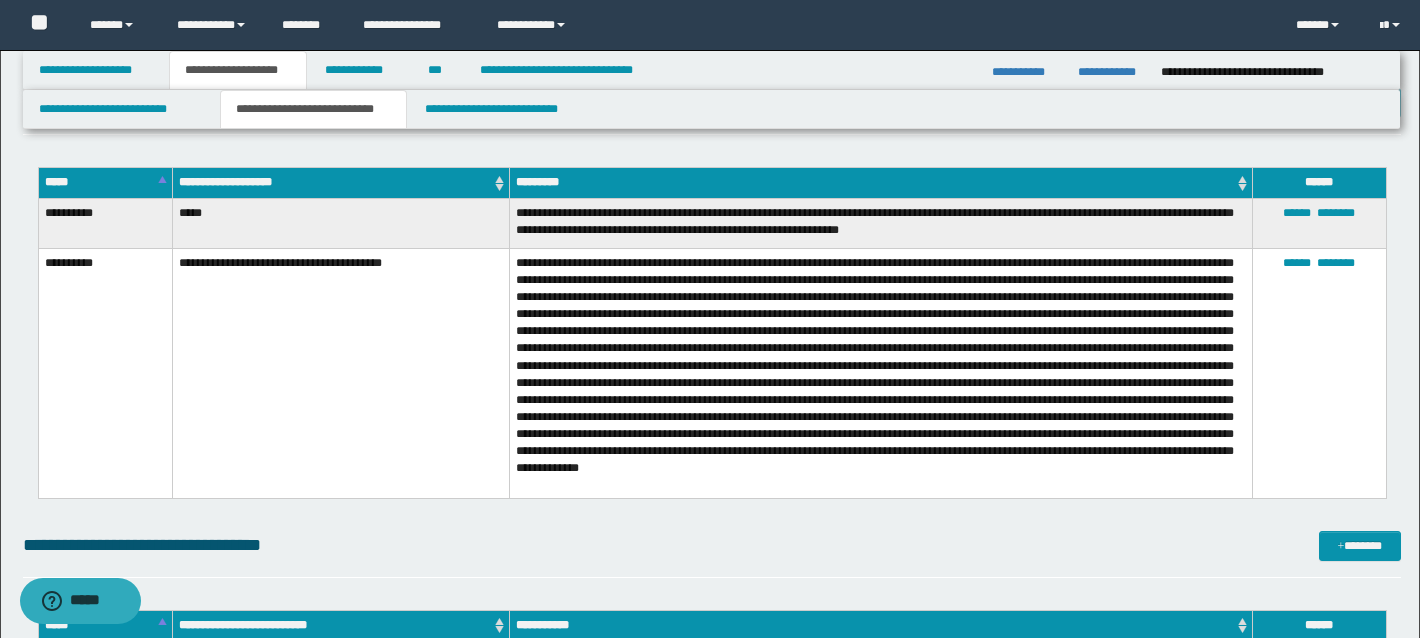 scroll, scrollTop: 1011, scrollLeft: 0, axis: vertical 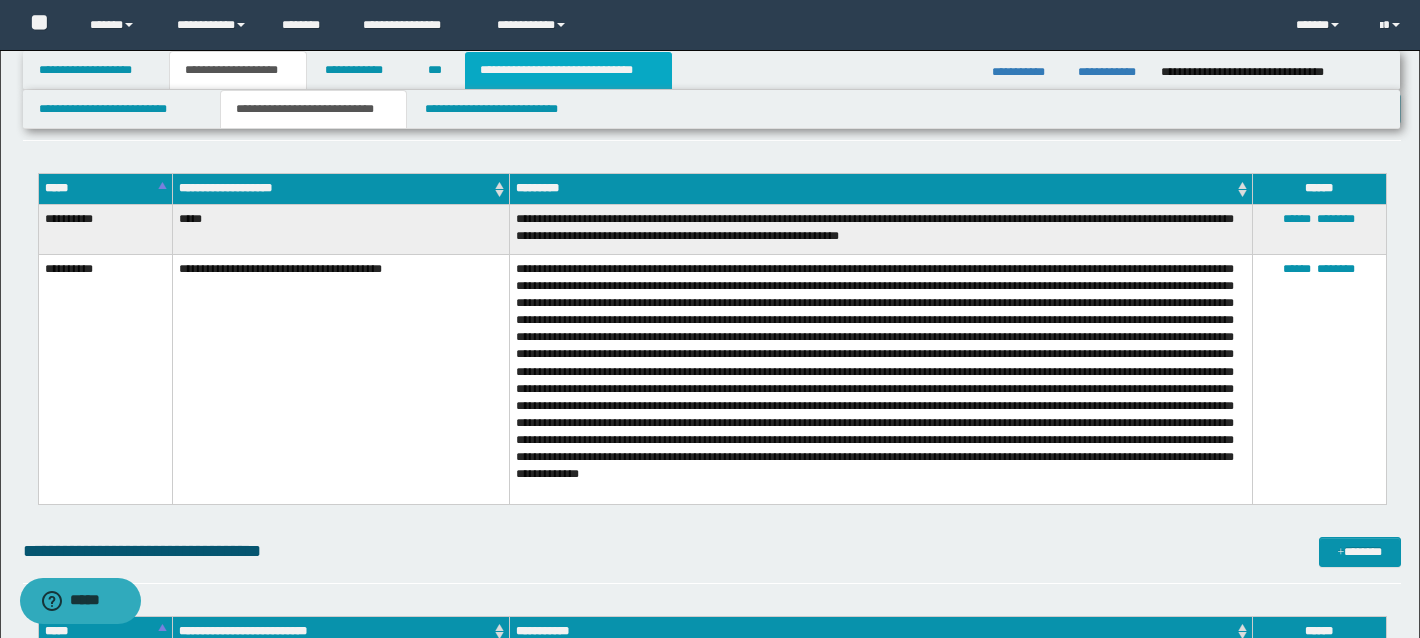 click on "**********" at bounding box center [568, 70] 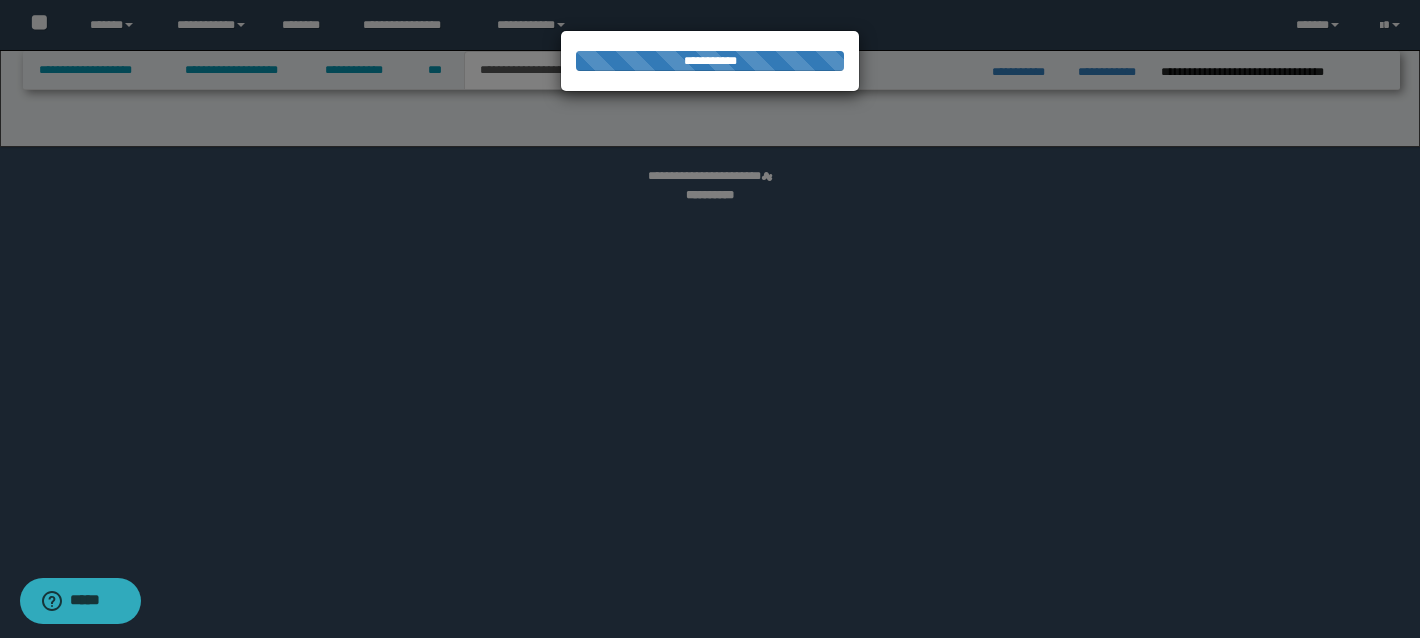 select on "*" 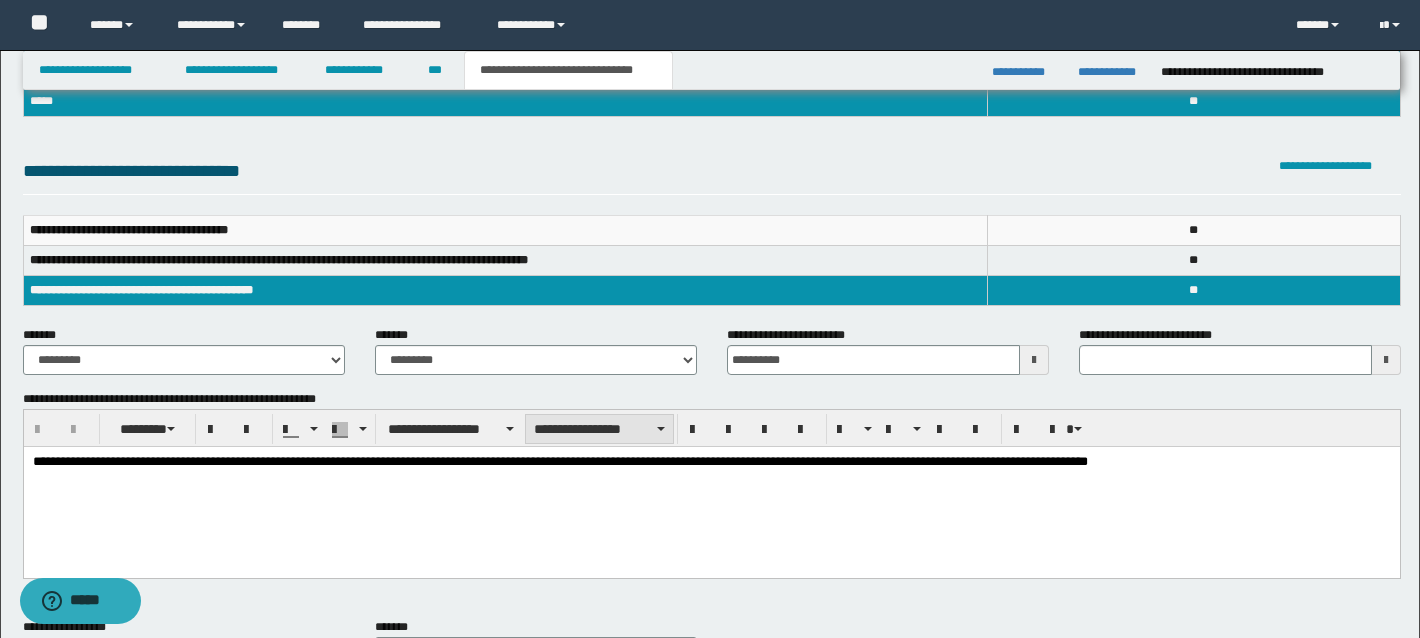 scroll, scrollTop: 165, scrollLeft: 0, axis: vertical 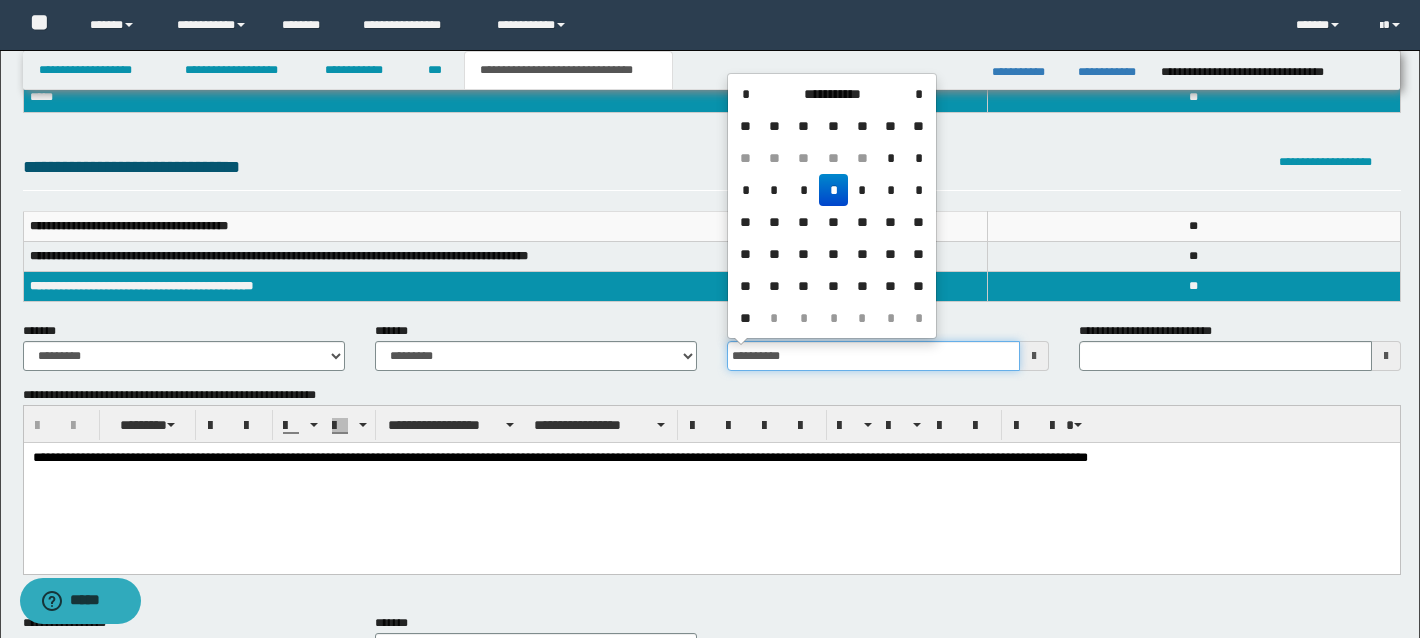 drag, startPoint x: 863, startPoint y: 362, endPoint x: 741, endPoint y: 336, distance: 124.73973 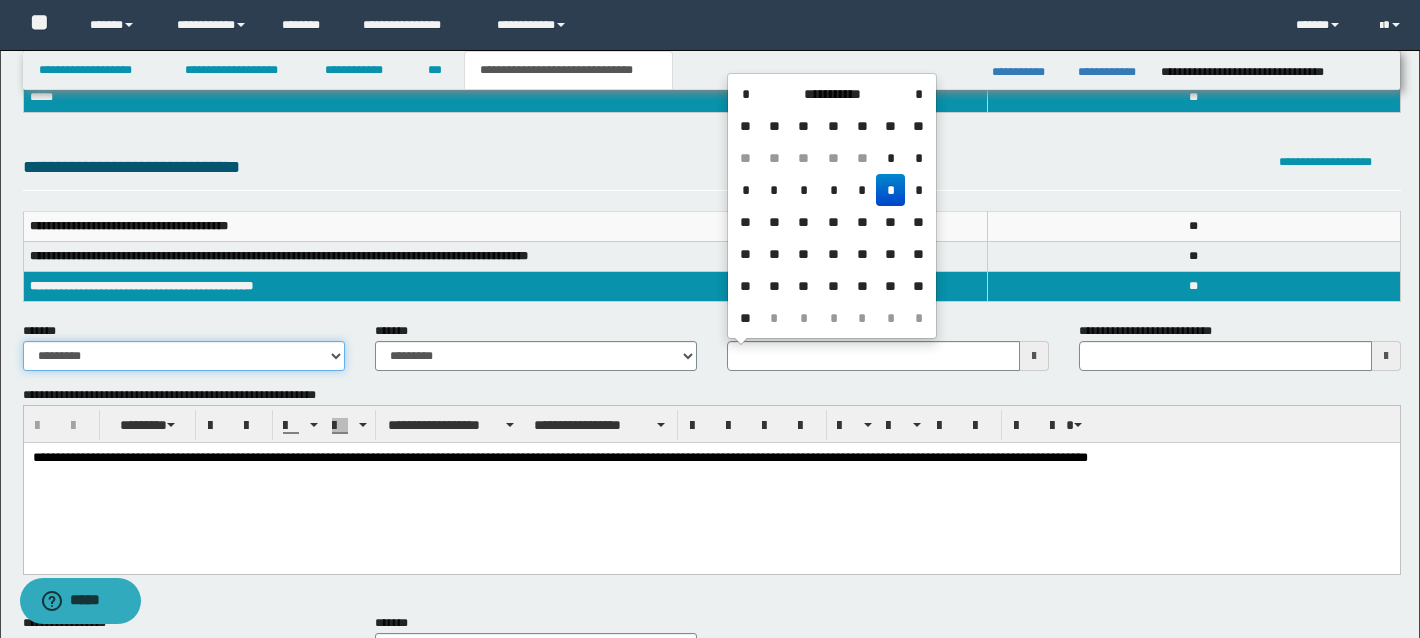 type 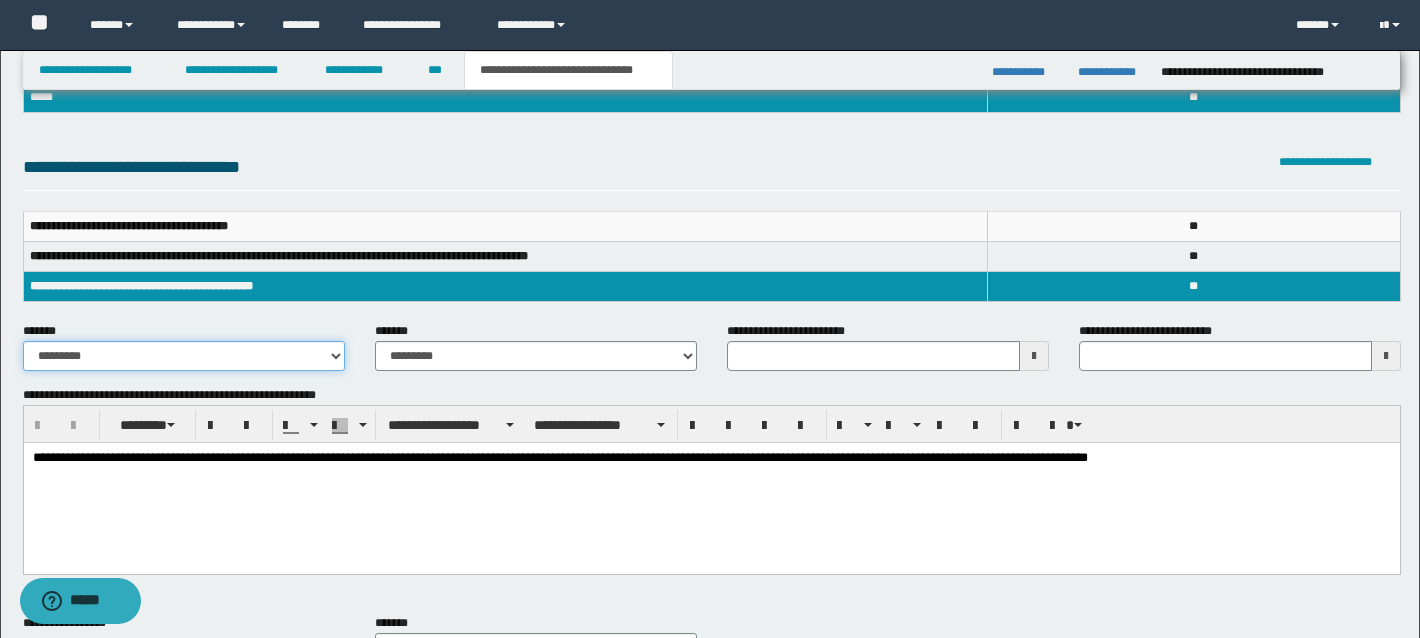 select on "*" 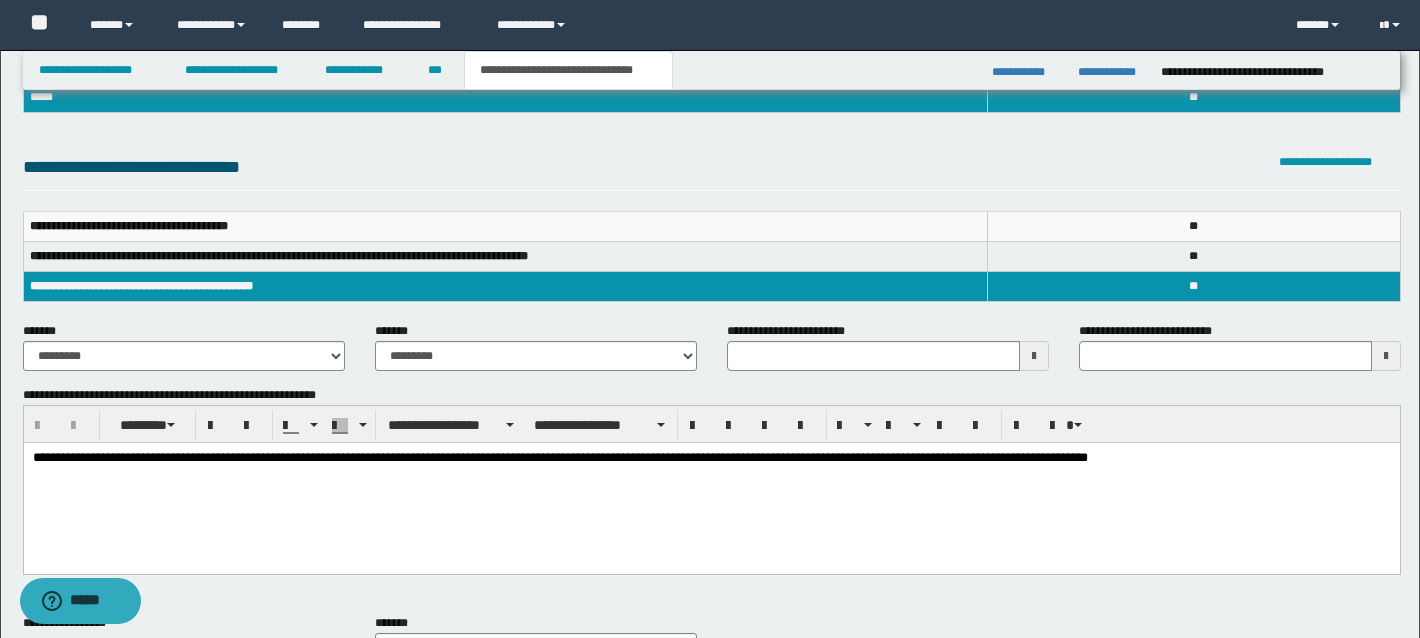 click on "**********" at bounding box center [711, 483] 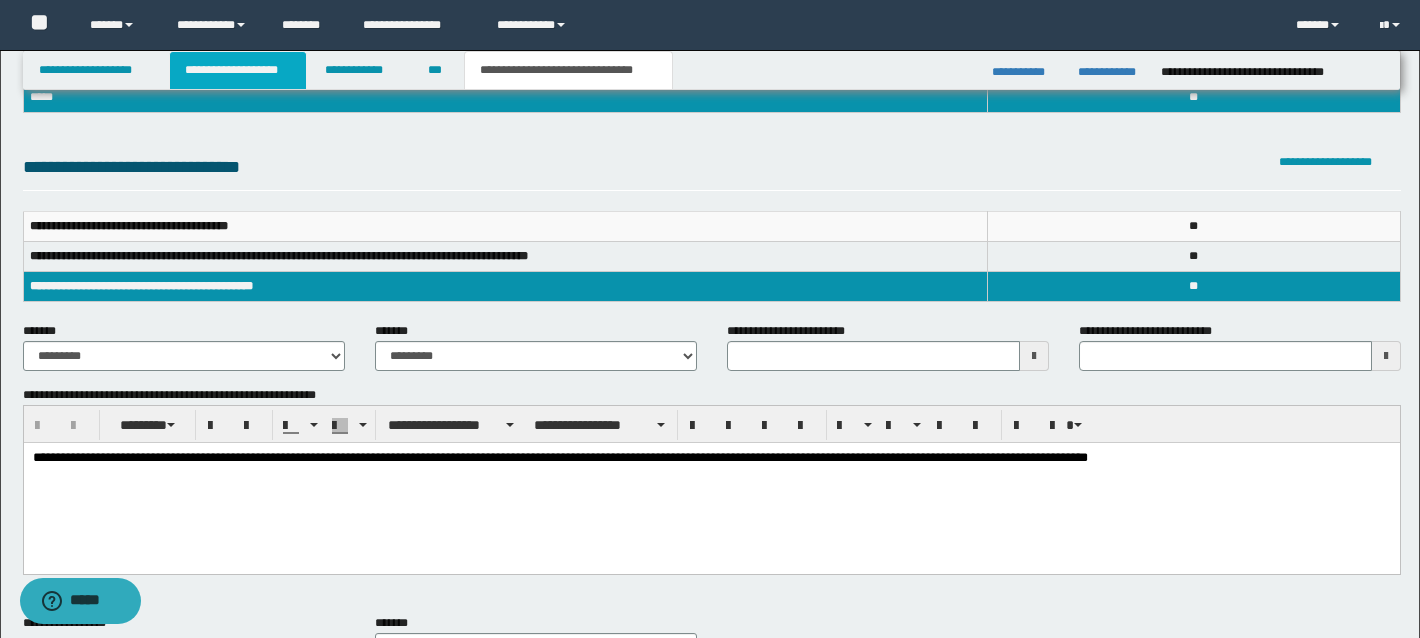 click on "**********" at bounding box center [238, 70] 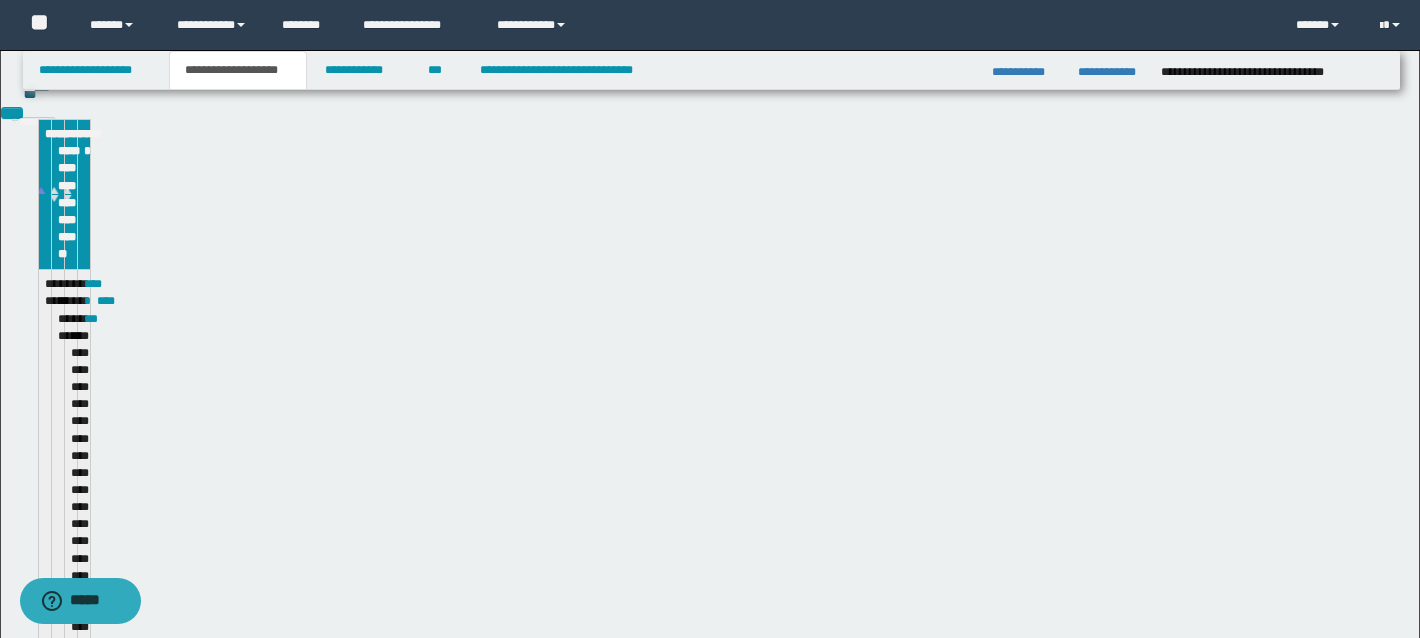 scroll, scrollTop: 196, scrollLeft: 0, axis: vertical 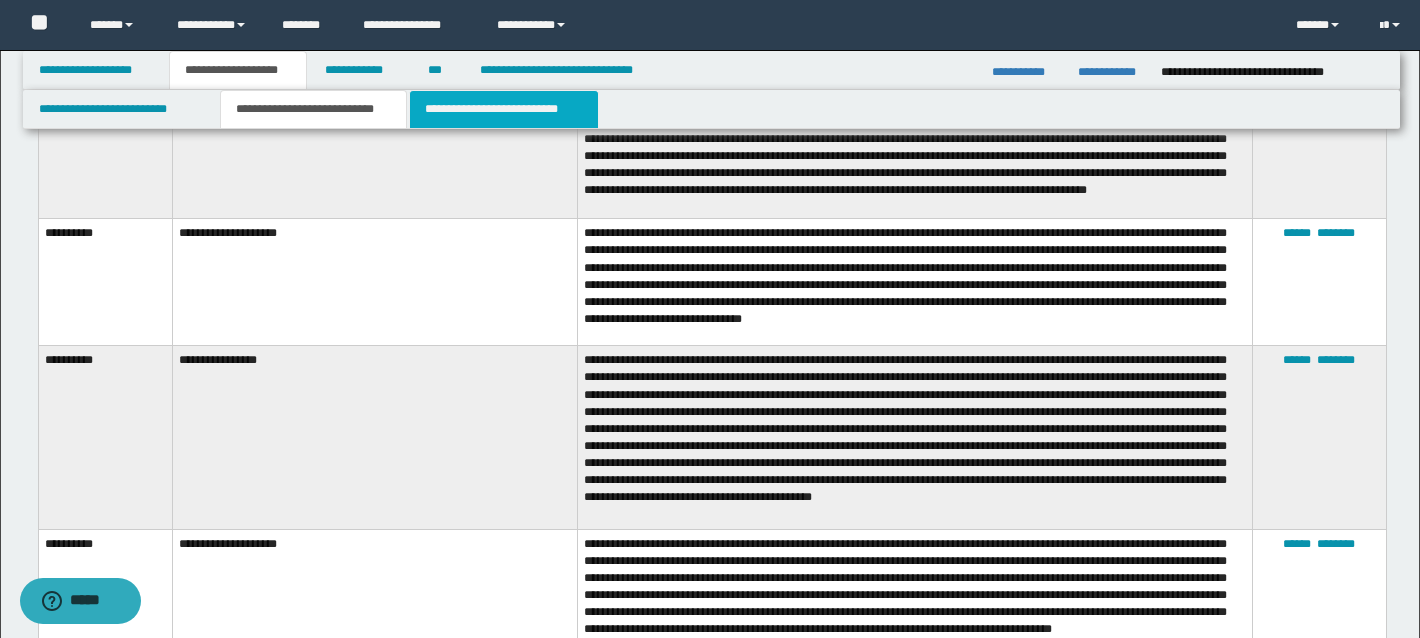 click on "**********" at bounding box center [504, 109] 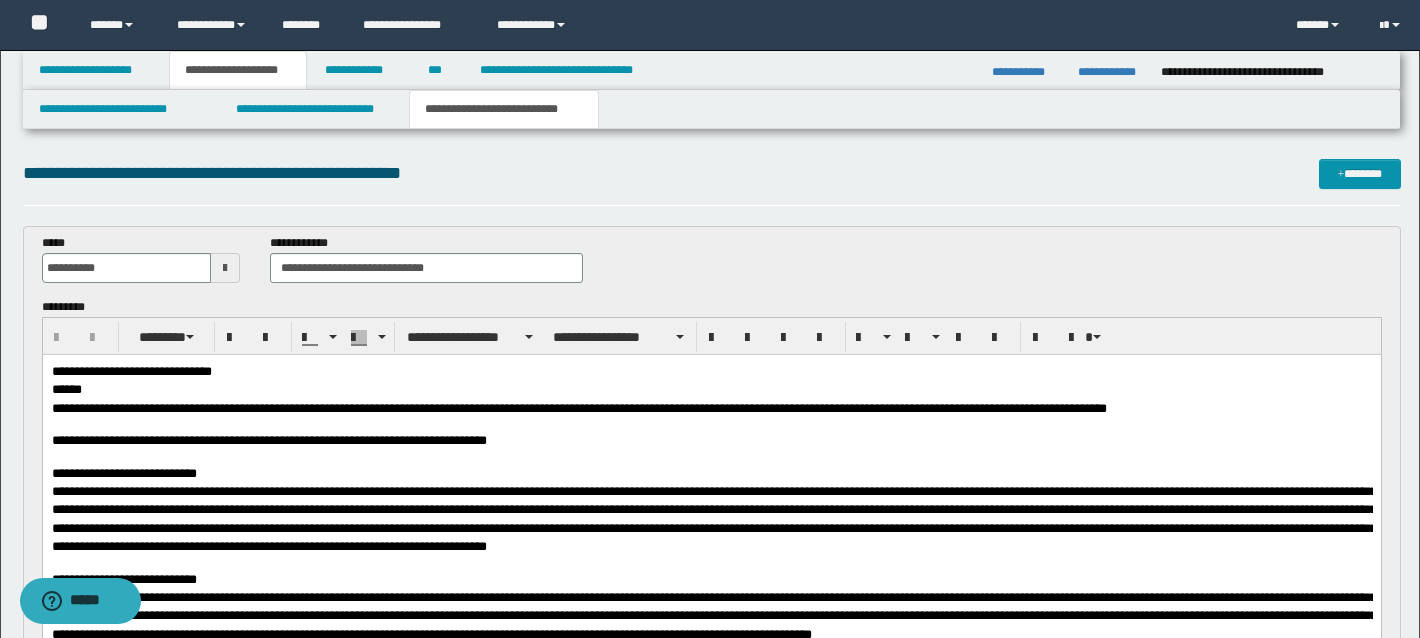 scroll, scrollTop: 0, scrollLeft: 0, axis: both 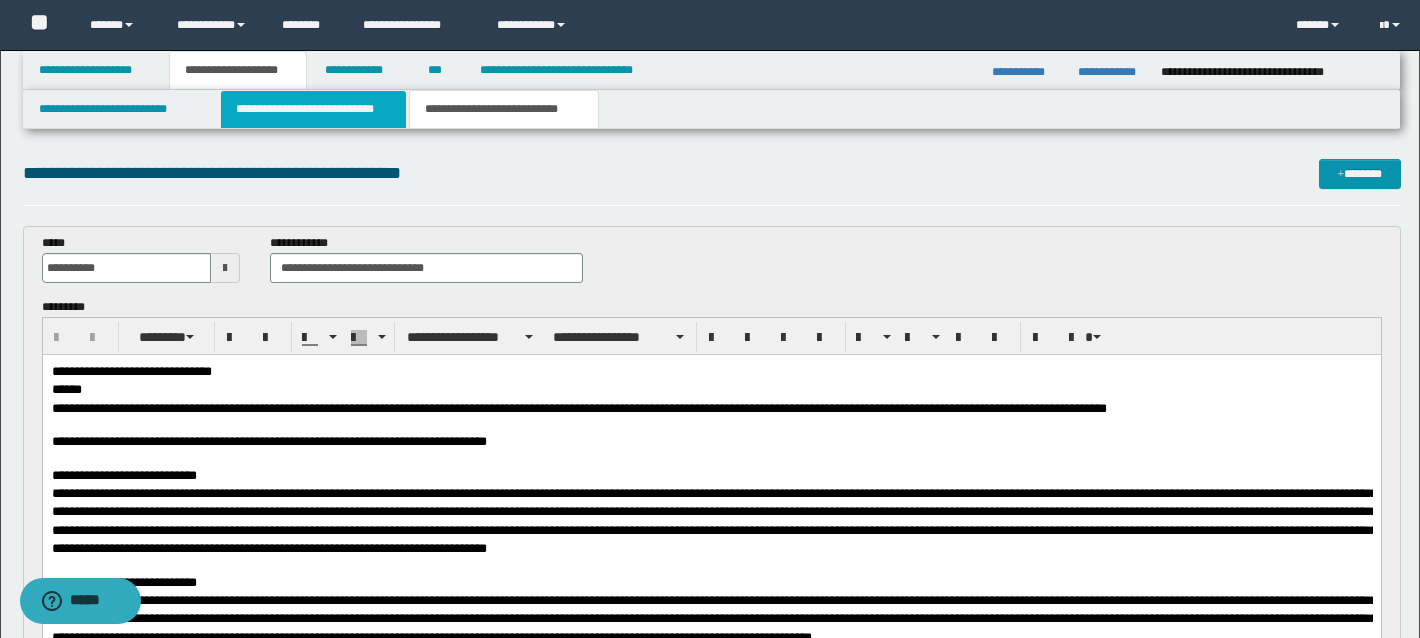 click on "**********" at bounding box center (314, 109) 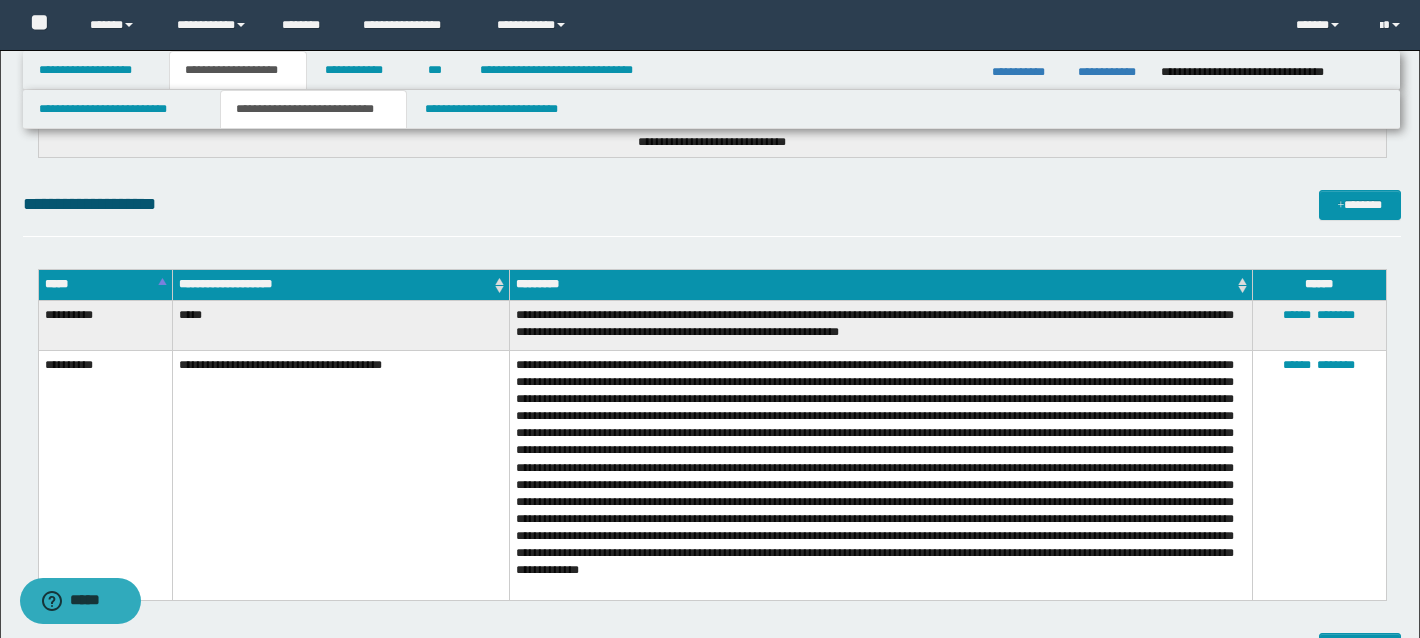 scroll, scrollTop: 922, scrollLeft: 0, axis: vertical 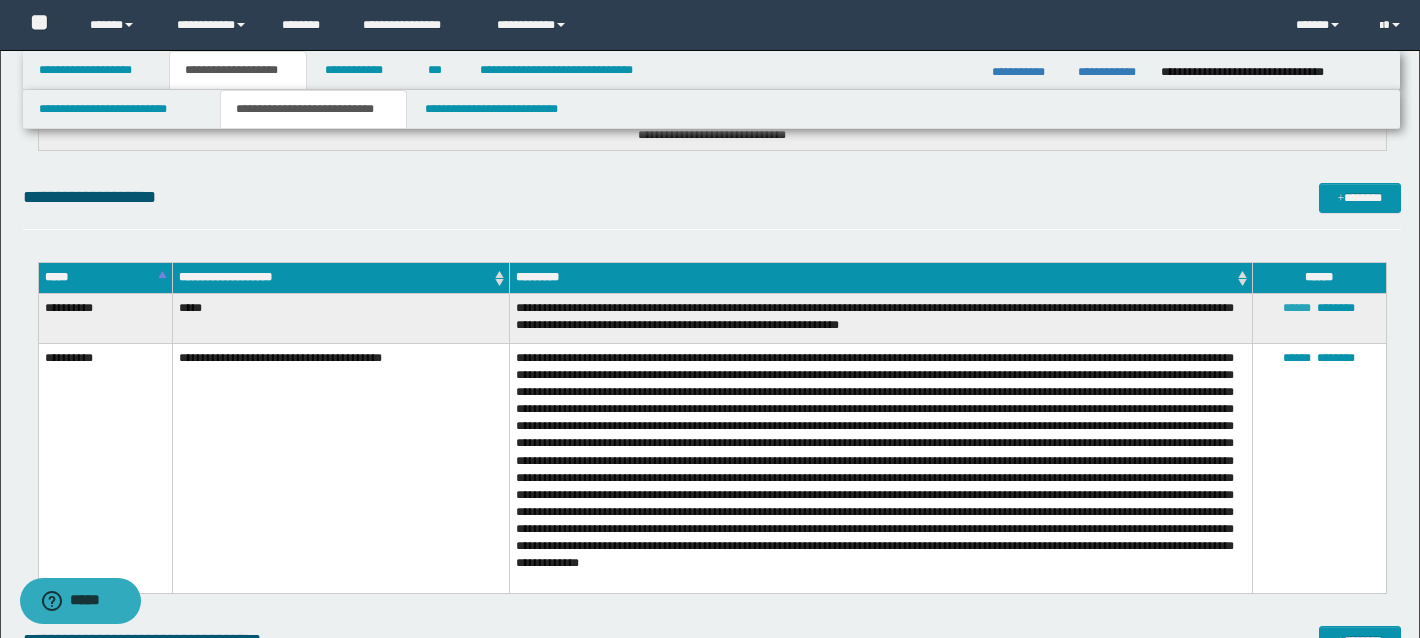 click on "******" at bounding box center [1297, 308] 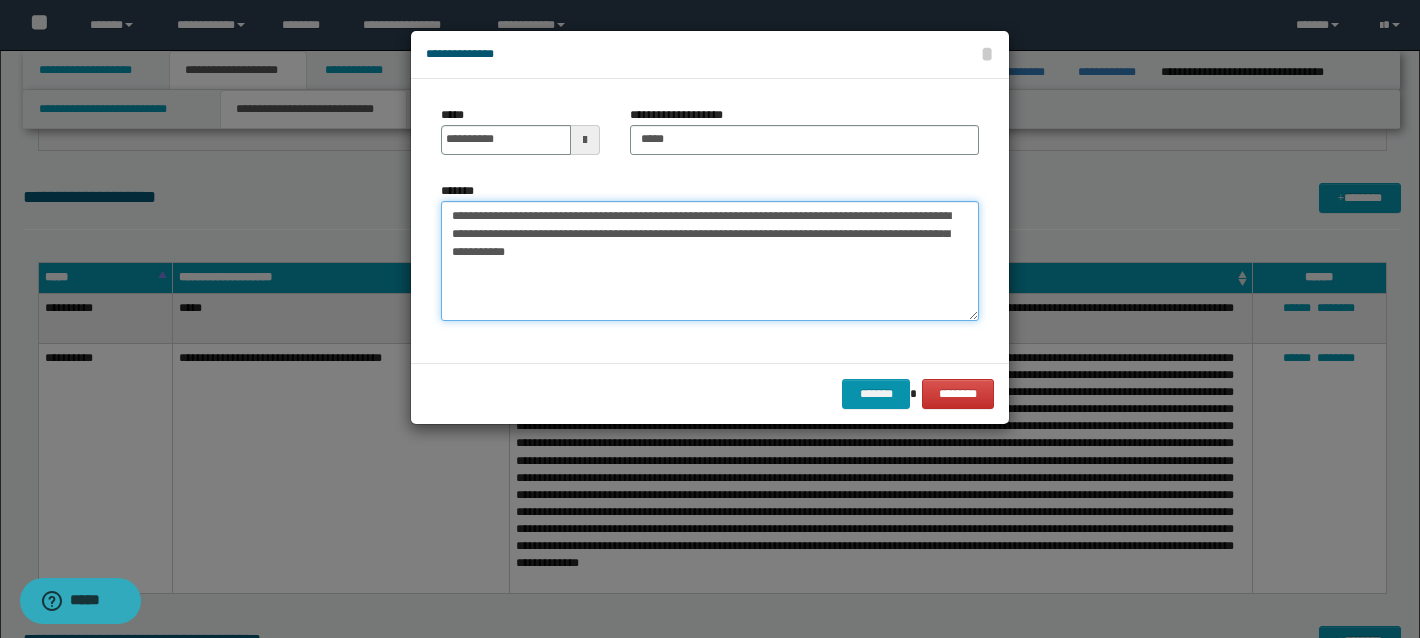 drag, startPoint x: 669, startPoint y: 257, endPoint x: 424, endPoint y: 201, distance: 251.31853 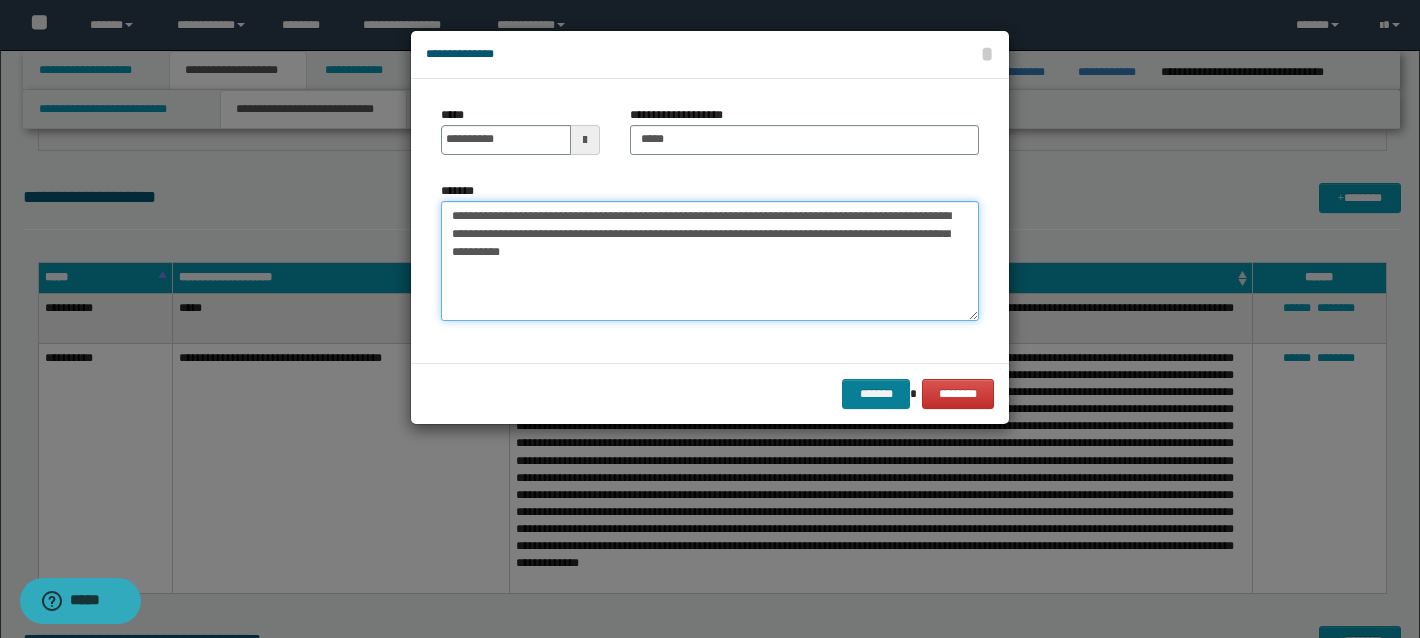 type on "**********" 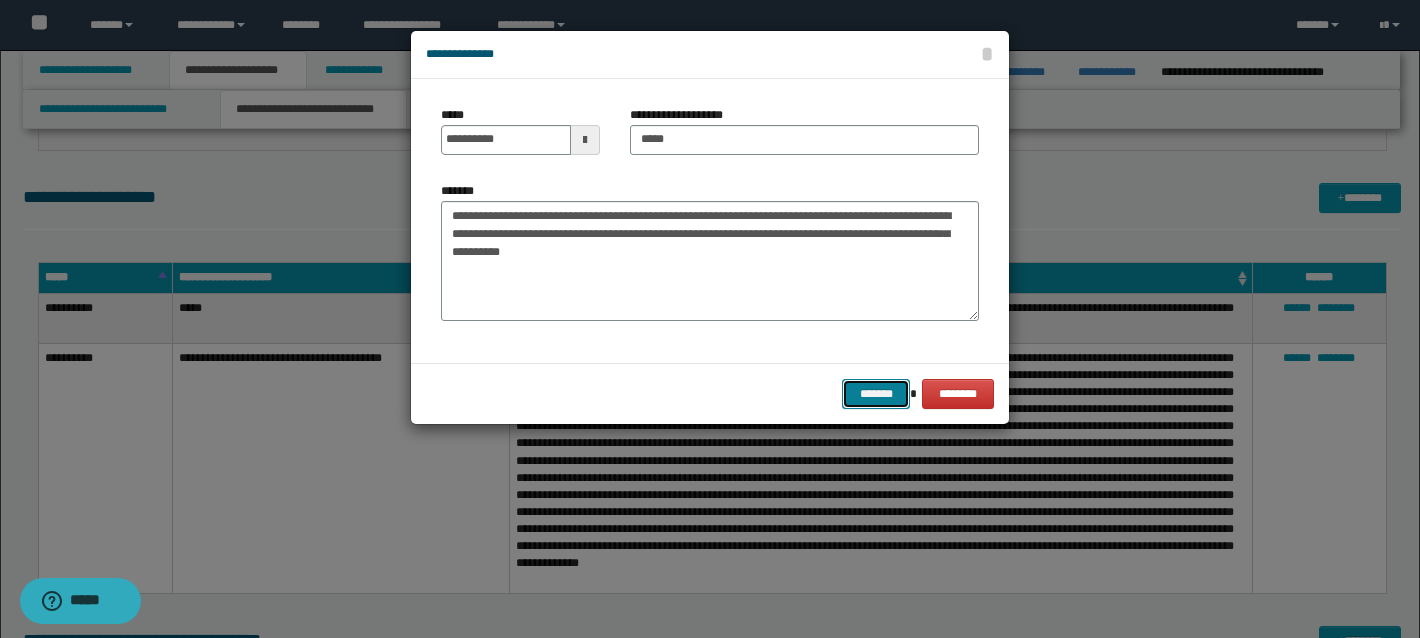 click on "*******" at bounding box center (876, 394) 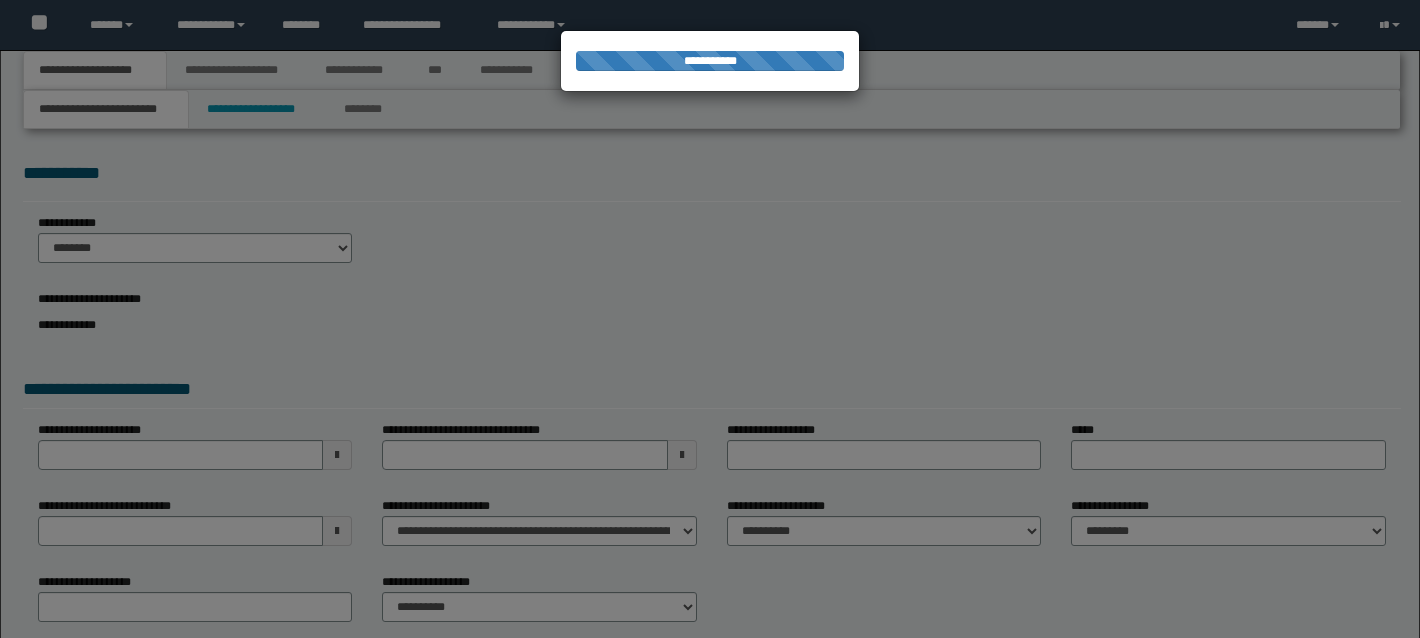 scroll, scrollTop: 0, scrollLeft: 0, axis: both 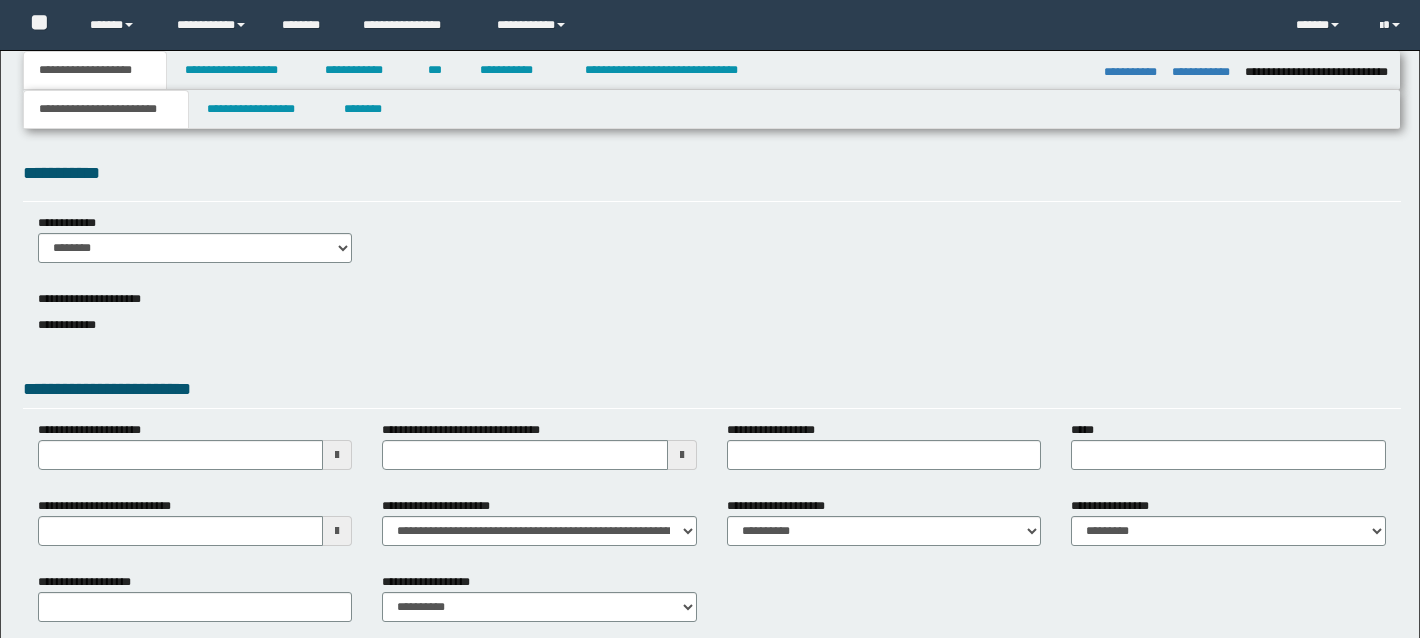 select on "*" 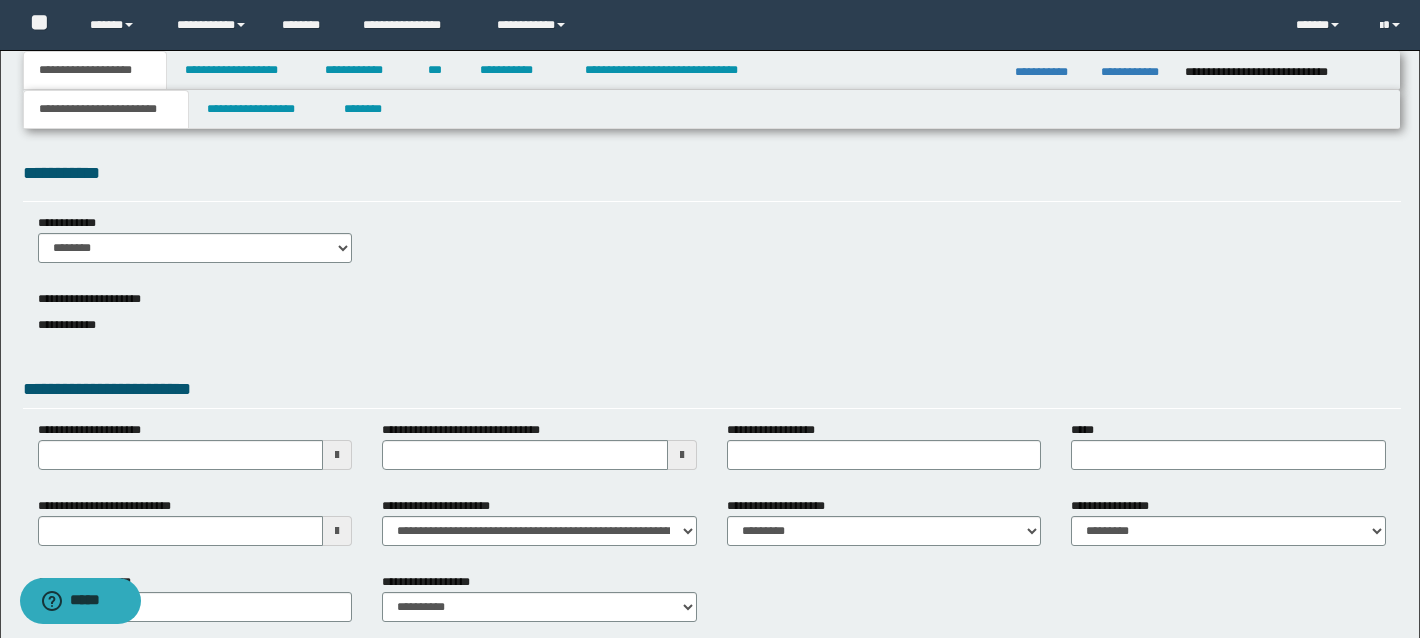 scroll, scrollTop: 0, scrollLeft: 0, axis: both 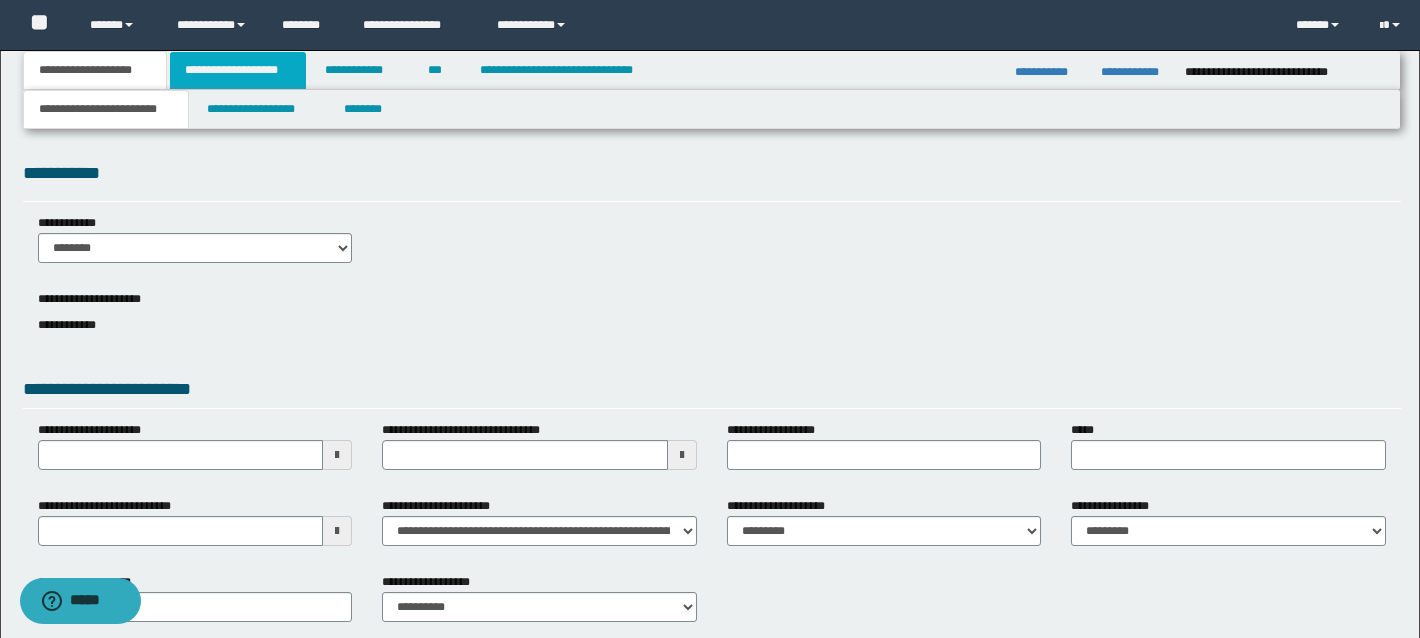 click on "**********" at bounding box center [238, 70] 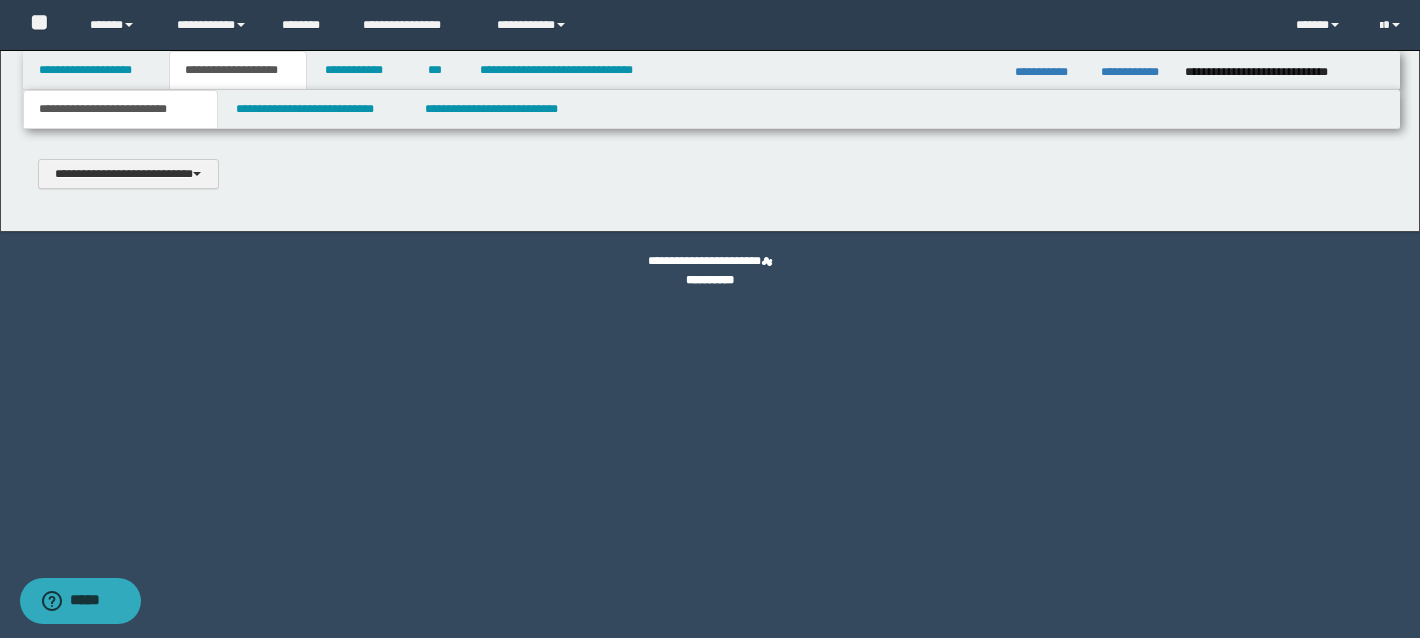 type 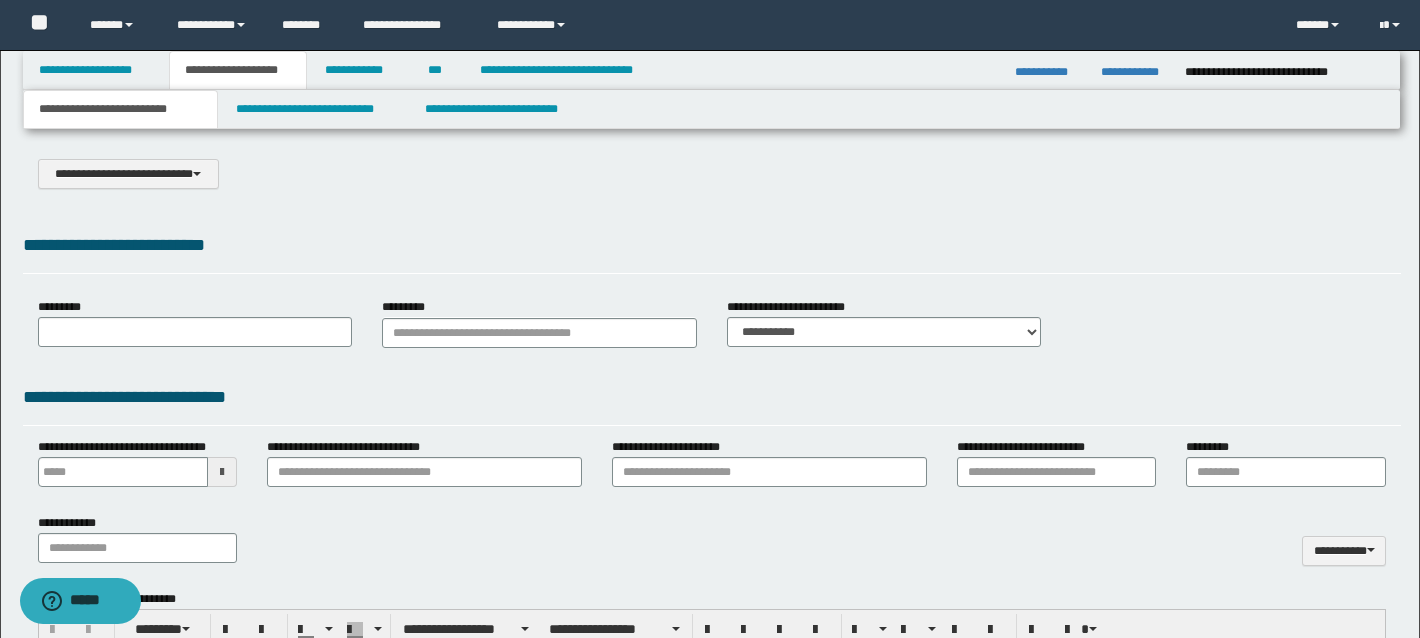 type on "**********" 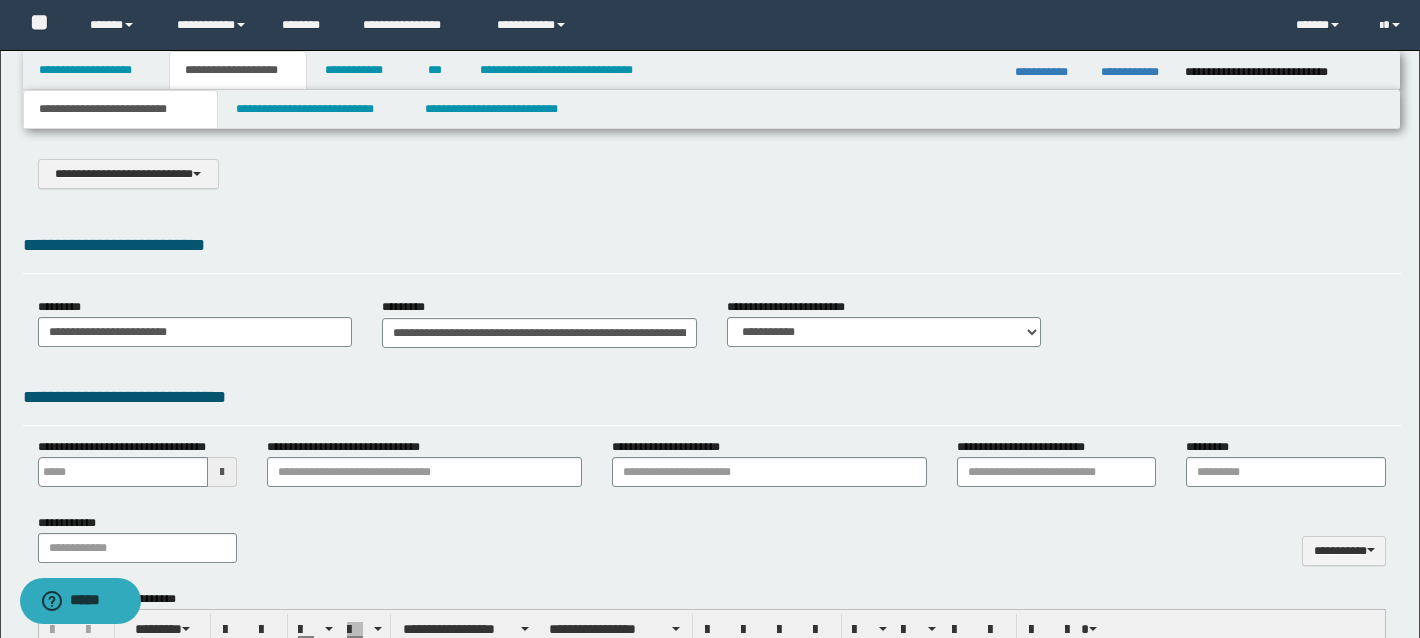 type 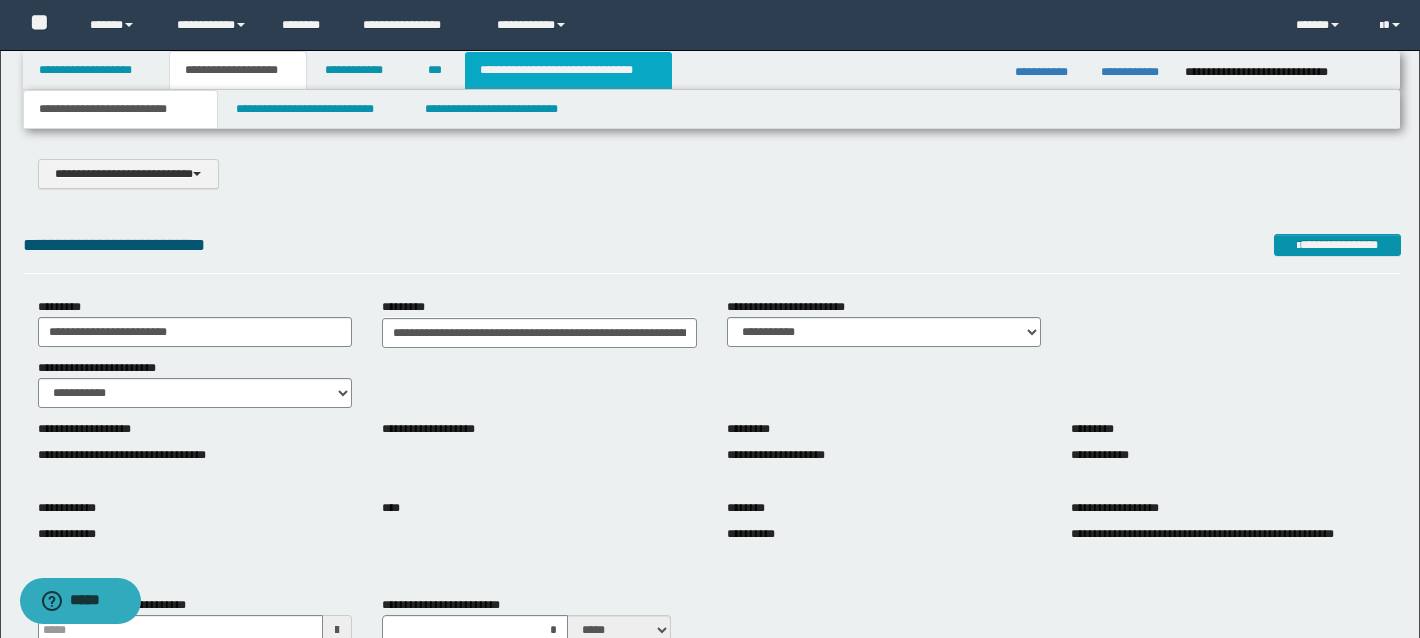 click on "**********" at bounding box center [568, 70] 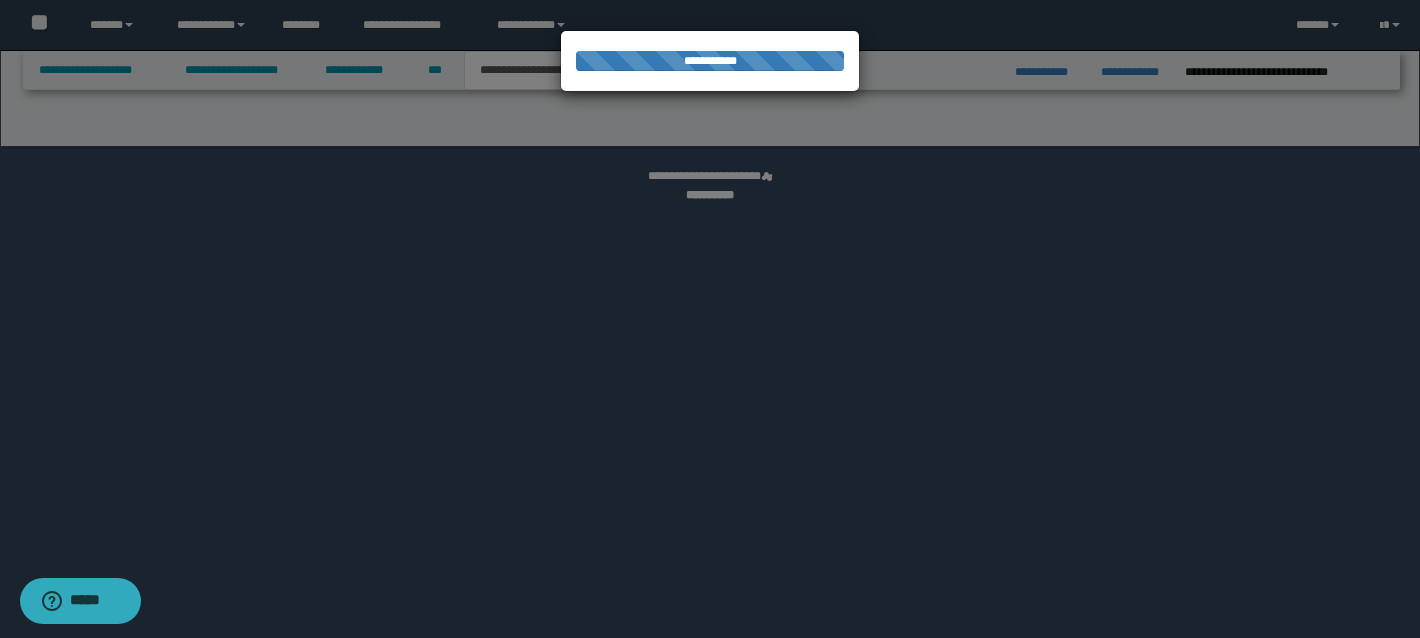 select on "*" 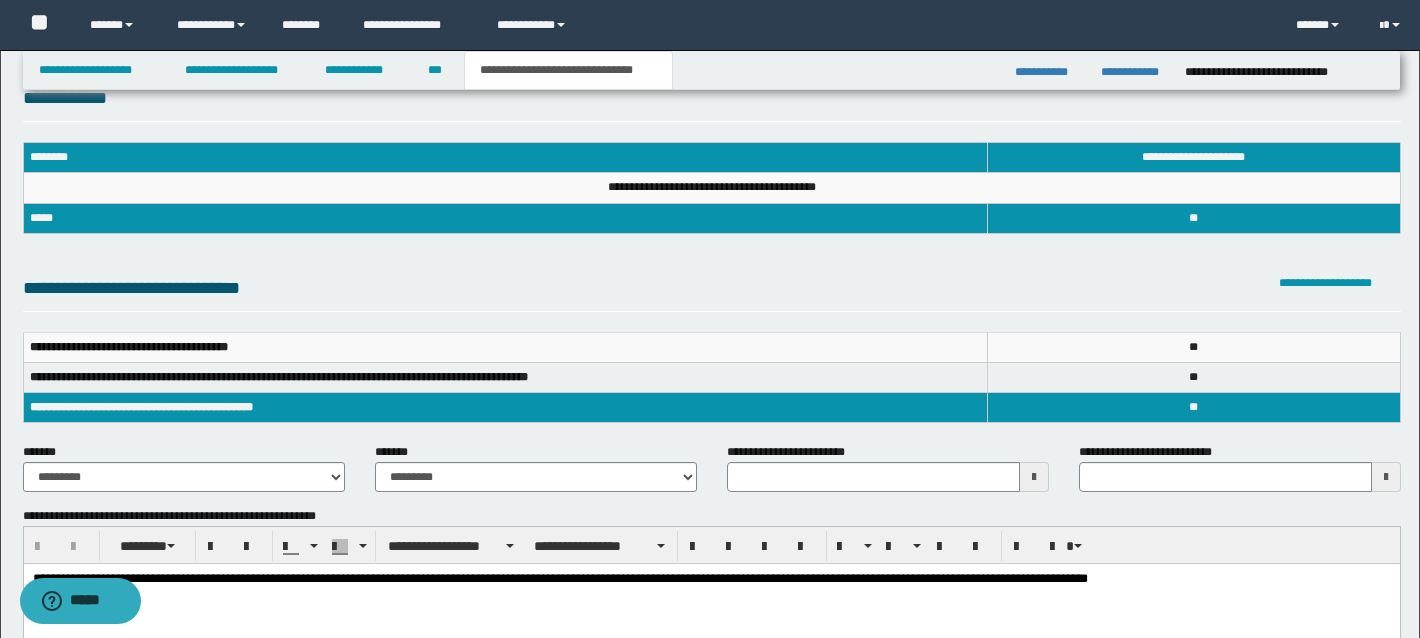 scroll, scrollTop: 53, scrollLeft: 0, axis: vertical 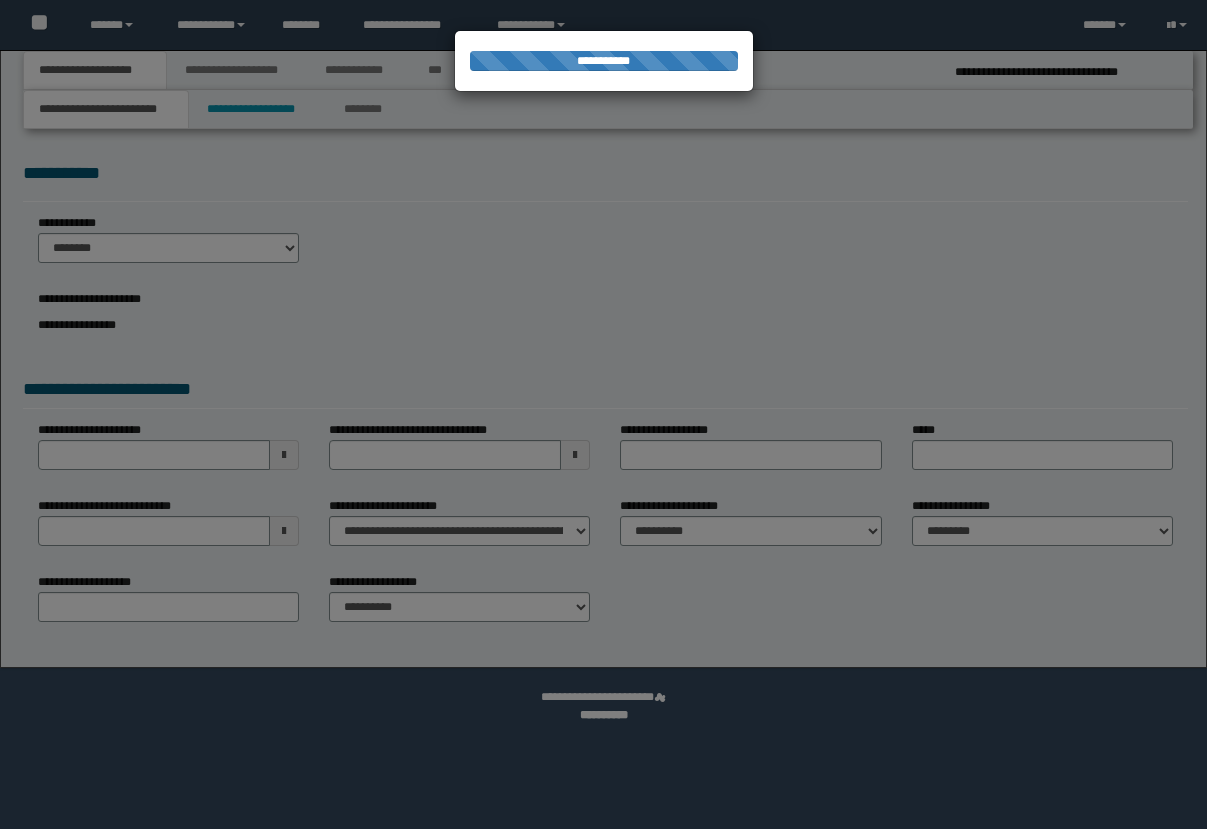 select on "*" 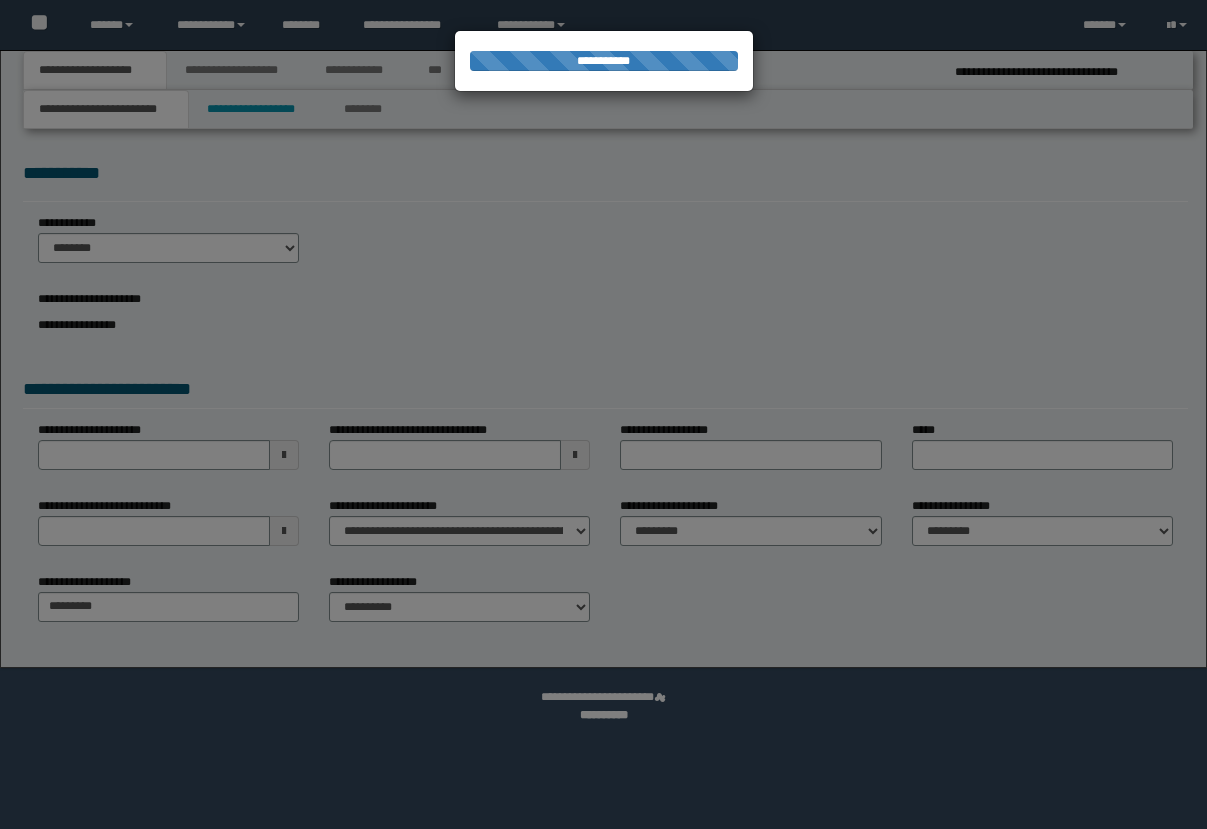 scroll, scrollTop: 0, scrollLeft: 0, axis: both 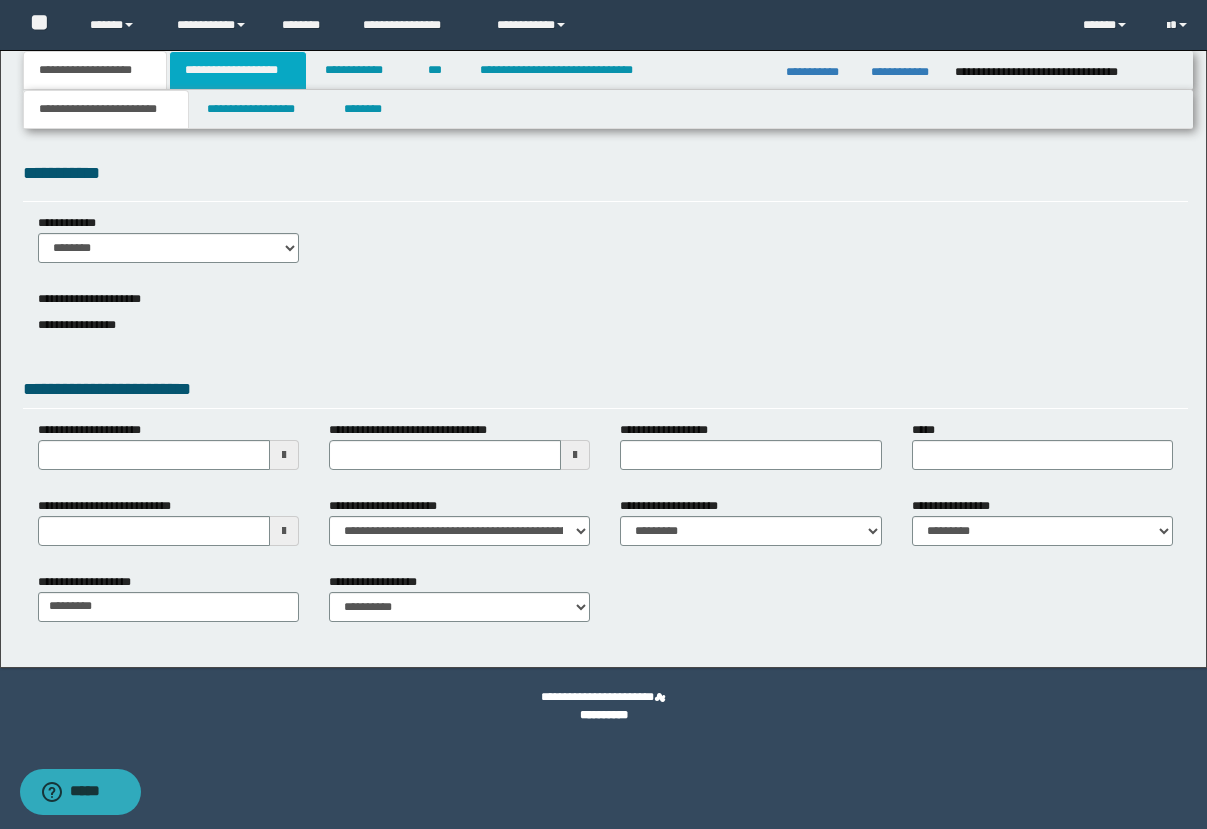 click on "**********" at bounding box center [238, 70] 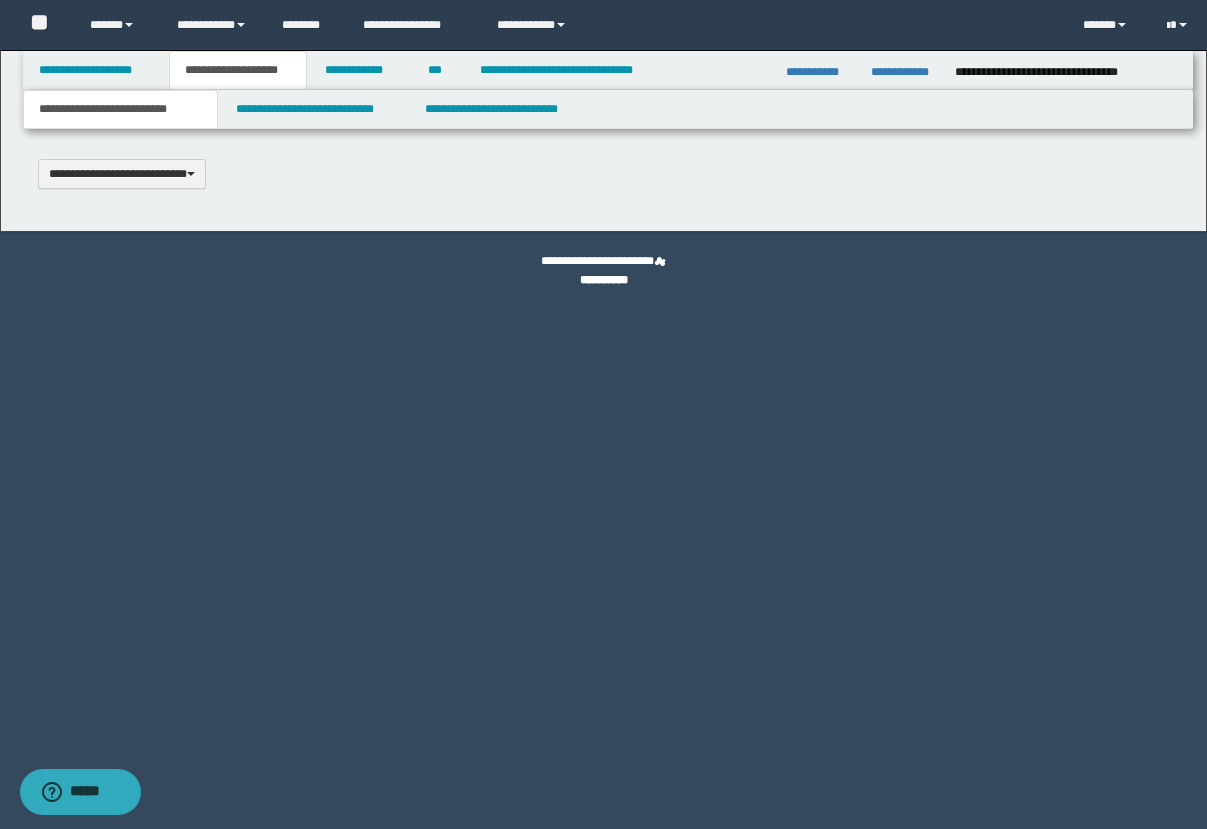 type 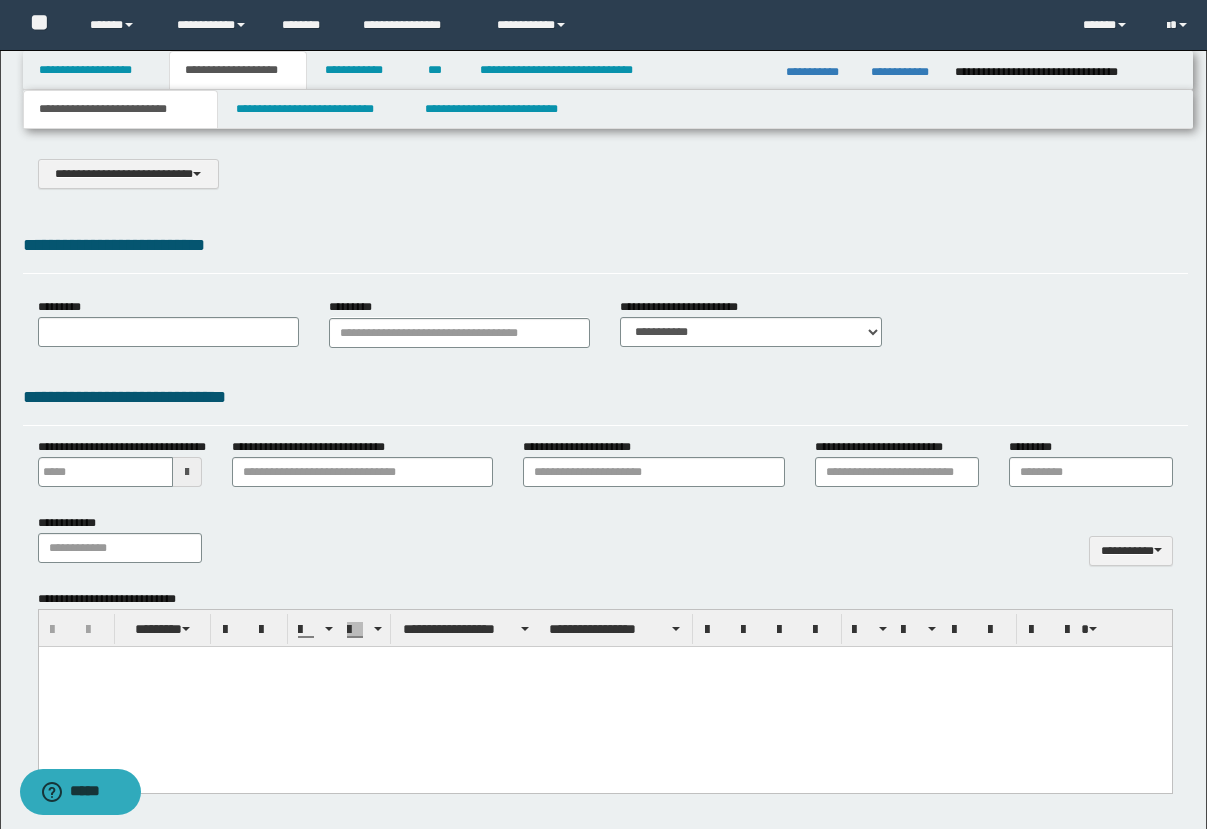 type on "**********" 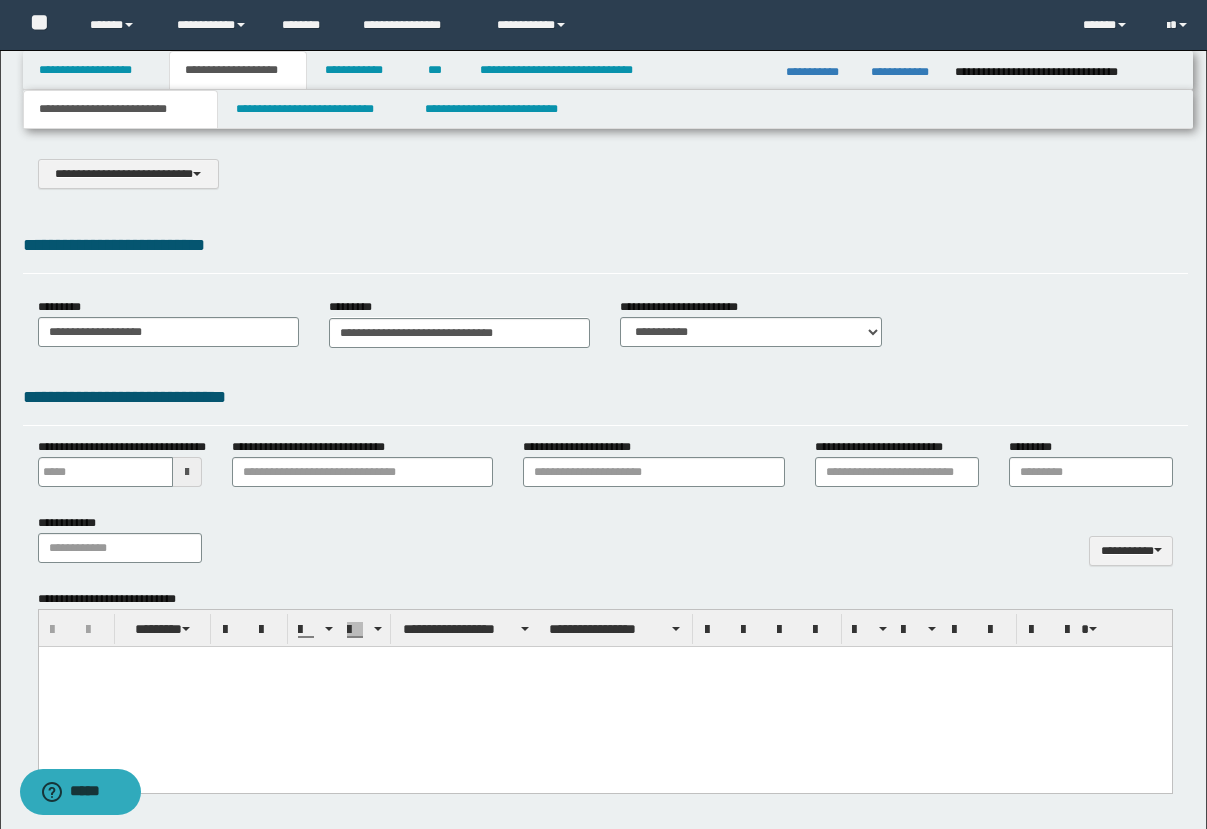 scroll, scrollTop: 0, scrollLeft: 0, axis: both 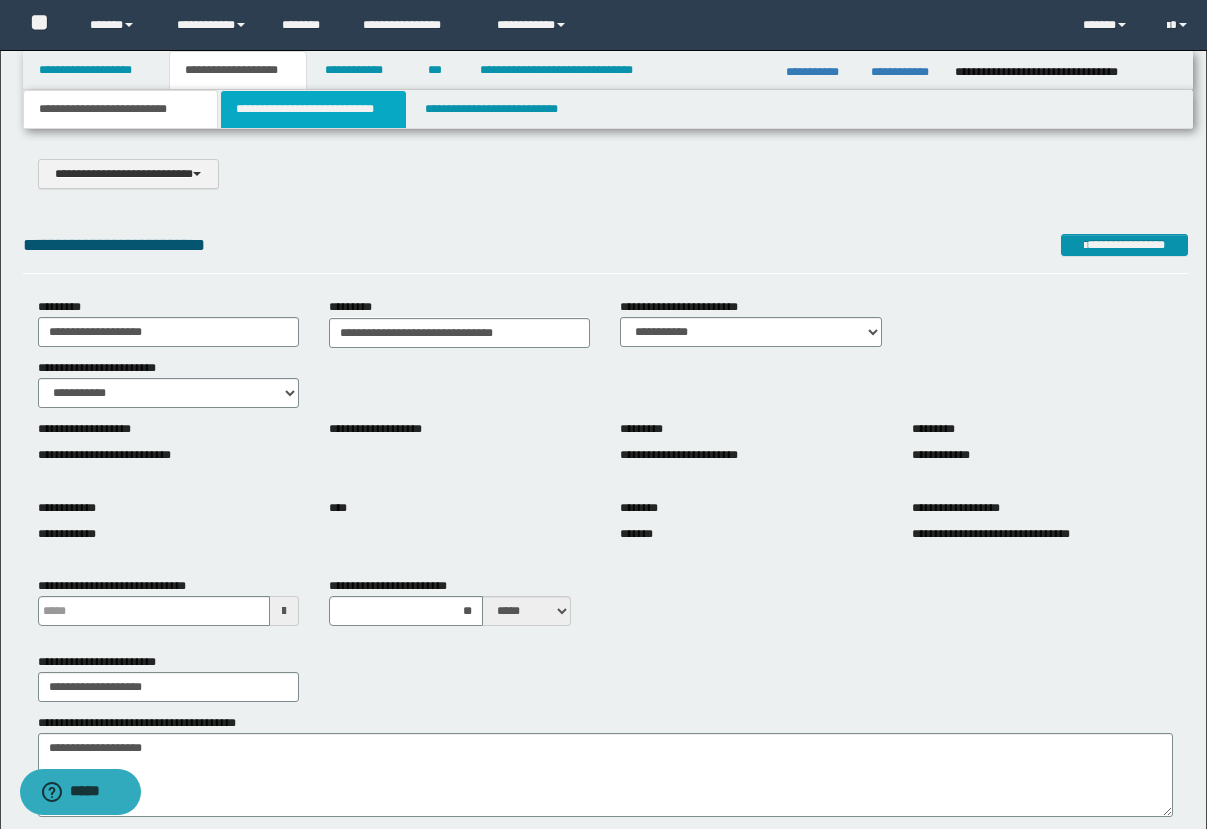 click on "**********" at bounding box center [314, 109] 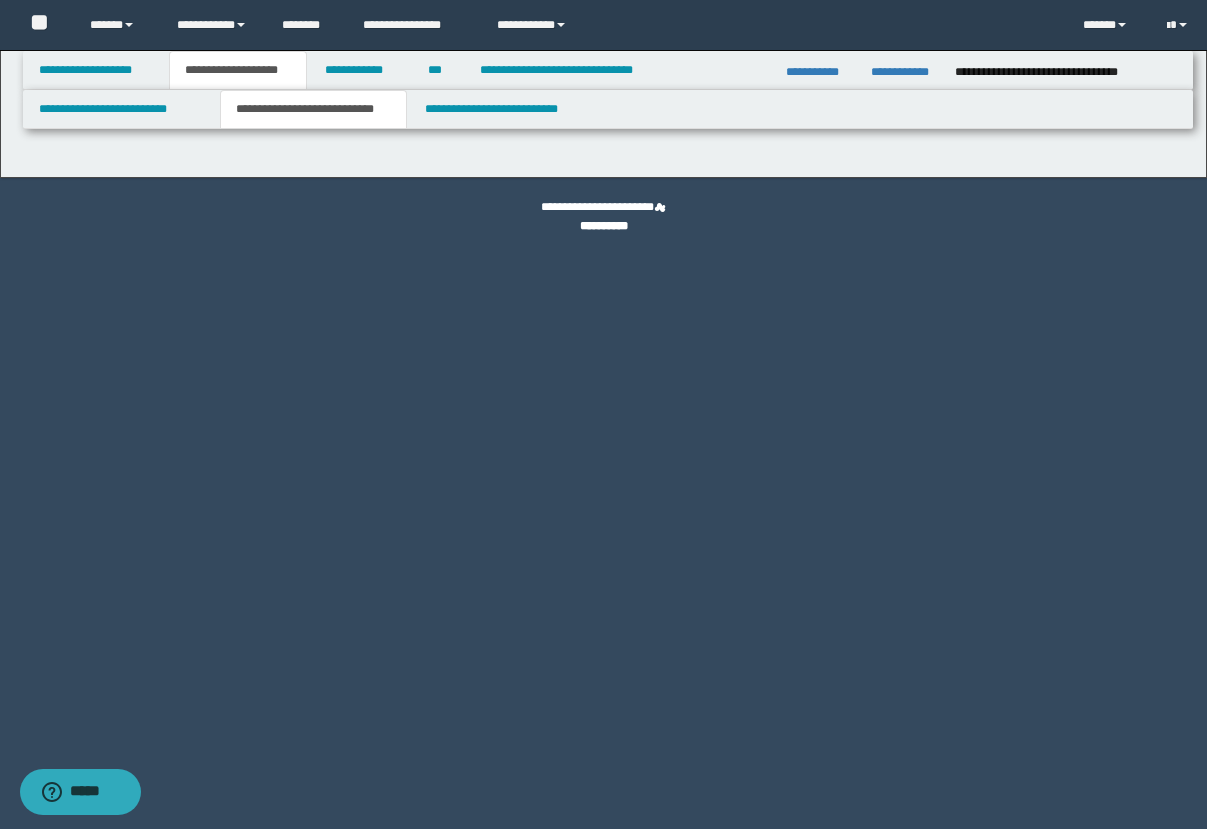 select on "*" 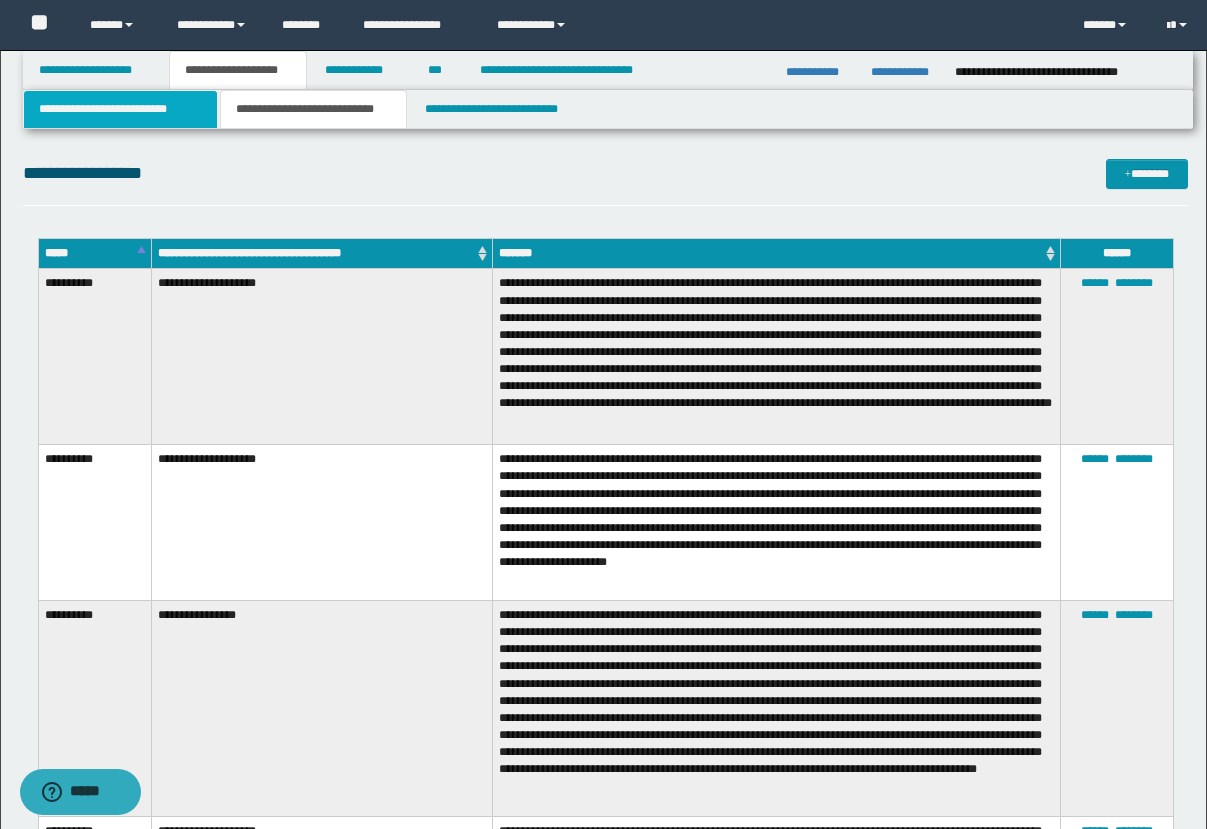 click on "**********" at bounding box center (120, 109) 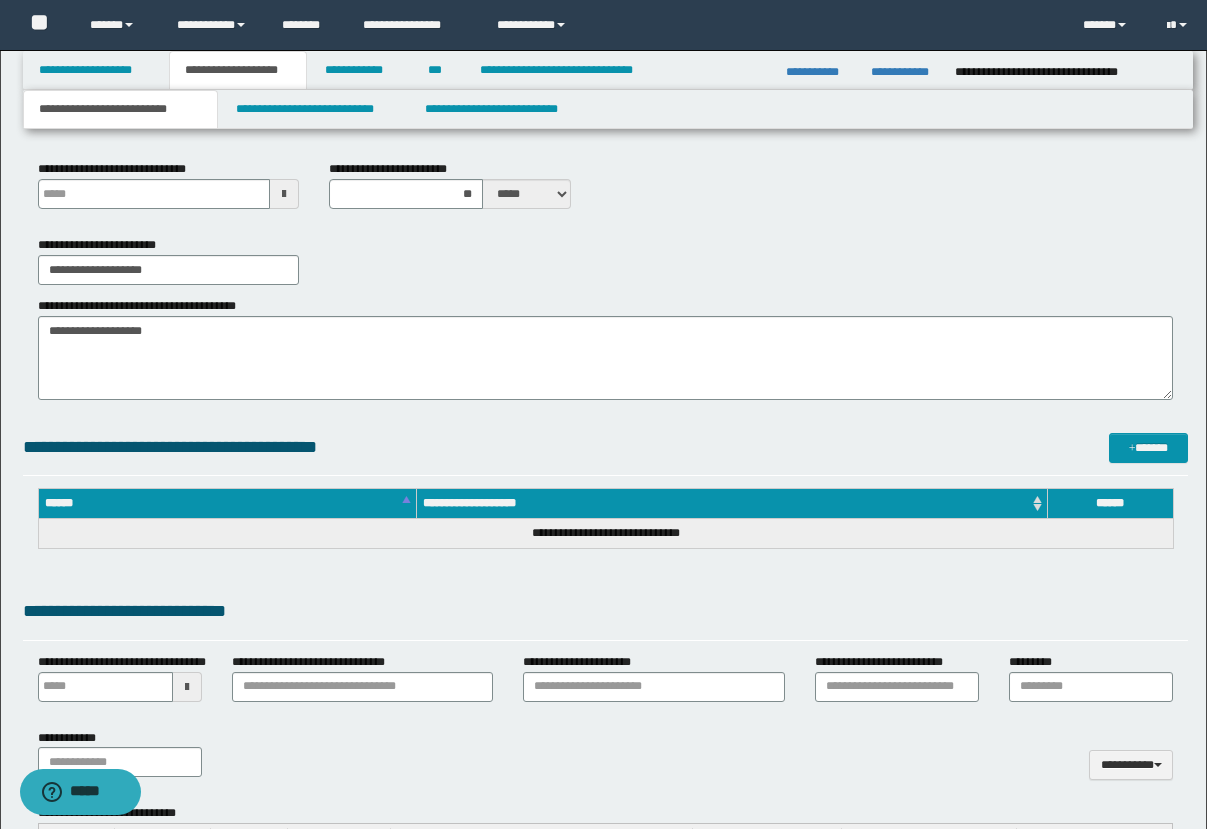 scroll, scrollTop: 1236, scrollLeft: 0, axis: vertical 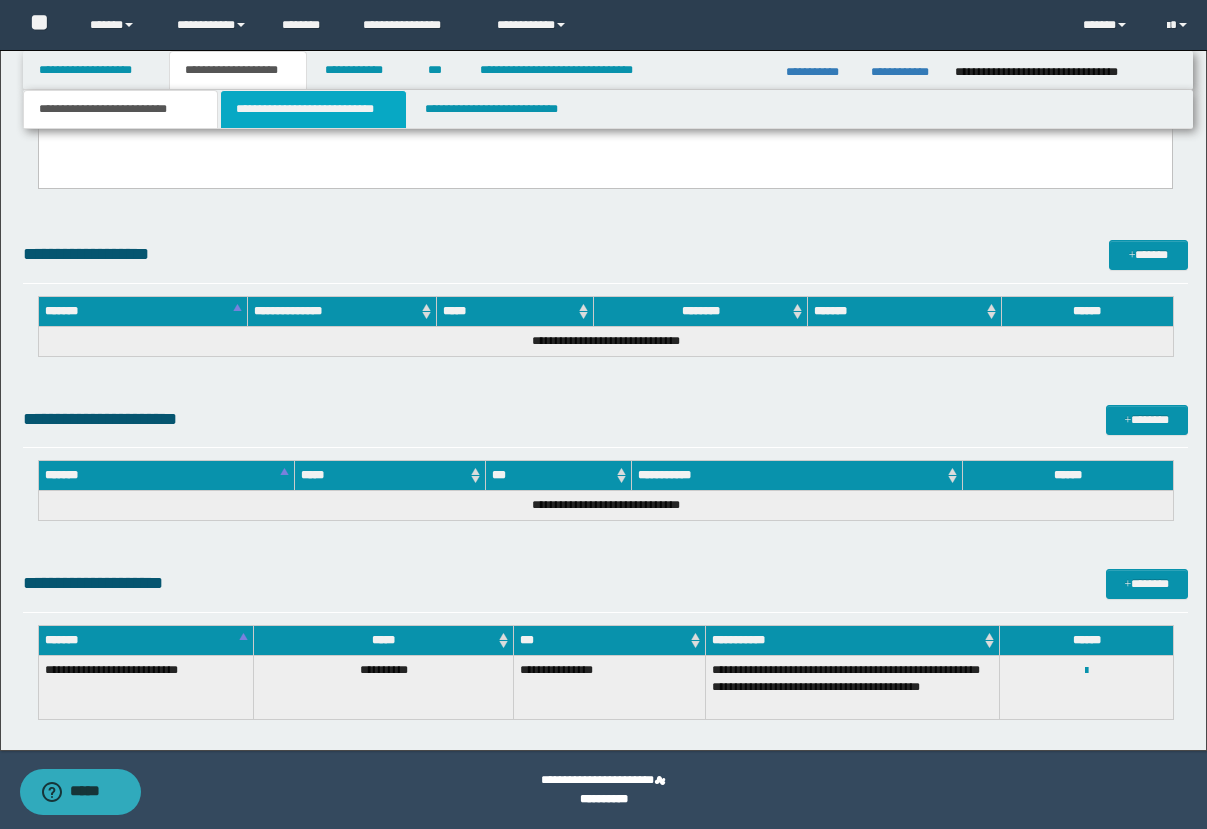 click on "**********" at bounding box center [314, 109] 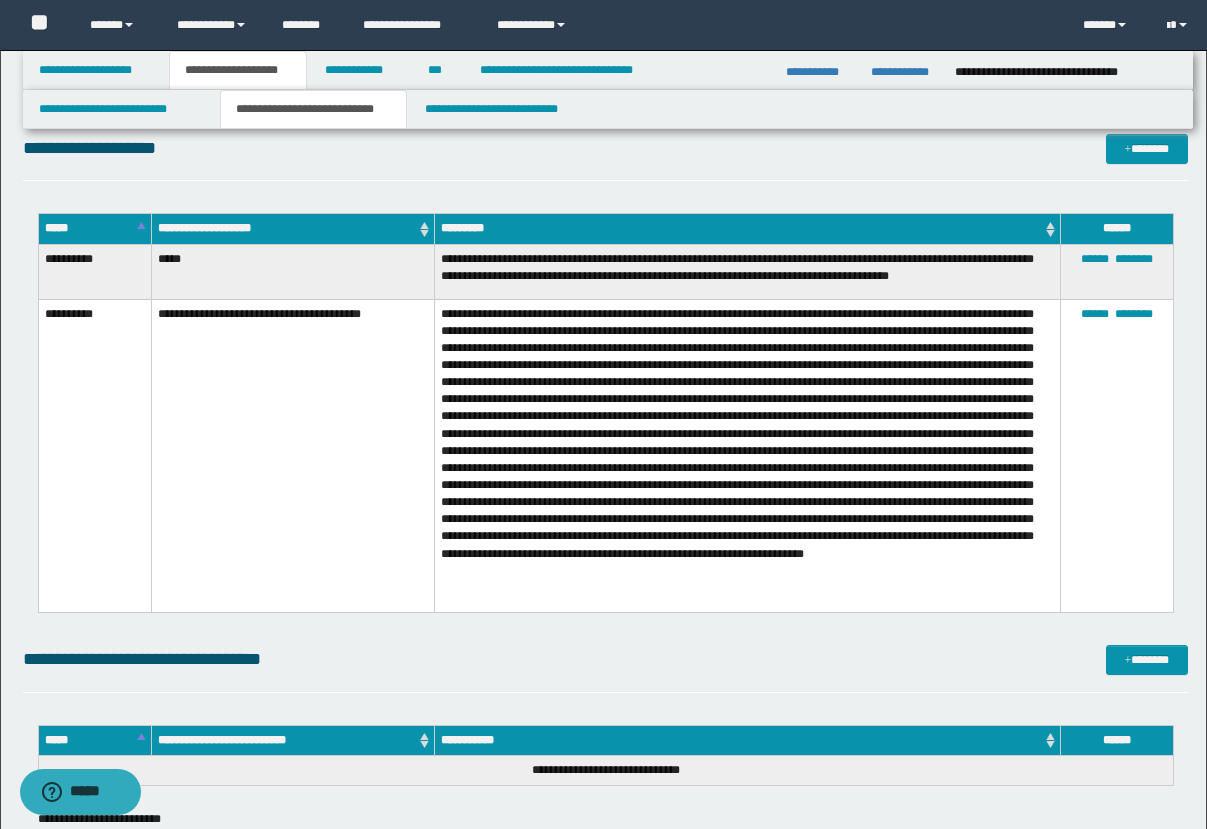 scroll, scrollTop: 1064, scrollLeft: 0, axis: vertical 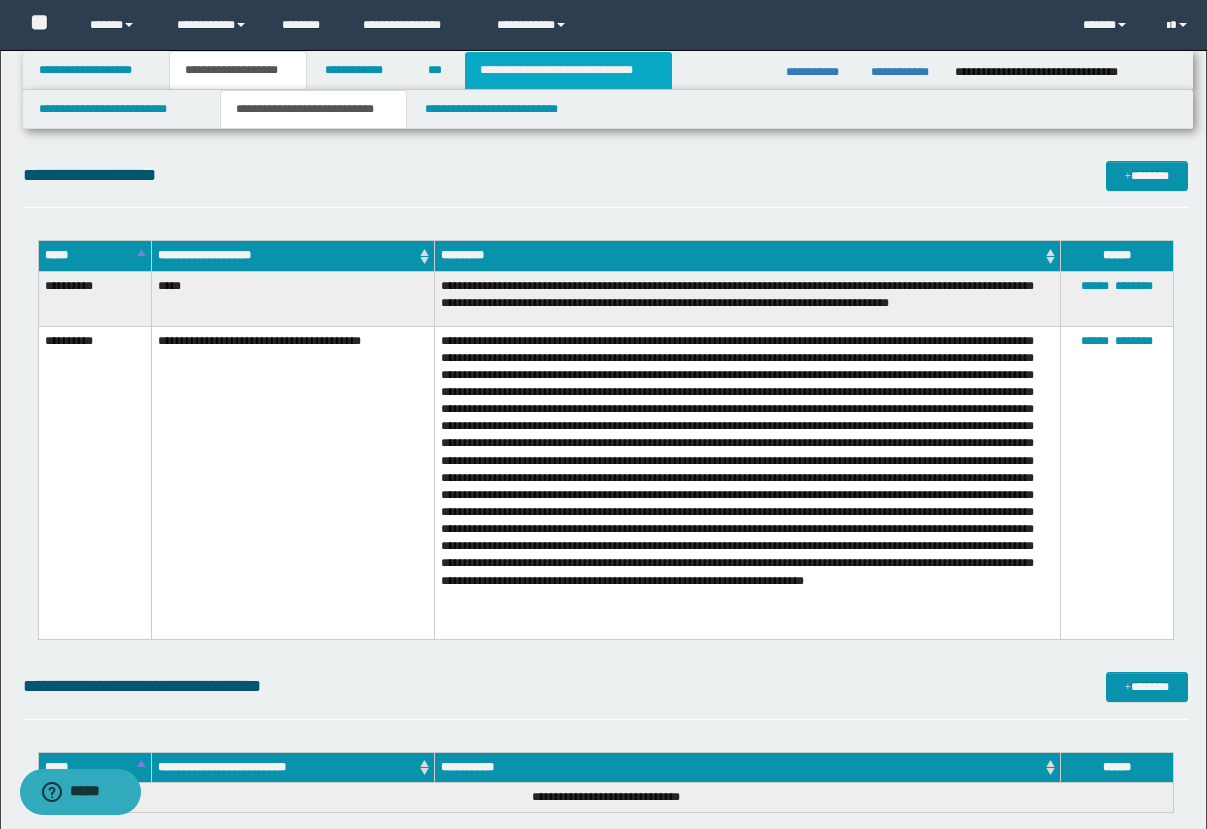 click on "**********" at bounding box center [568, 70] 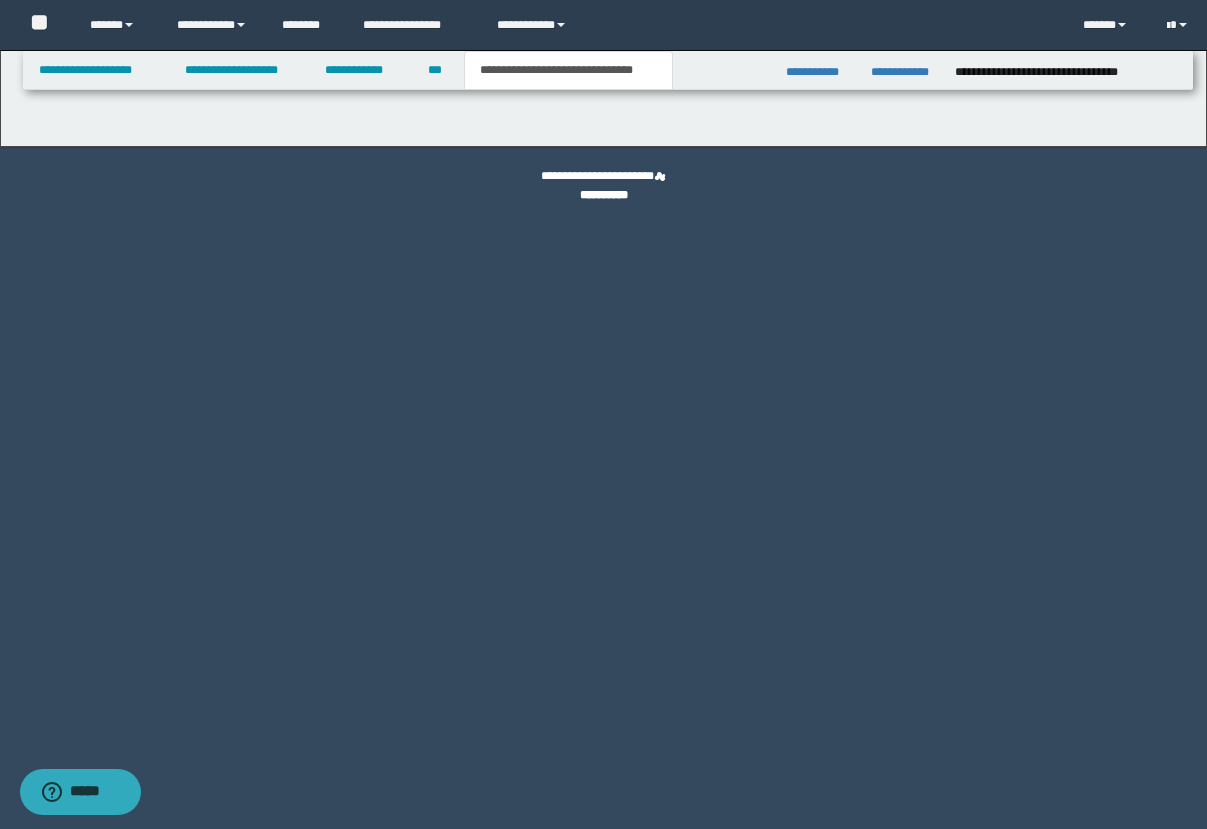 scroll, scrollTop: 0, scrollLeft: 0, axis: both 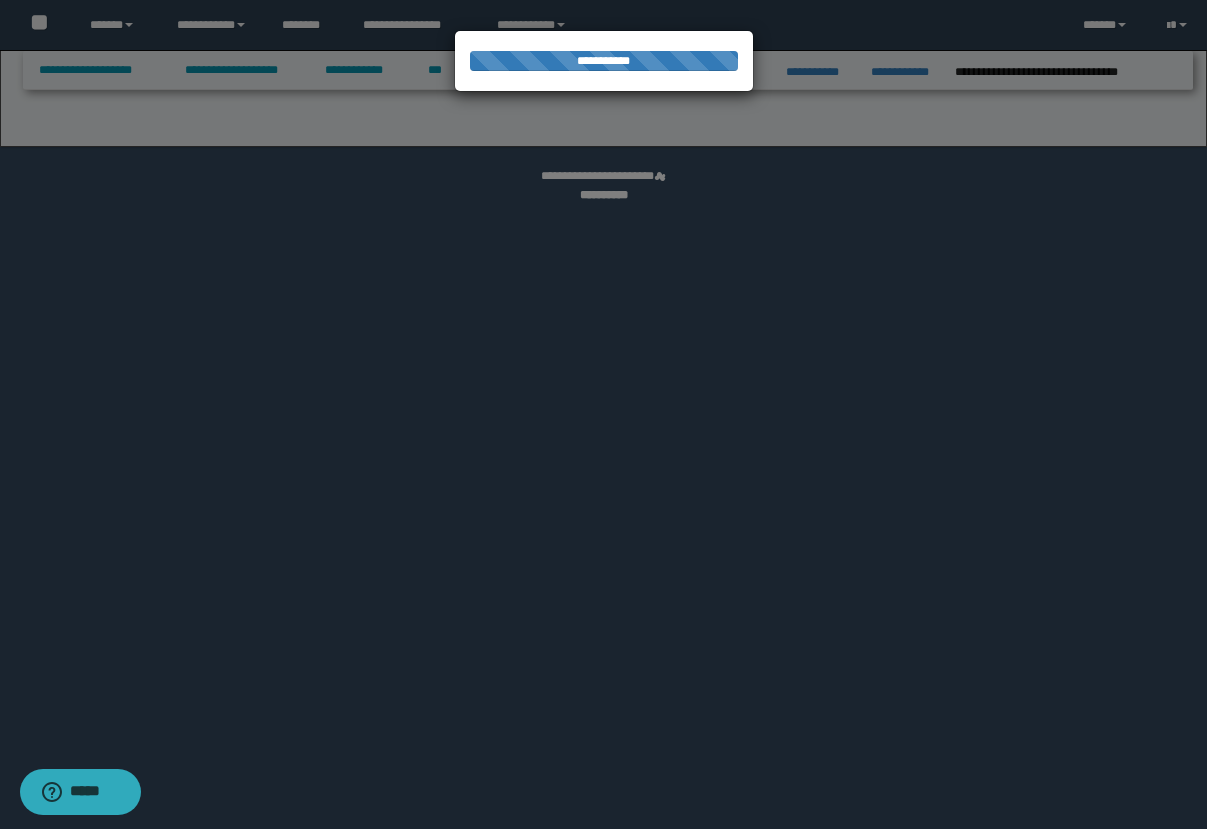 select on "*" 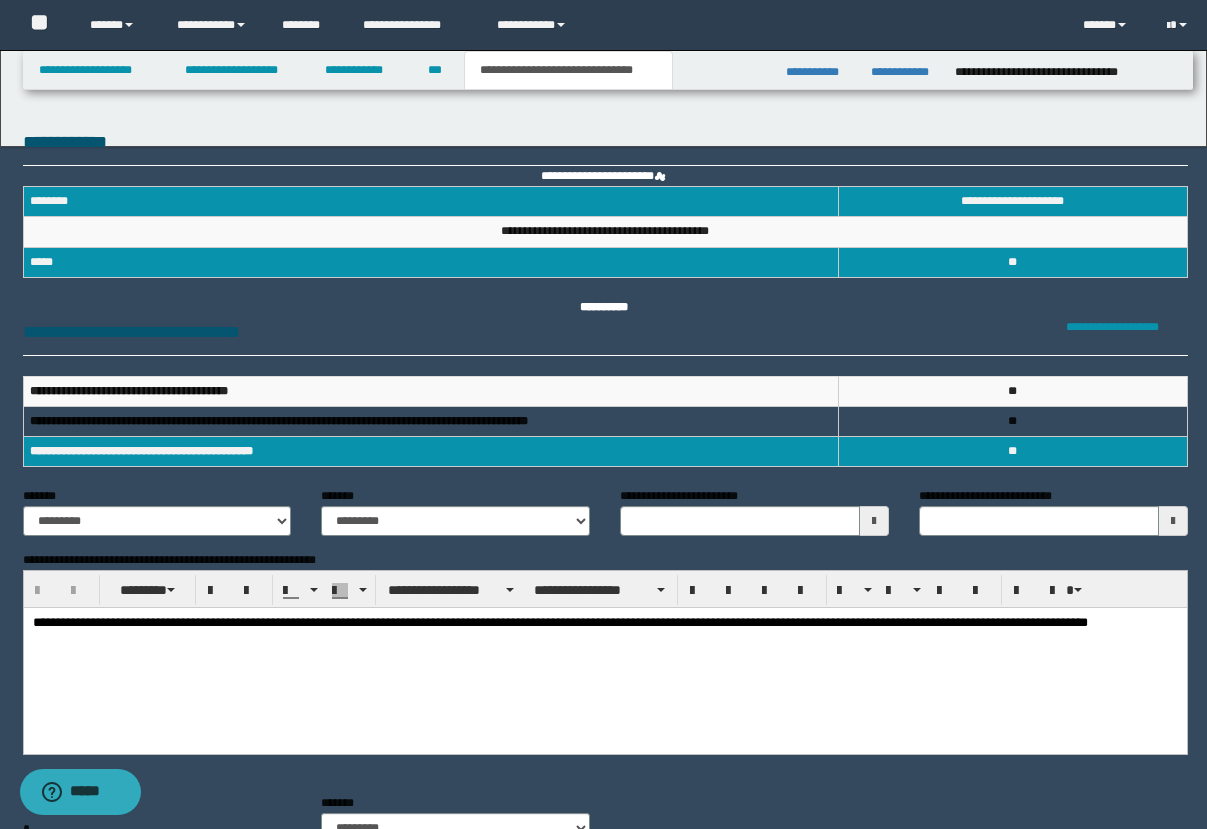 scroll, scrollTop: 0, scrollLeft: 0, axis: both 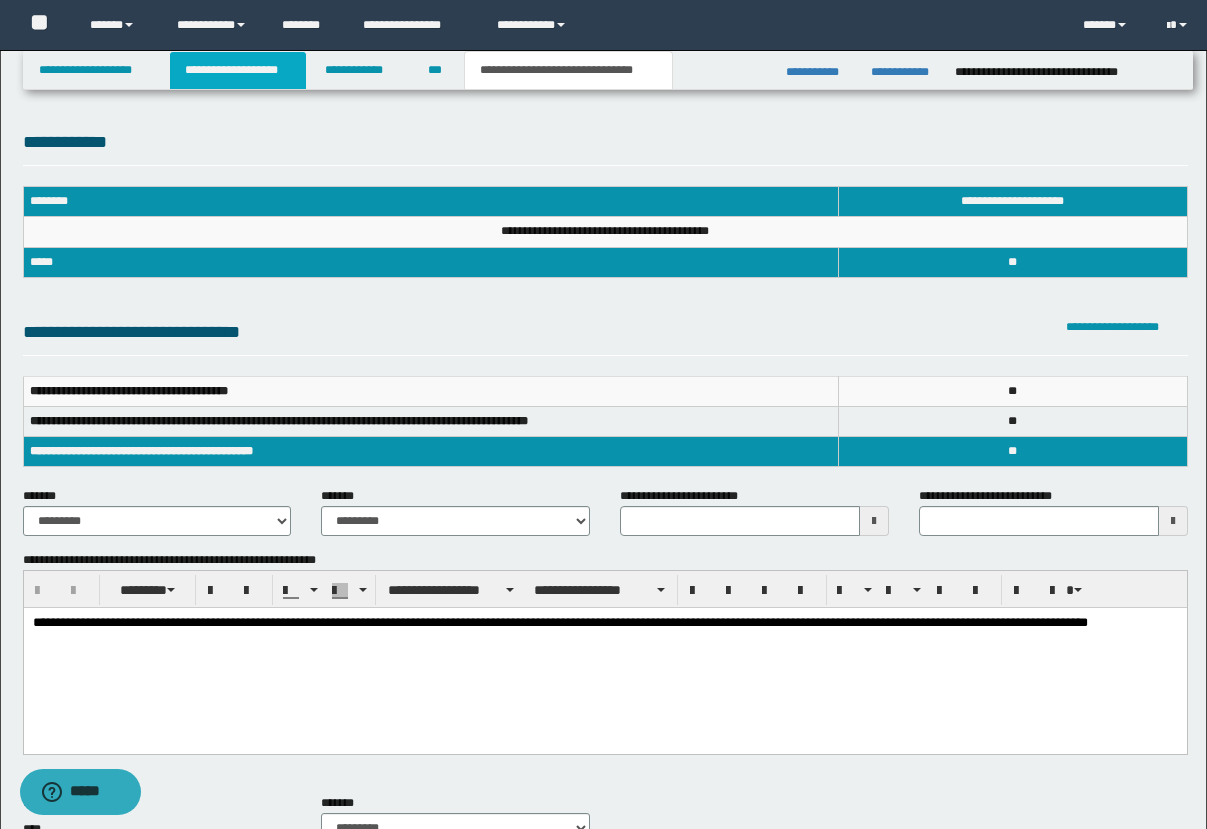 click on "**********" at bounding box center [238, 70] 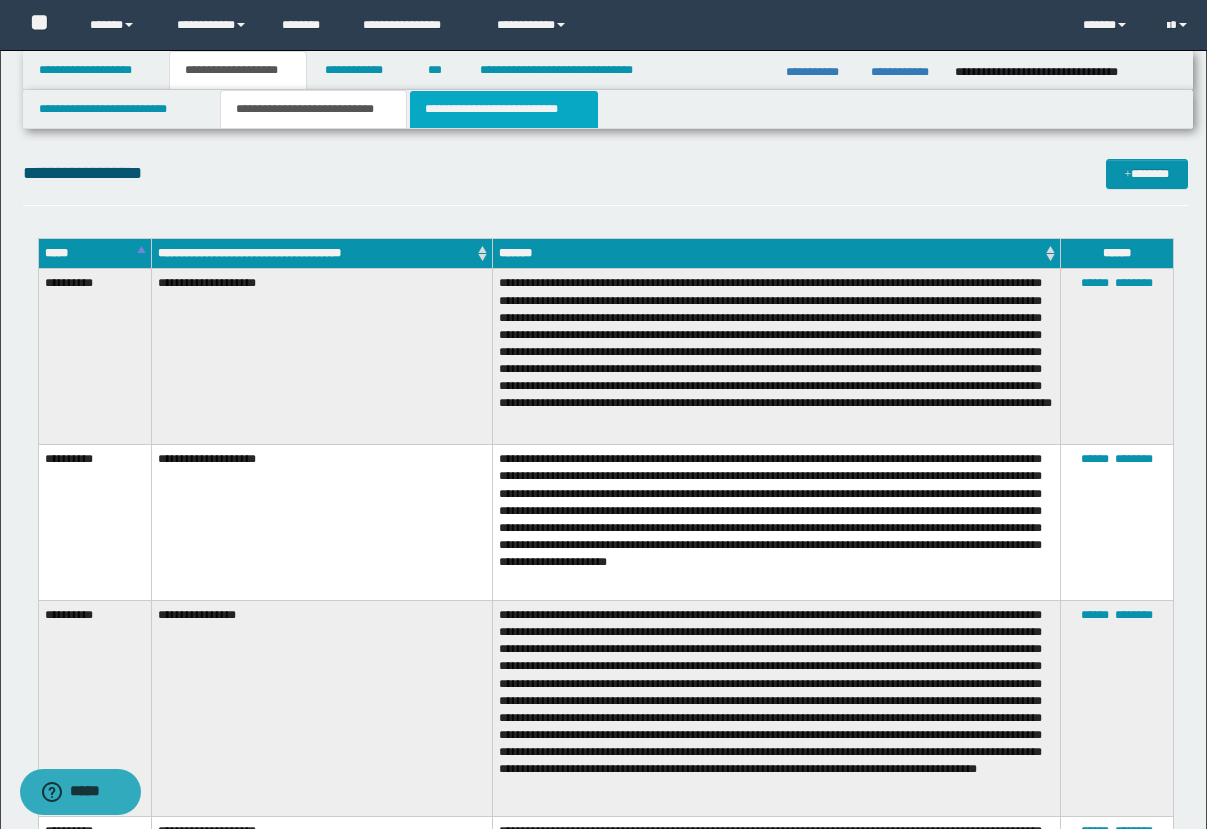 click on "**********" at bounding box center [504, 109] 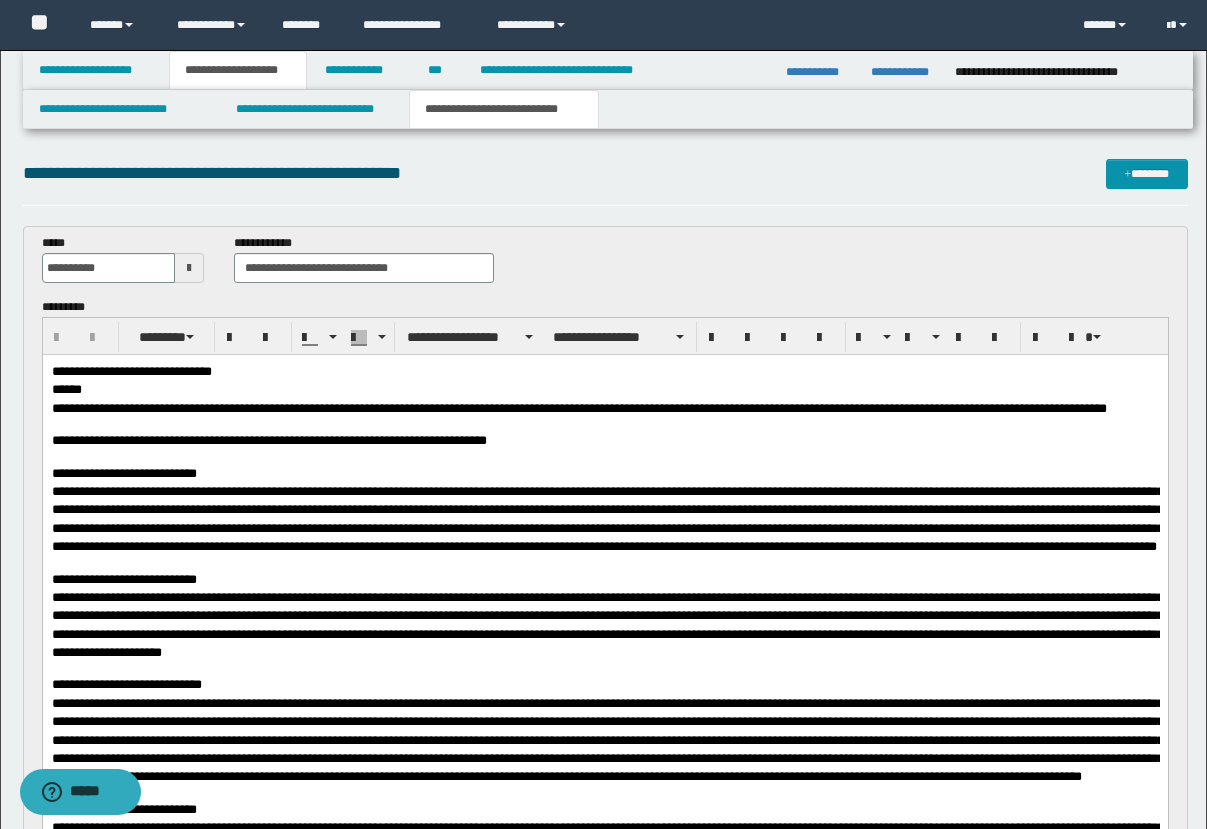 scroll, scrollTop: 0, scrollLeft: 0, axis: both 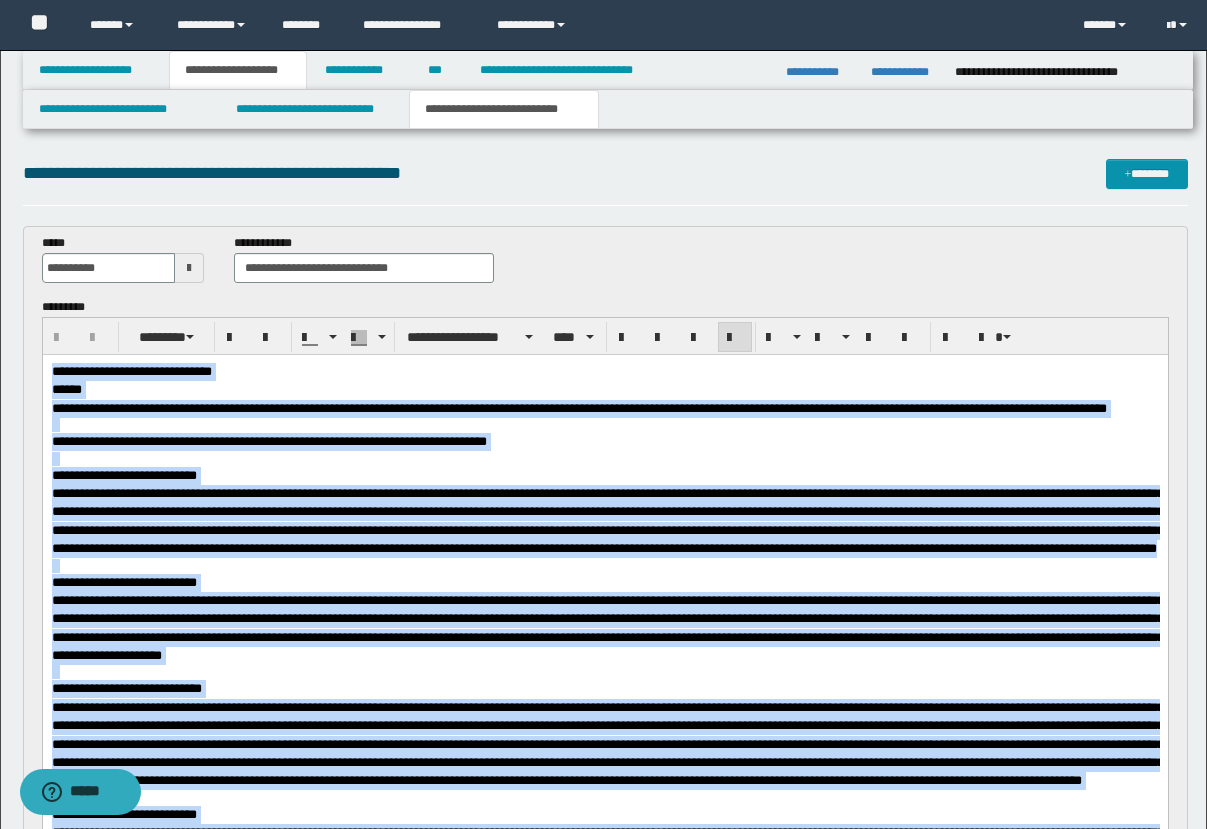 drag, startPoint x: 641, startPoint y: 1333, endPoint x: 25, endPoint y: 136, distance: 1346.204 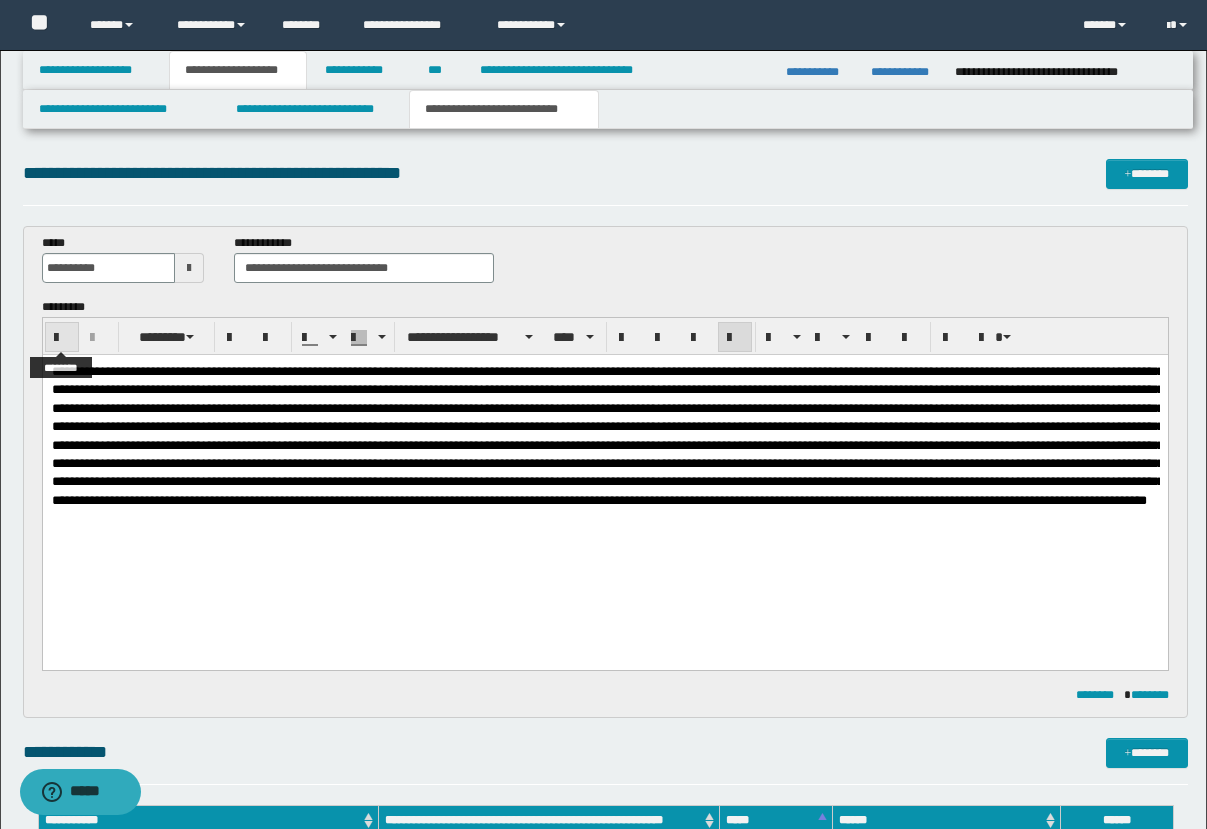 click at bounding box center (62, 338) 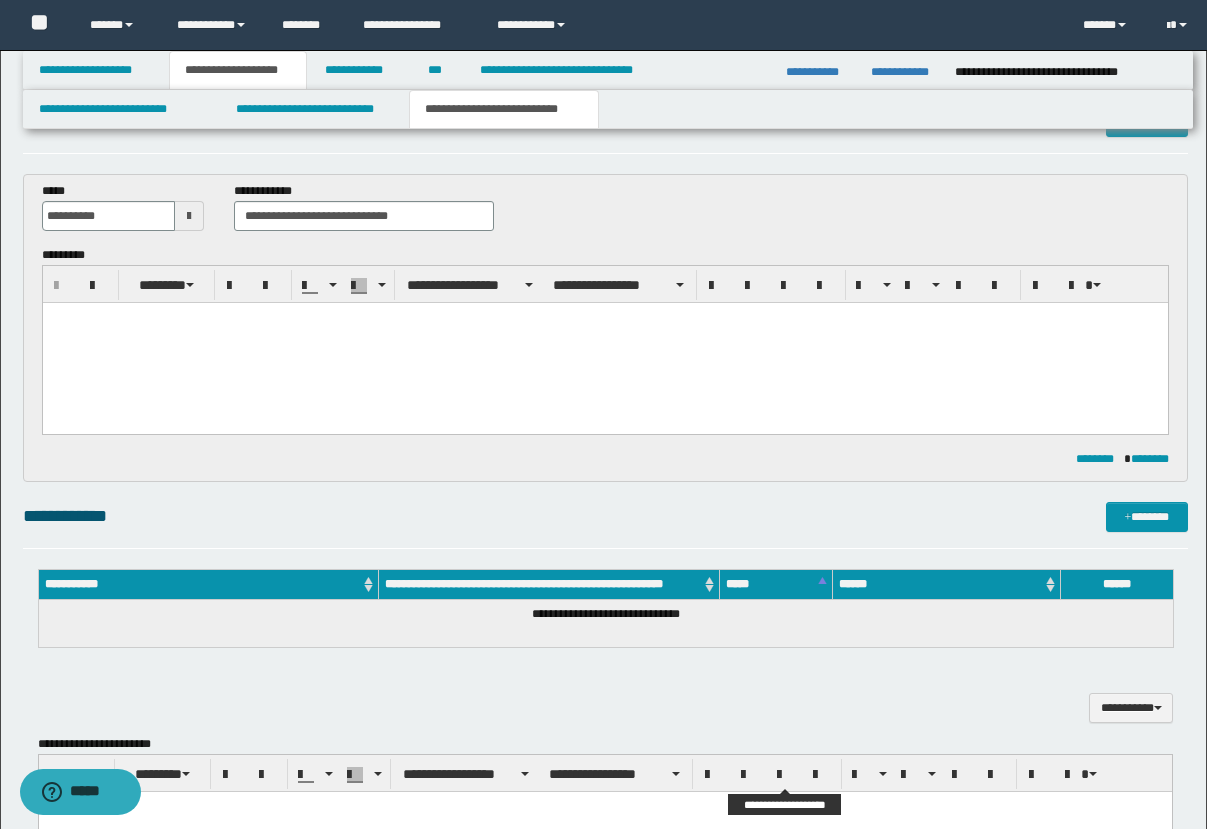 scroll, scrollTop: 7, scrollLeft: 0, axis: vertical 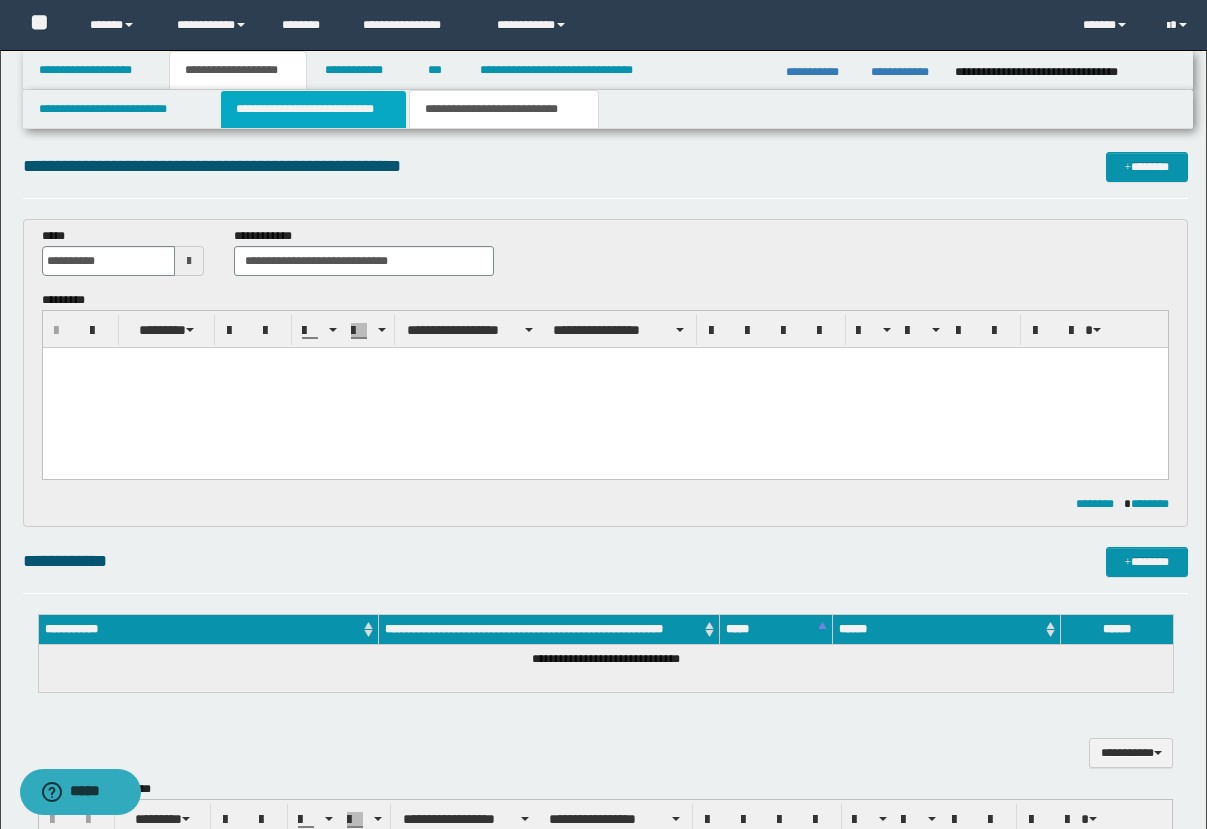 click on "**********" at bounding box center (314, 109) 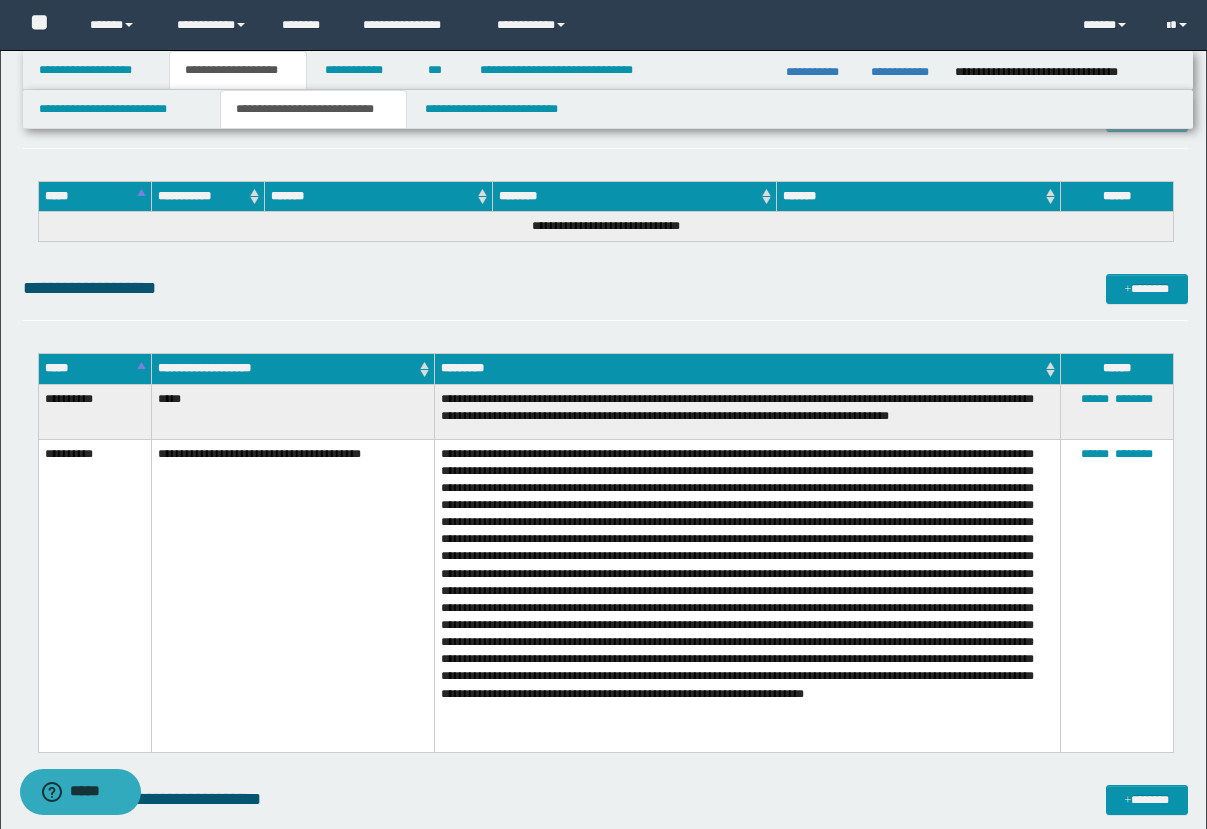 scroll, scrollTop: 949, scrollLeft: 0, axis: vertical 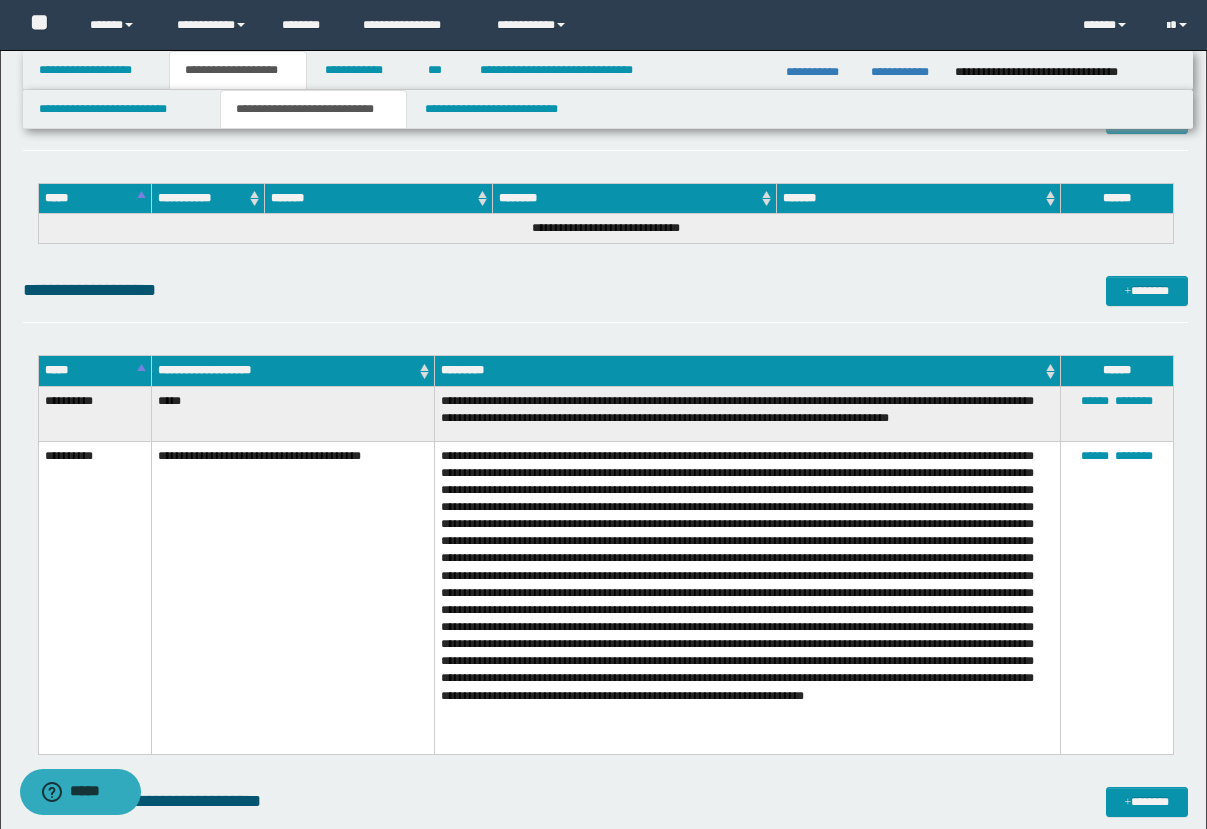click on "******    ********" at bounding box center [1116, 598] 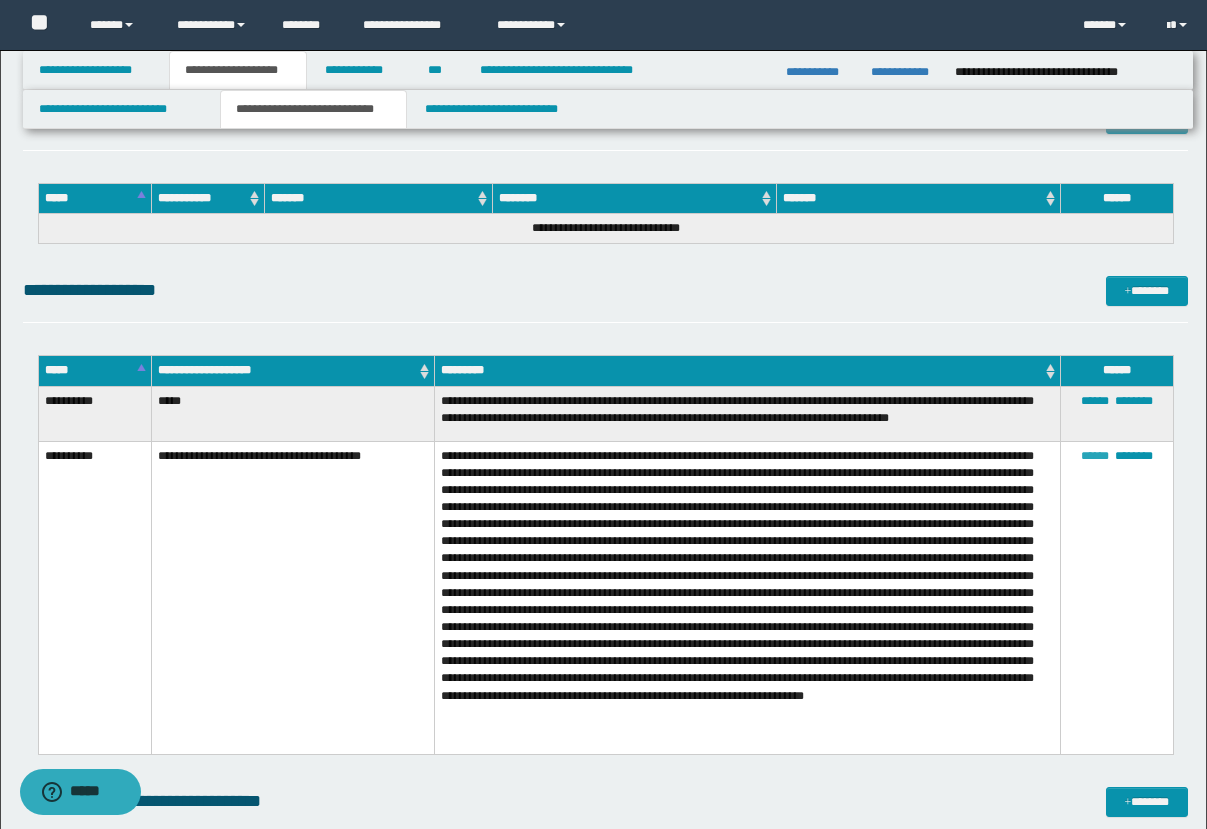 click on "******" at bounding box center (1095, 456) 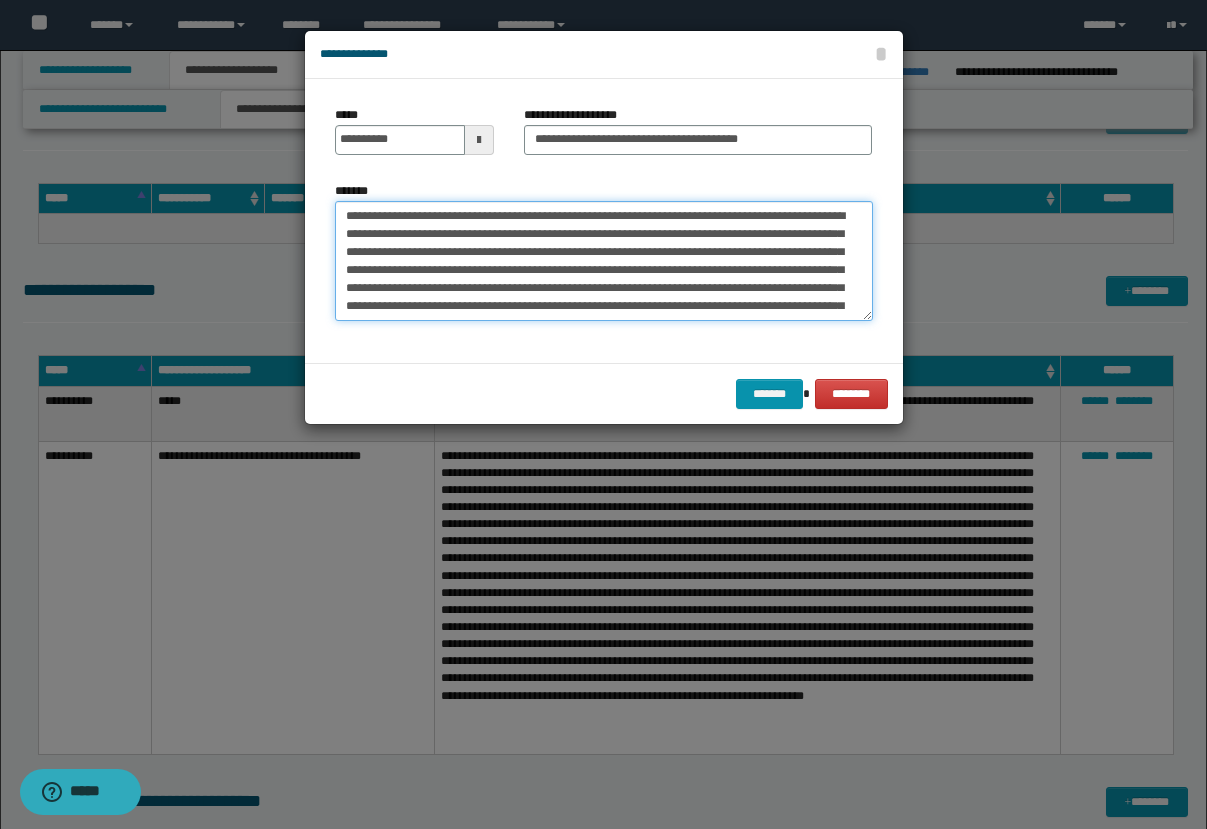 scroll, scrollTop: 252, scrollLeft: 0, axis: vertical 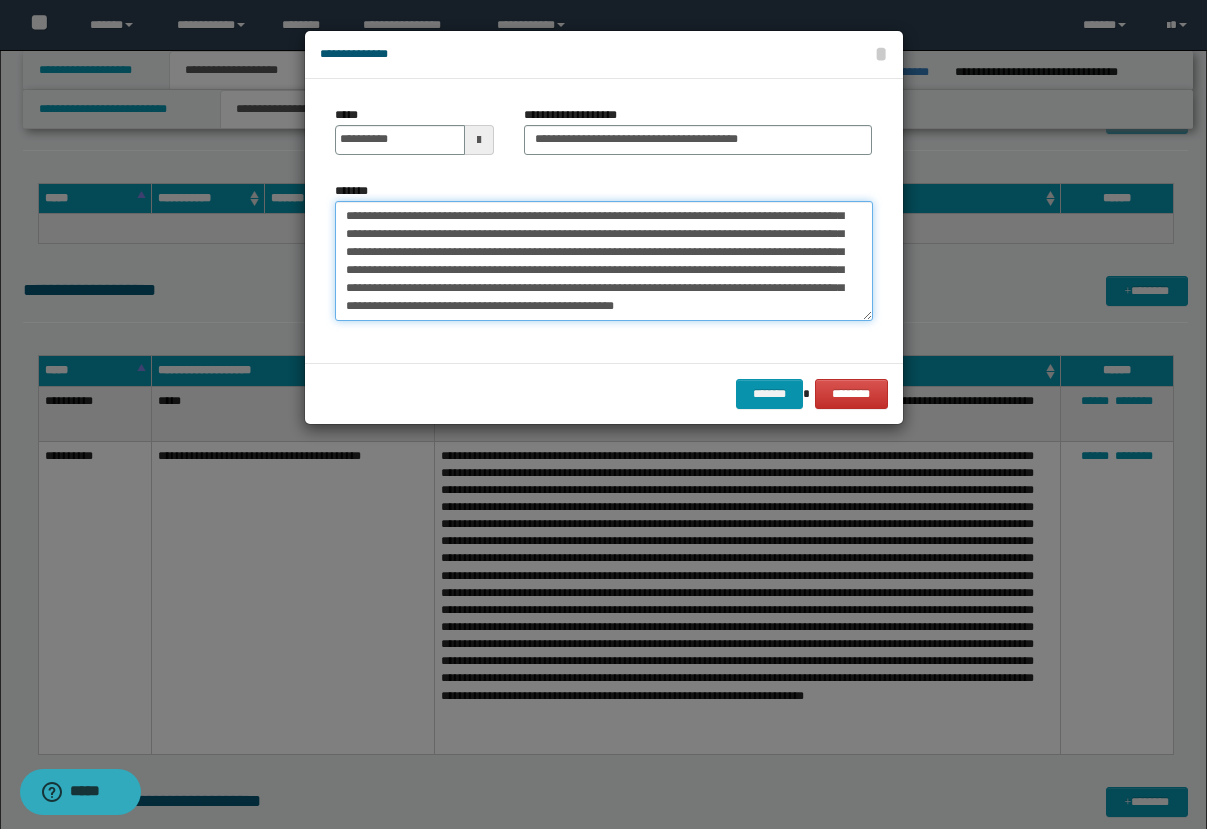 drag, startPoint x: 342, startPoint y: 213, endPoint x: 487, endPoint y: 629, distance: 440.54626 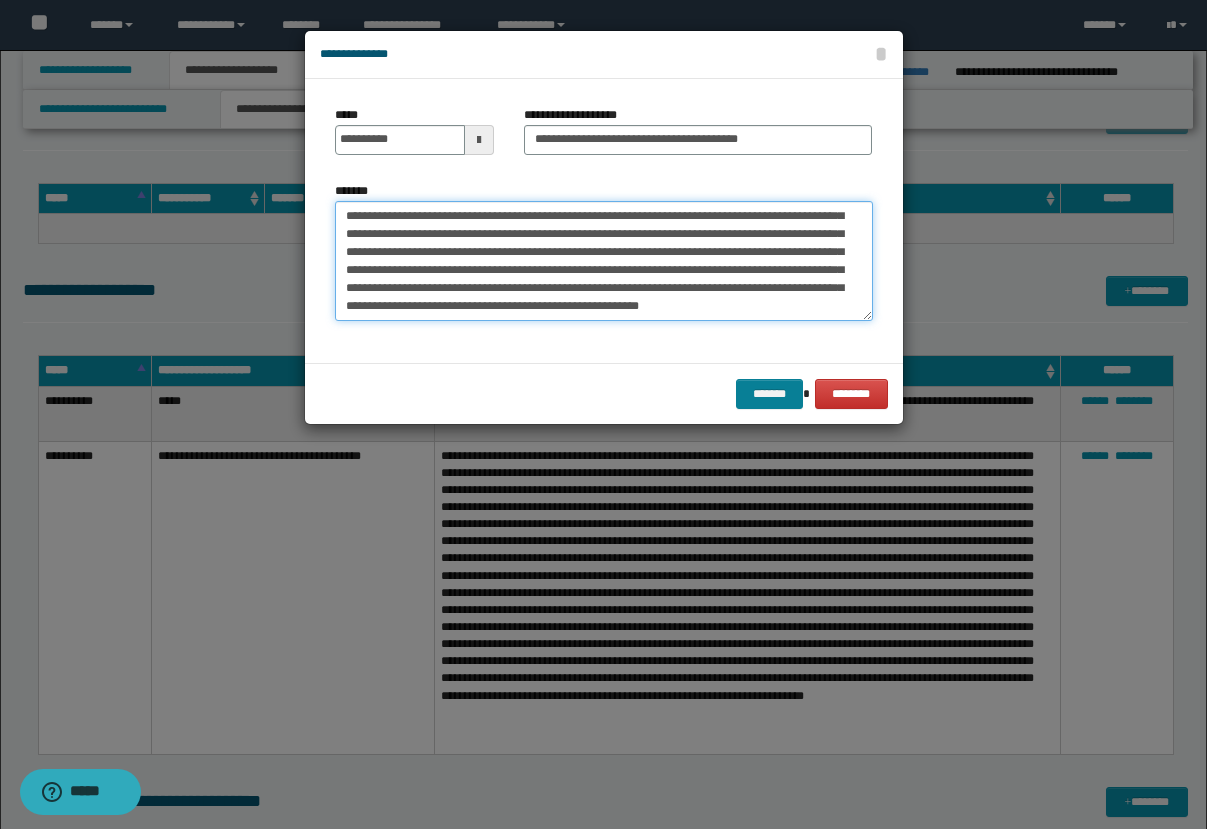 type on "**********" 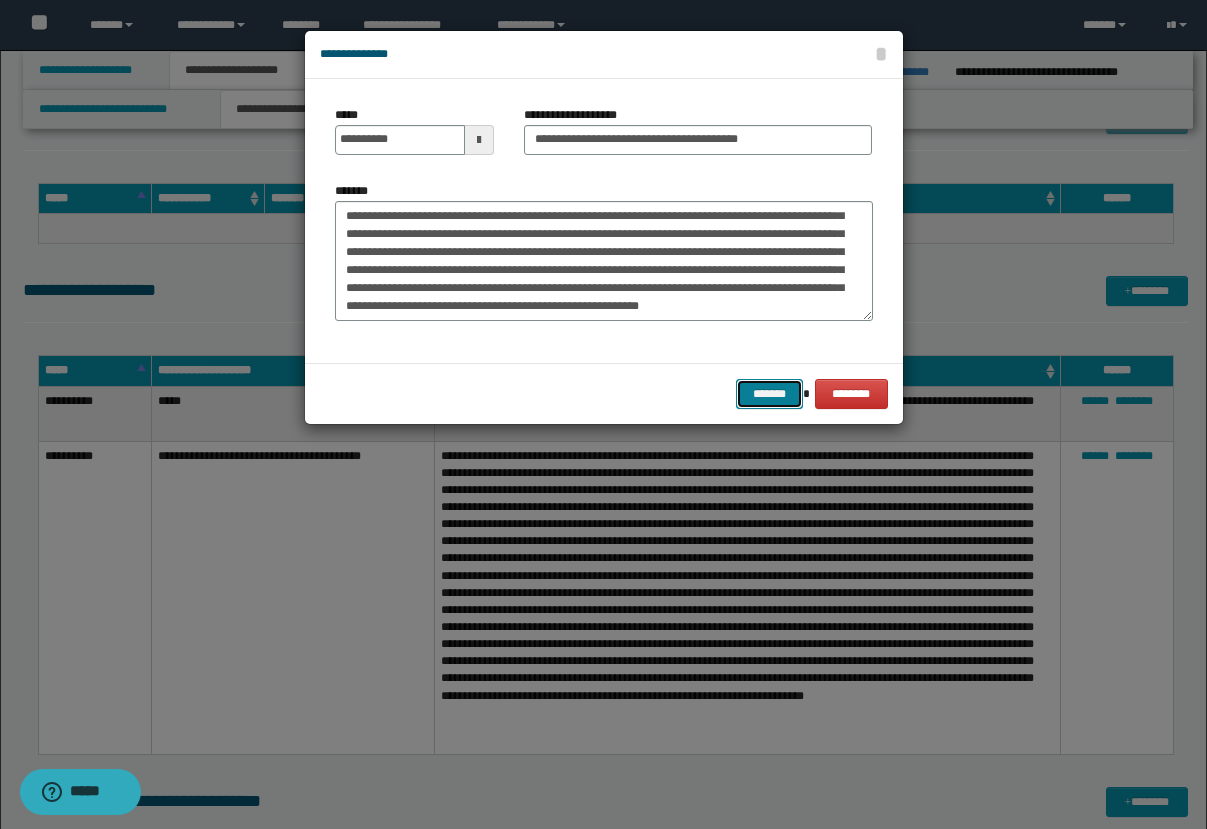 click on "*******" at bounding box center [770, 394] 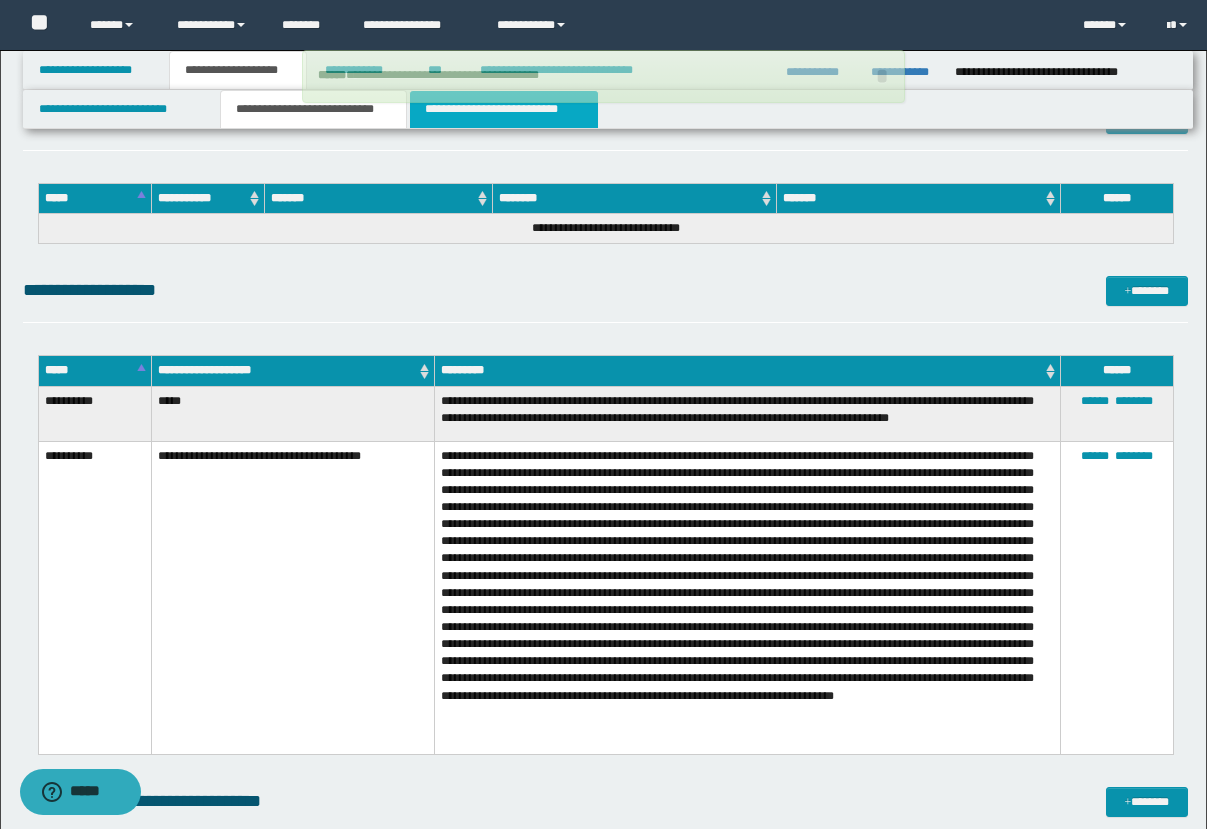 click on "**********" at bounding box center [504, 109] 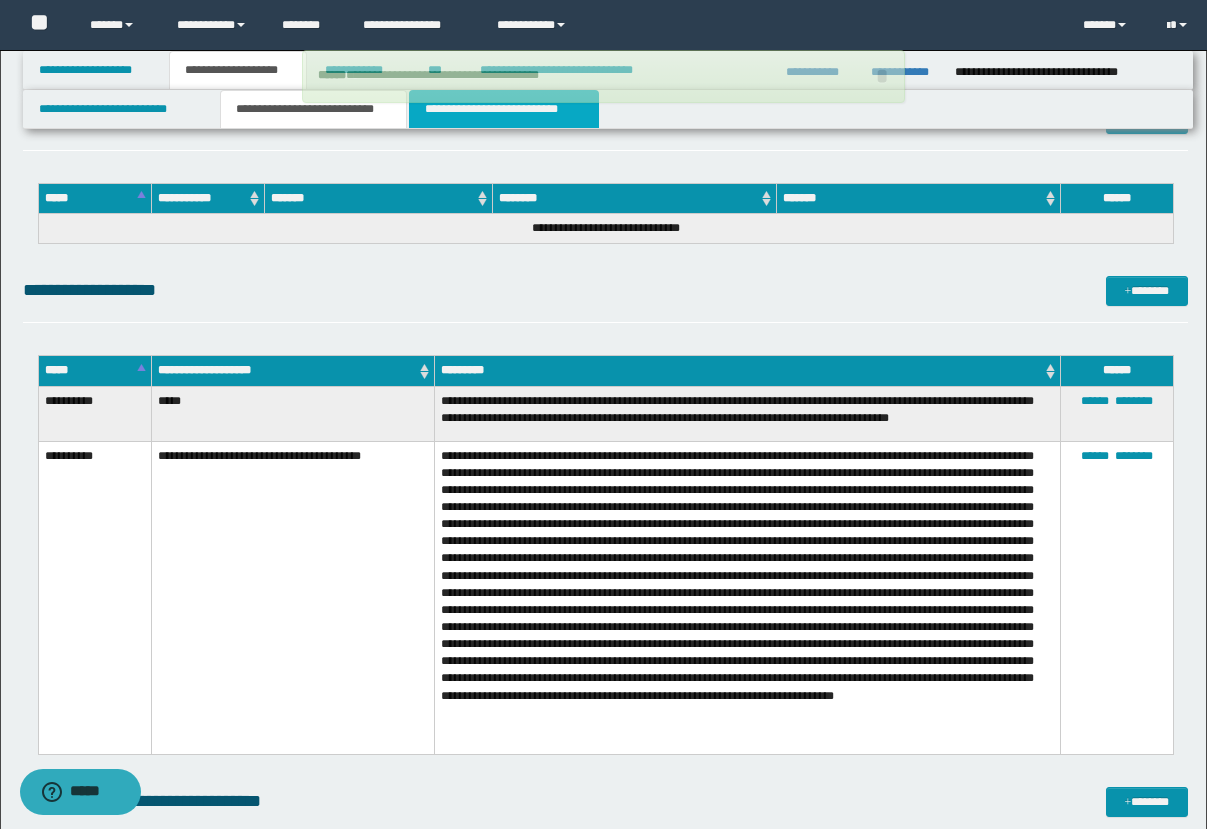 scroll, scrollTop: 686, scrollLeft: 0, axis: vertical 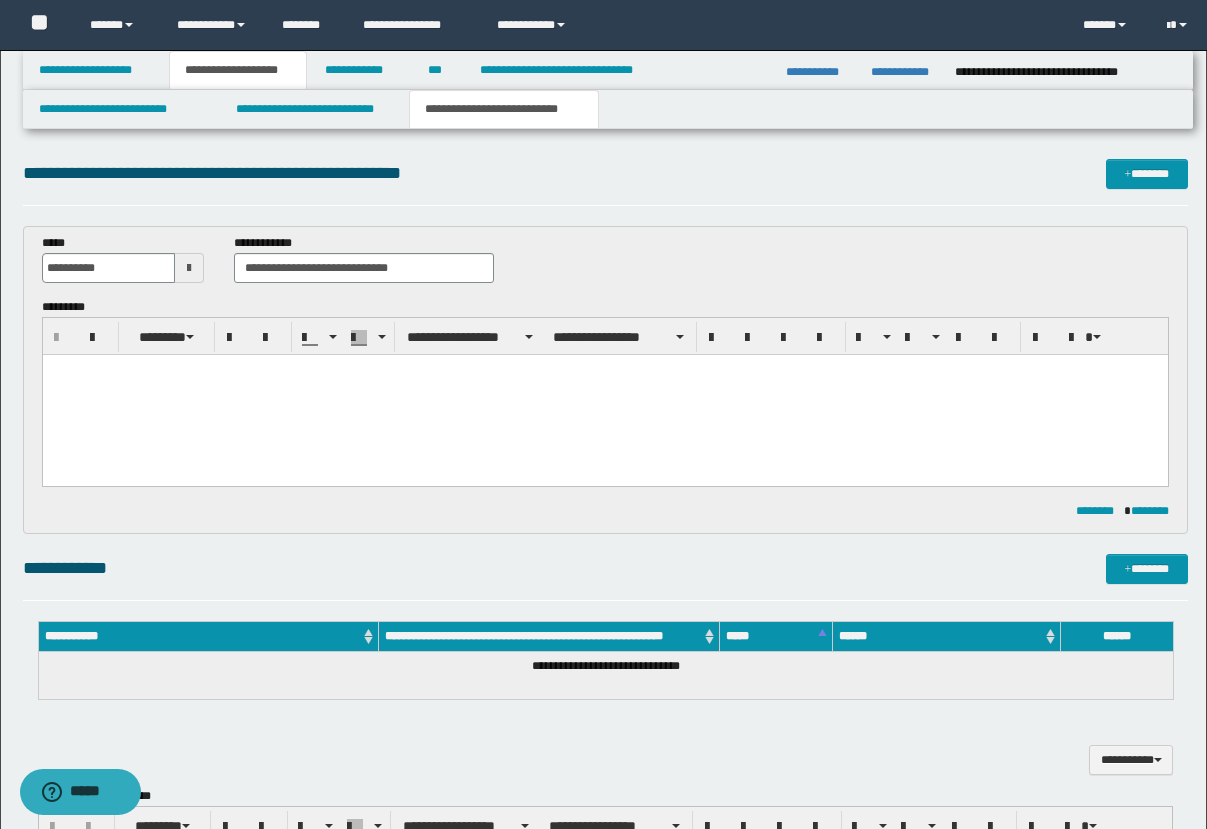 drag, startPoint x: 94, startPoint y: 375, endPoint x: 88, endPoint y: 399, distance: 24.738634 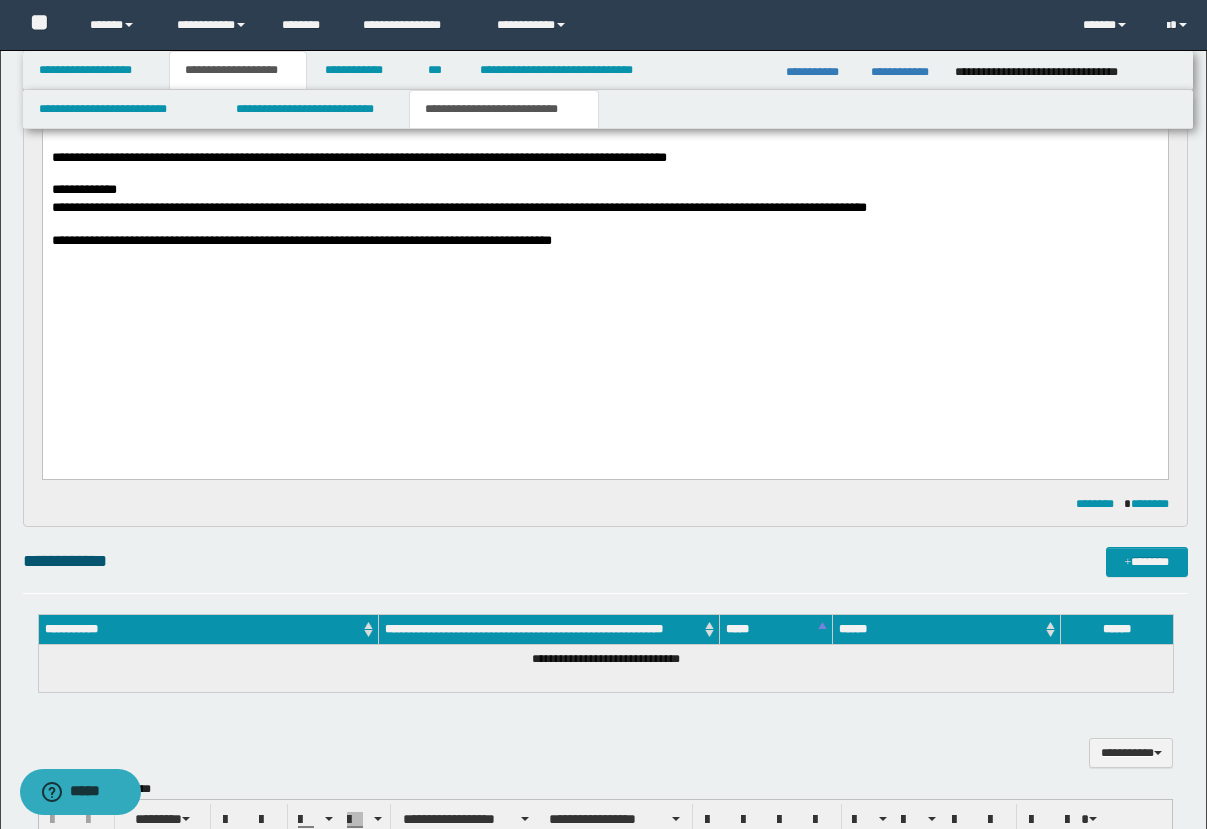 scroll, scrollTop: 973, scrollLeft: 0, axis: vertical 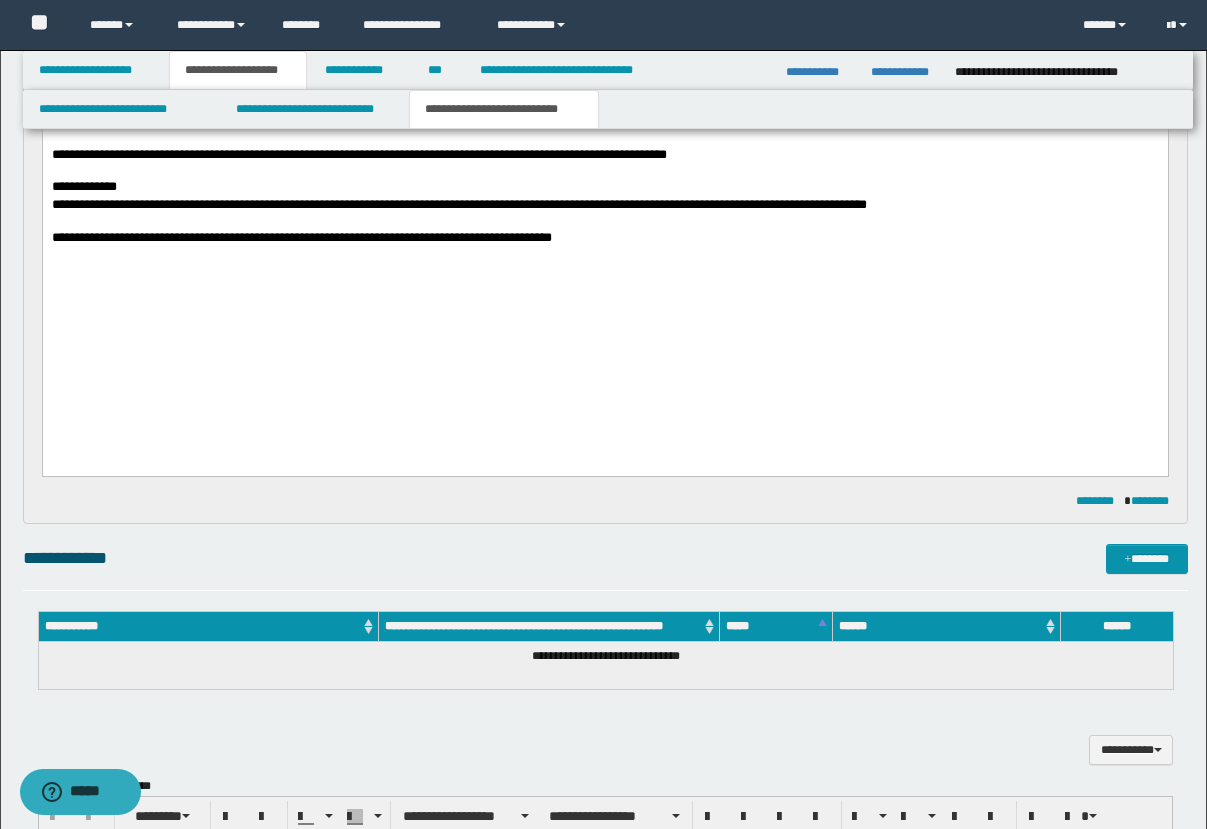 click on "**********" at bounding box center [458, 205] 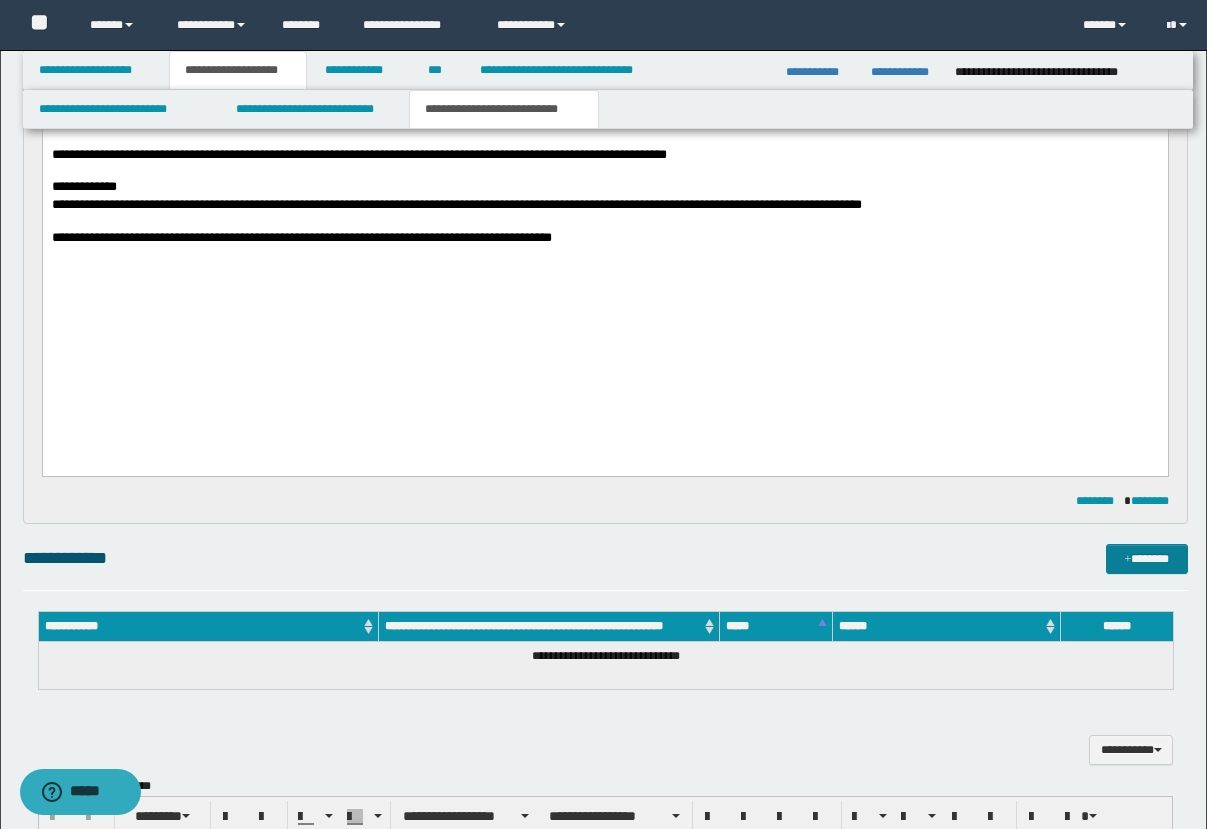 click on "*******" at bounding box center (1147, 559) 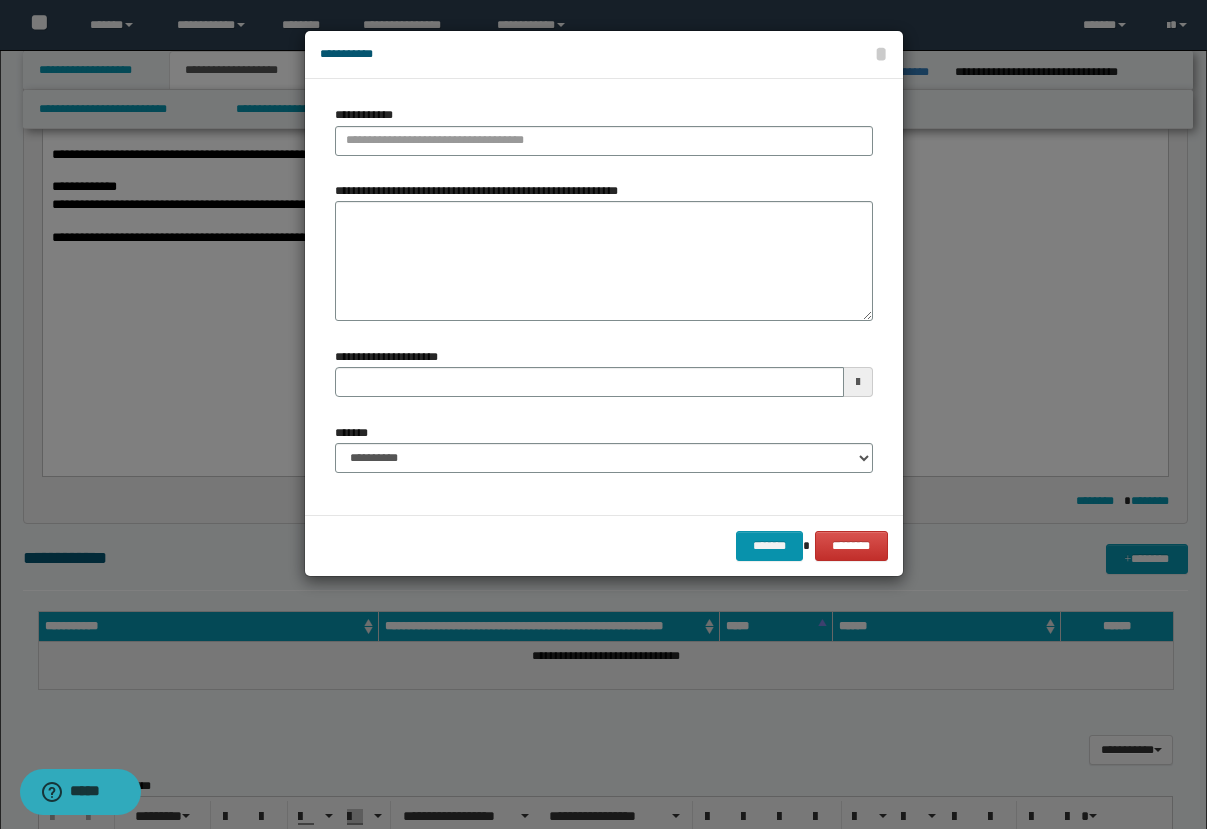 type 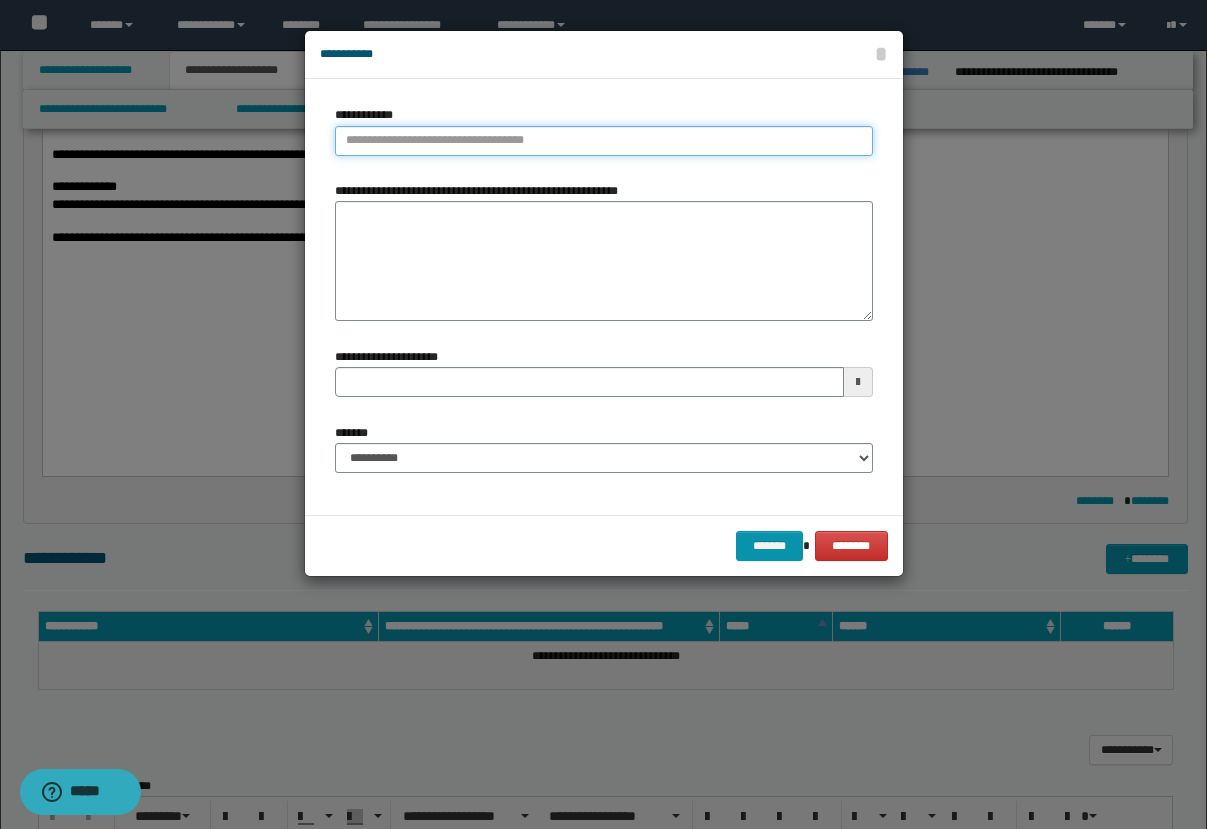 click on "**********" at bounding box center (604, 141) 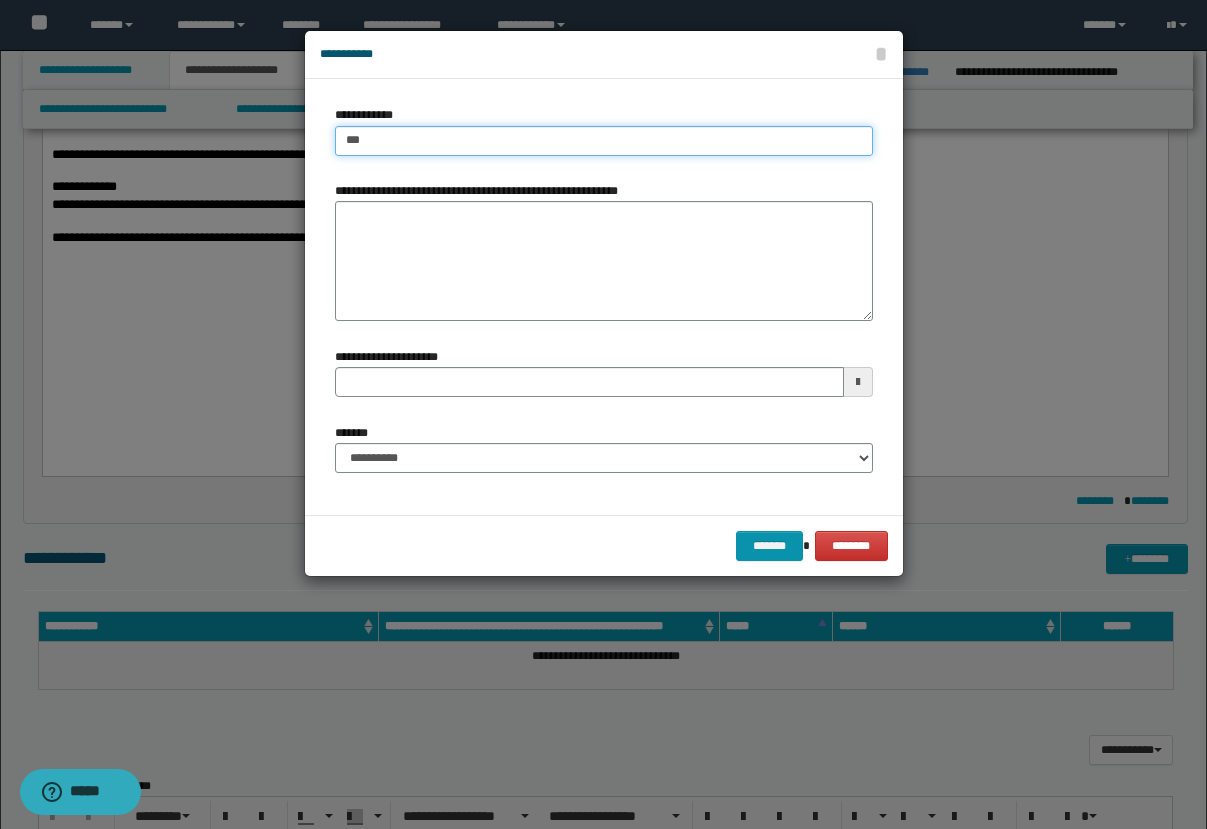 type on "****" 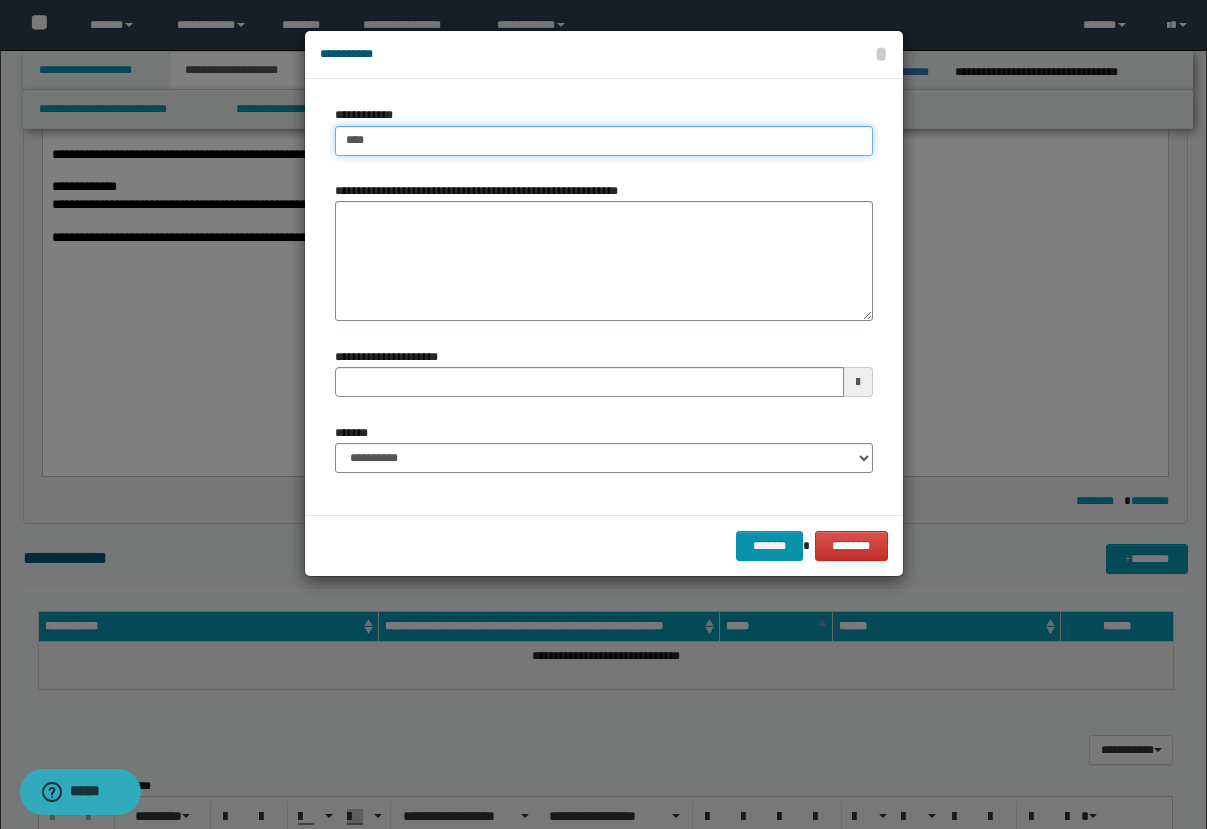 type on "****" 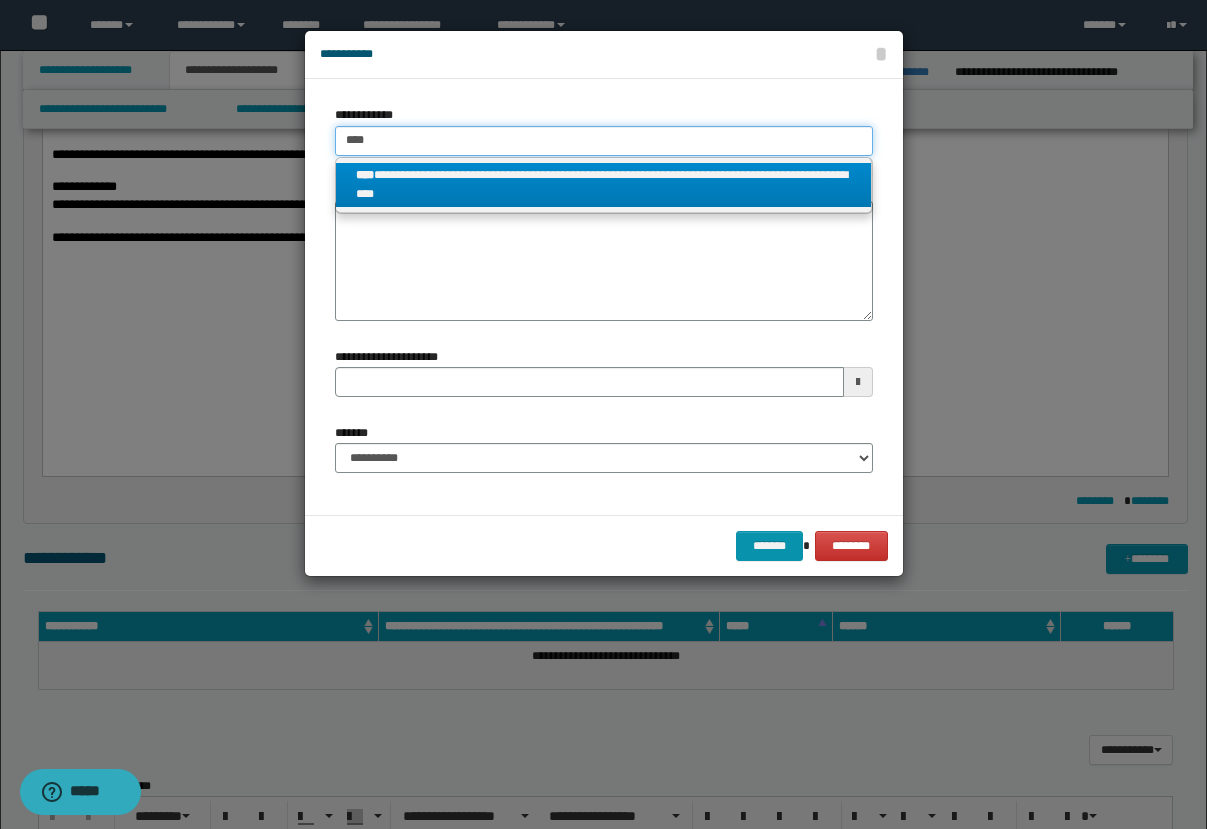 type on "****" 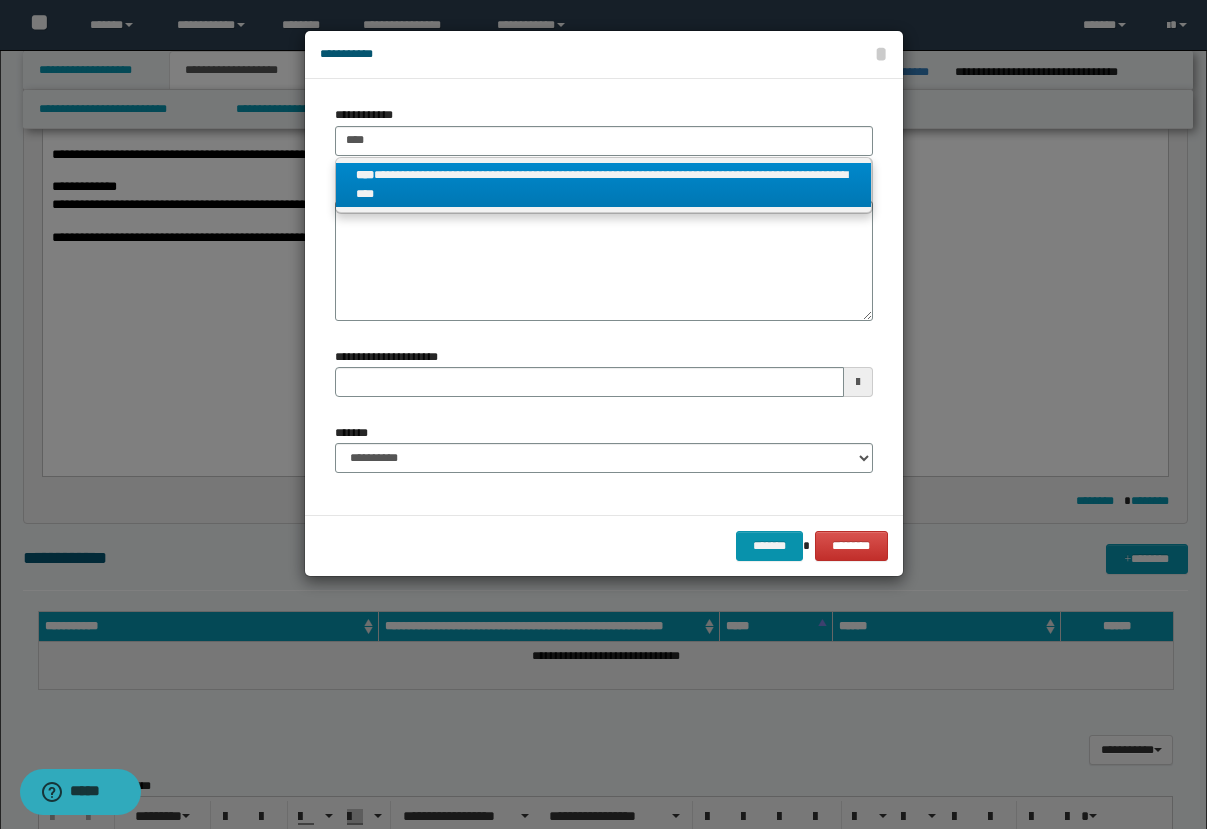 click on "**********" at bounding box center [603, 185] 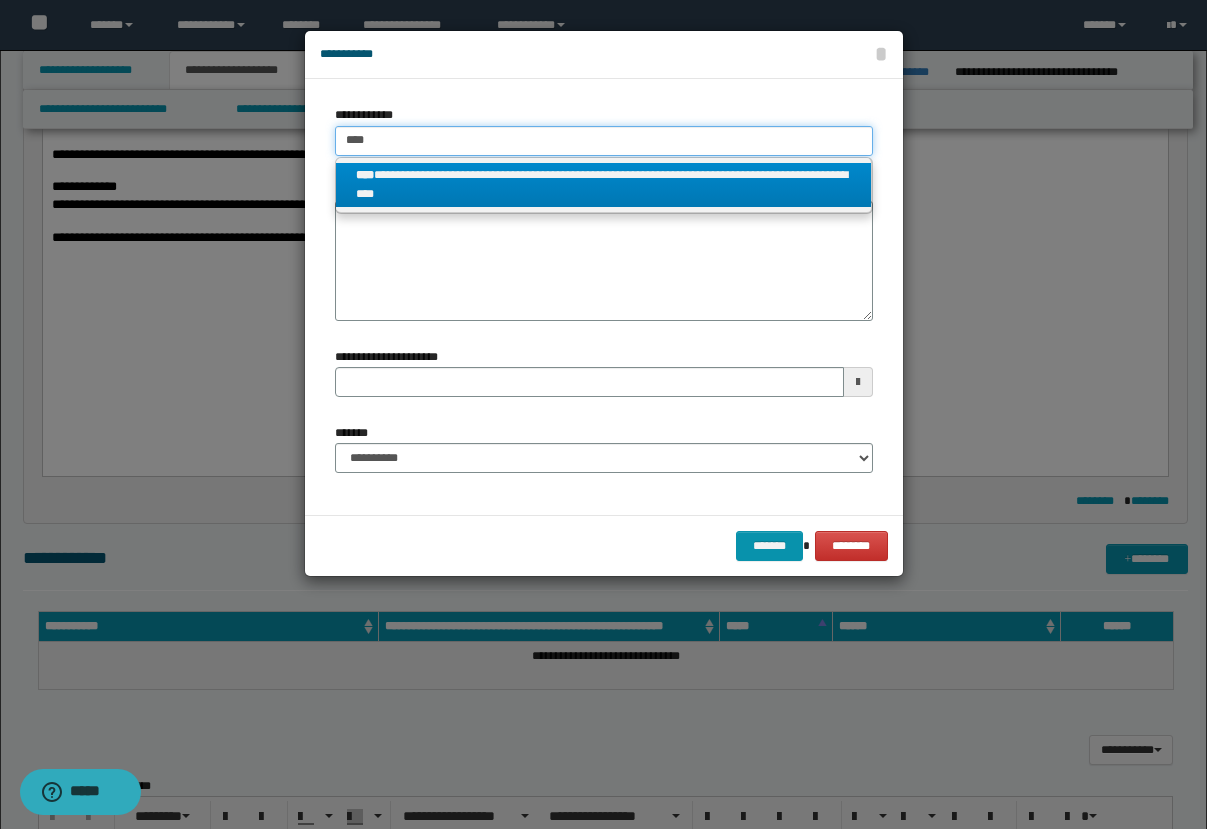 type 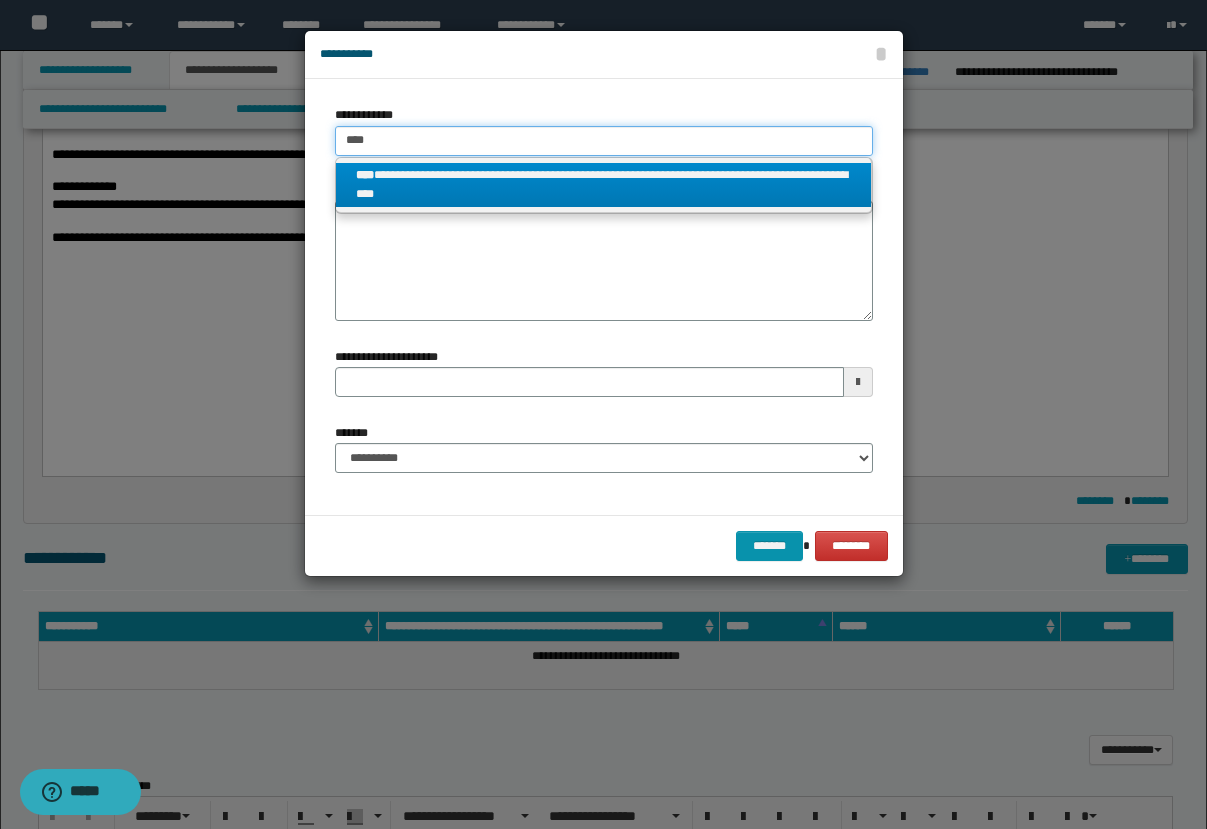 type on "**********" 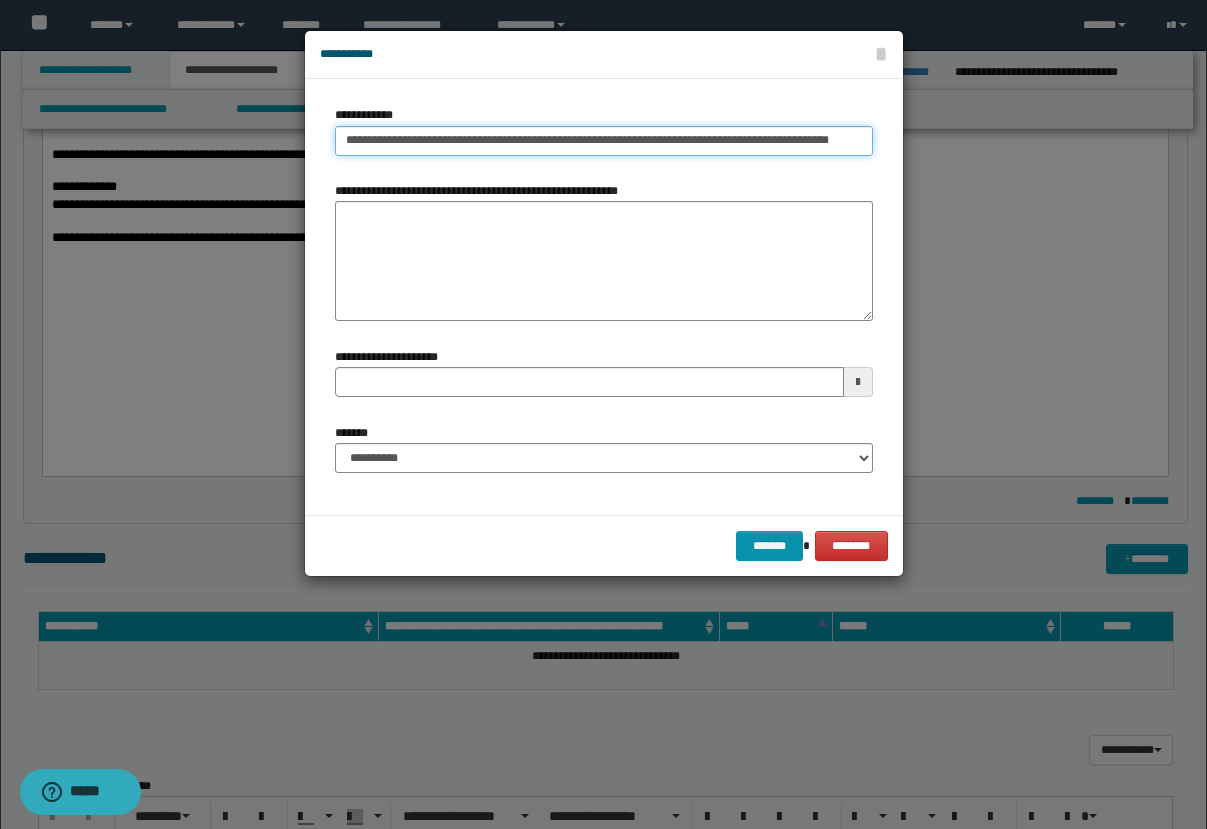 scroll, scrollTop: 0, scrollLeft: 35, axis: horizontal 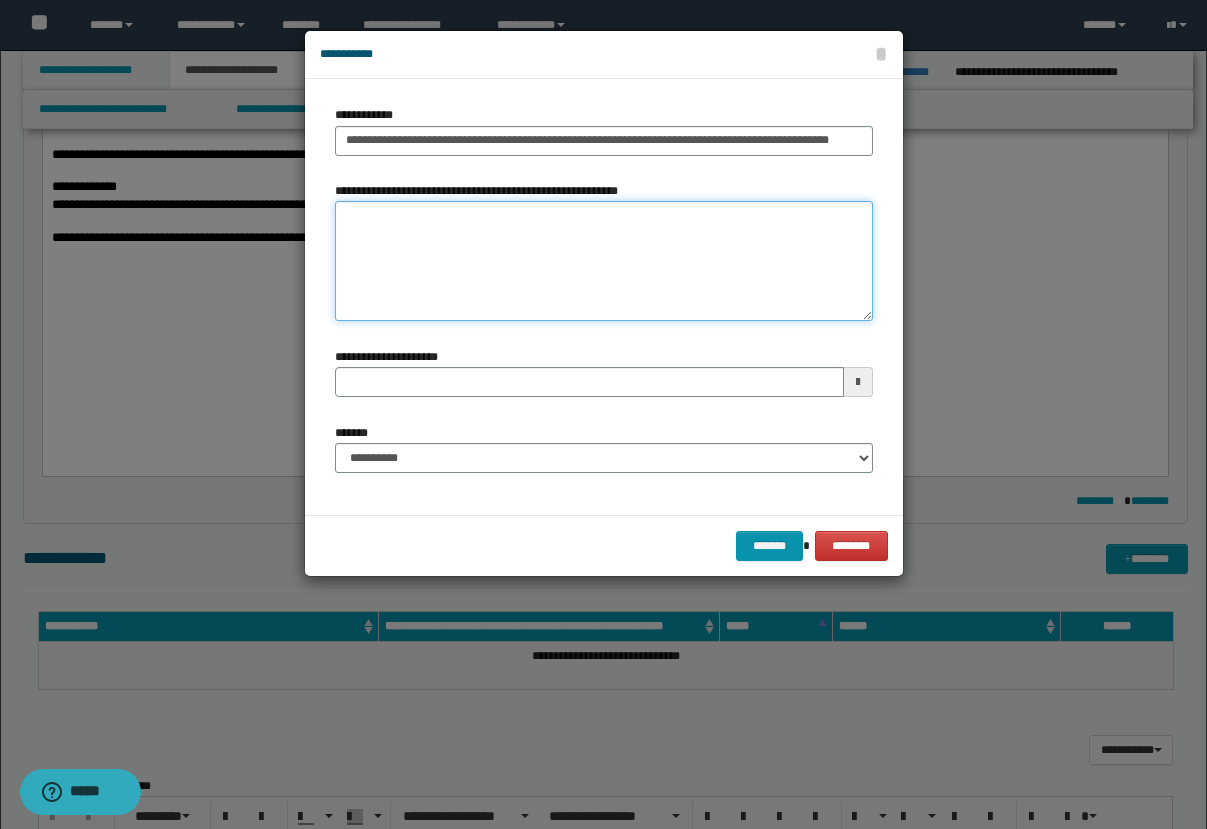 click on "**********" at bounding box center (604, 261) 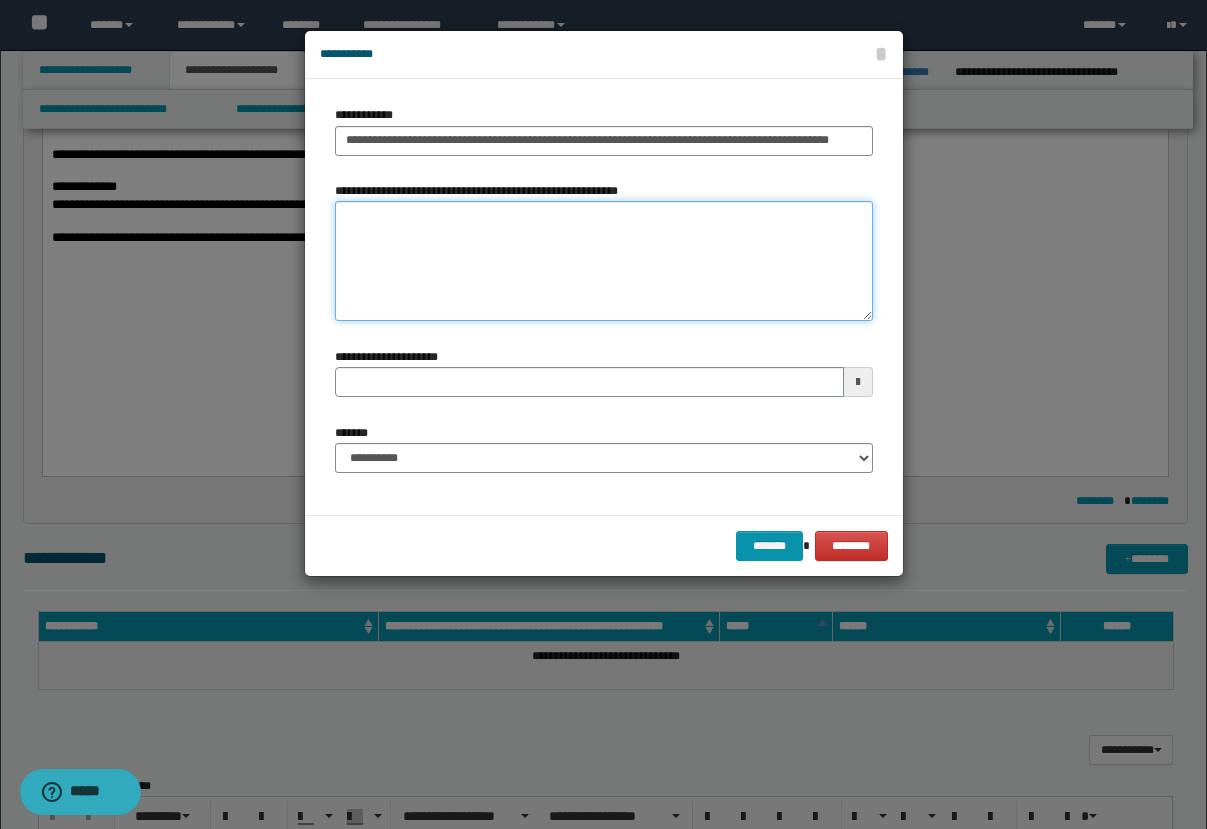 paste on "**********" 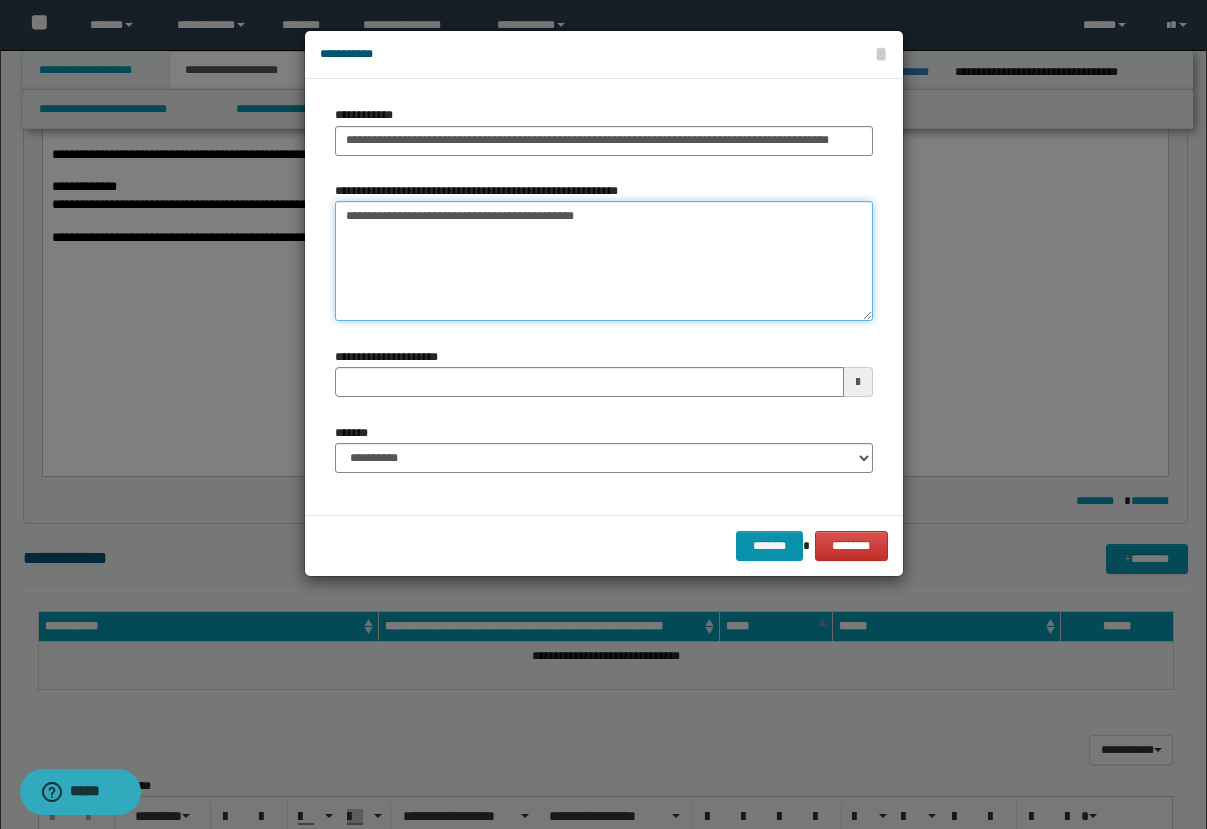 click on "**********" at bounding box center [604, 261] 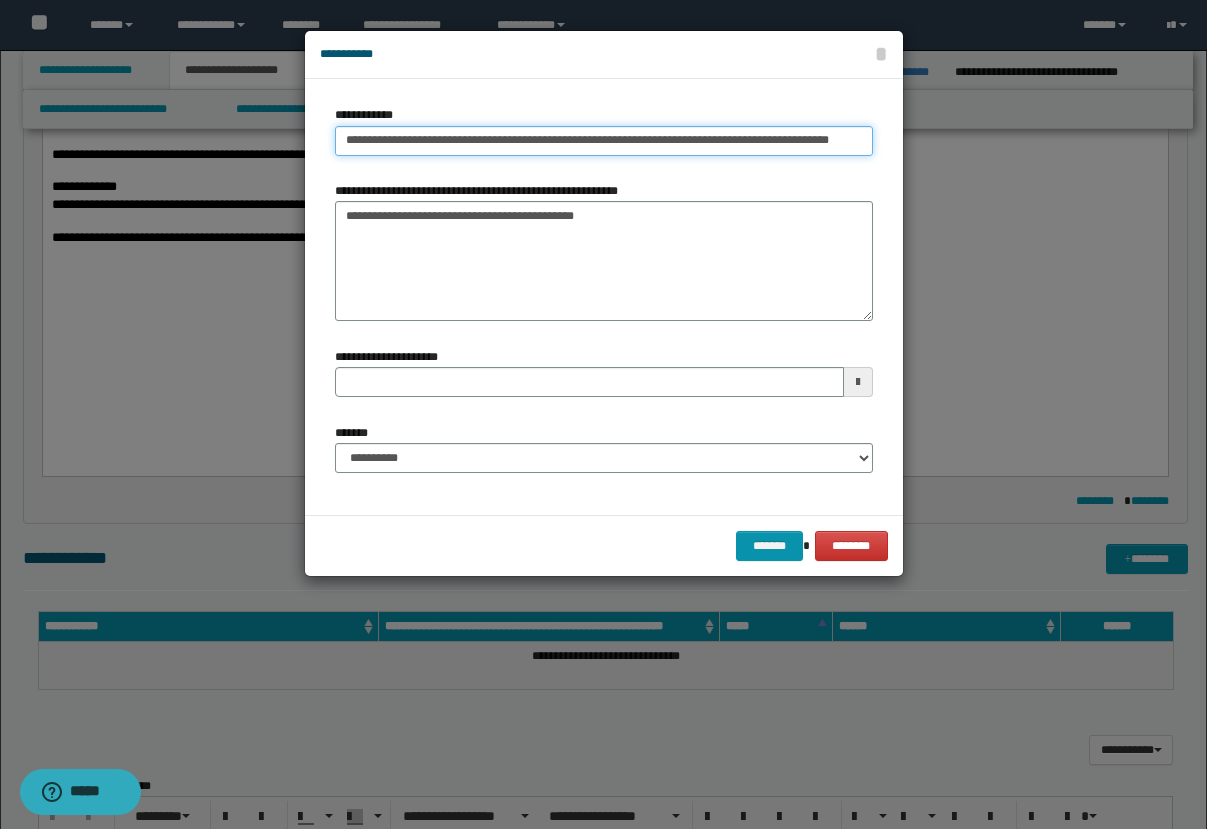 click on "**********" at bounding box center (604, 141) 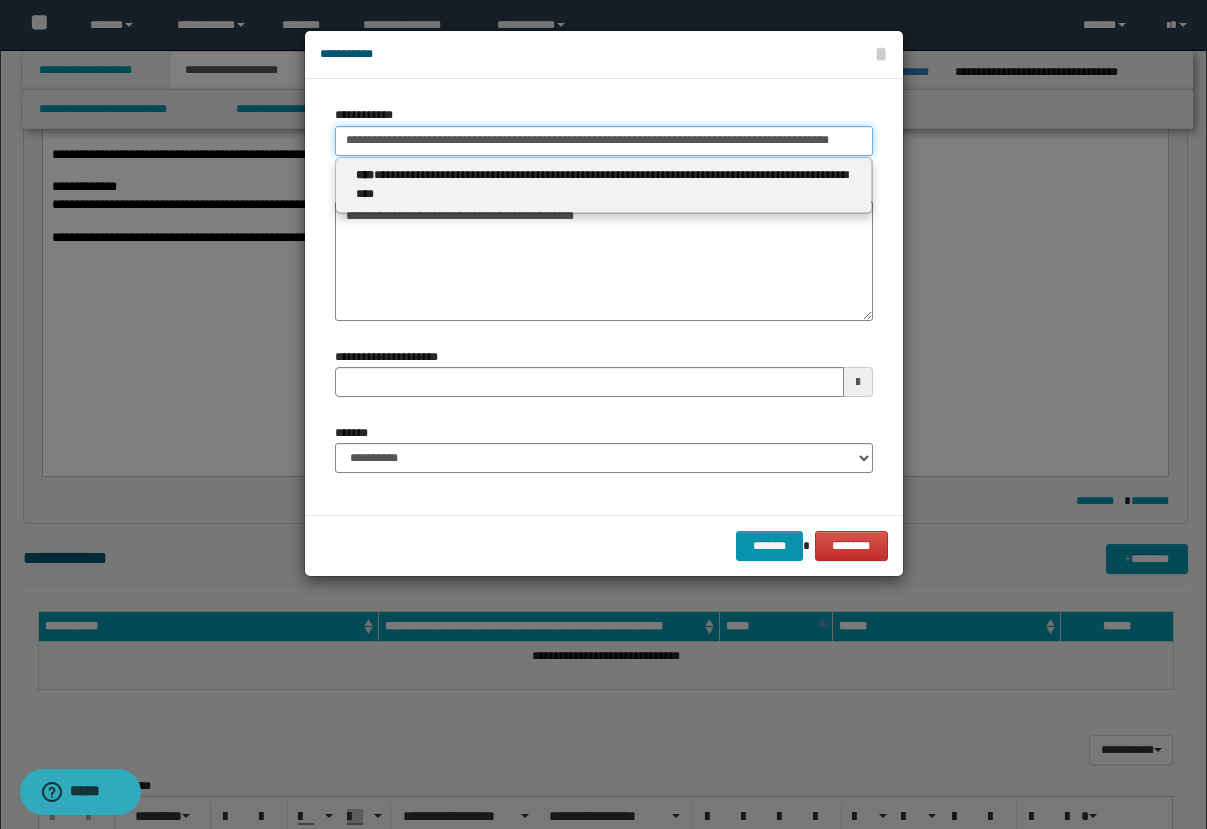 click on "**********" at bounding box center (604, 141) 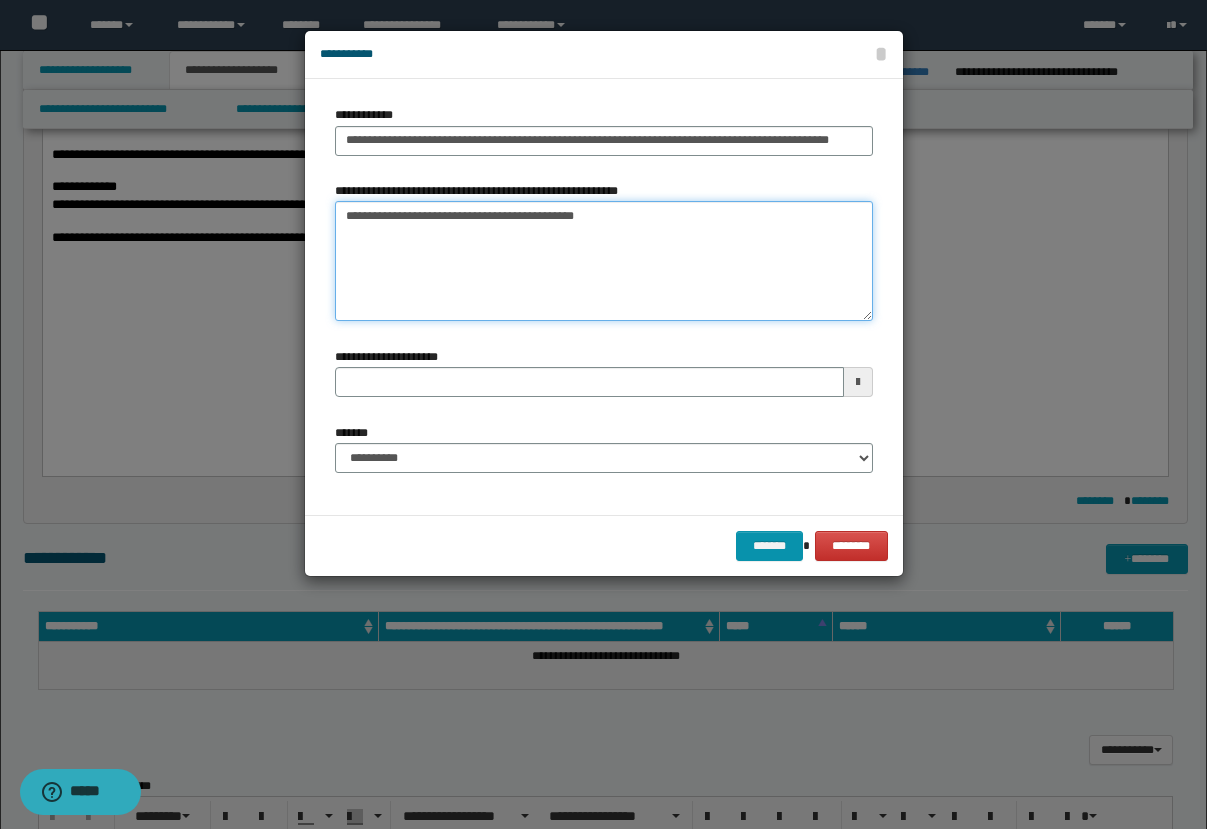 click on "**********" at bounding box center (604, 261) 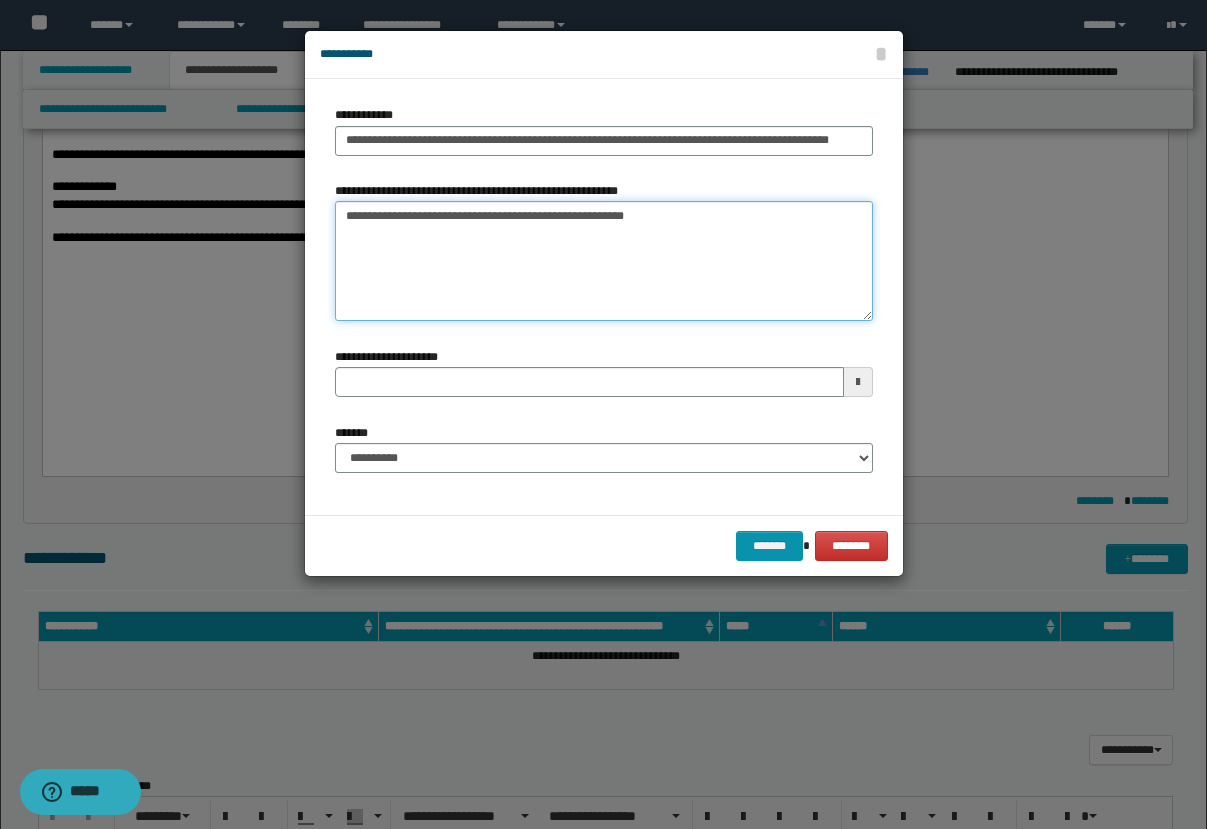 click on "**********" at bounding box center (604, 261) 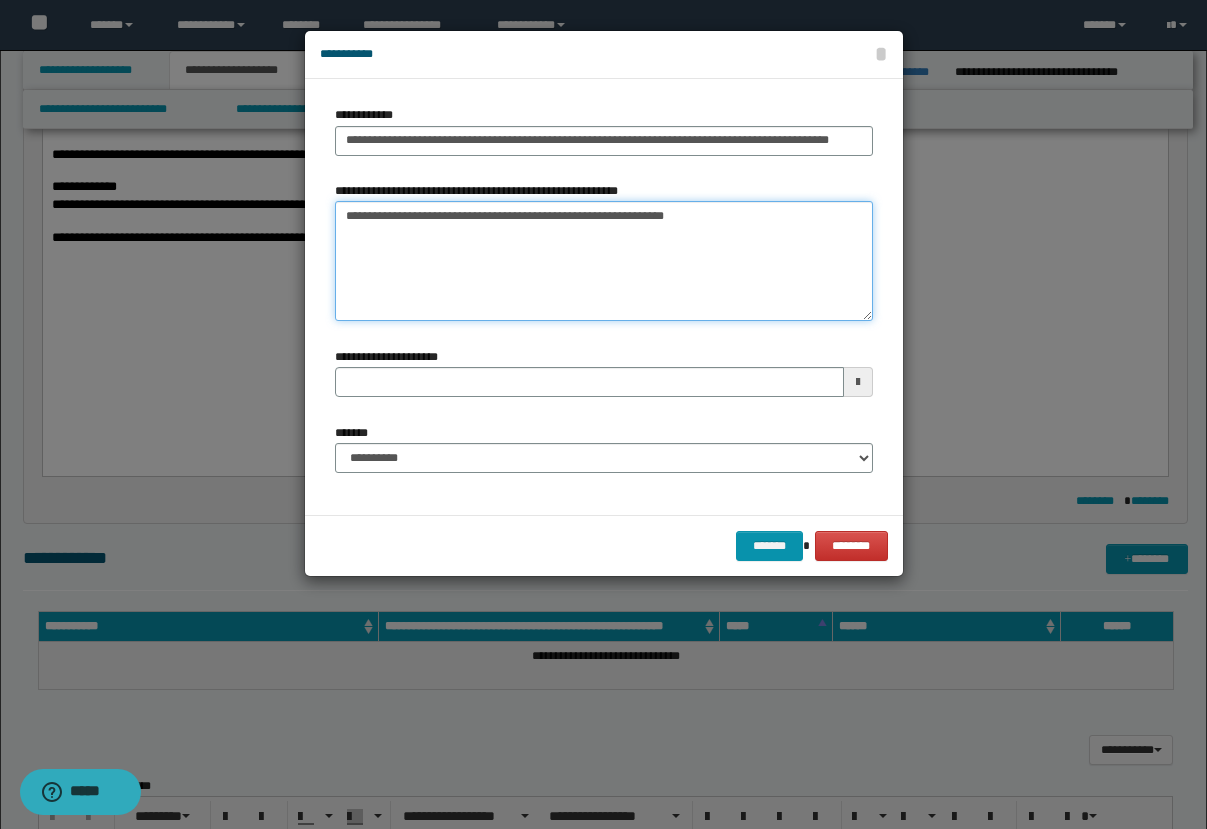 type on "**********" 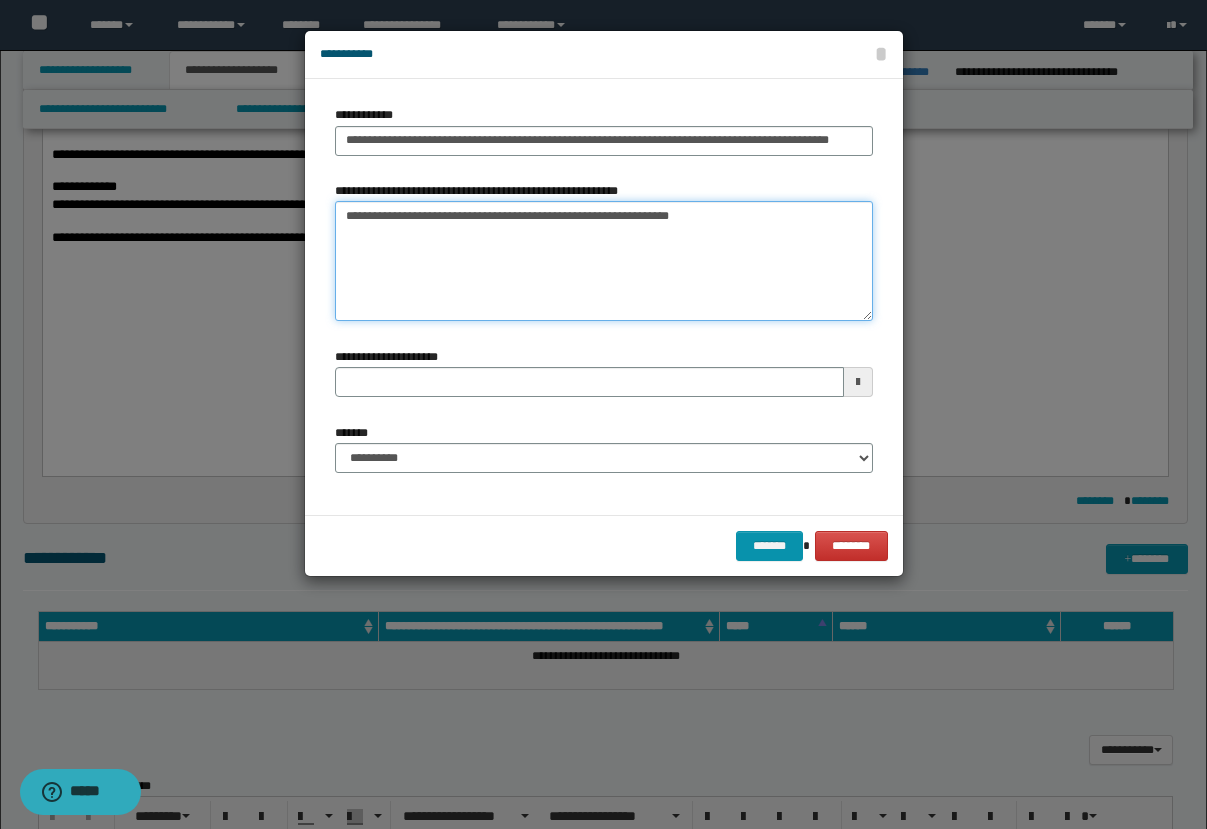 type 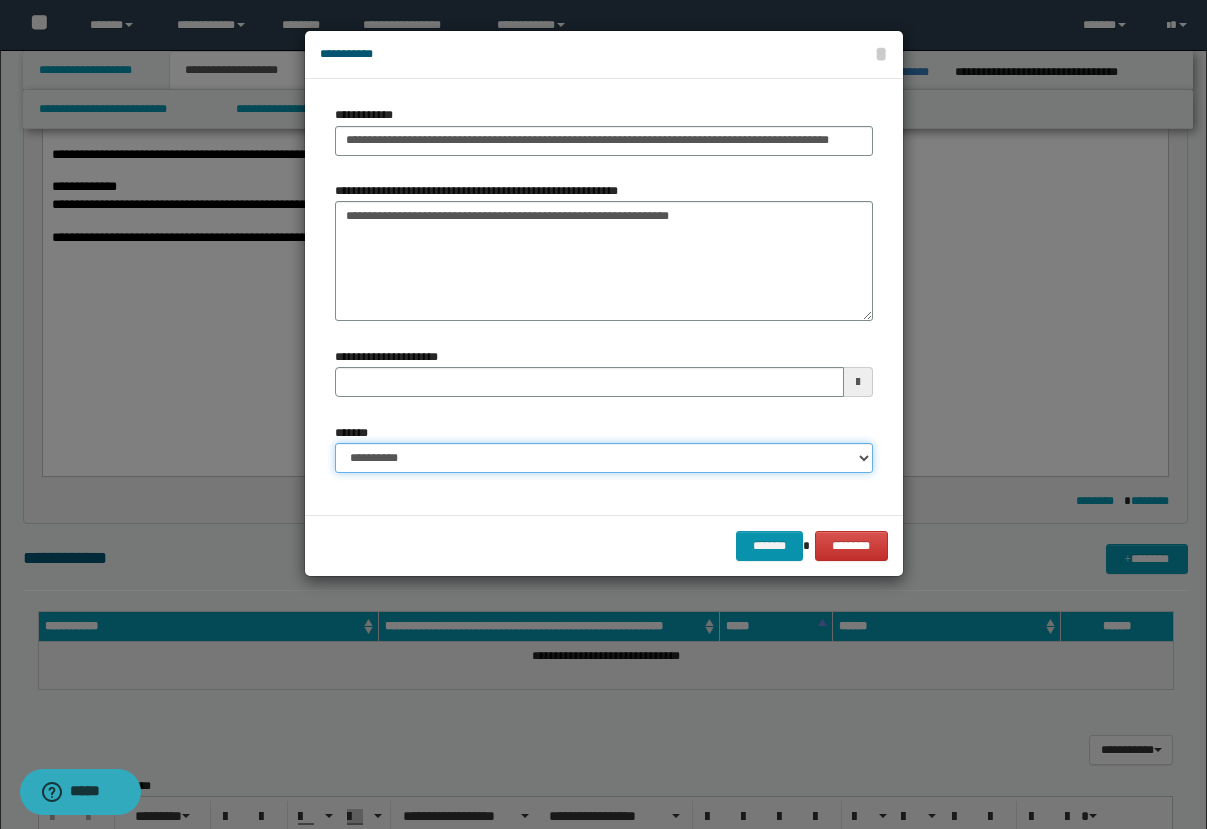 click on "**********" at bounding box center [604, 458] 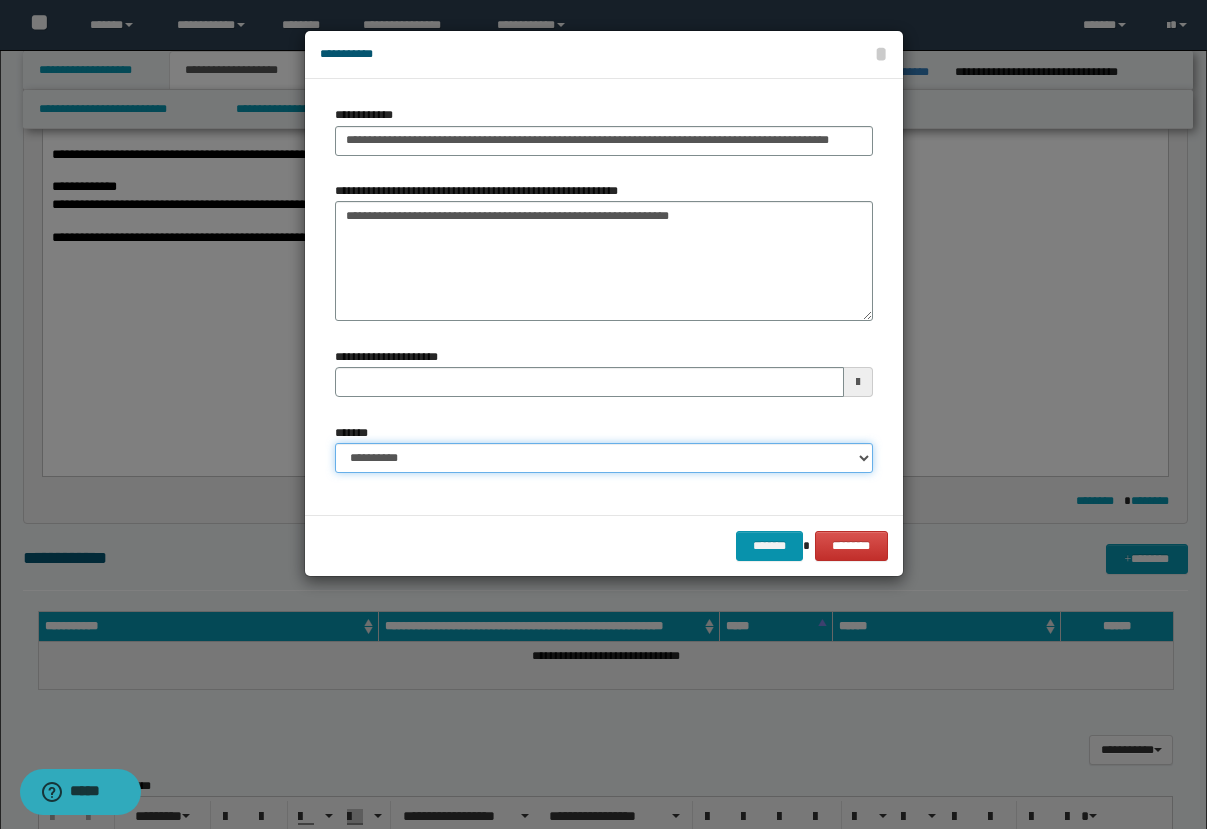 select on "*" 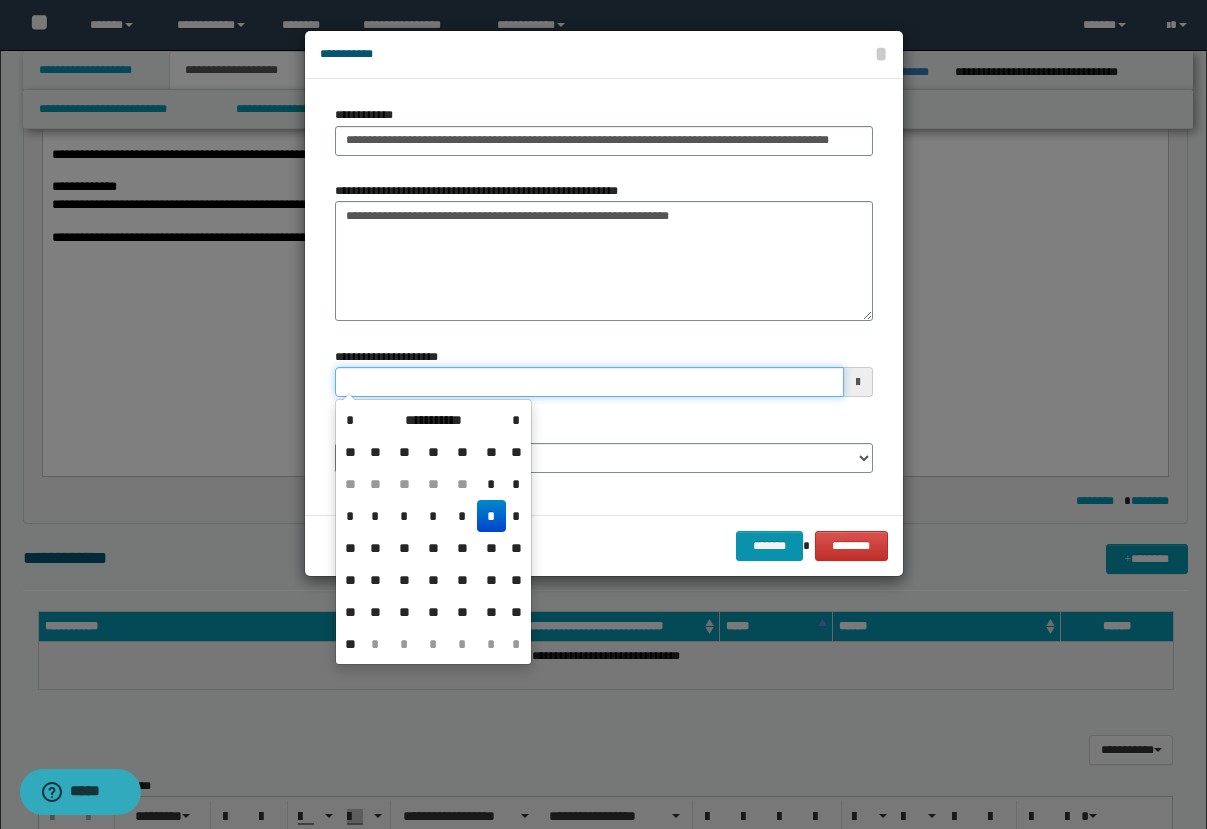 click on "**********" at bounding box center [589, 382] 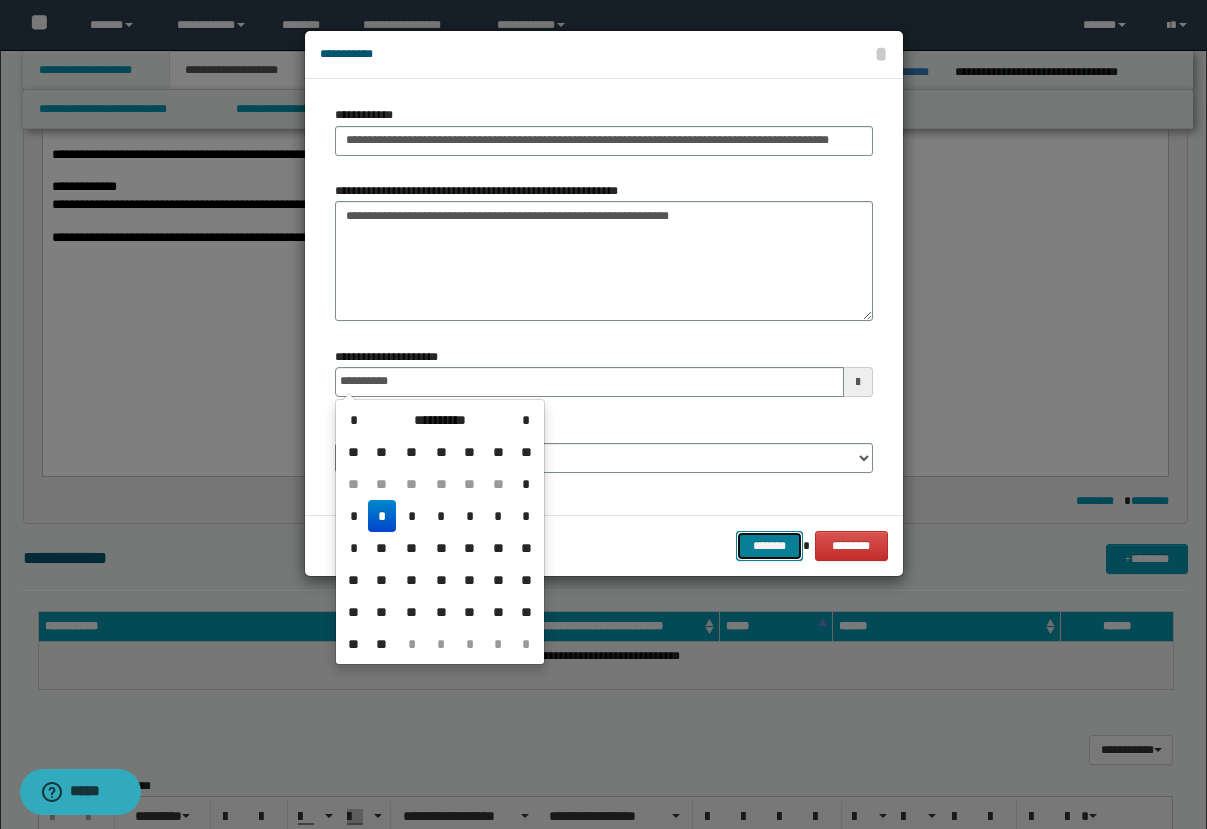 type on "**********" 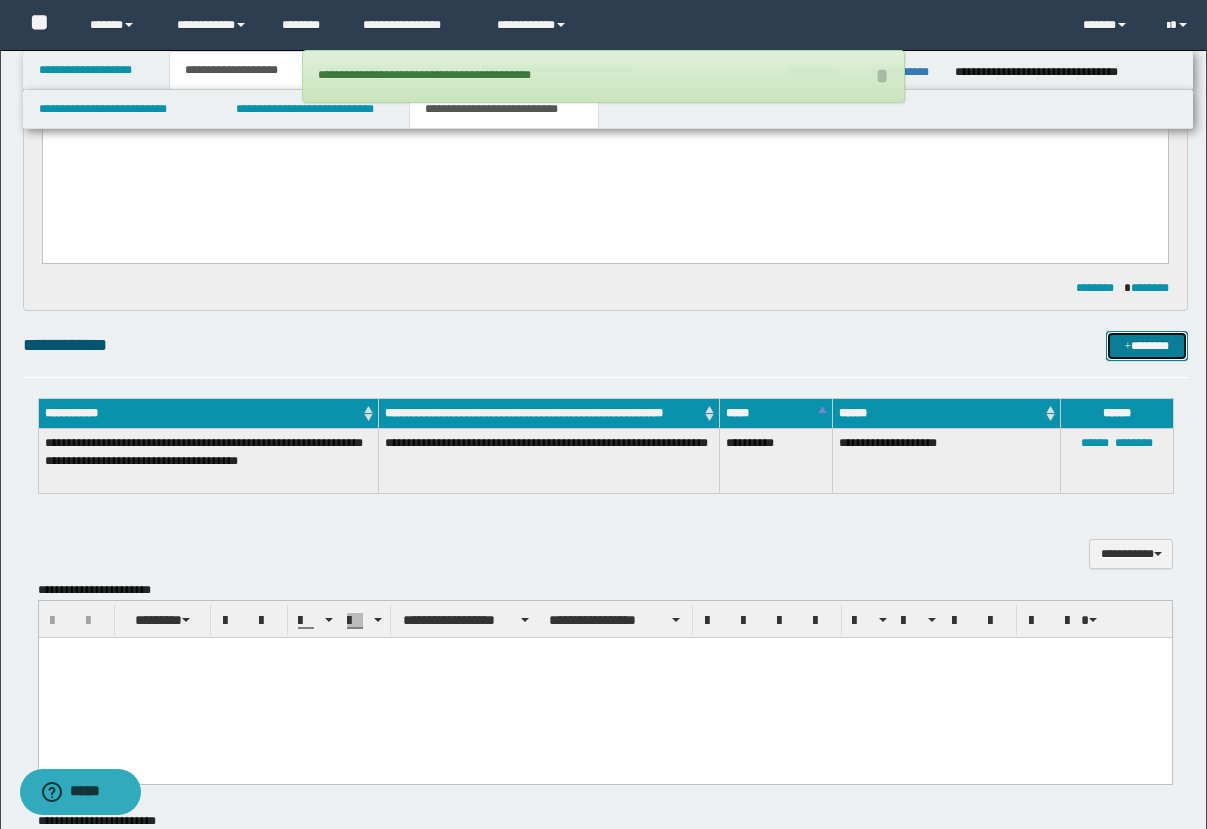 scroll, scrollTop: 1300, scrollLeft: 0, axis: vertical 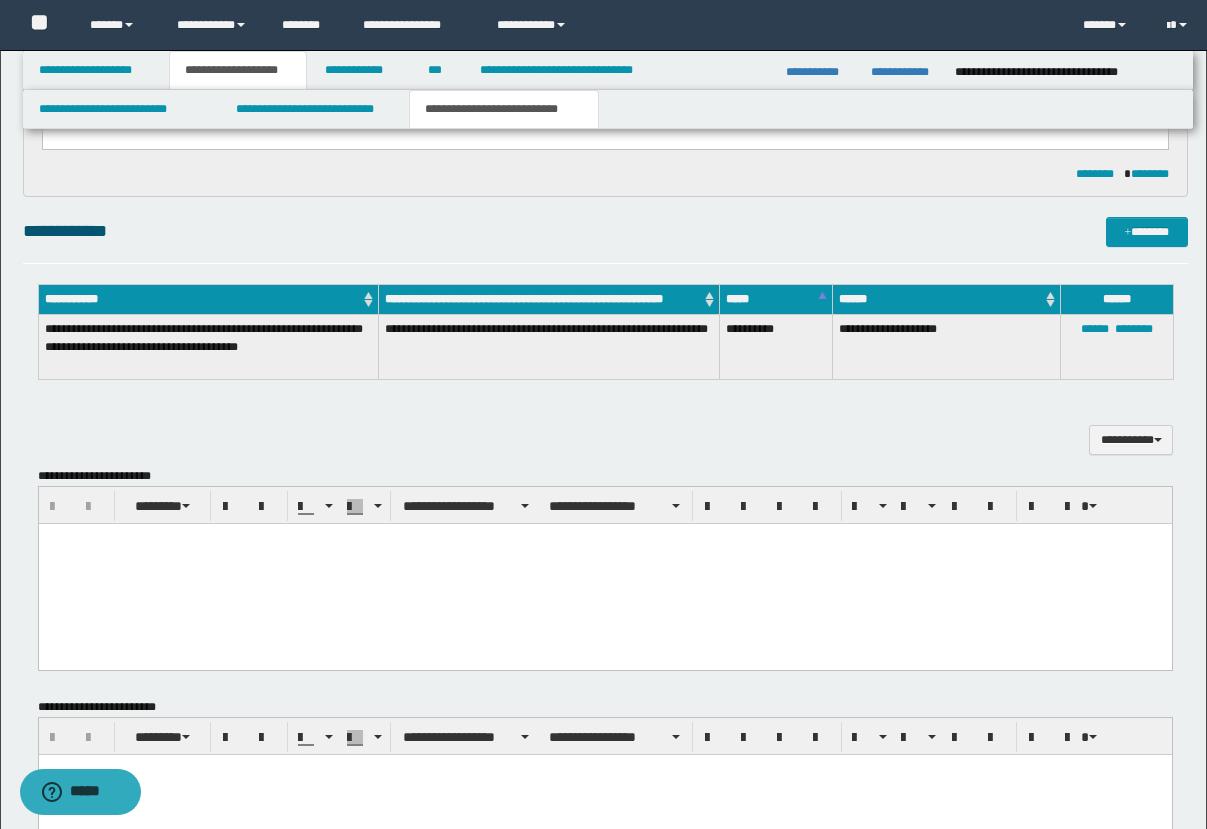click at bounding box center [604, 539] 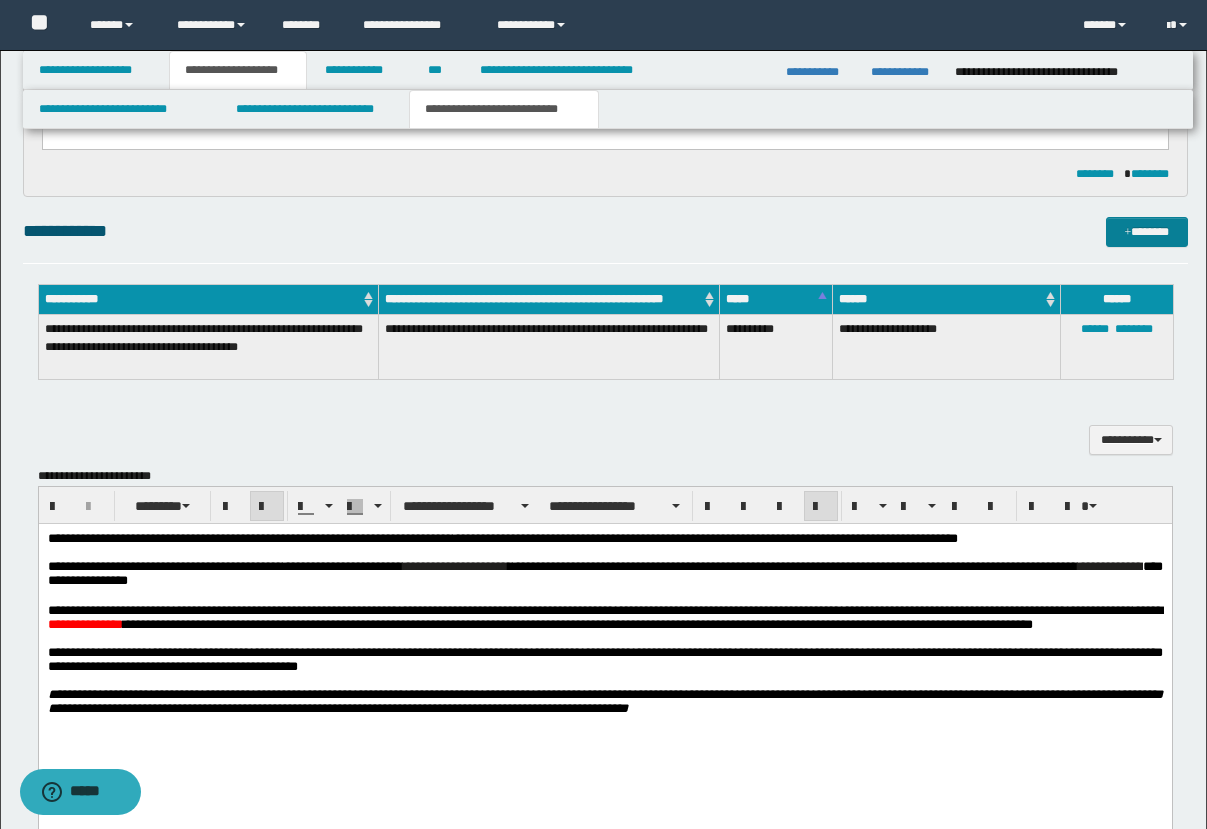 click on "*******" at bounding box center (1147, 232) 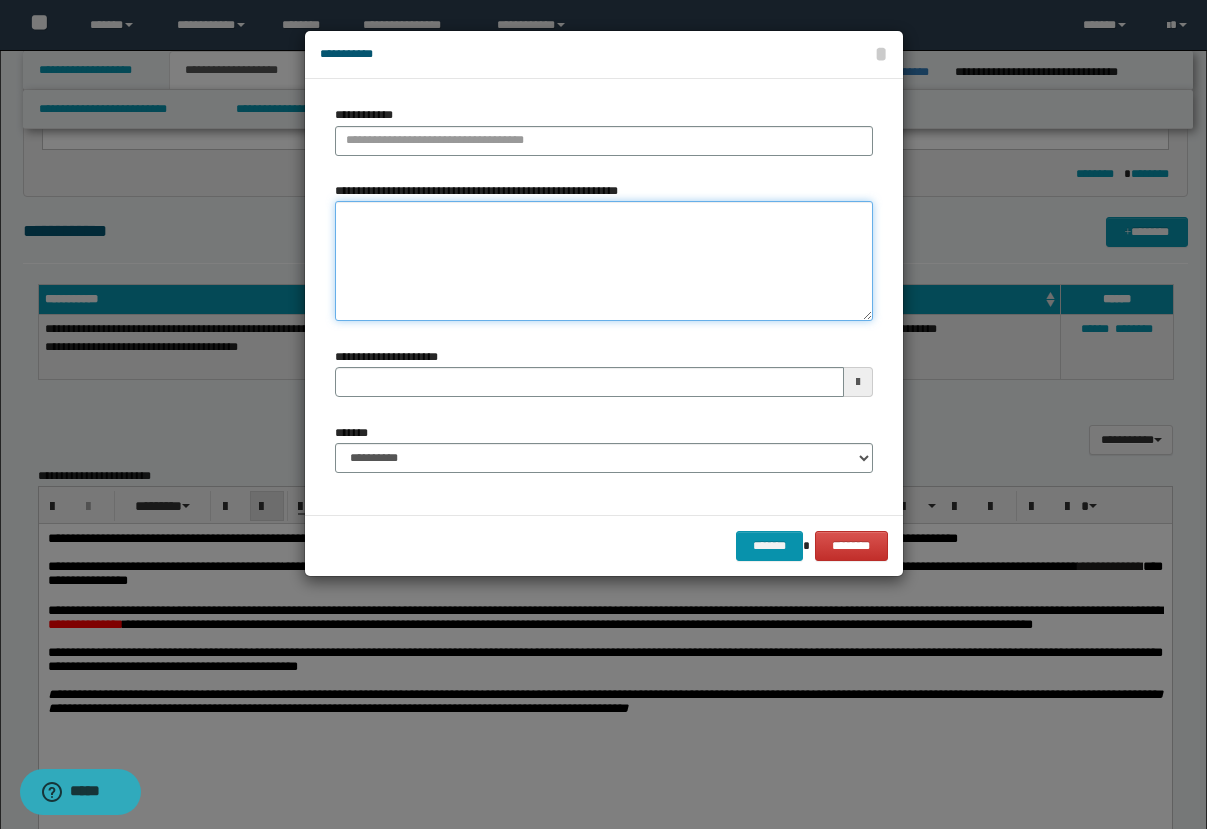 click on "**********" at bounding box center (604, 261) 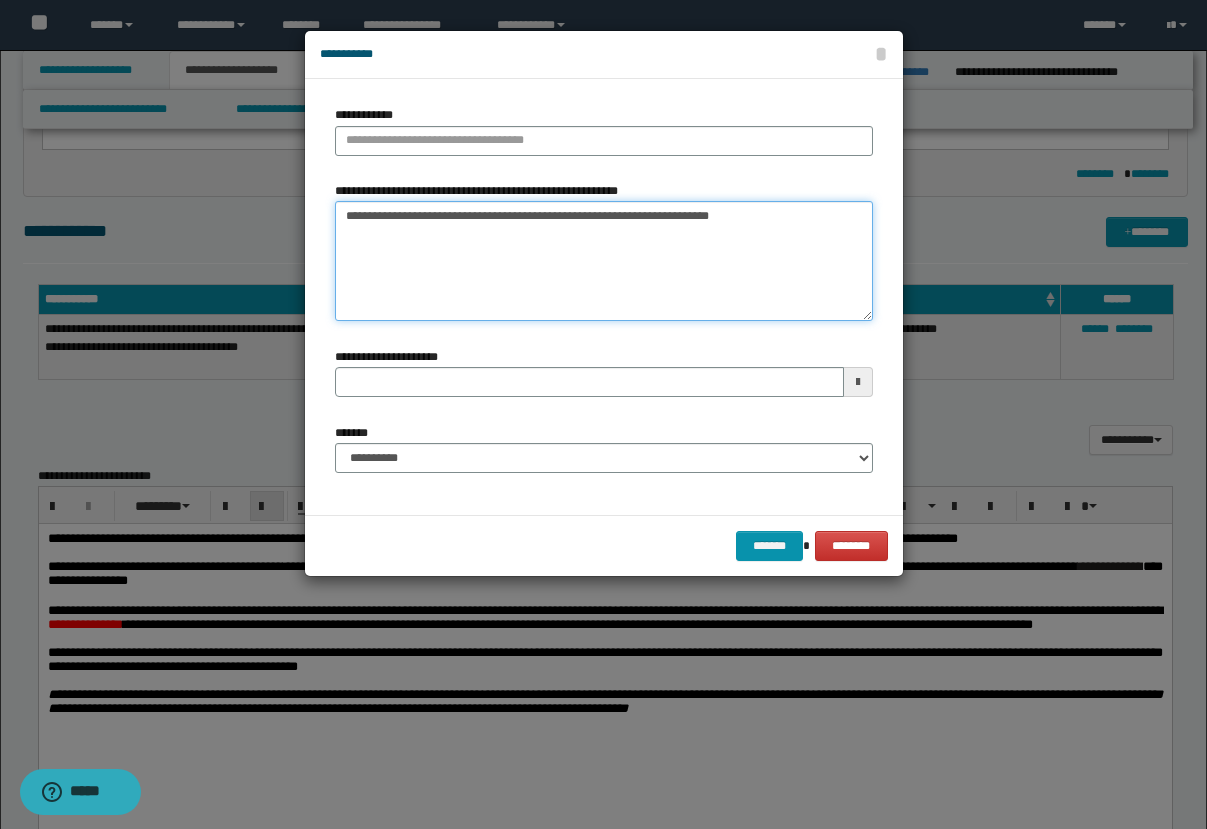 click on "**********" at bounding box center [604, 261] 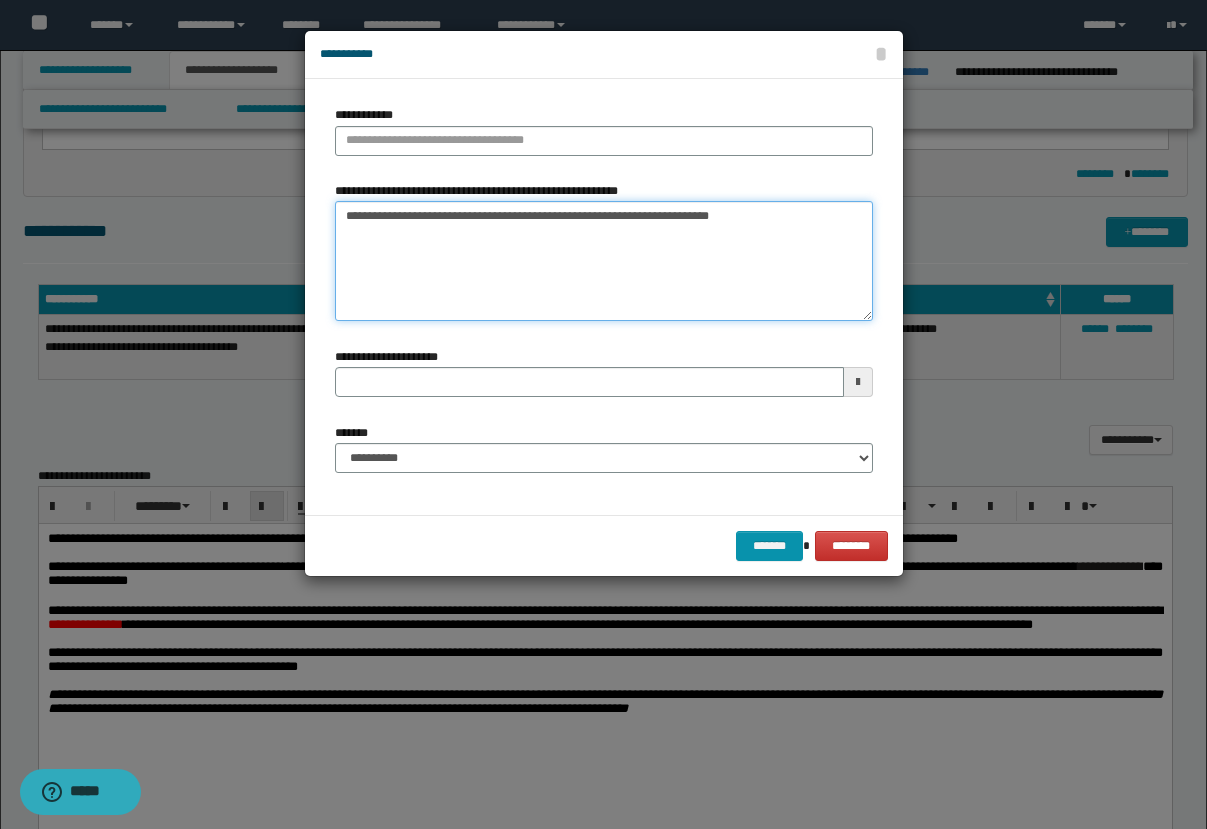 type on "**********" 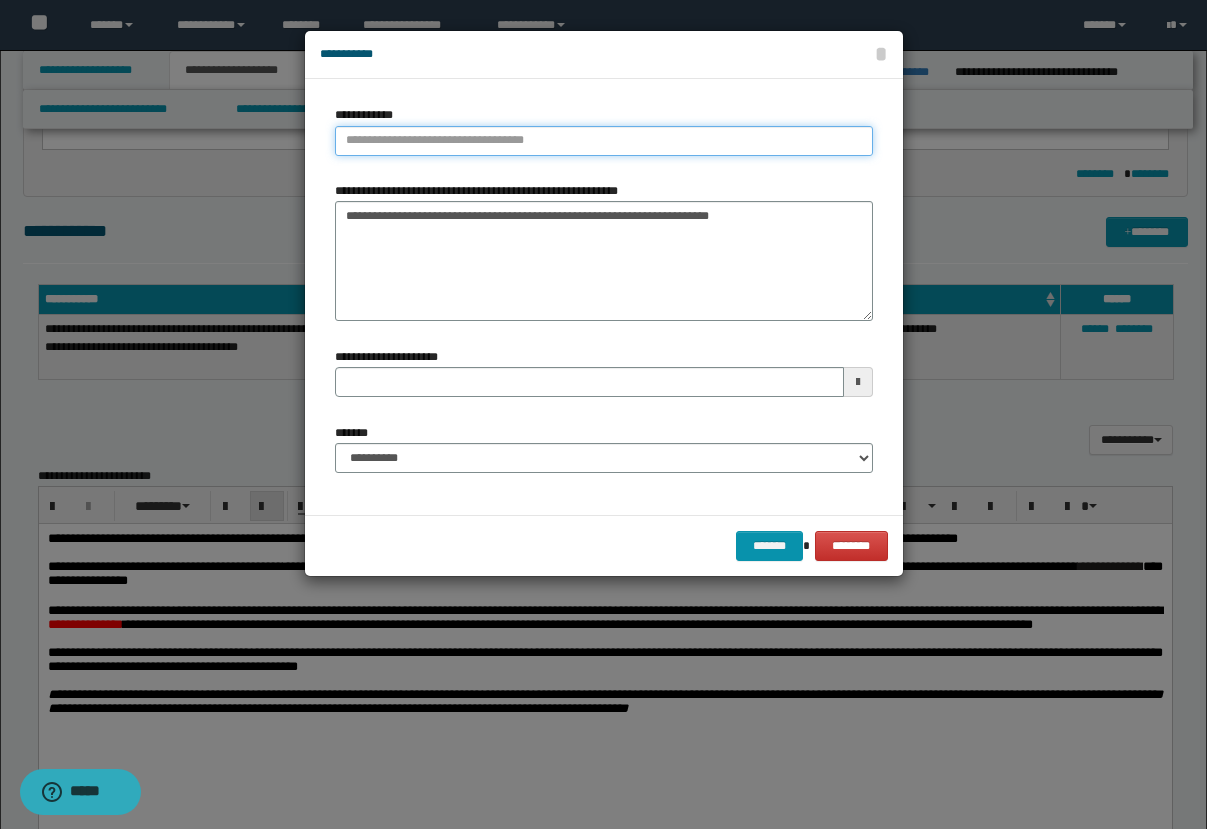 type on "**********" 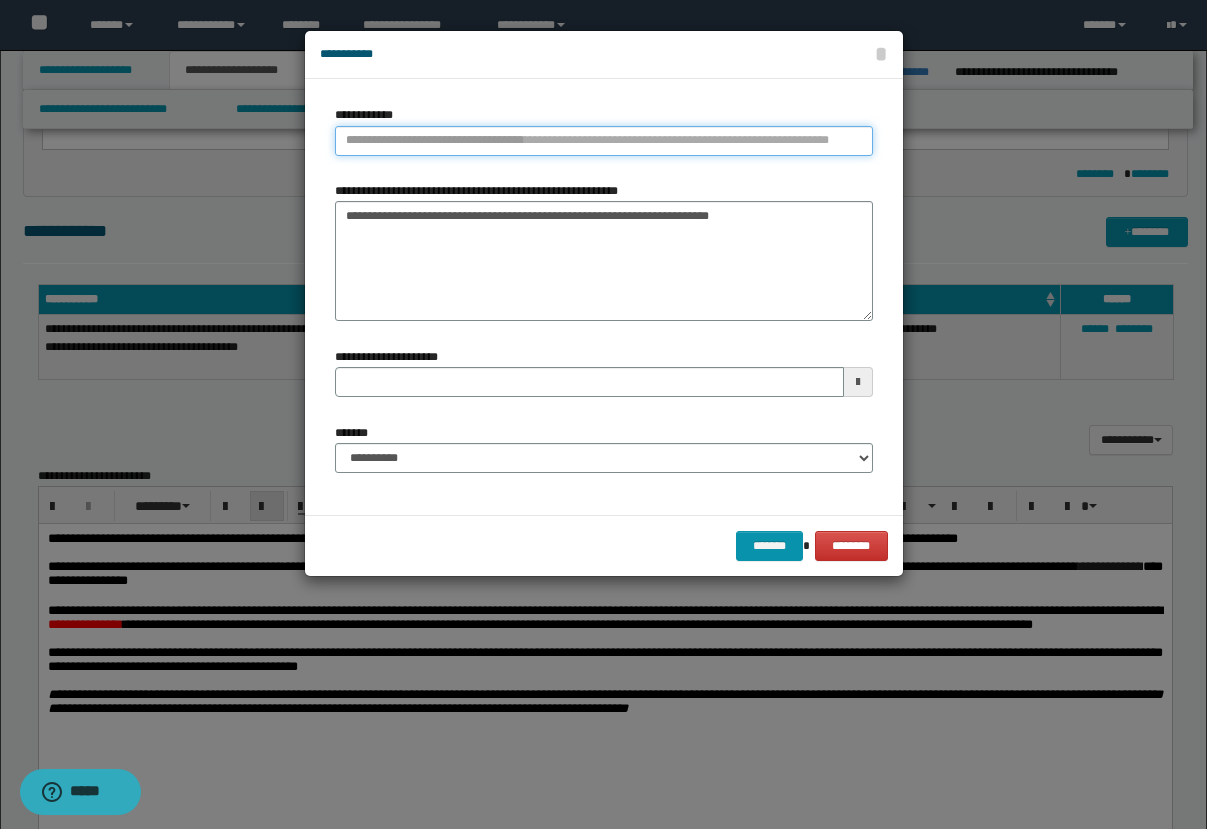 click on "**********" at bounding box center (604, 141) 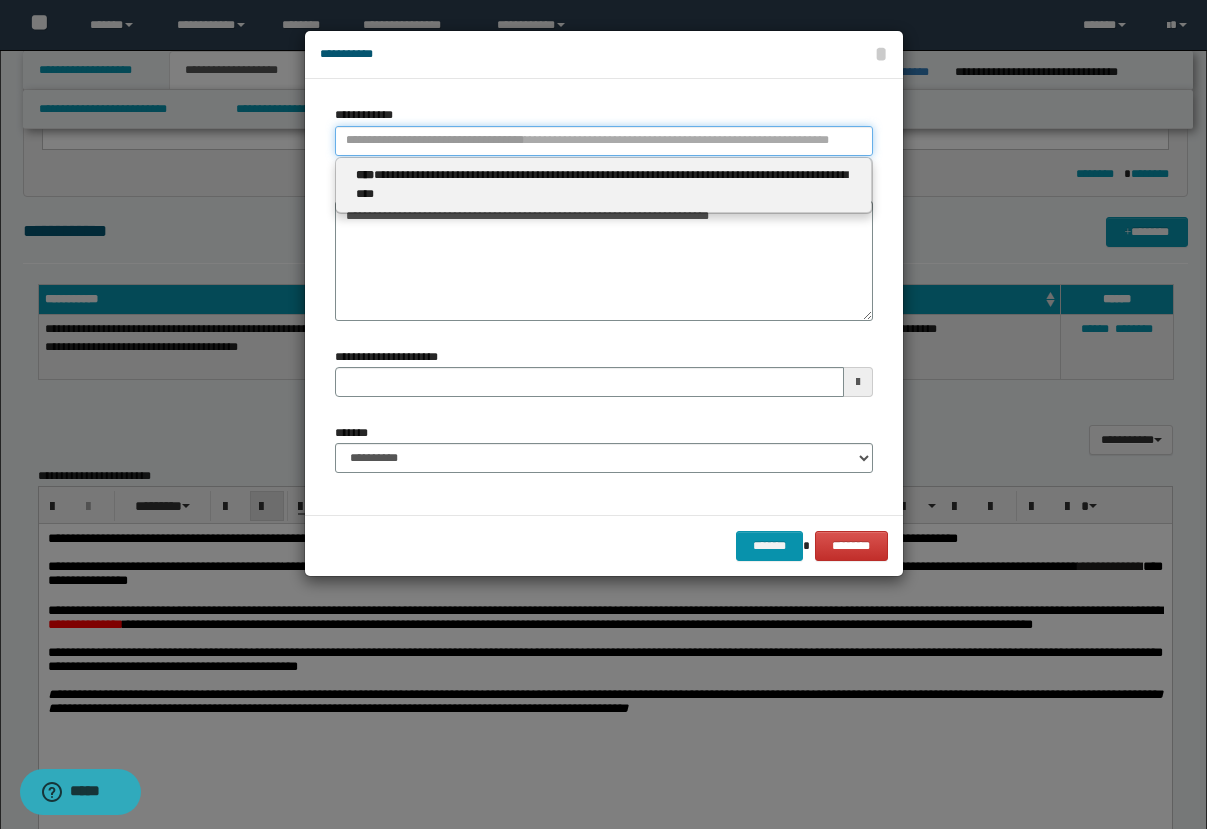 type 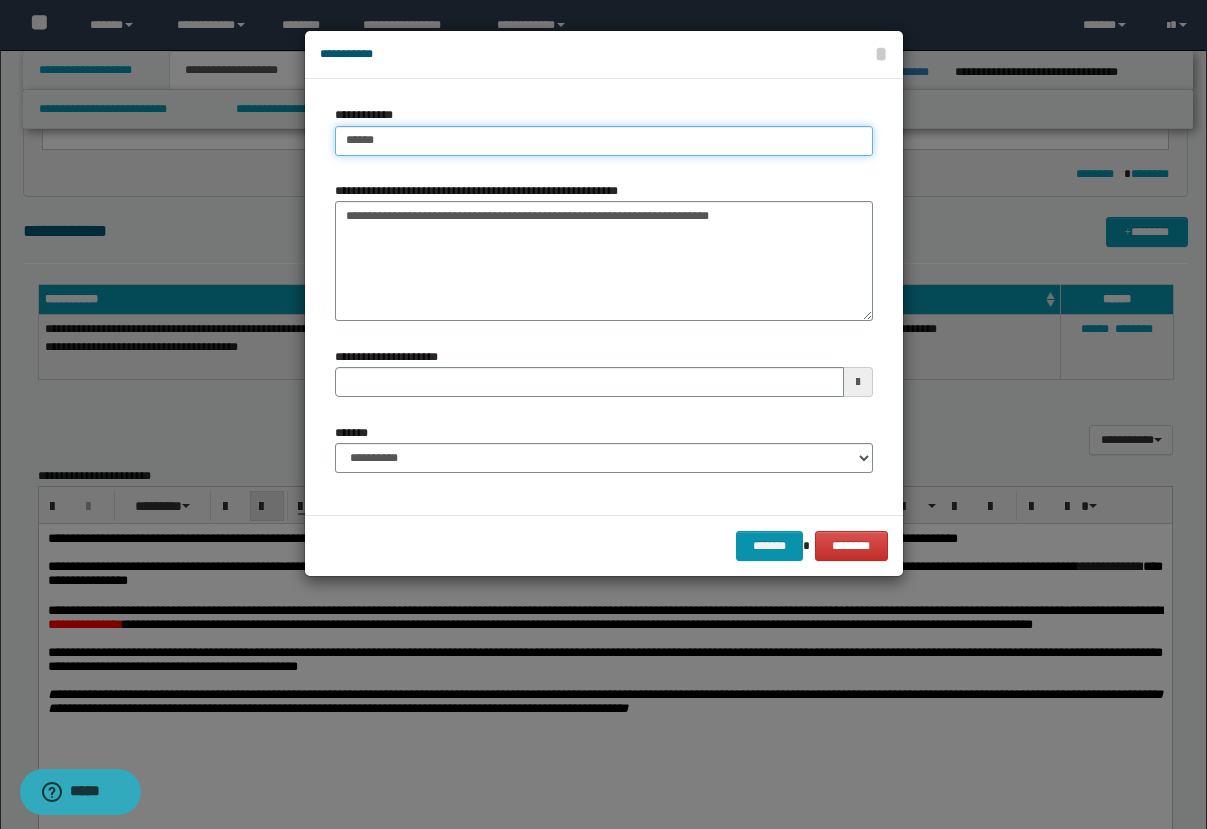 type on "*******" 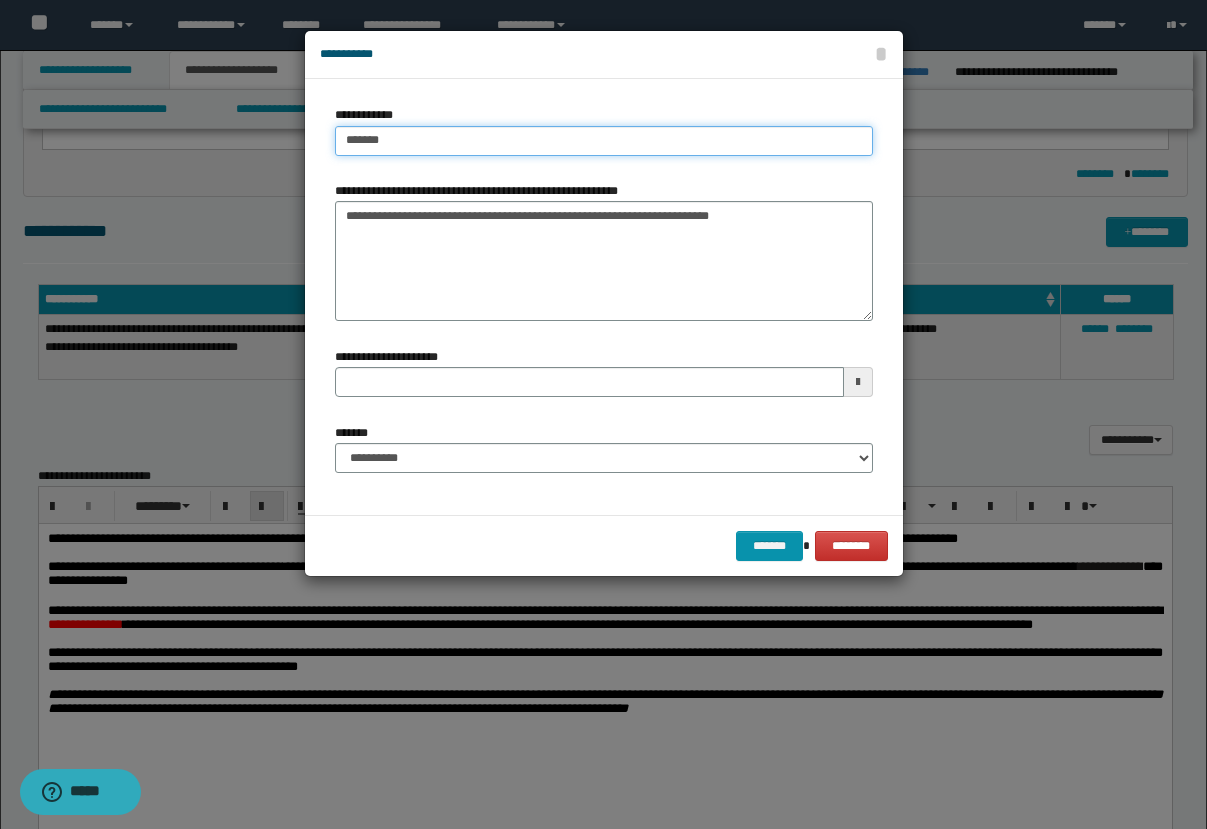 type on "*******" 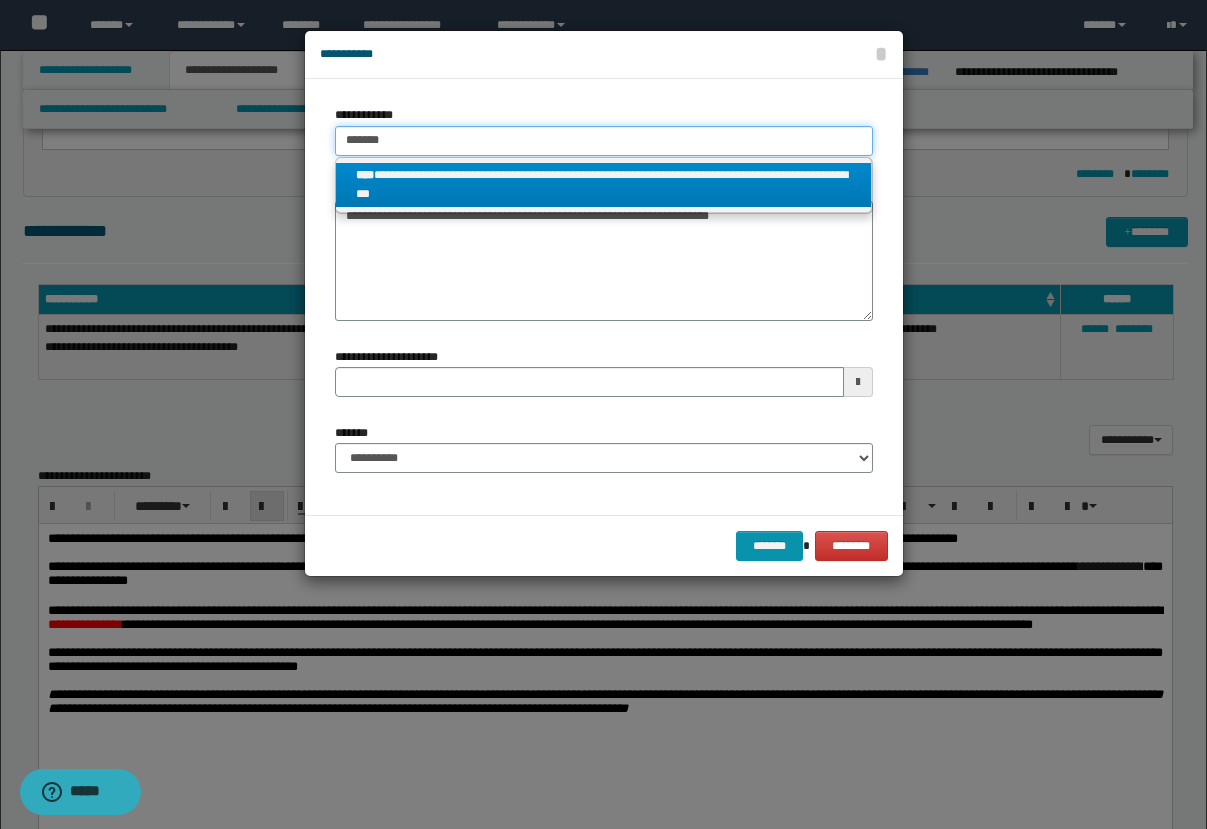 type on "*******" 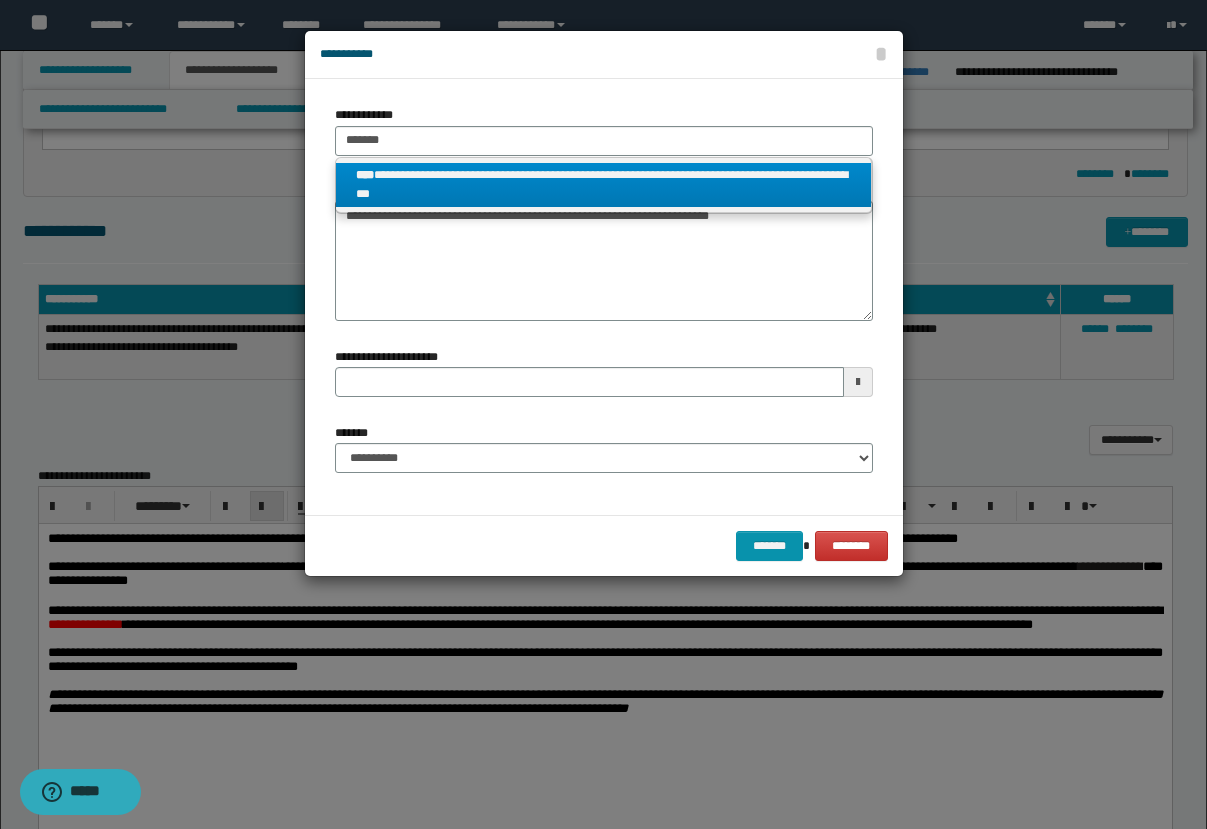 click on "**********" at bounding box center [603, 185] 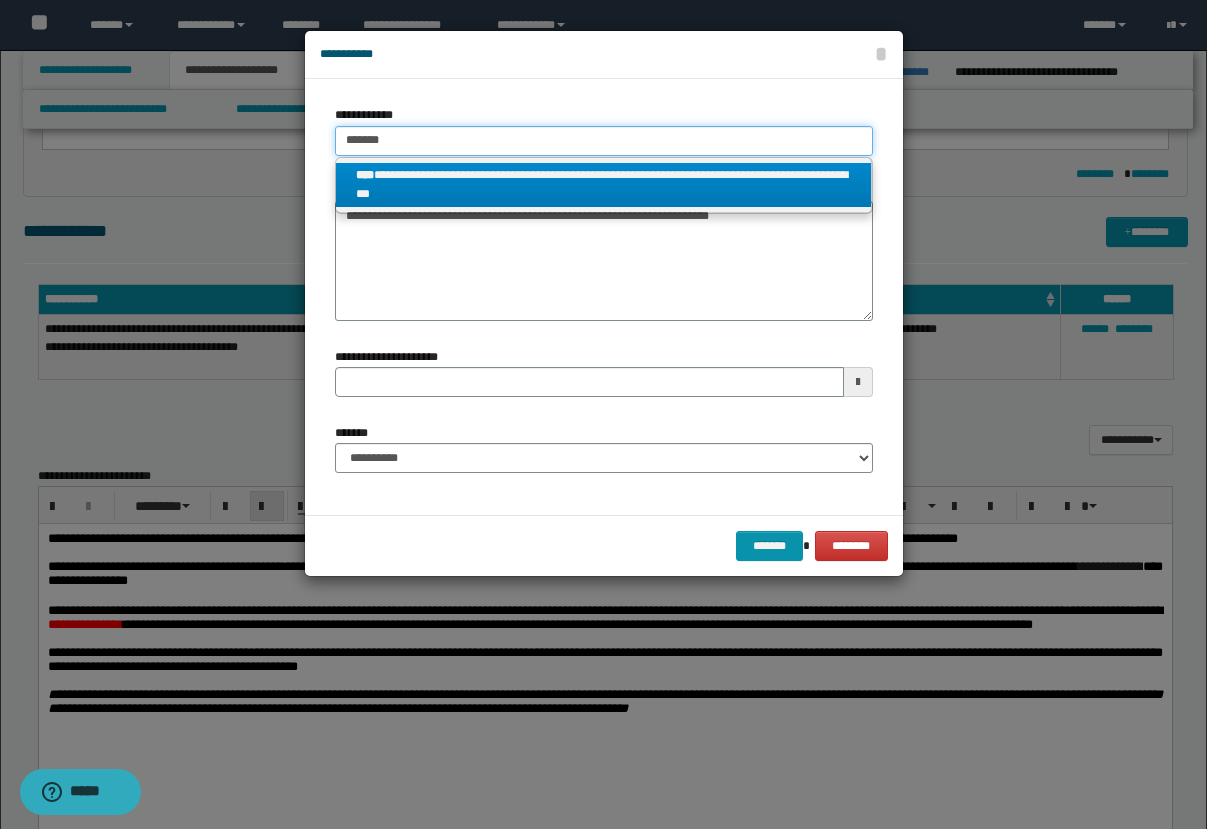 type 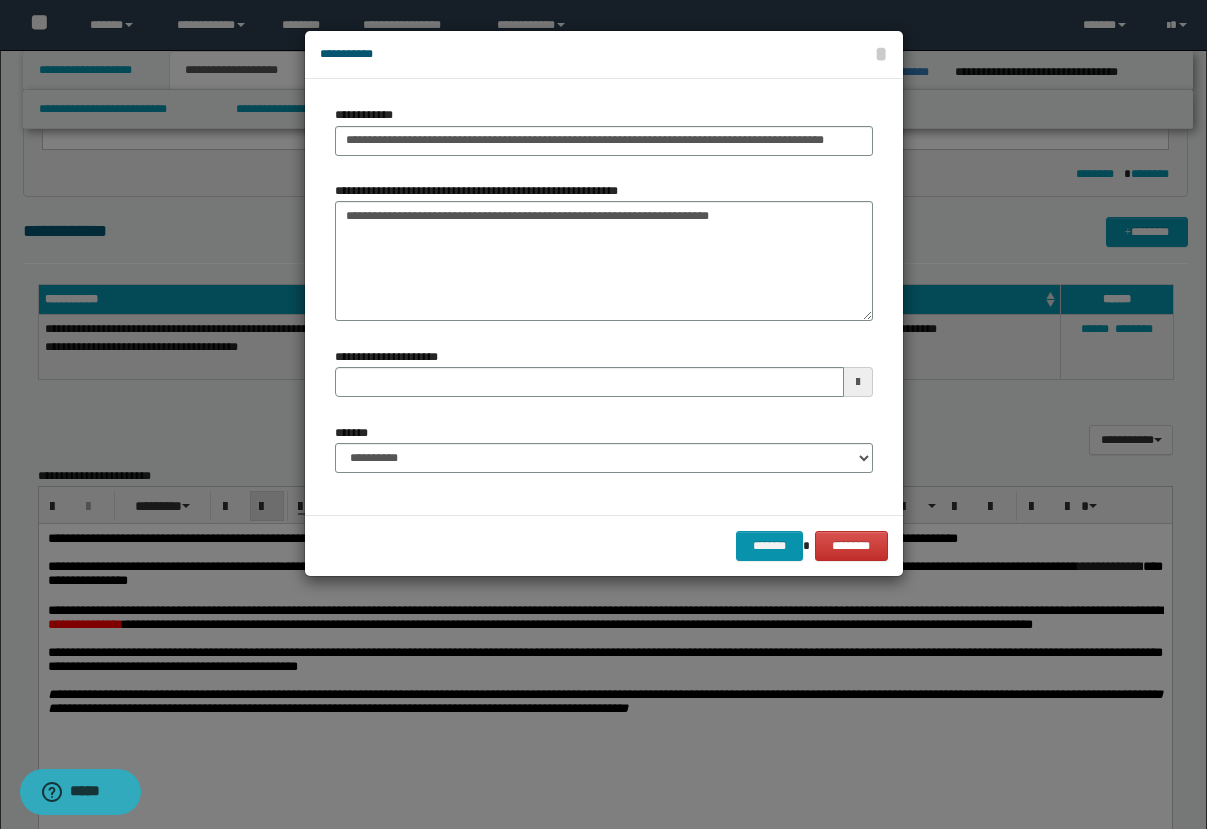 scroll, scrollTop: 0, scrollLeft: 0, axis: both 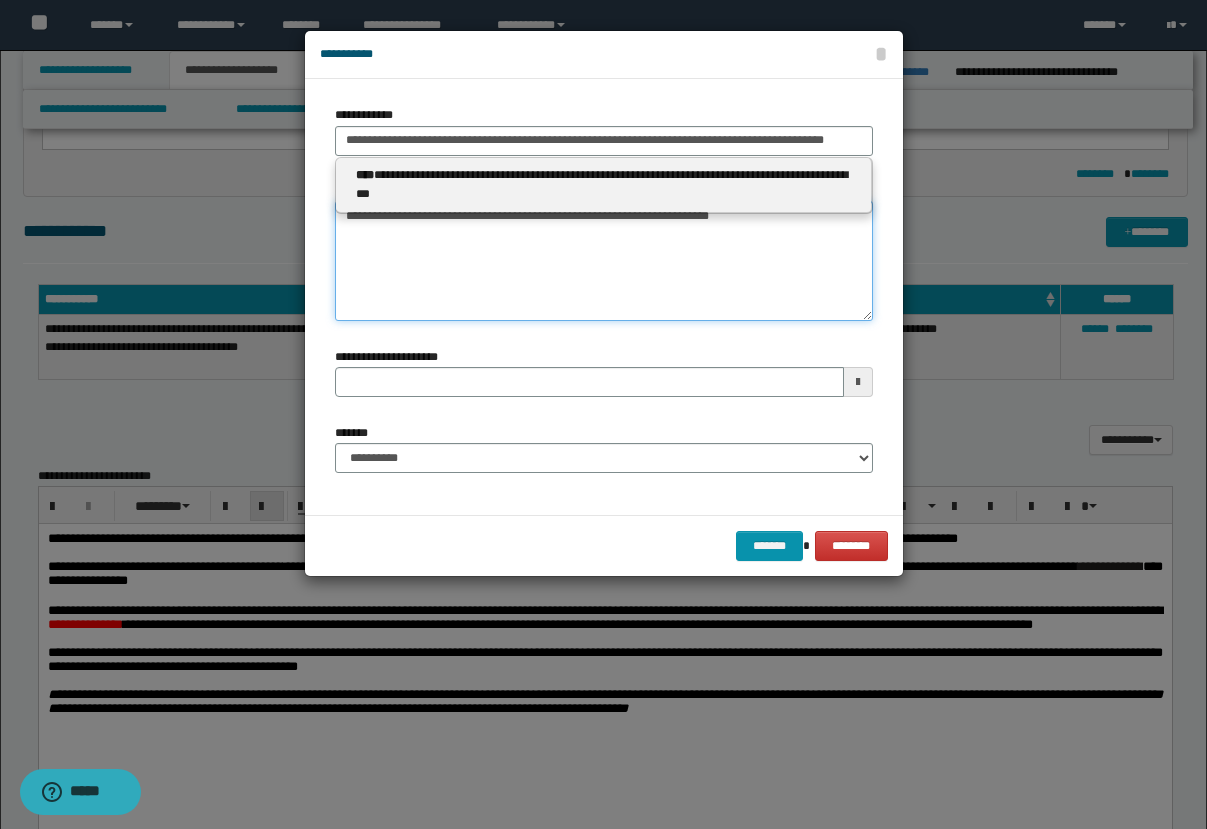 click on "**********" at bounding box center [604, 261] 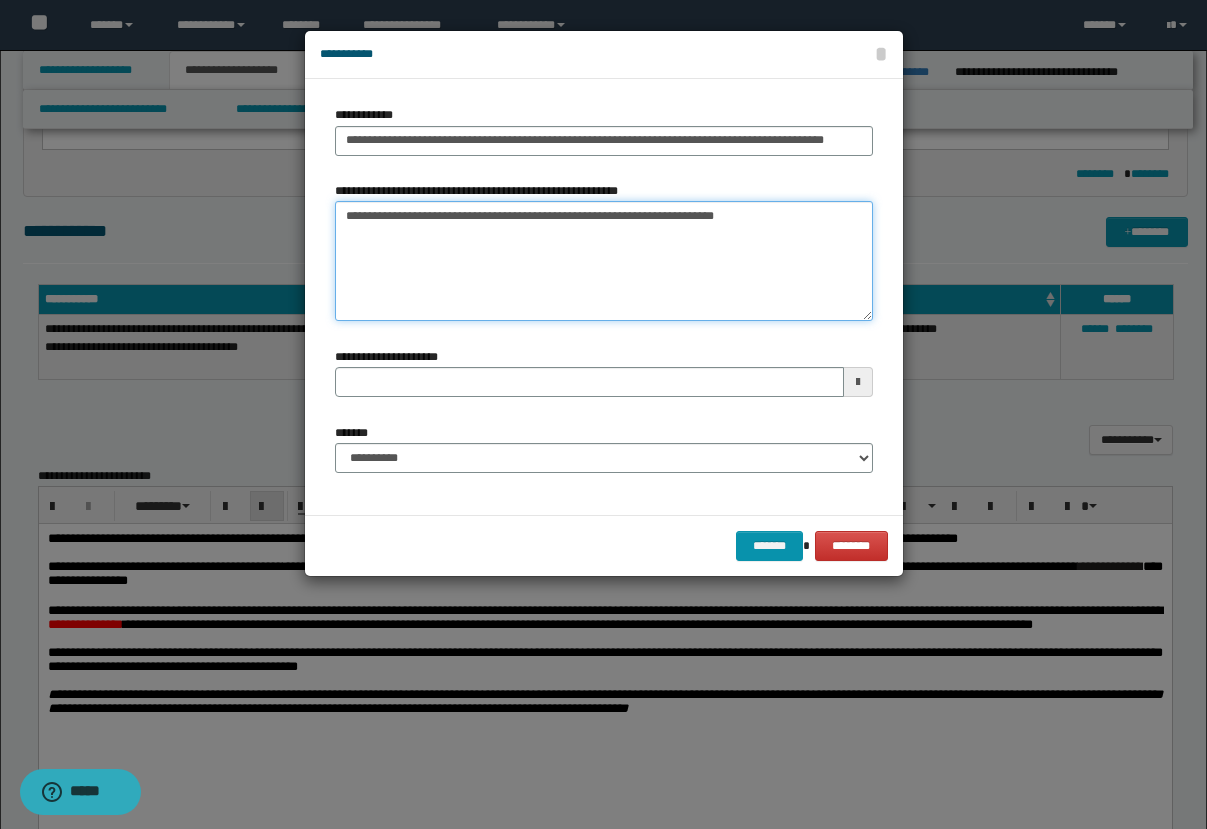 paste on "**********" 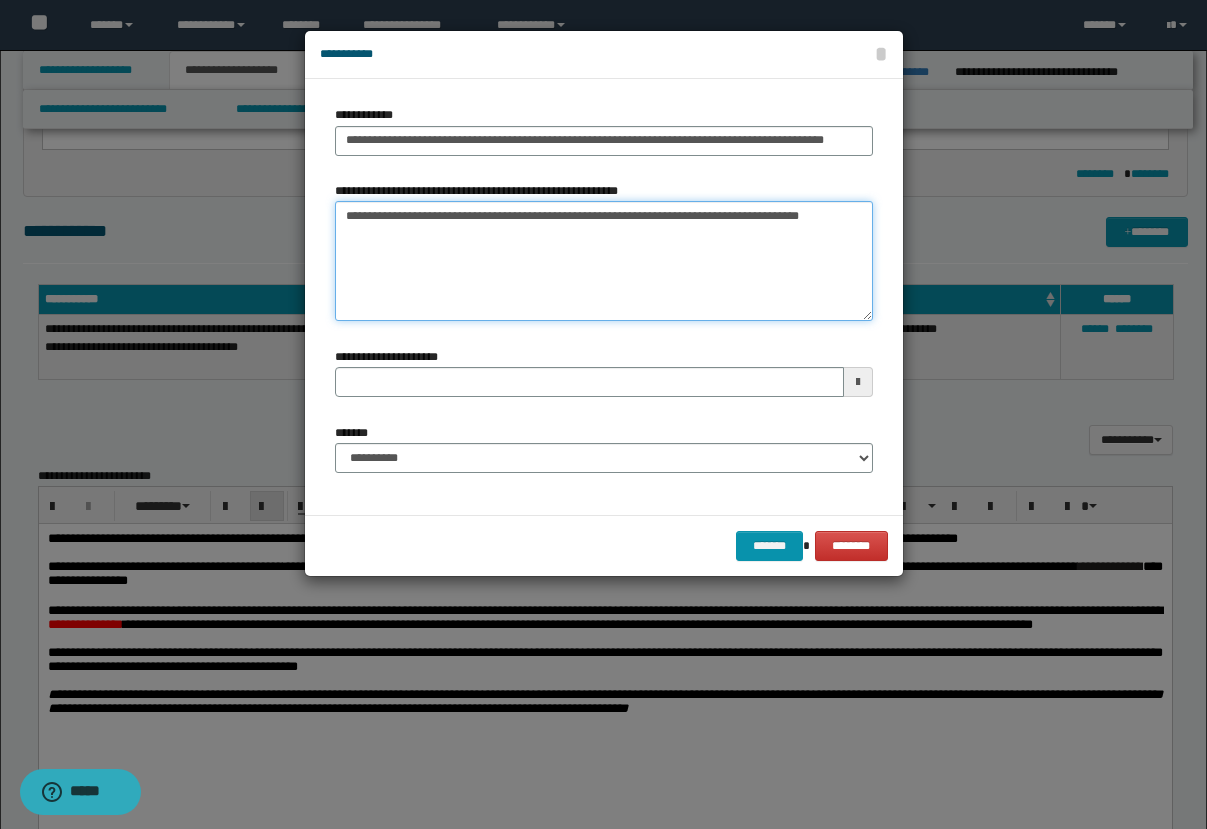 type on "**********" 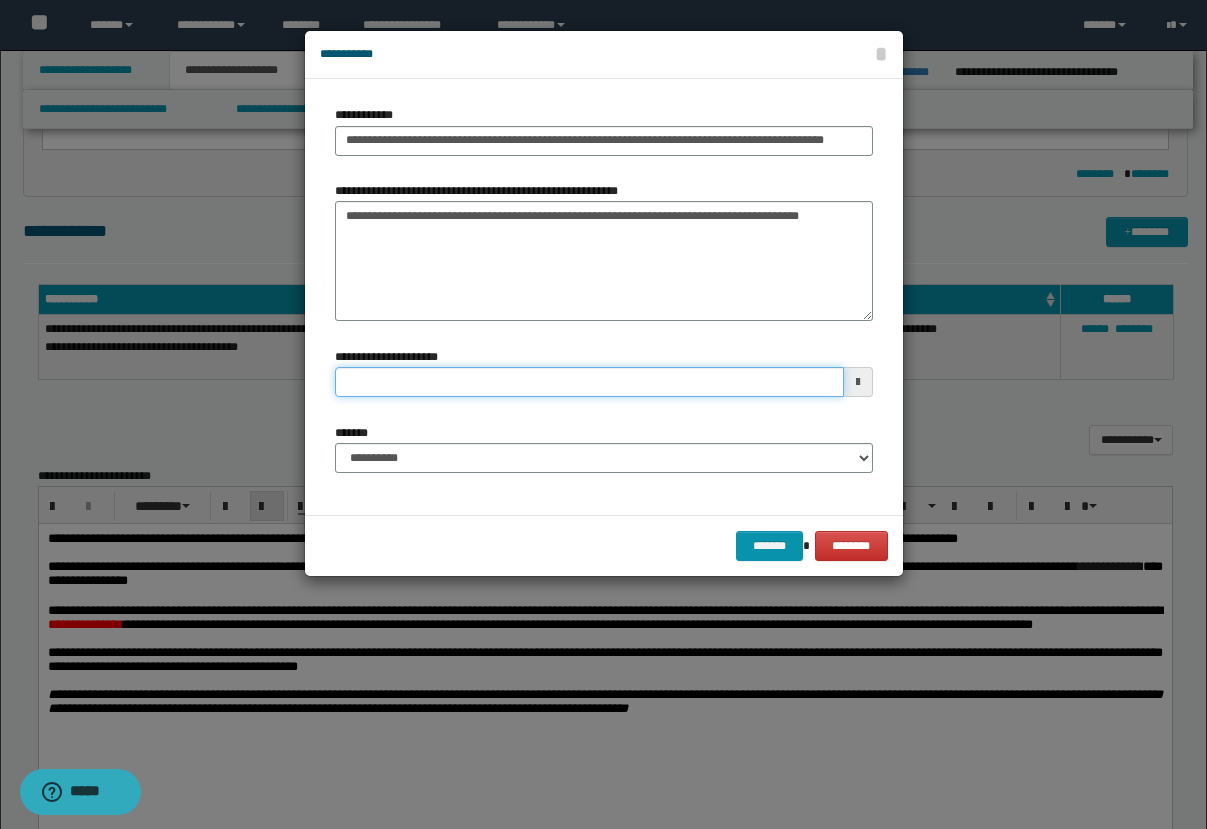 click on "**********" at bounding box center (589, 382) 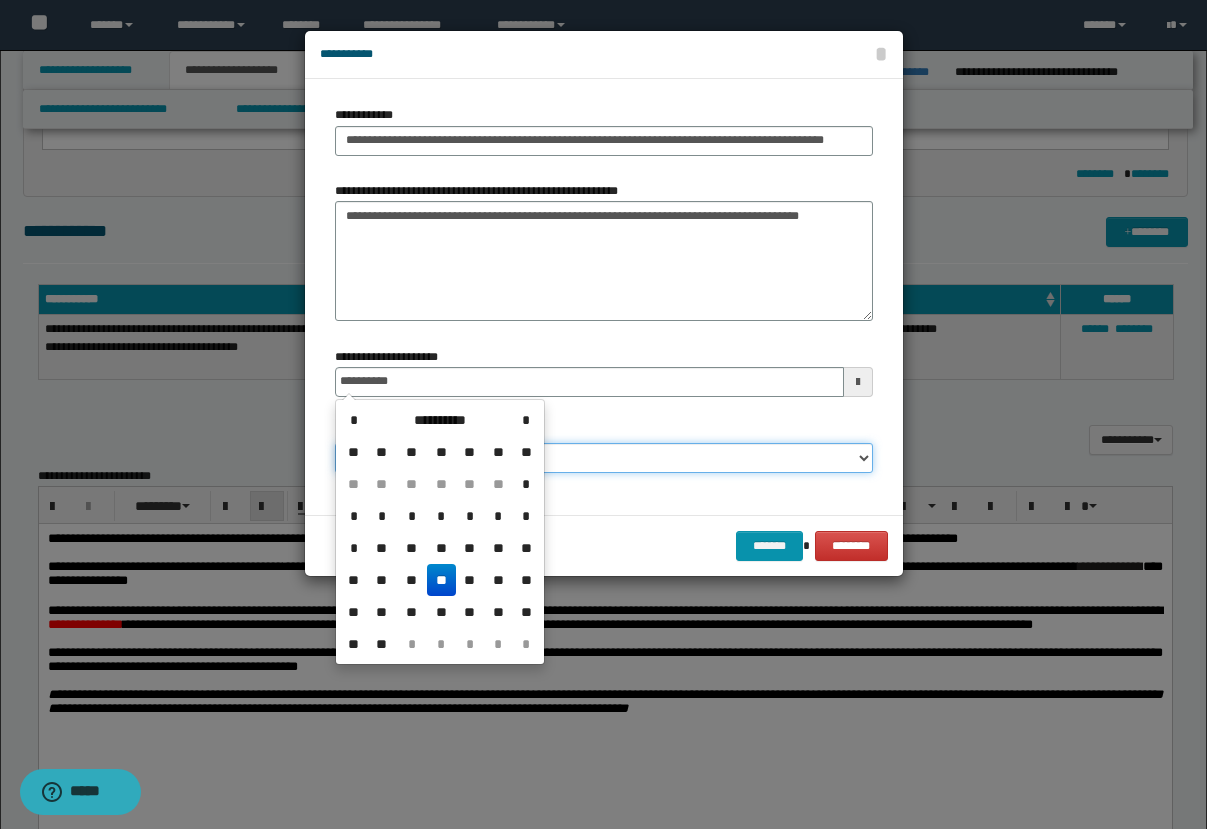 type on "**********" 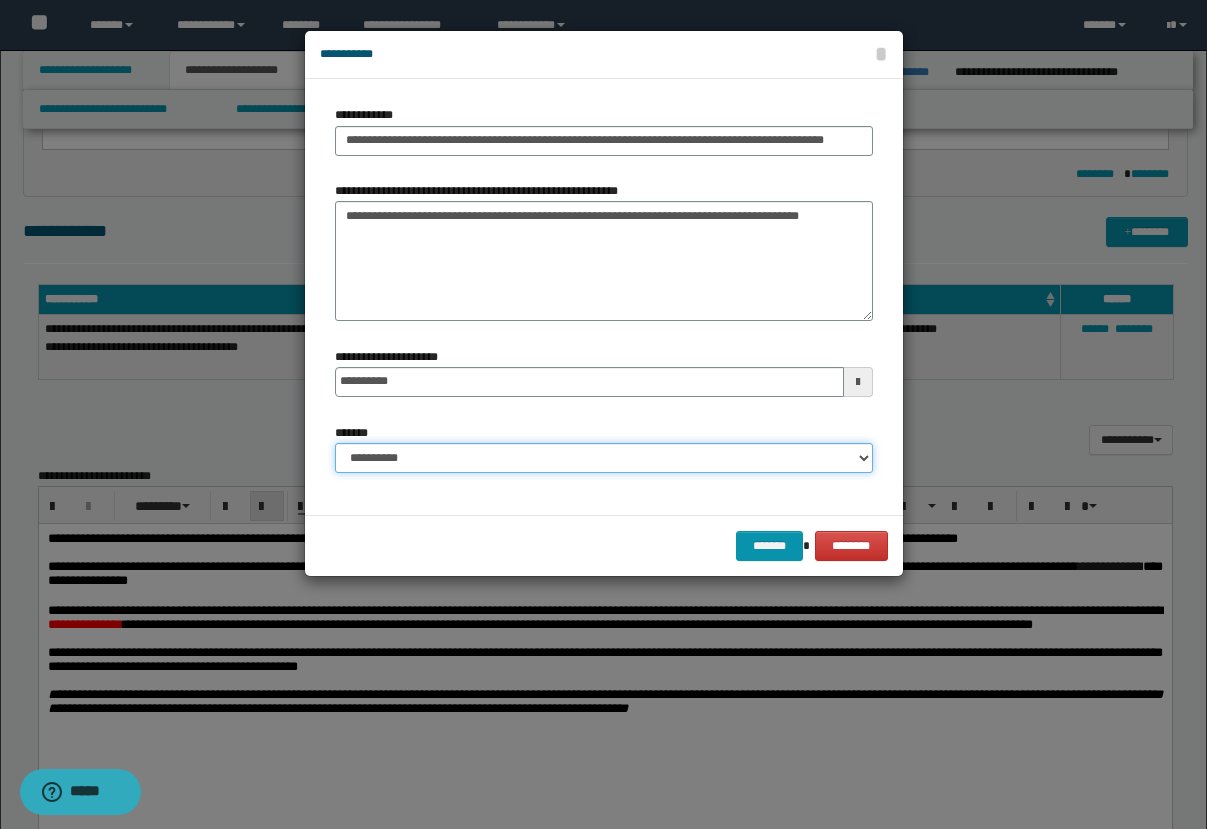 select on "*" 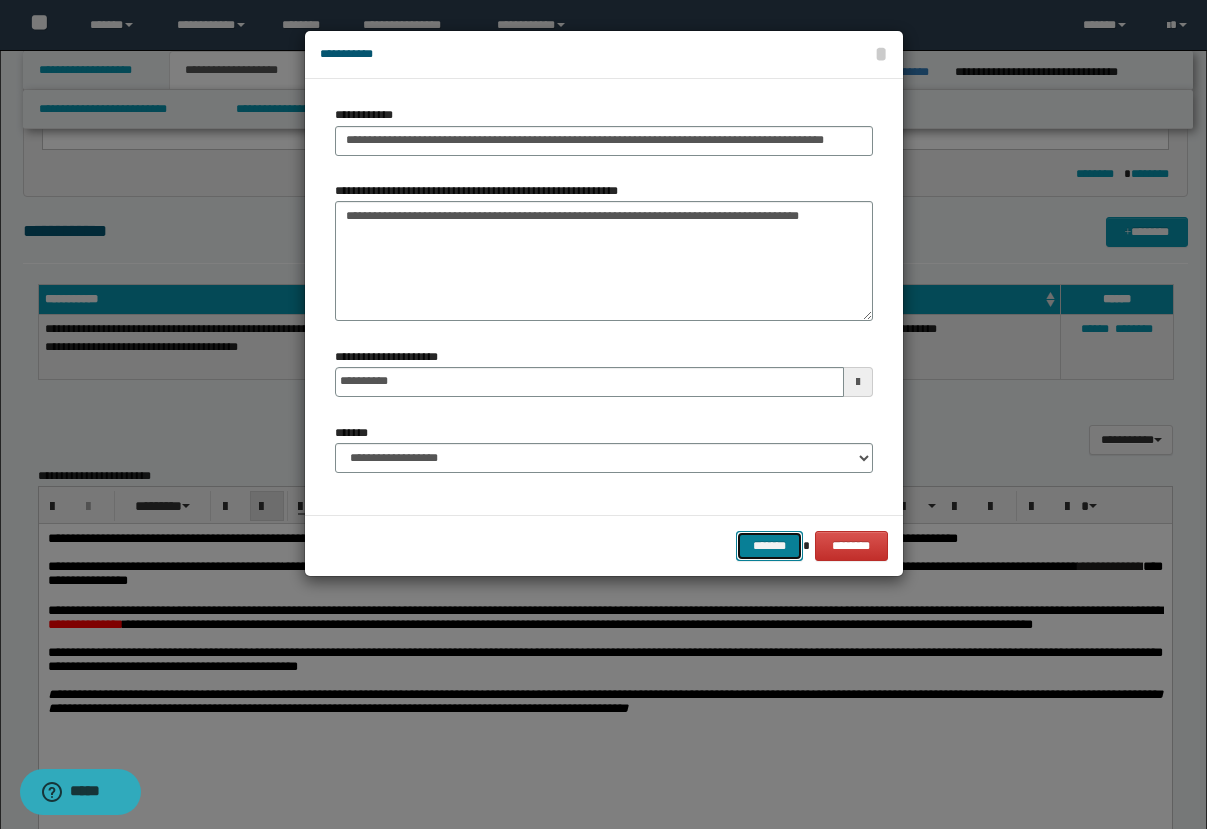 click on "*******" at bounding box center (770, 546) 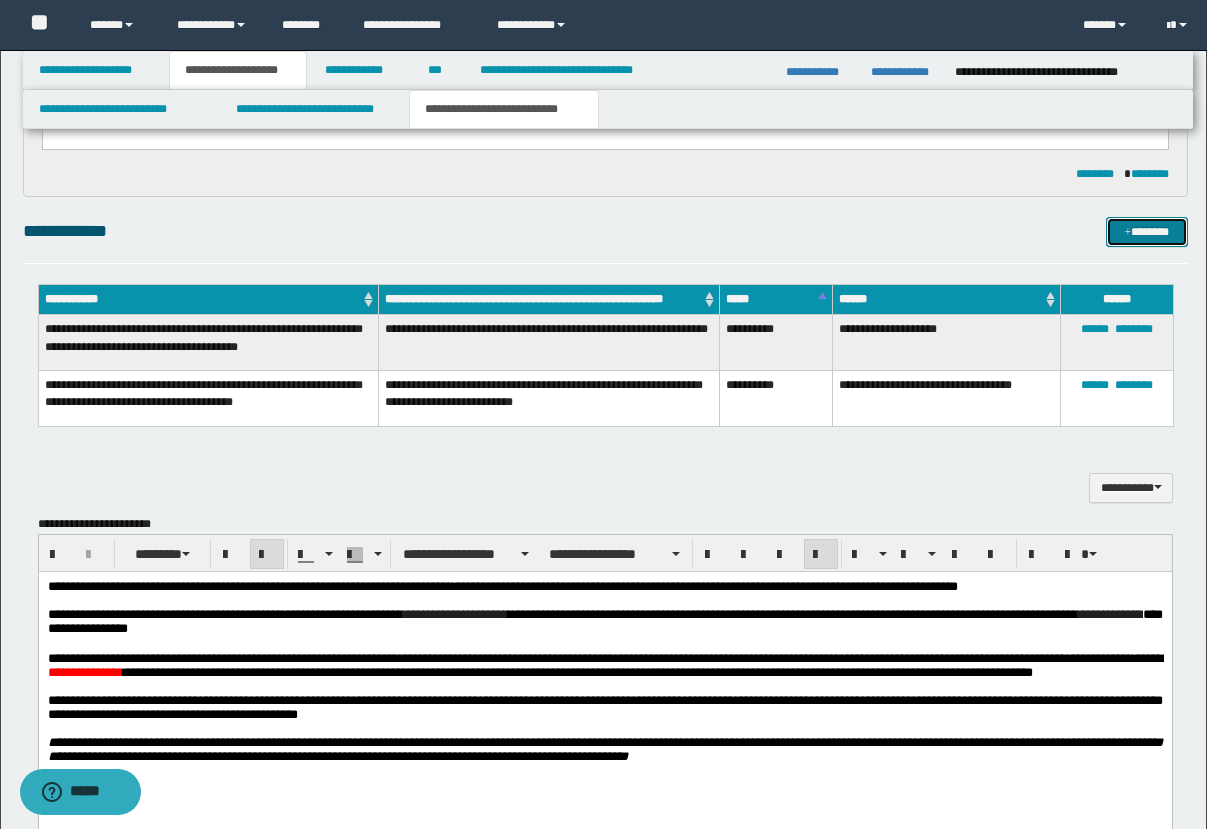 click on "*******" at bounding box center (1147, 232) 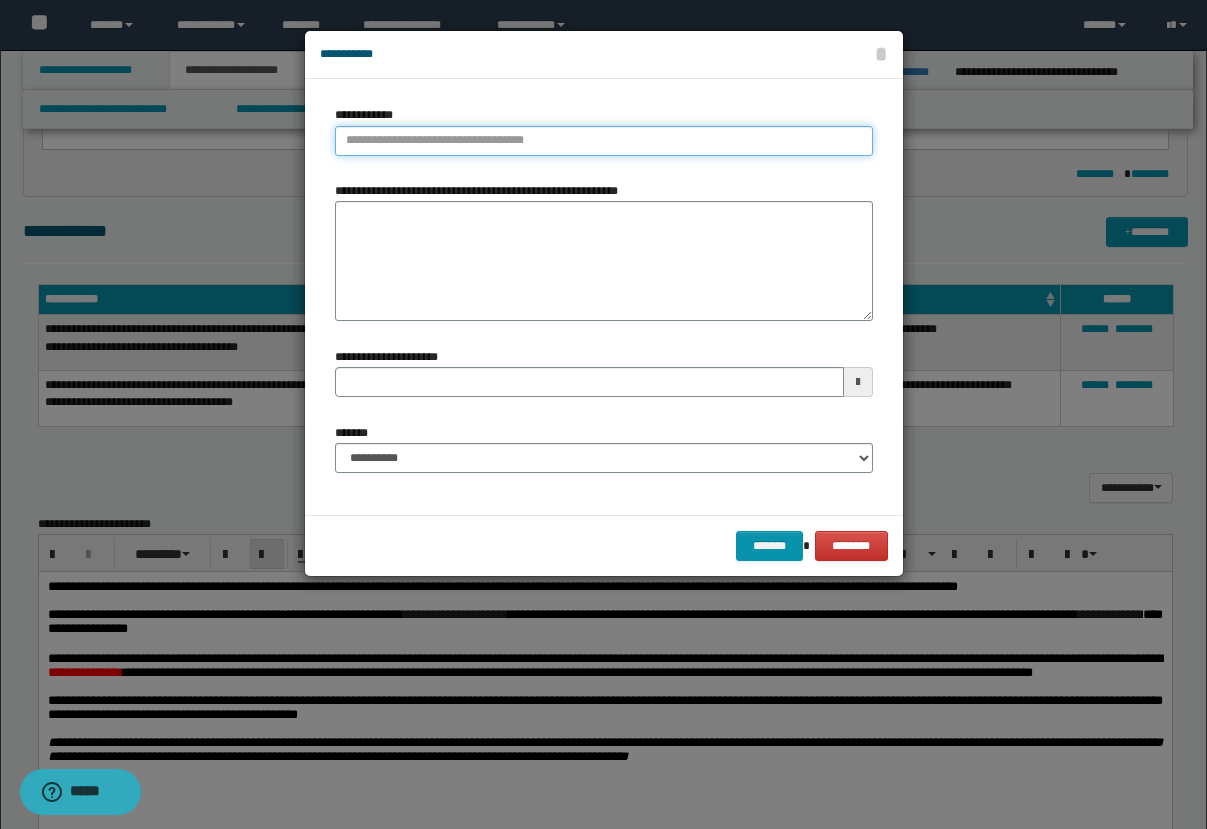 type on "**********" 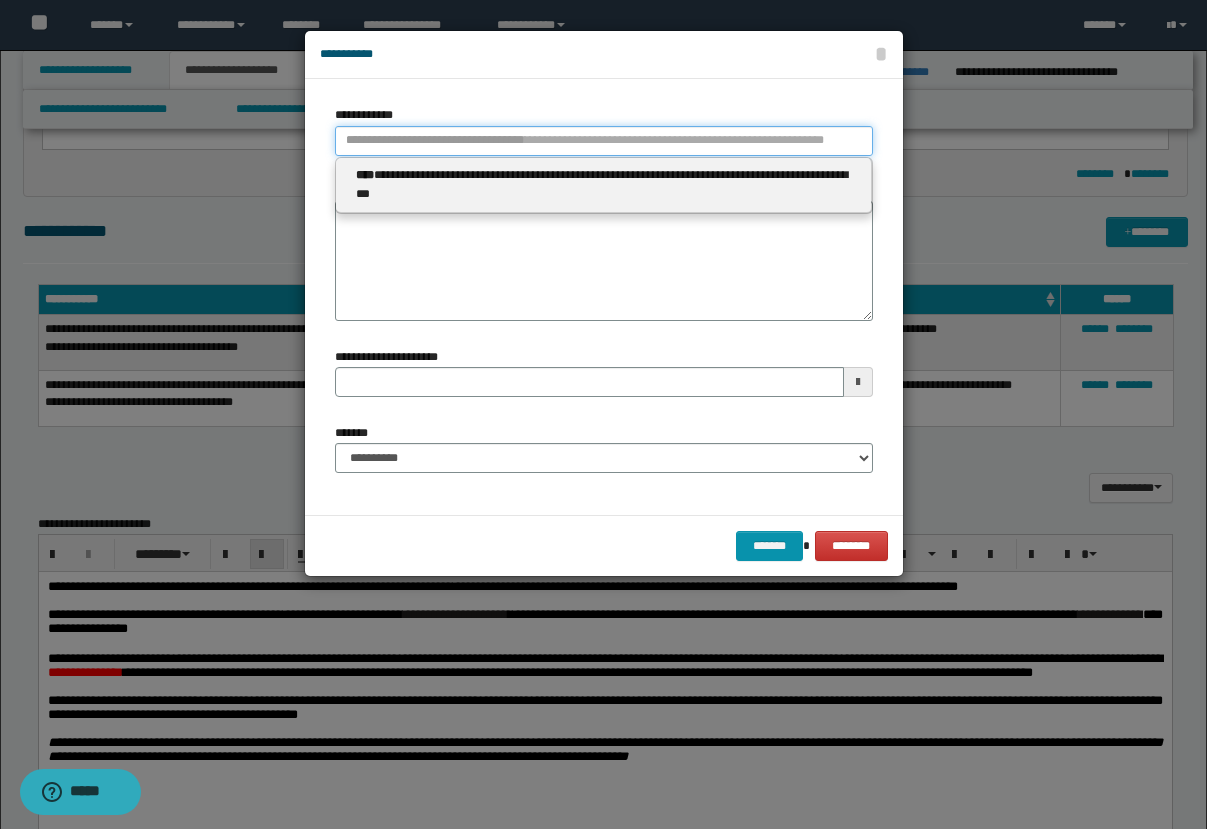 click on "**********" at bounding box center (604, 141) 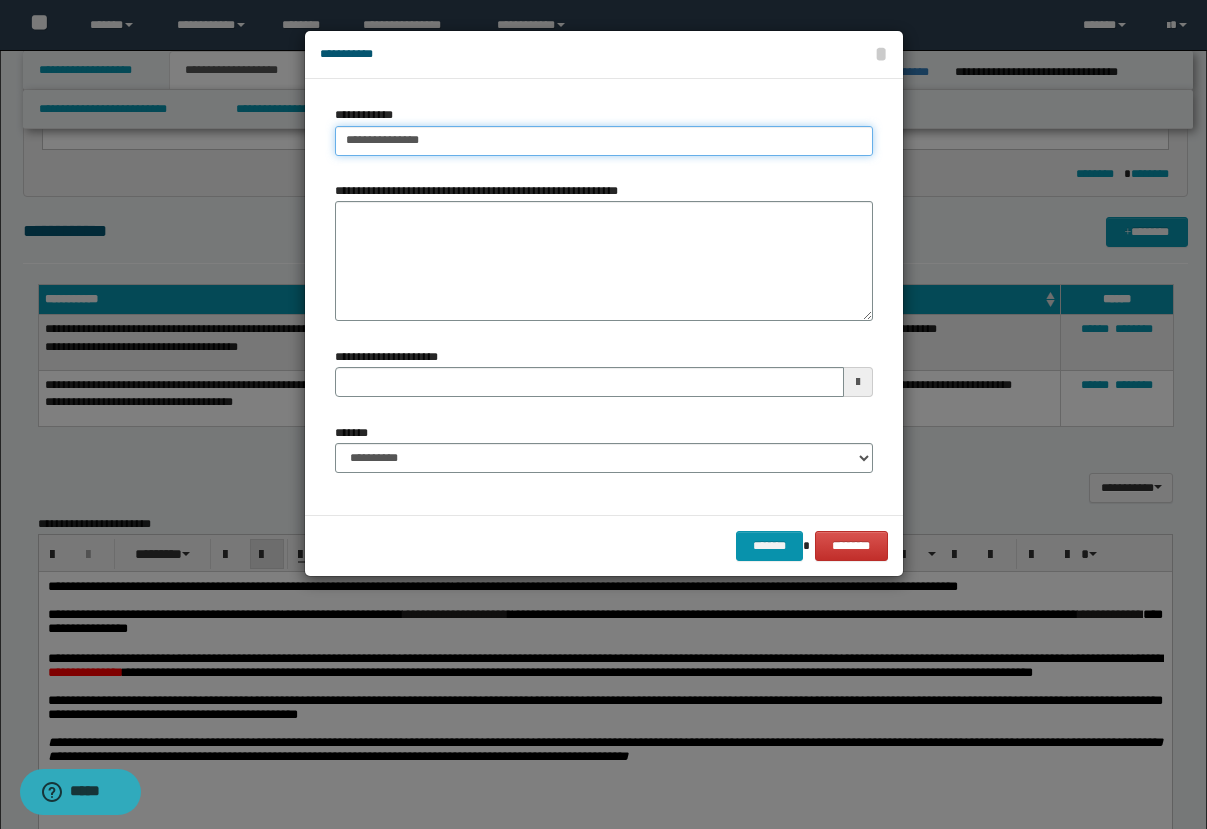 type on "**********" 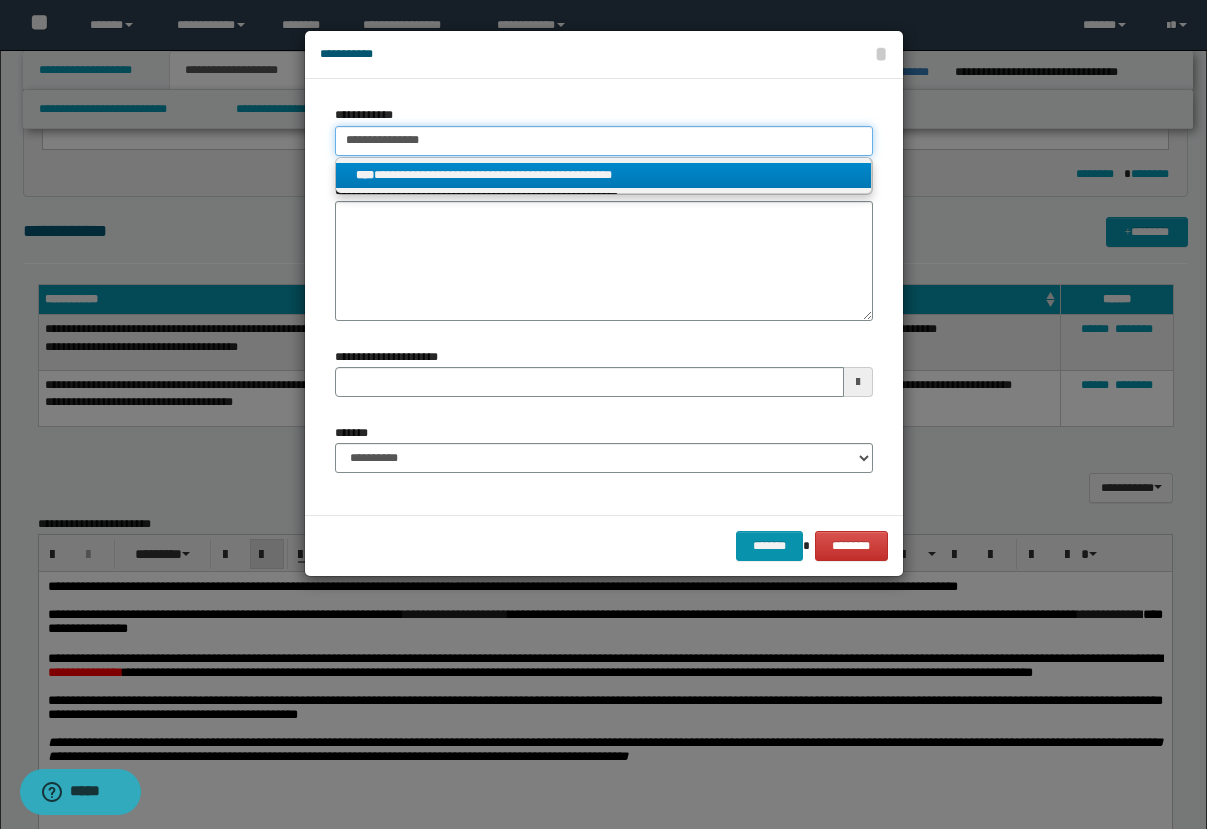 type on "**********" 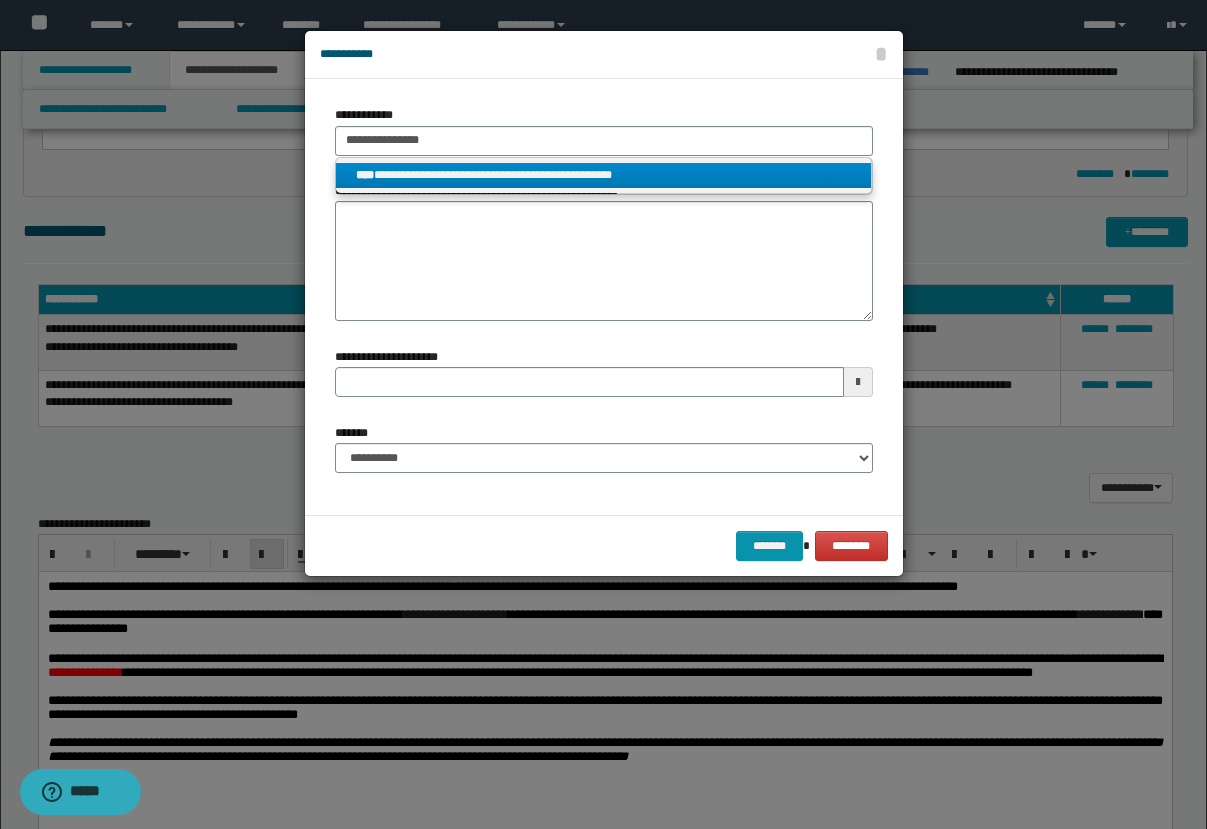 click on "**********" at bounding box center [603, 175] 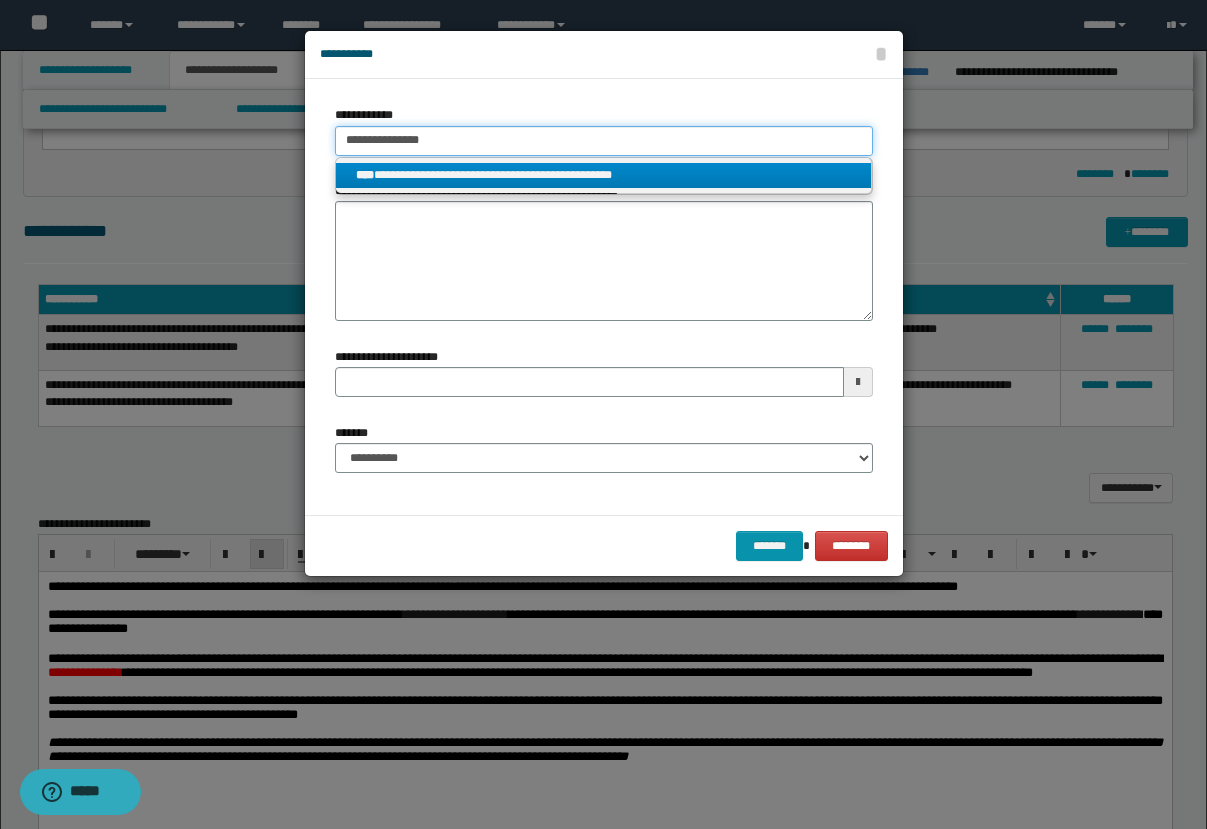 type 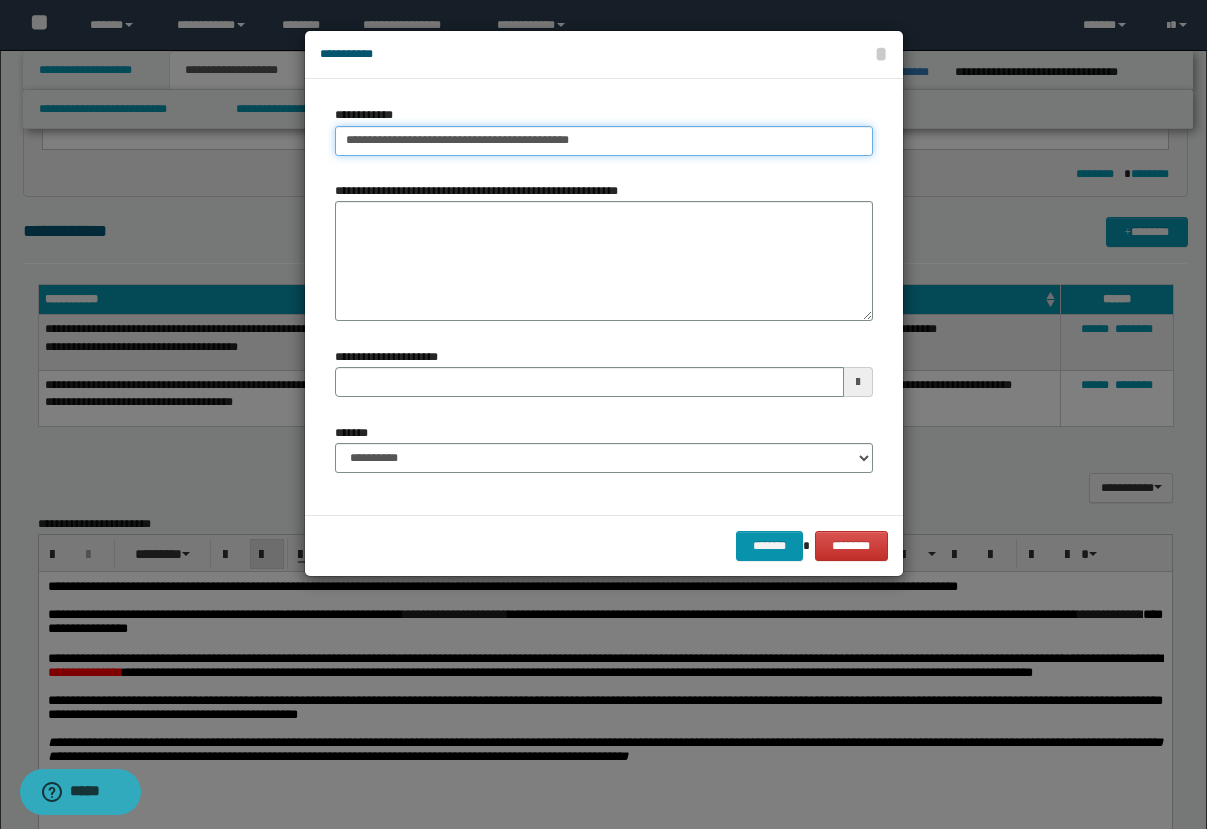 drag, startPoint x: 633, startPoint y: 144, endPoint x: 332, endPoint y: 124, distance: 301.66373 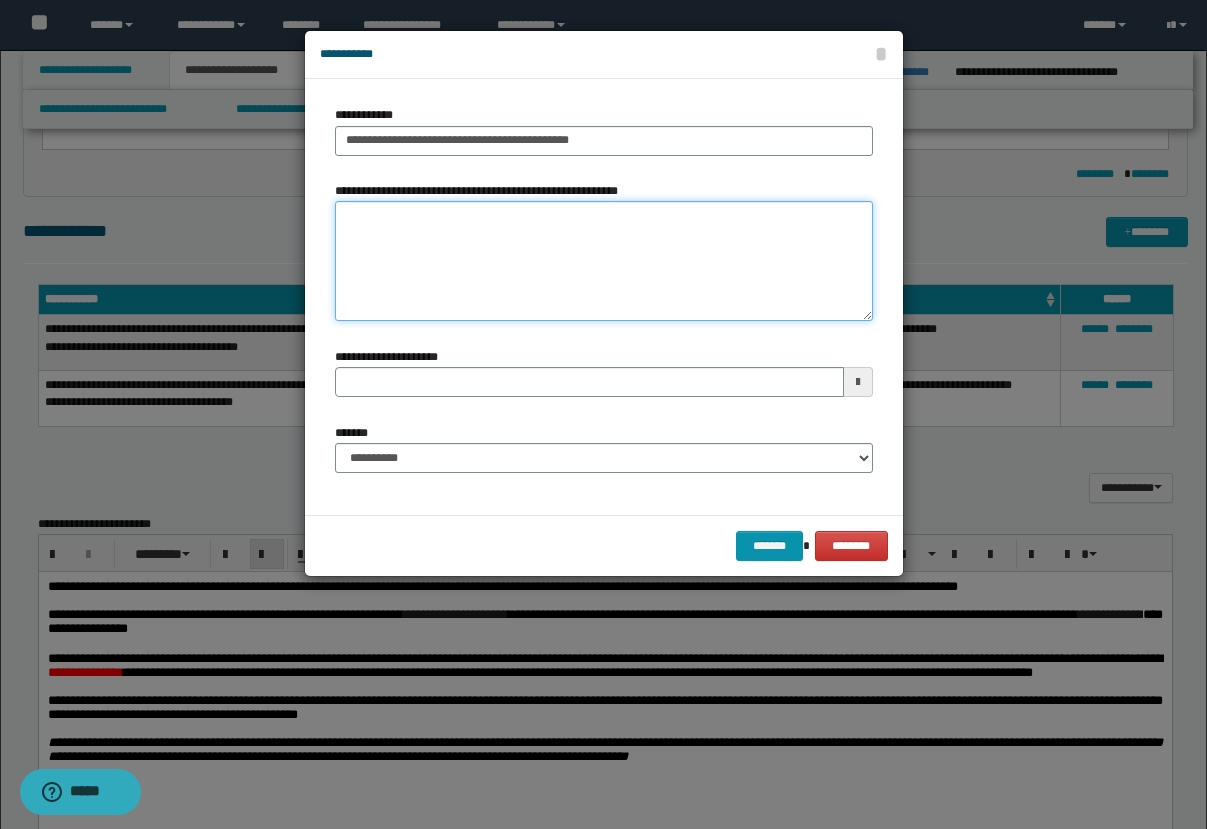 click on "**********" at bounding box center (604, 261) 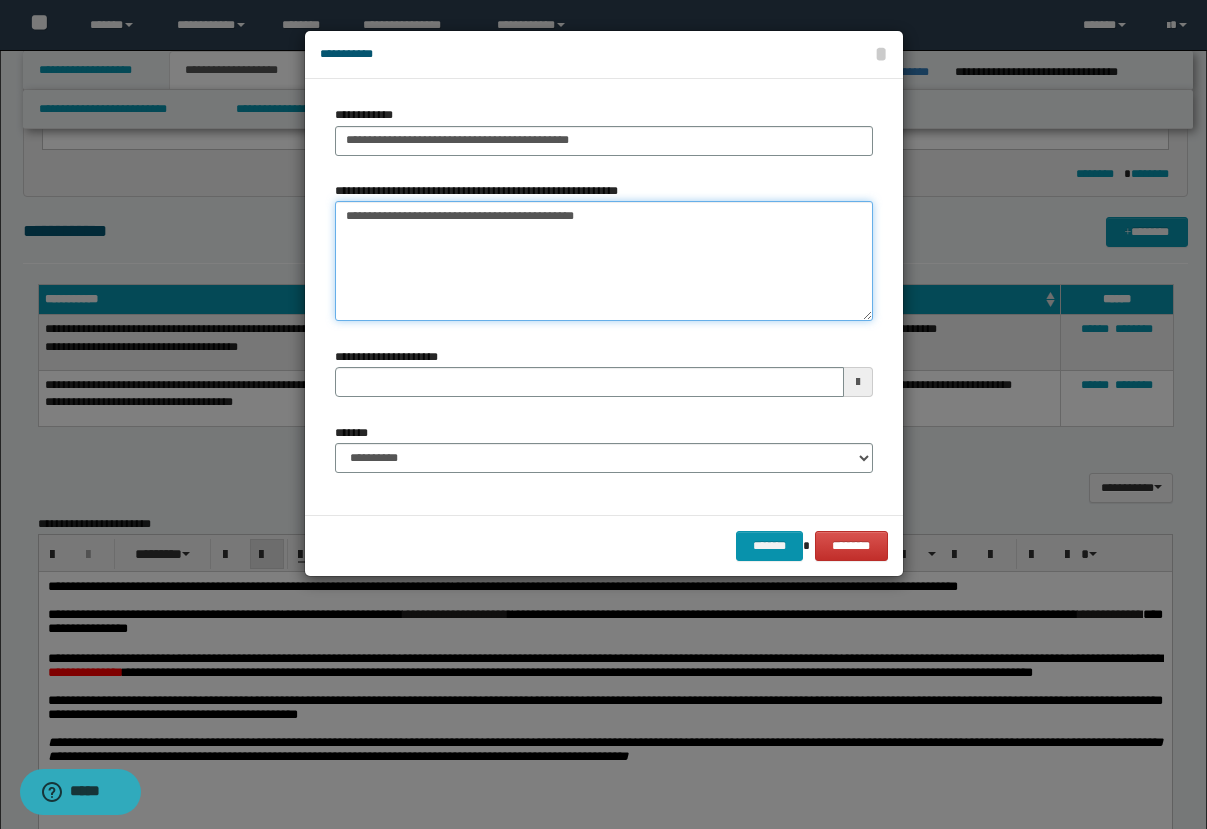 paste on "**********" 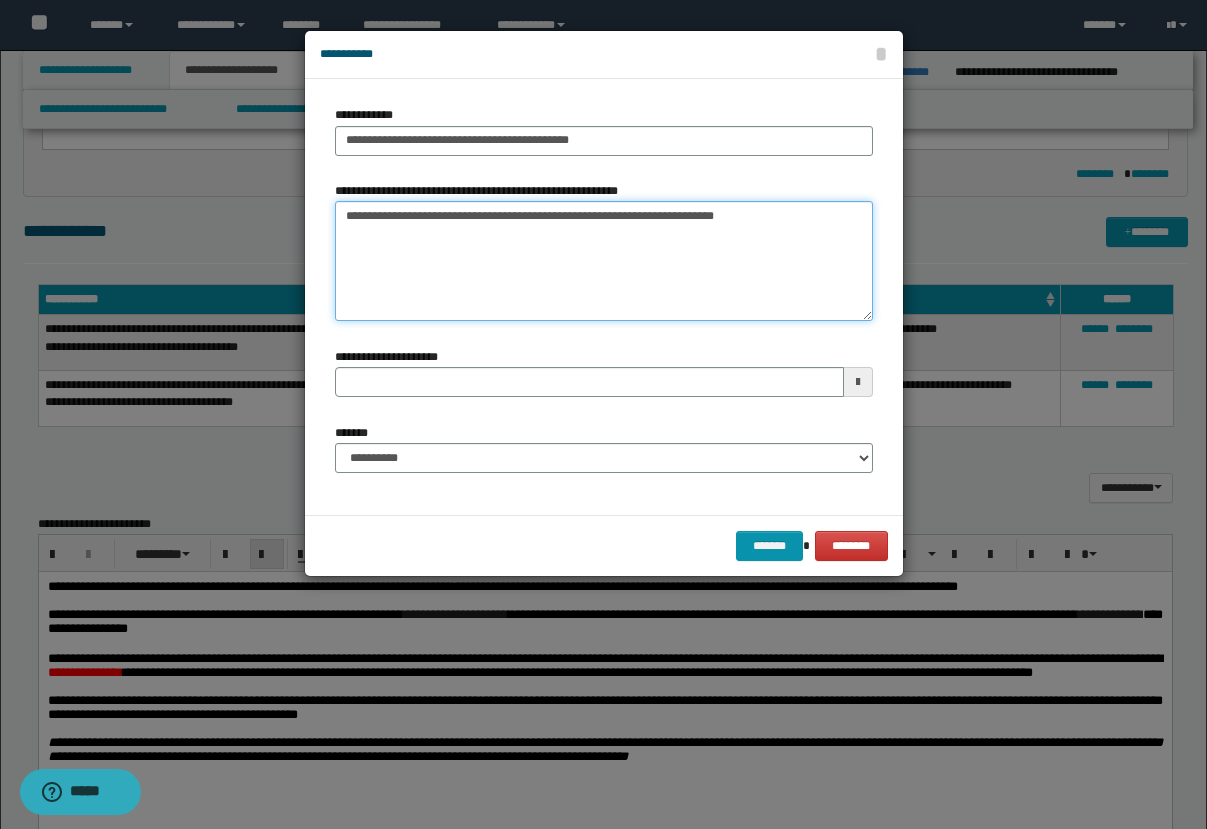 drag, startPoint x: 697, startPoint y: 219, endPoint x: 780, endPoint y: 217, distance: 83.02409 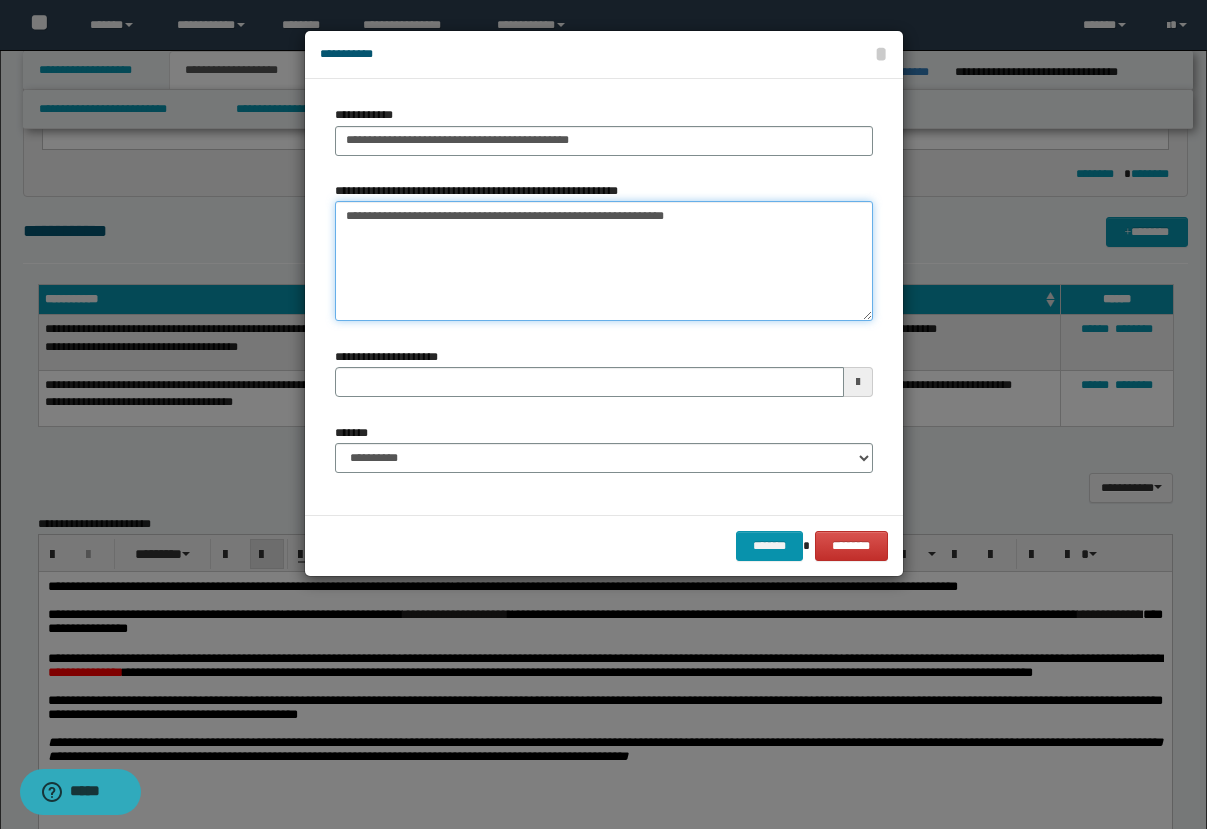 type 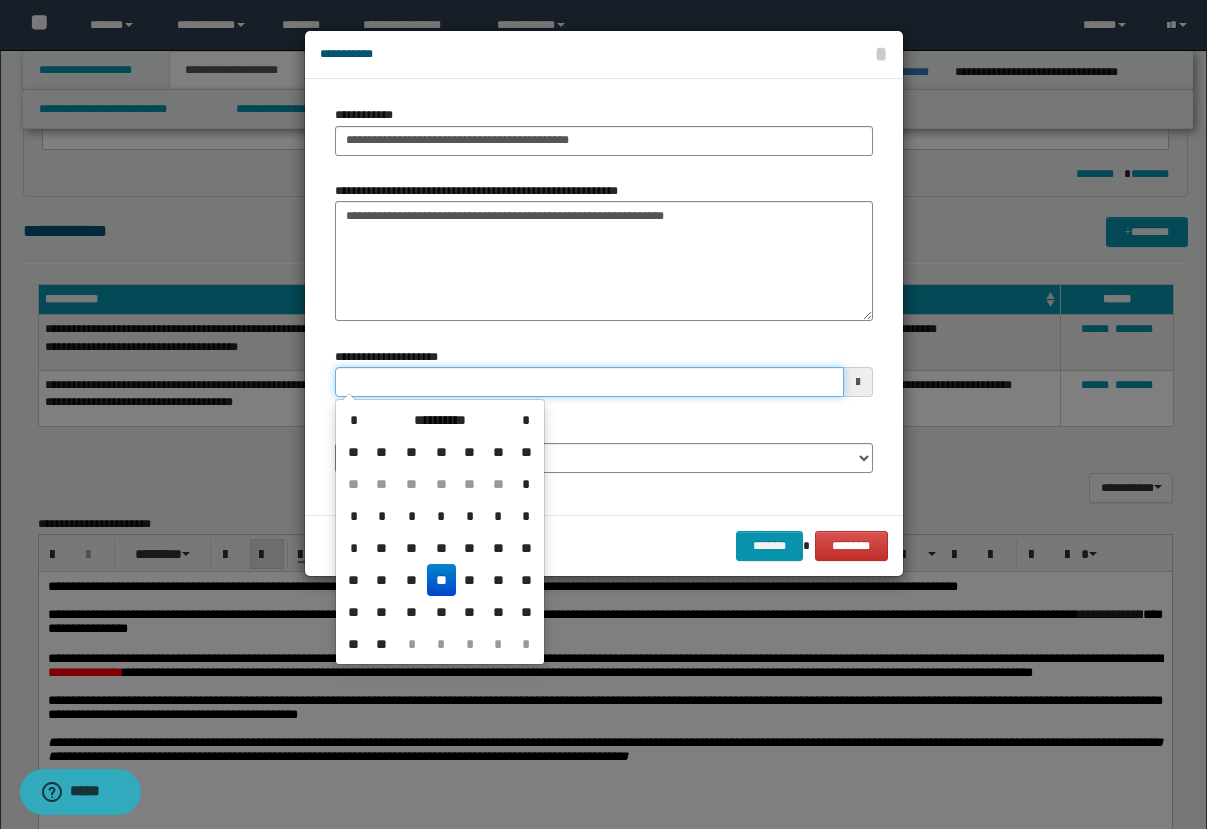 click on "**********" at bounding box center [589, 382] 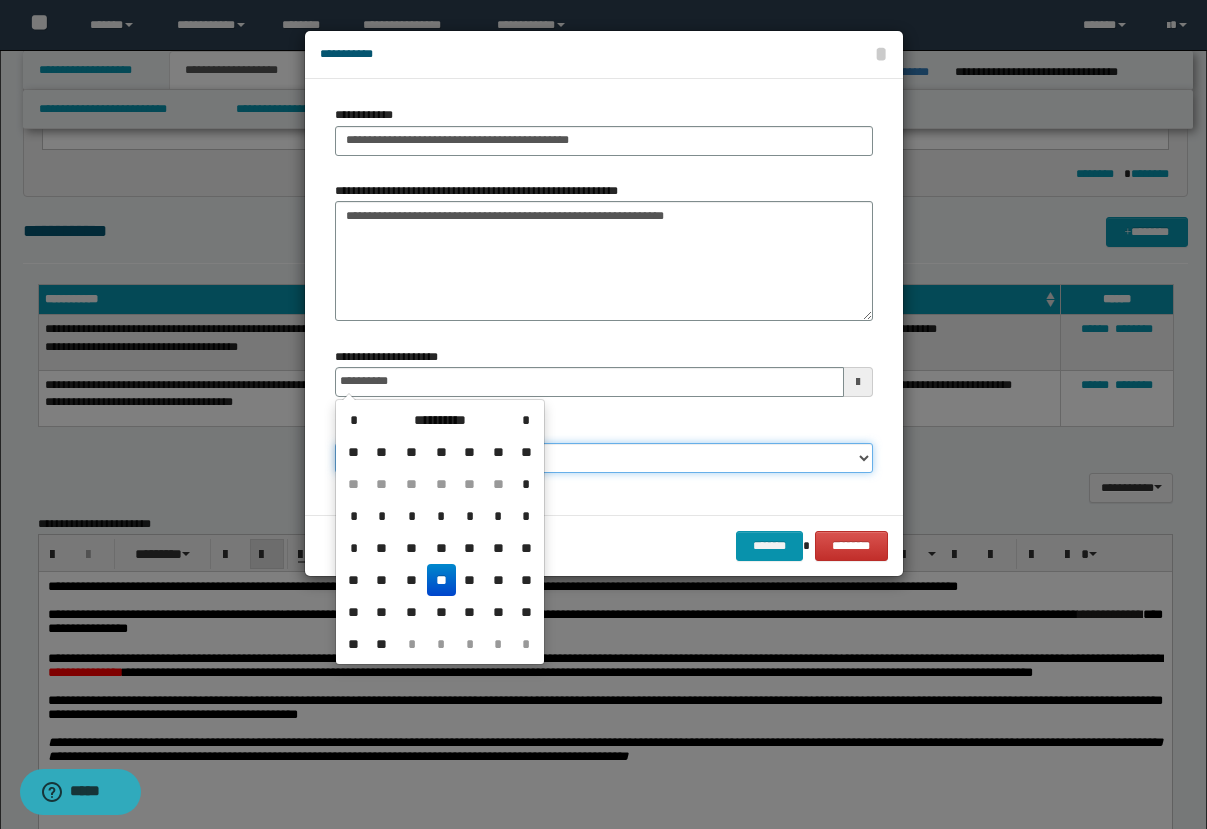 type on "**********" 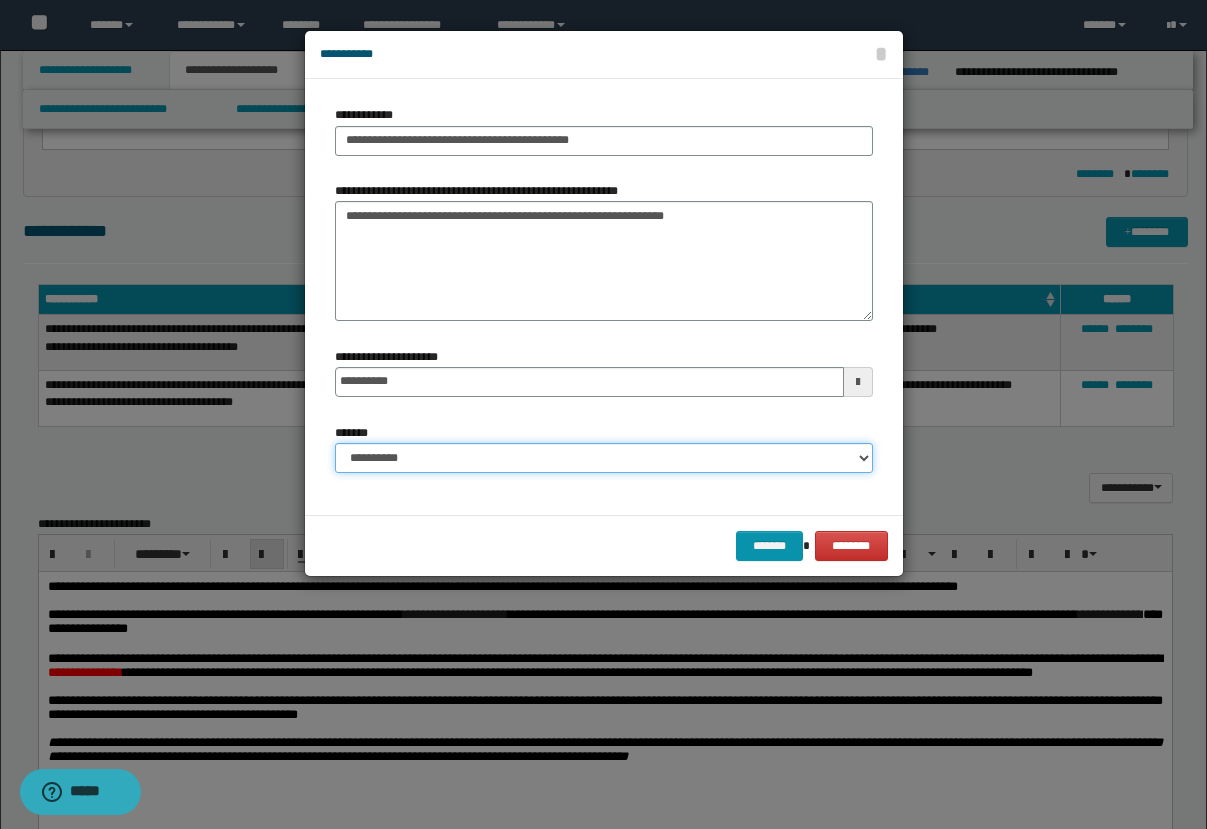 select on "*" 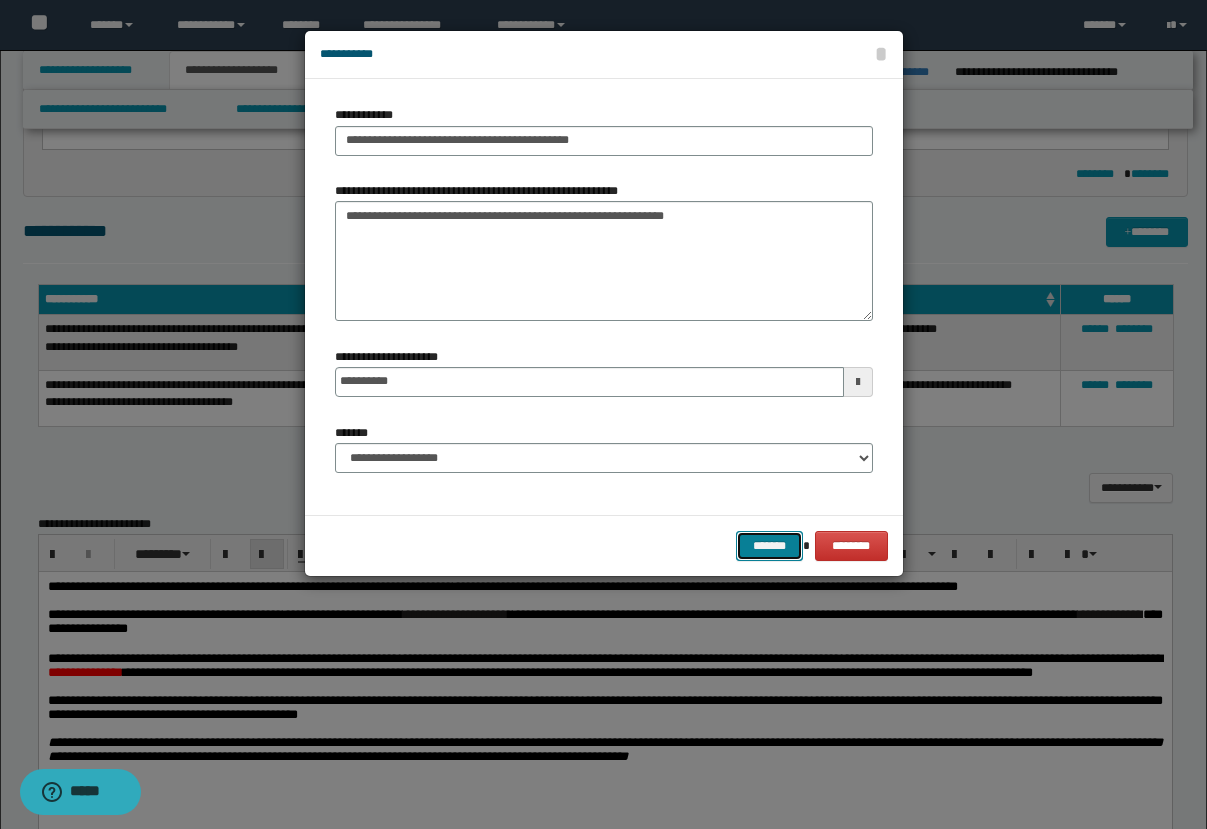 click on "*******" at bounding box center [770, 546] 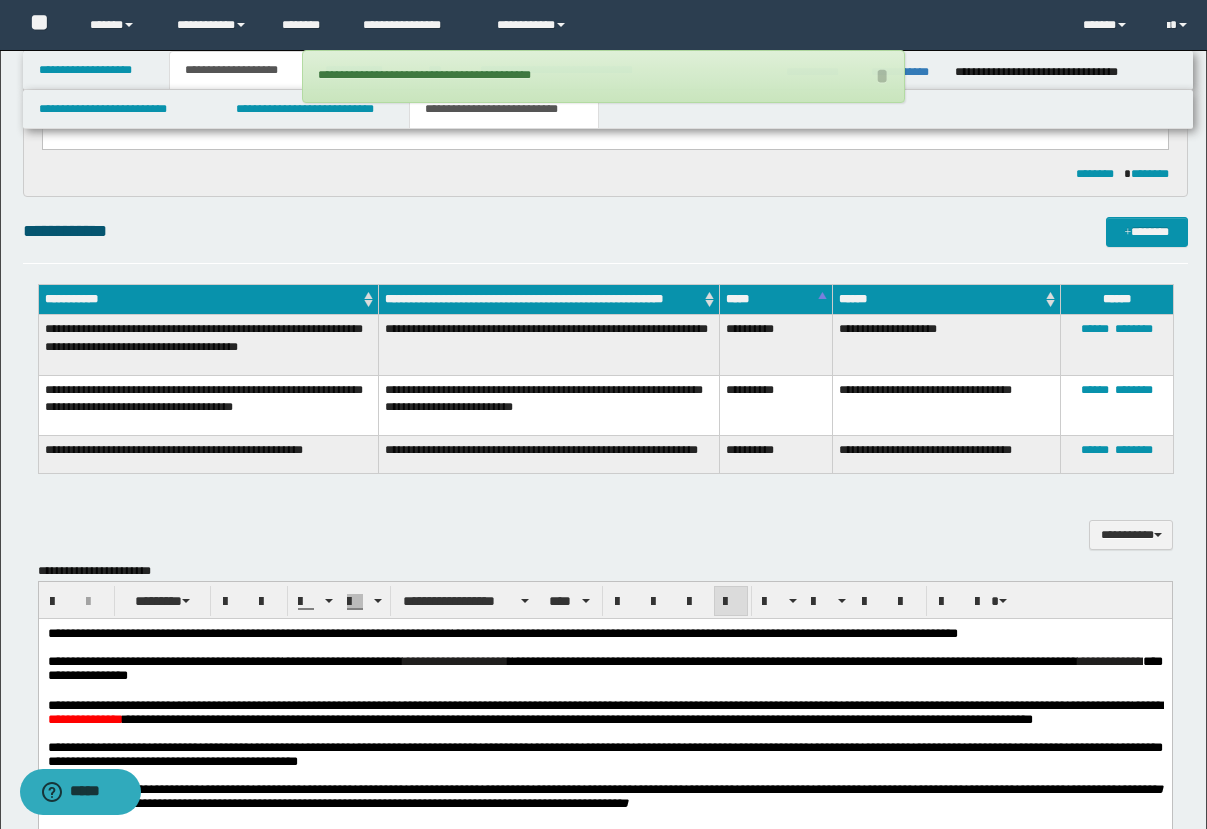 click on "**********" at bounding box center (249, 632) 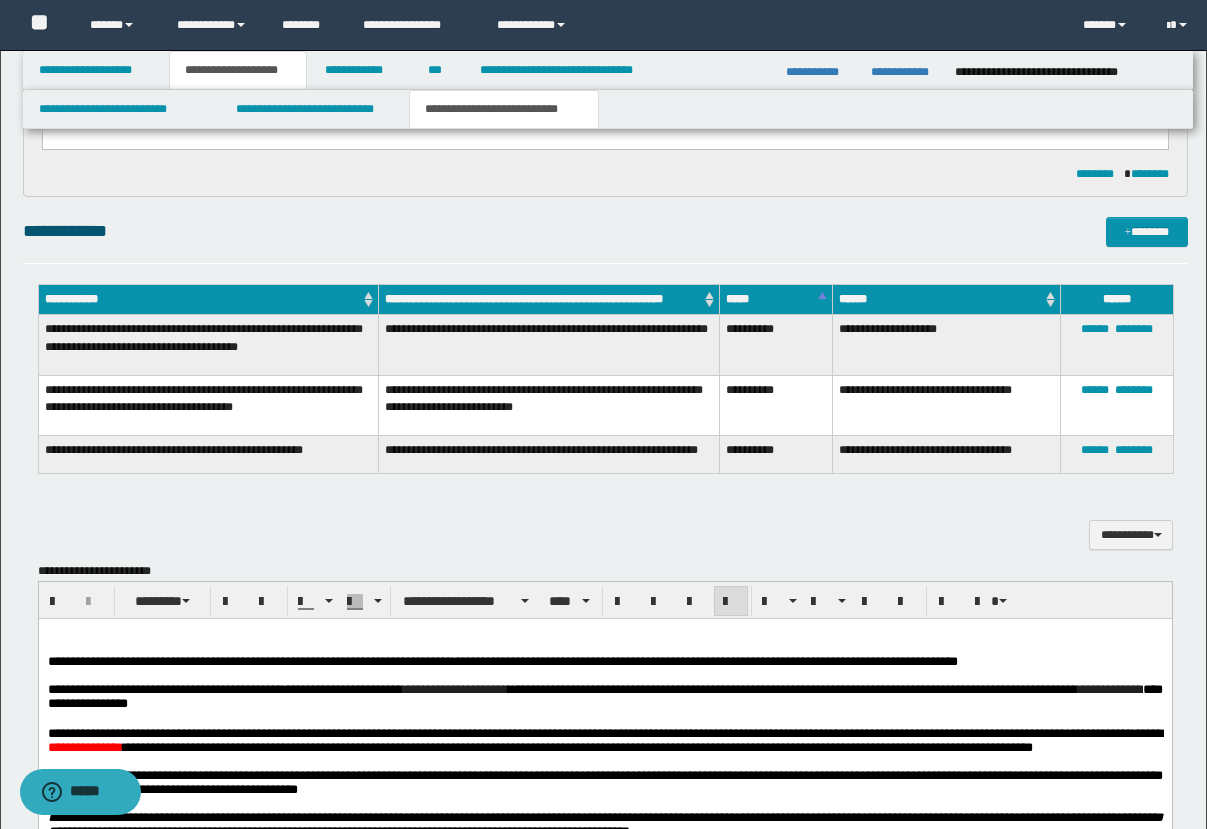 click at bounding box center (604, 633) 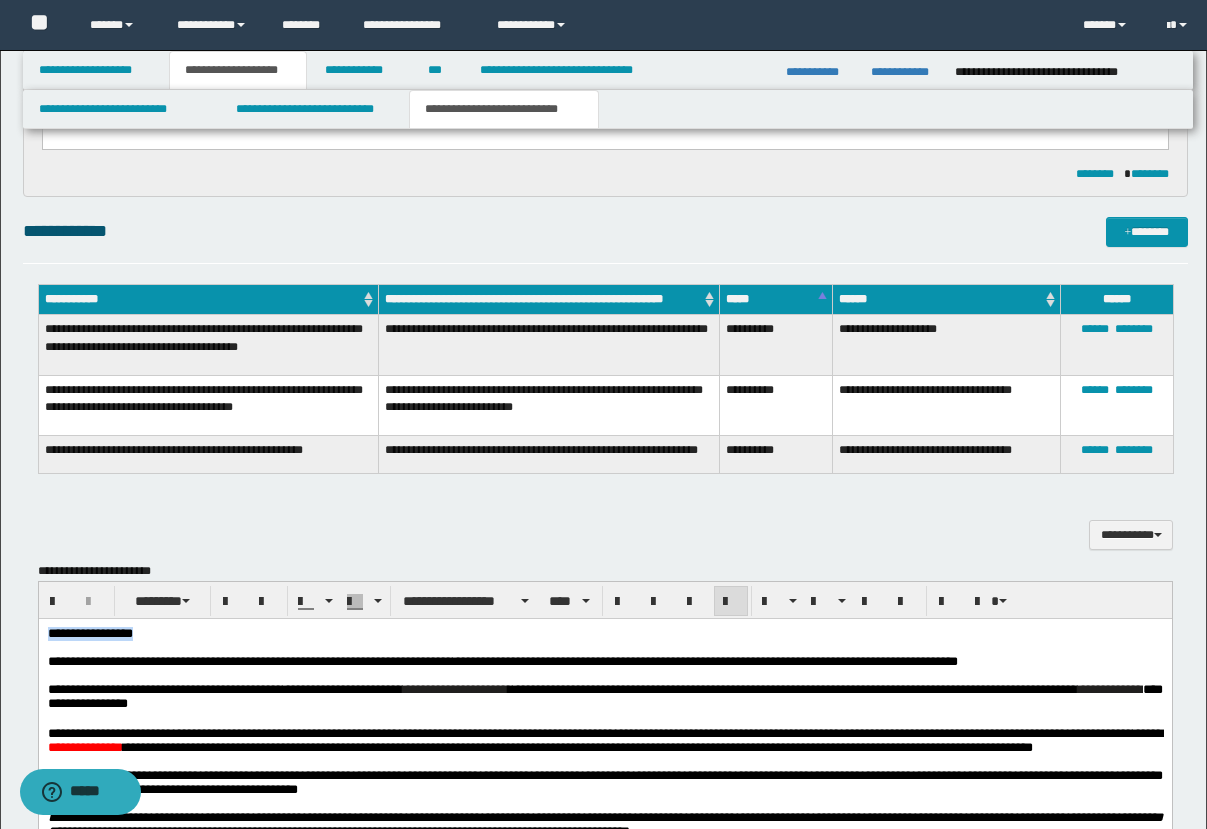drag, startPoint x: 214, startPoint y: 639, endPoint x: -3, endPoint y: 632, distance: 217.11287 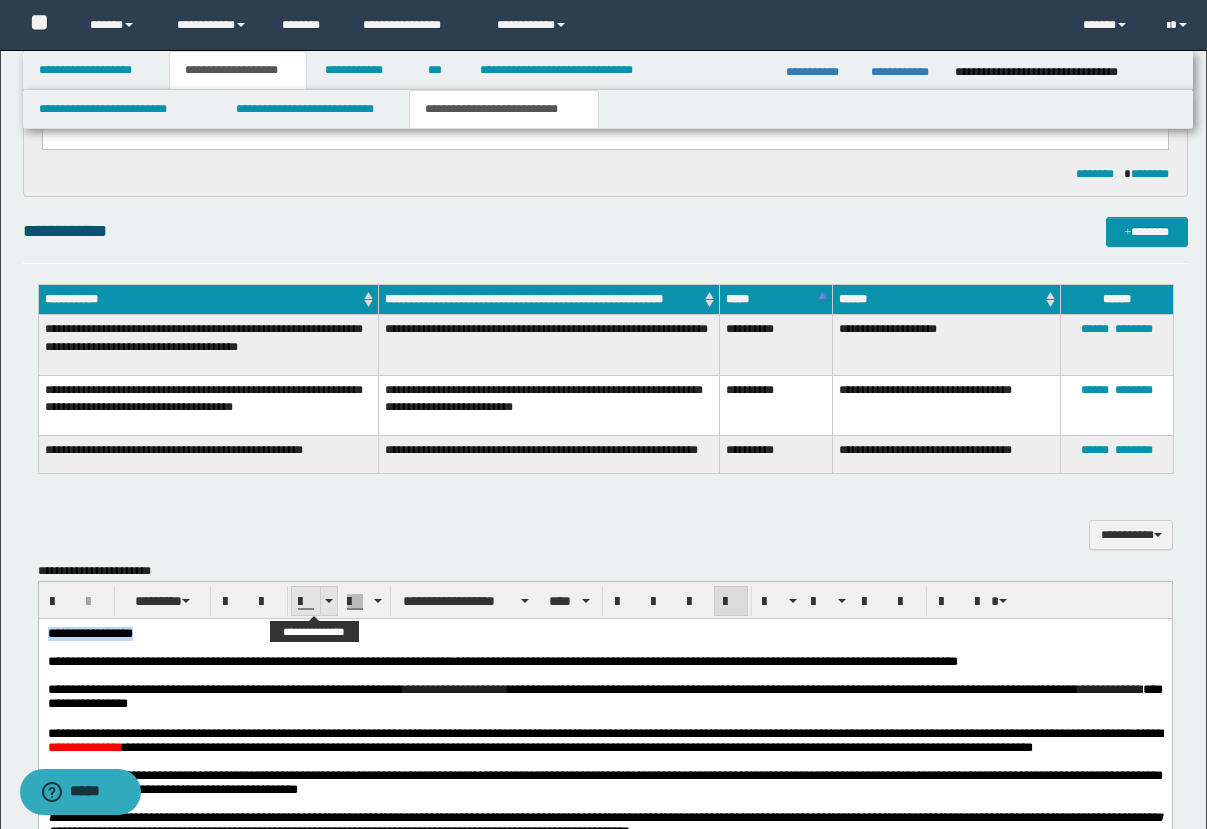 click at bounding box center [328, 601] 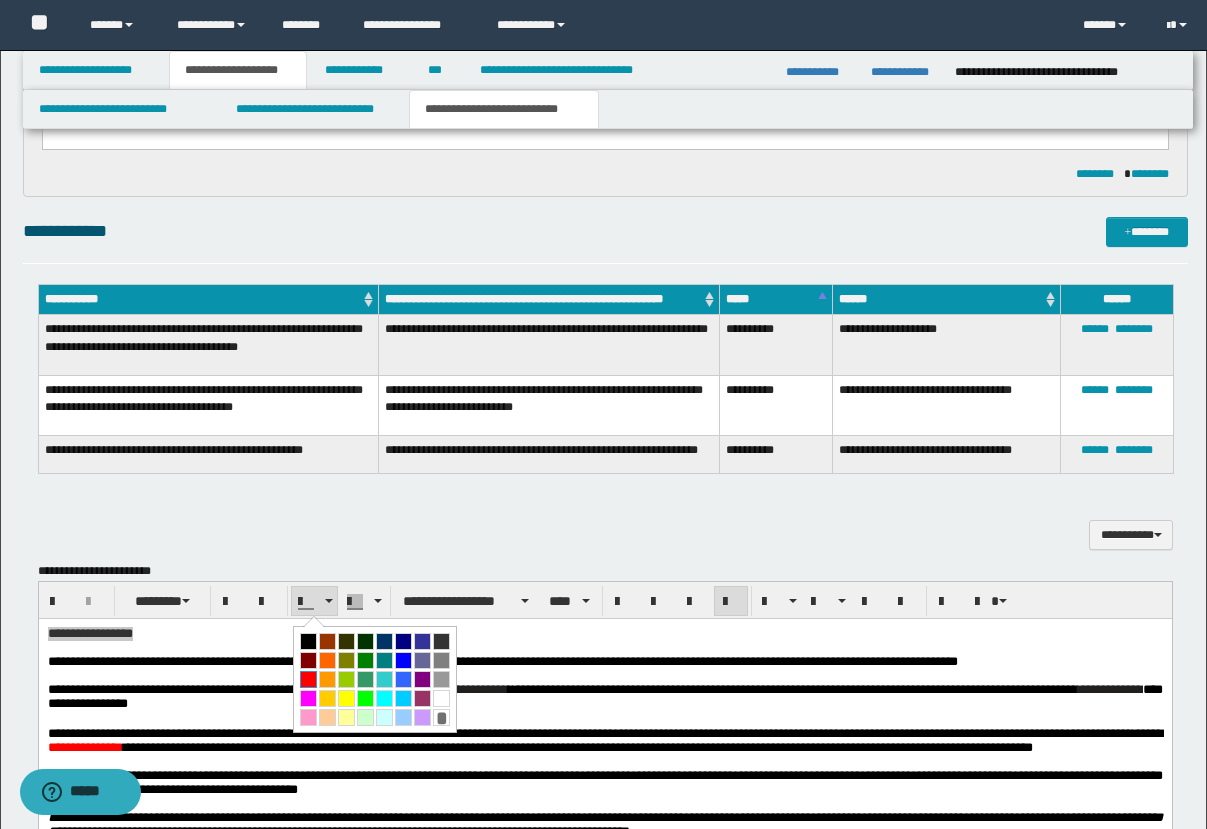 click at bounding box center [308, 679] 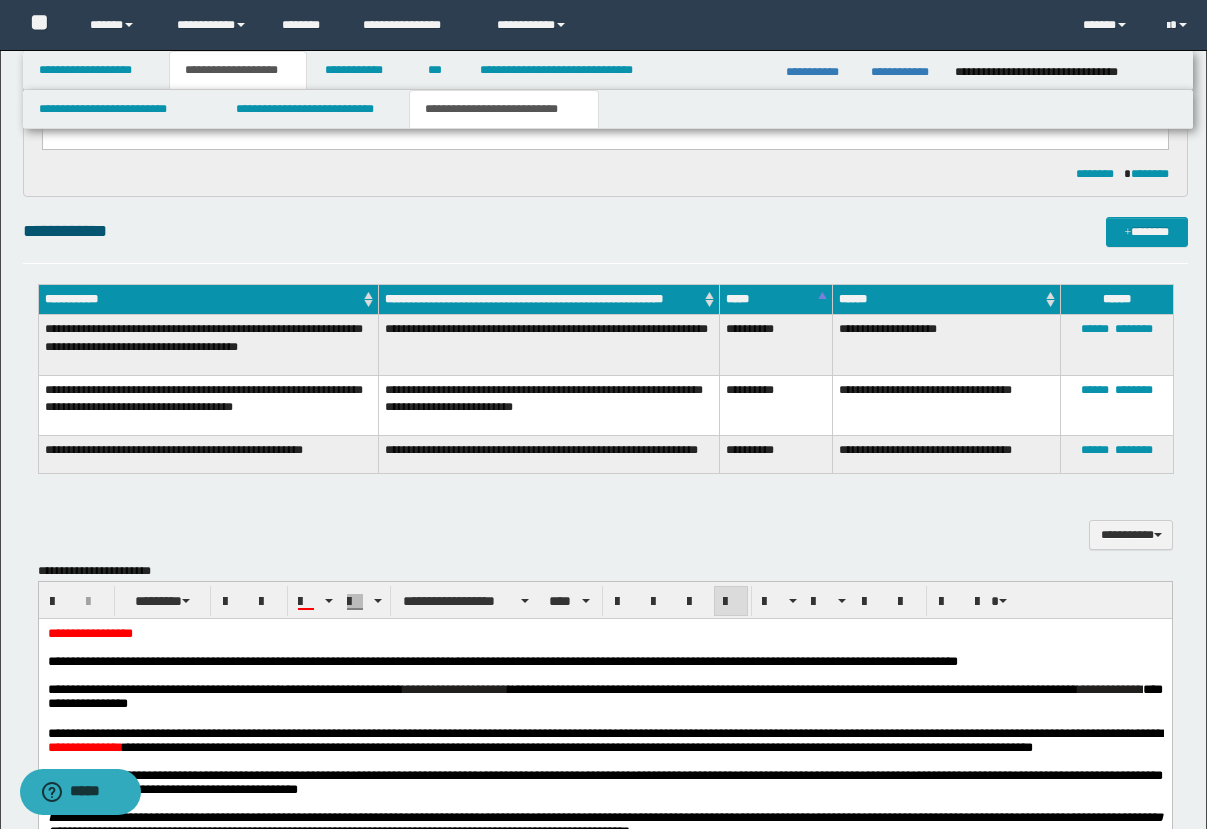 click on "**********" at bounding box center (249, 660) 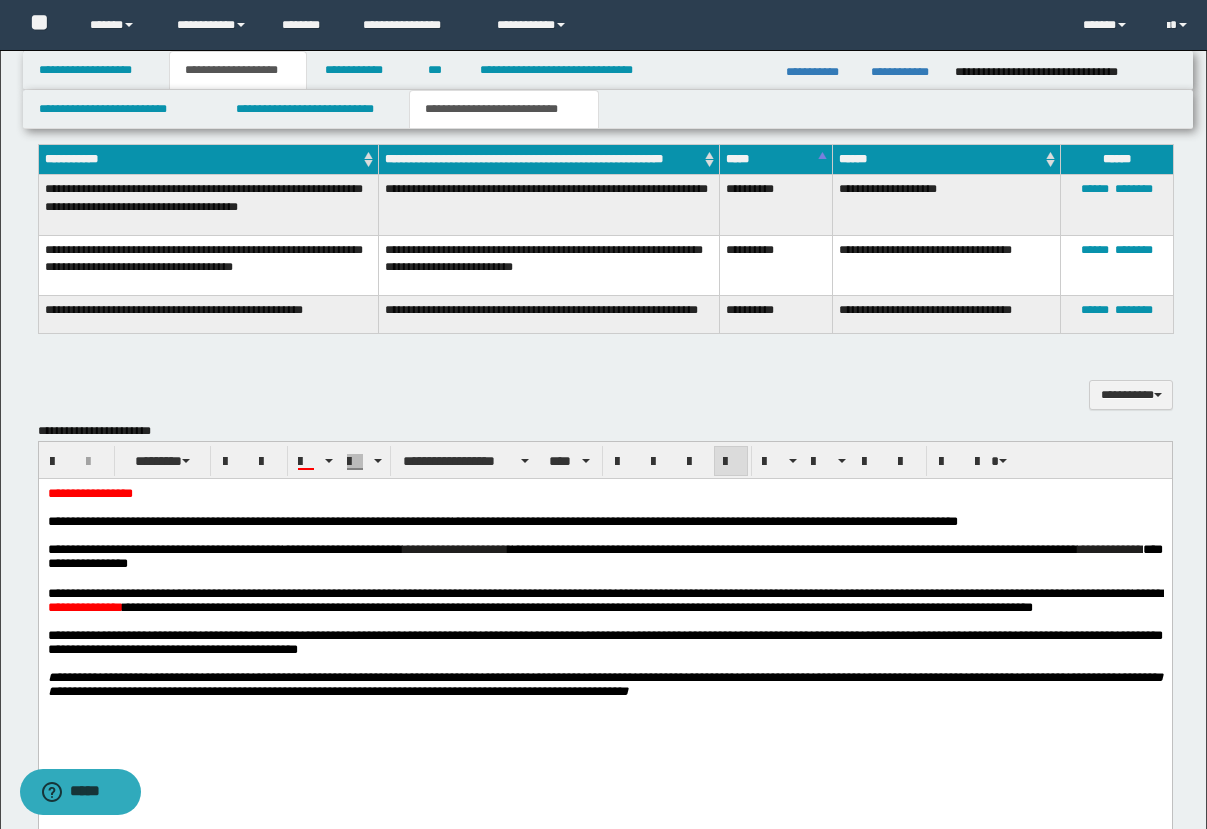 scroll, scrollTop: 1444, scrollLeft: 0, axis: vertical 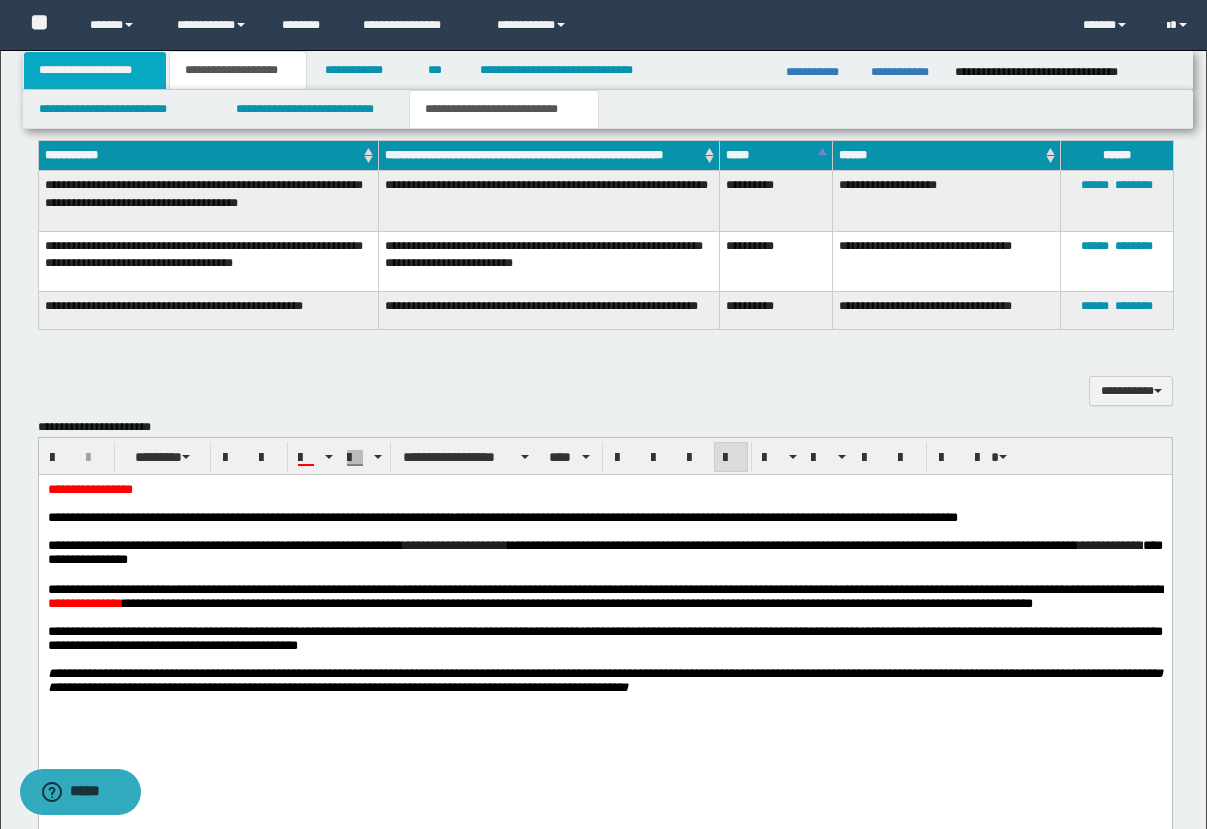 click on "**********" at bounding box center [95, 70] 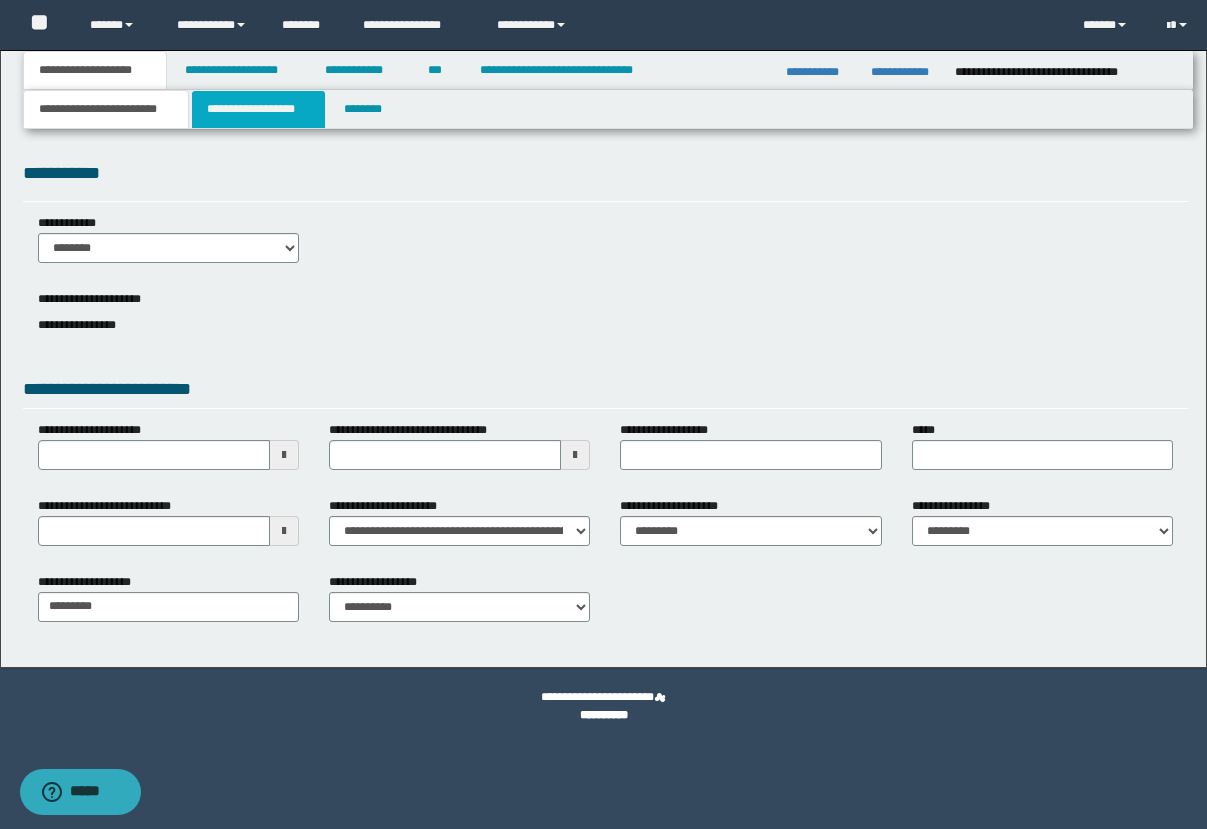 click on "**********" at bounding box center [258, 109] 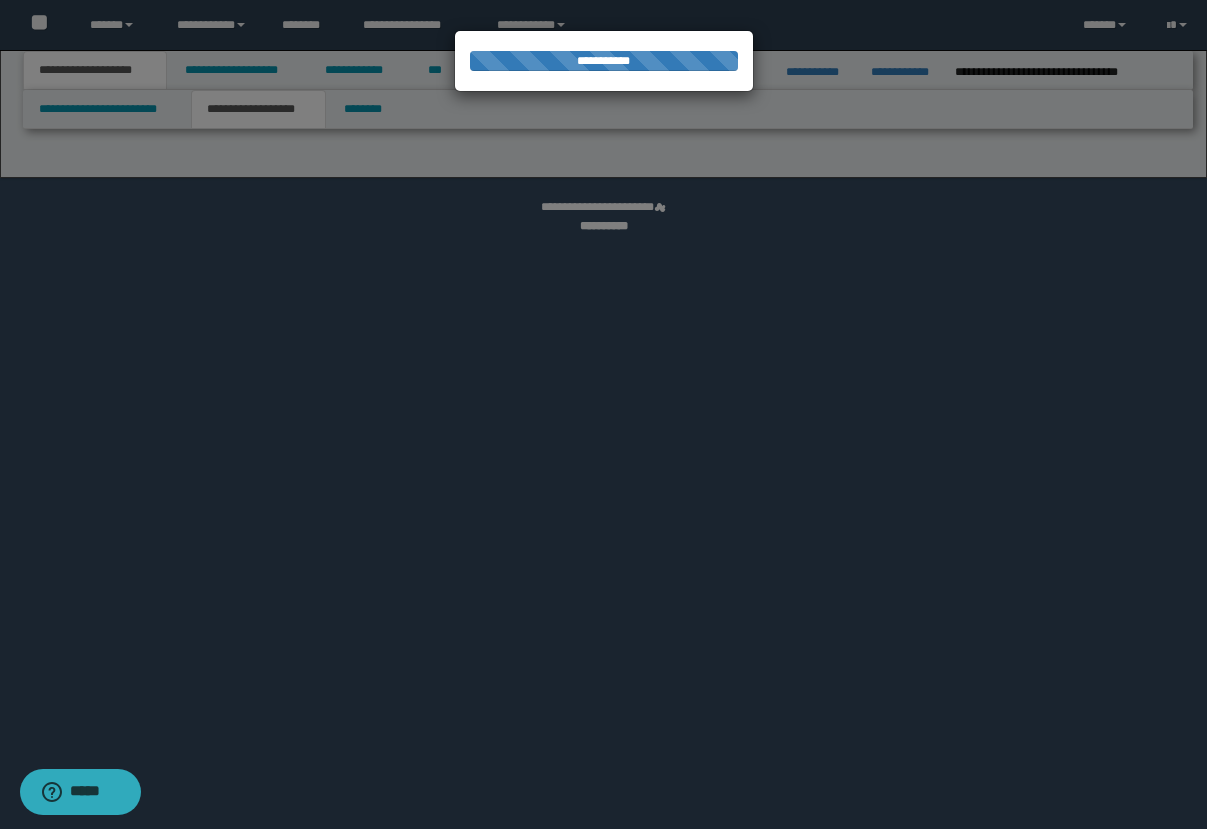 select on "*" 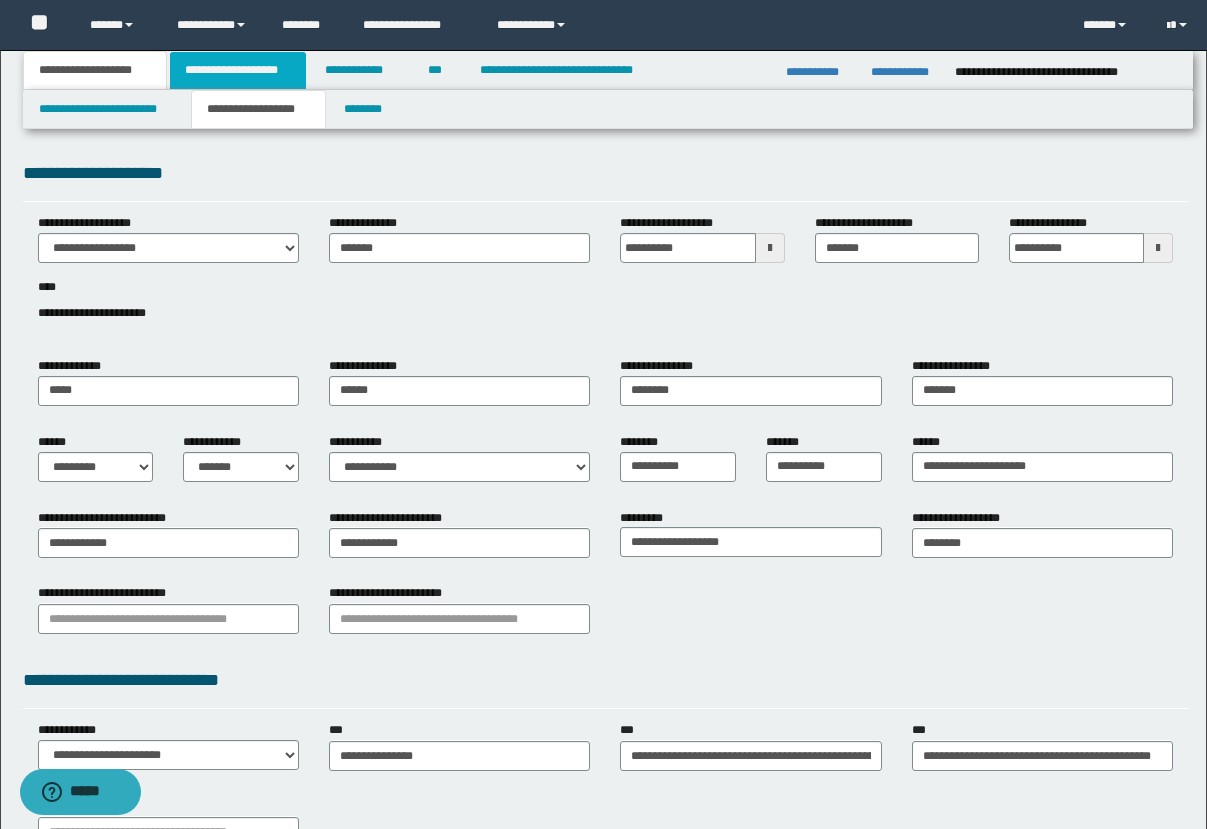 click on "**********" at bounding box center (238, 70) 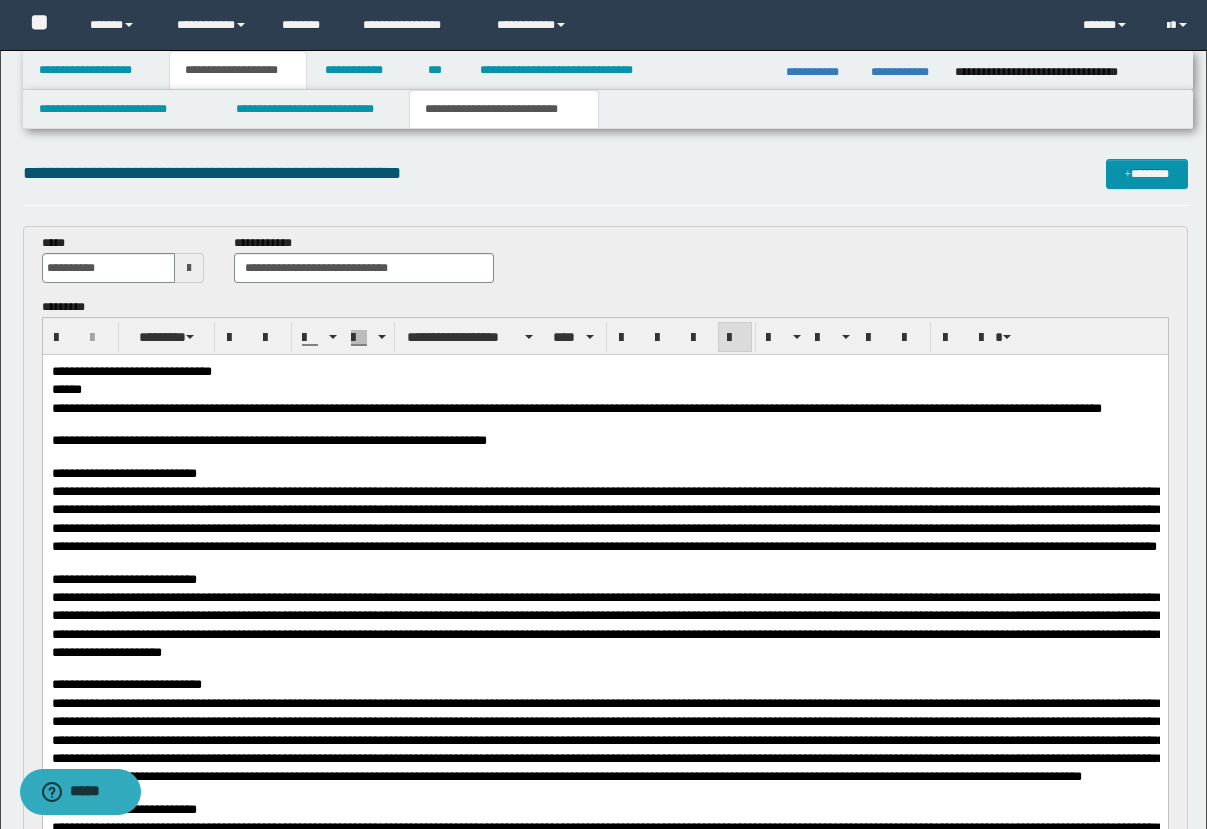 click on "**********" at bounding box center [607, 519] 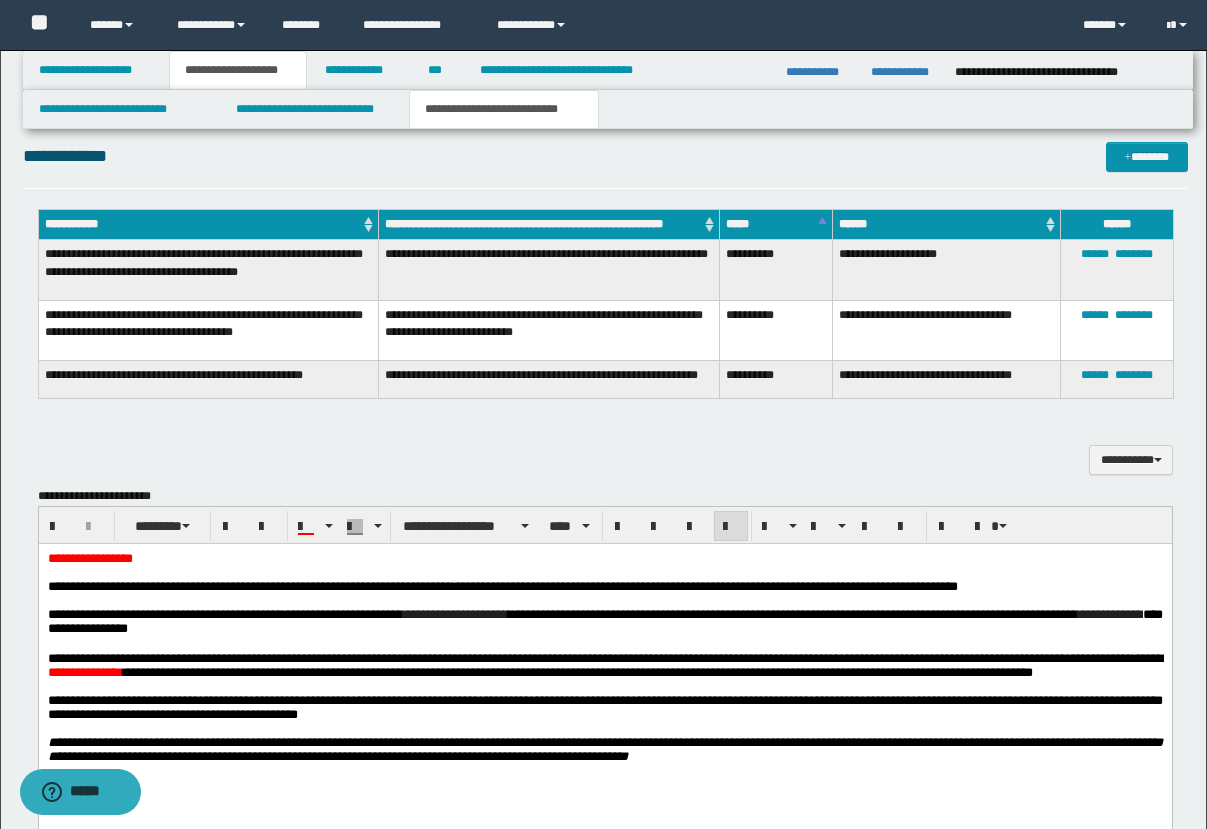 scroll, scrollTop: 1475, scrollLeft: 0, axis: vertical 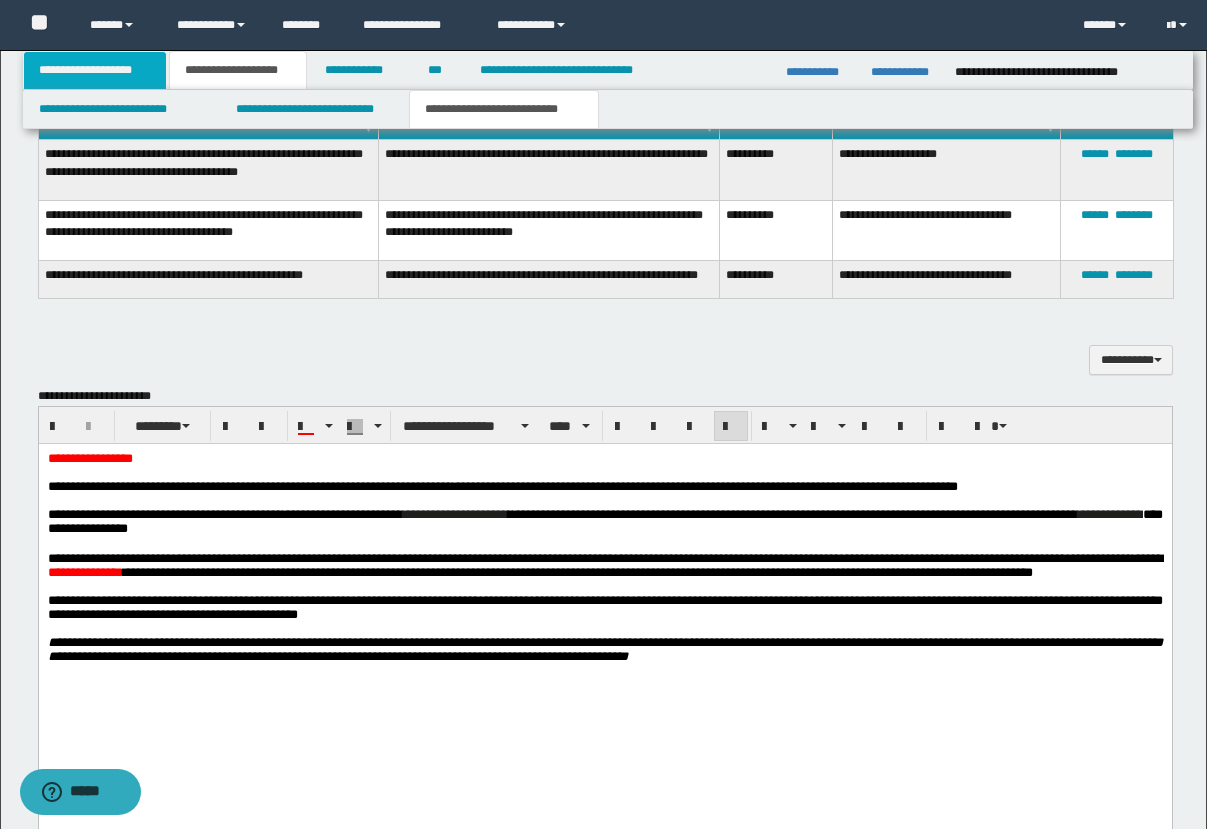 click on "**********" at bounding box center (95, 70) 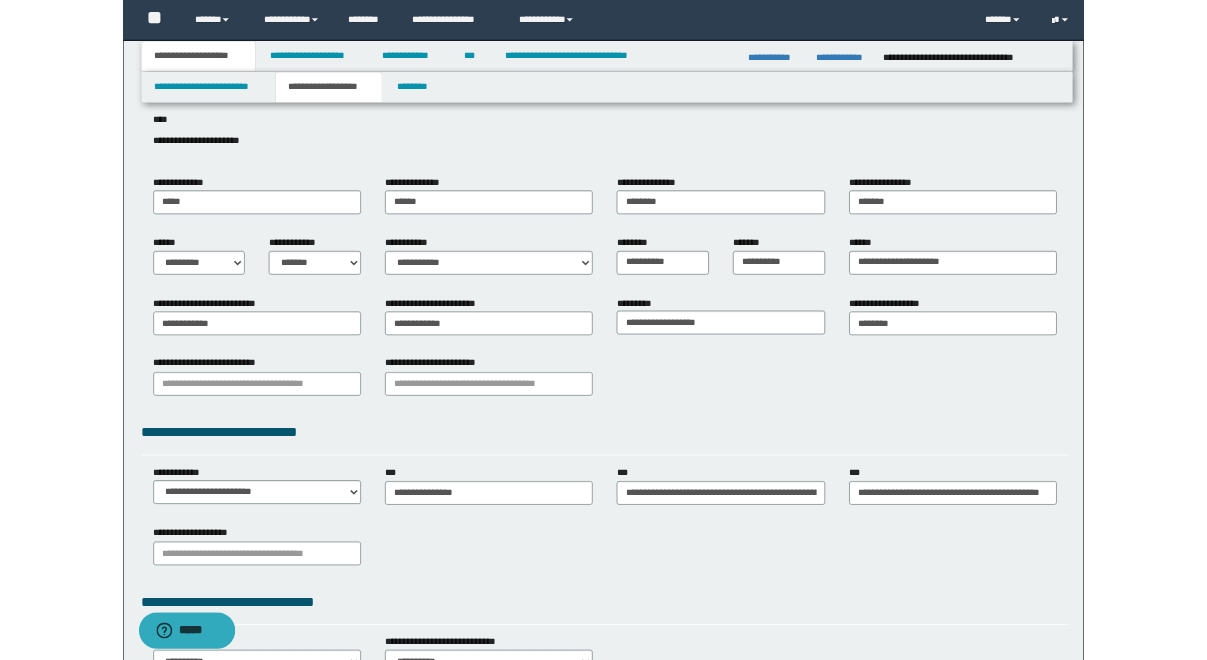 scroll, scrollTop: 0, scrollLeft: 0, axis: both 